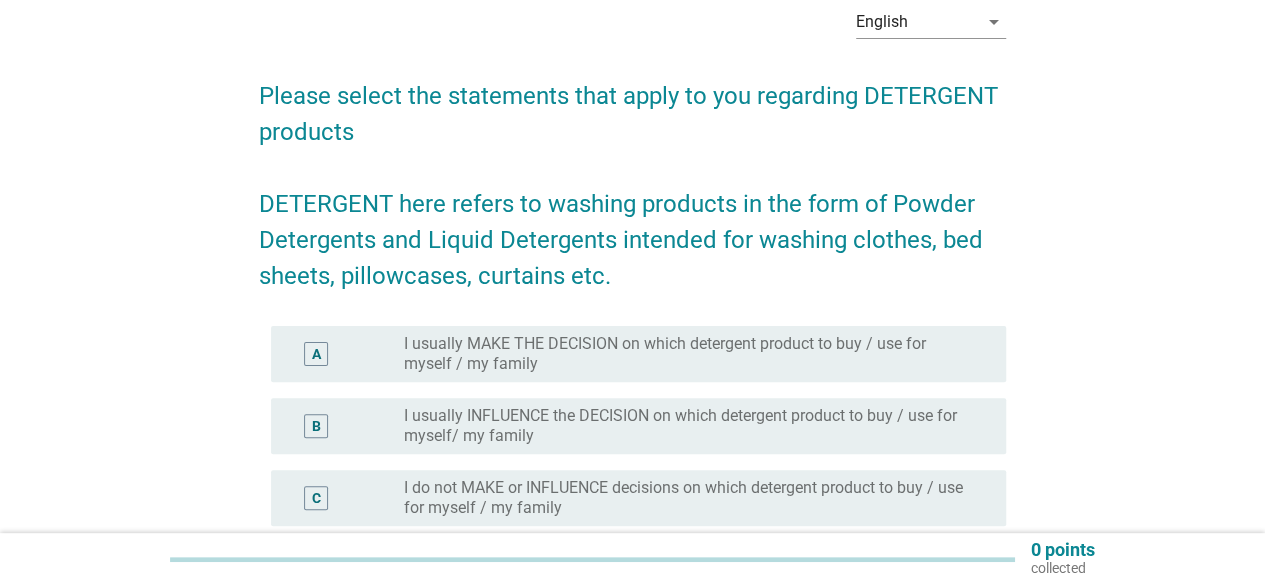 scroll, scrollTop: 200, scrollLeft: 0, axis: vertical 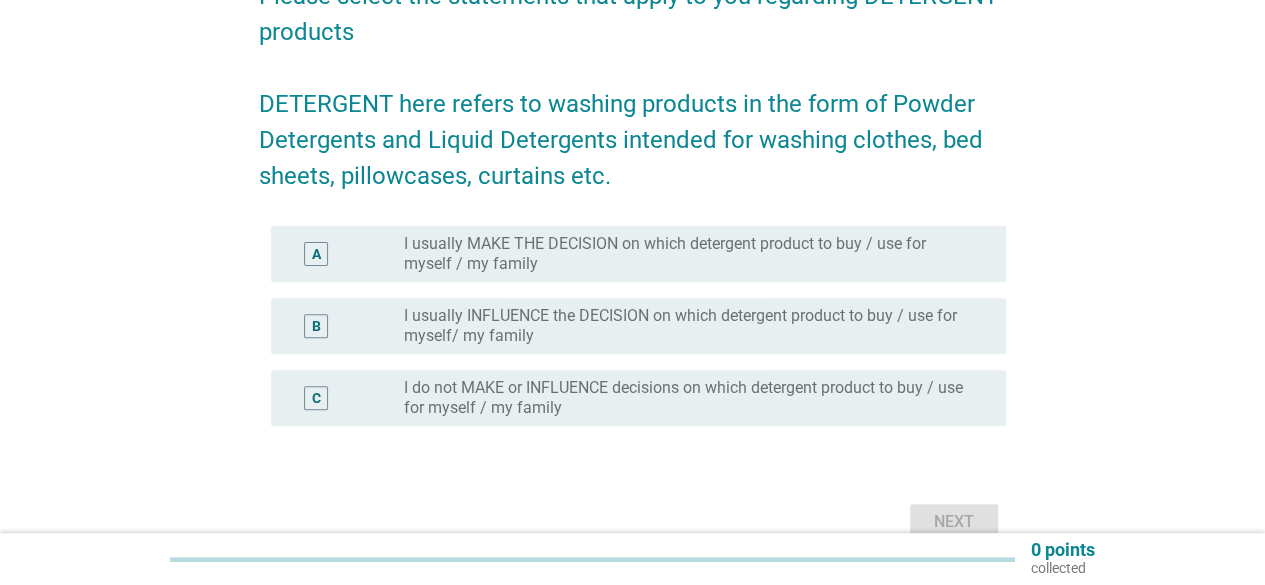 click on "I usually MAKE THE DECISION on which detergent product to buy / use for myself / my family" at bounding box center [689, 254] 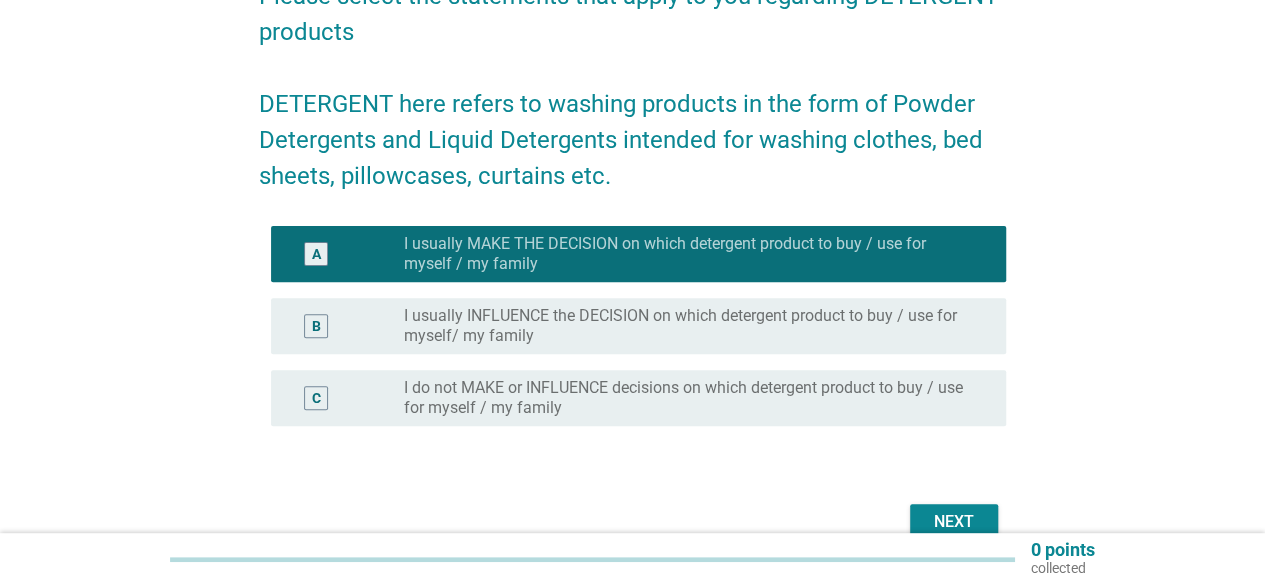 scroll, scrollTop: 300, scrollLeft: 0, axis: vertical 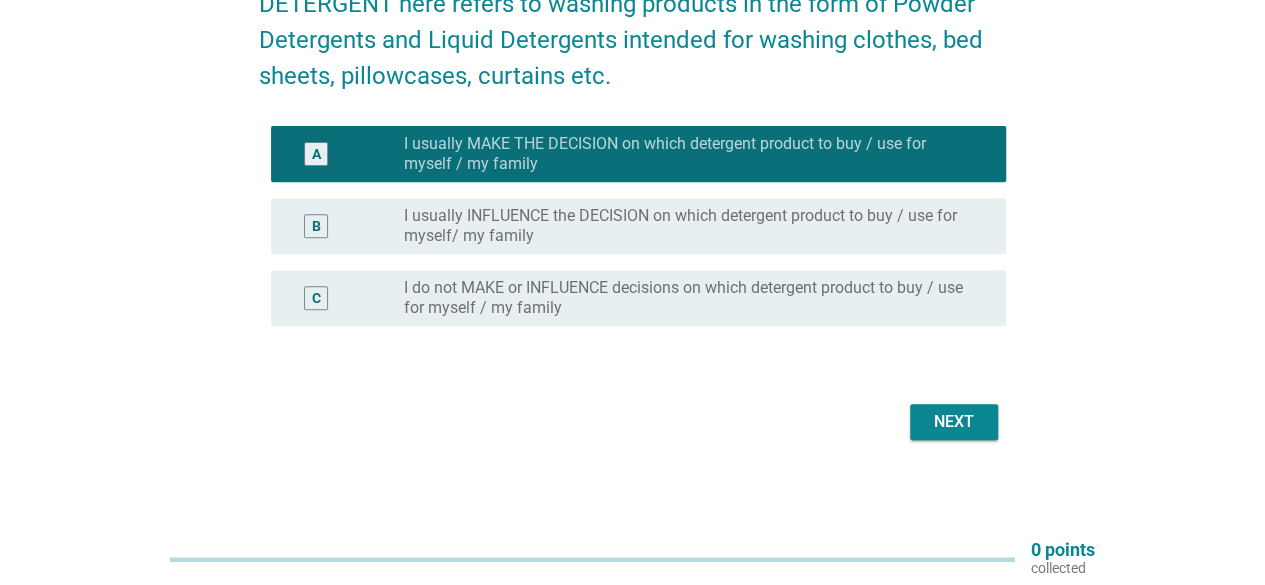 click on "Next" at bounding box center (954, 422) 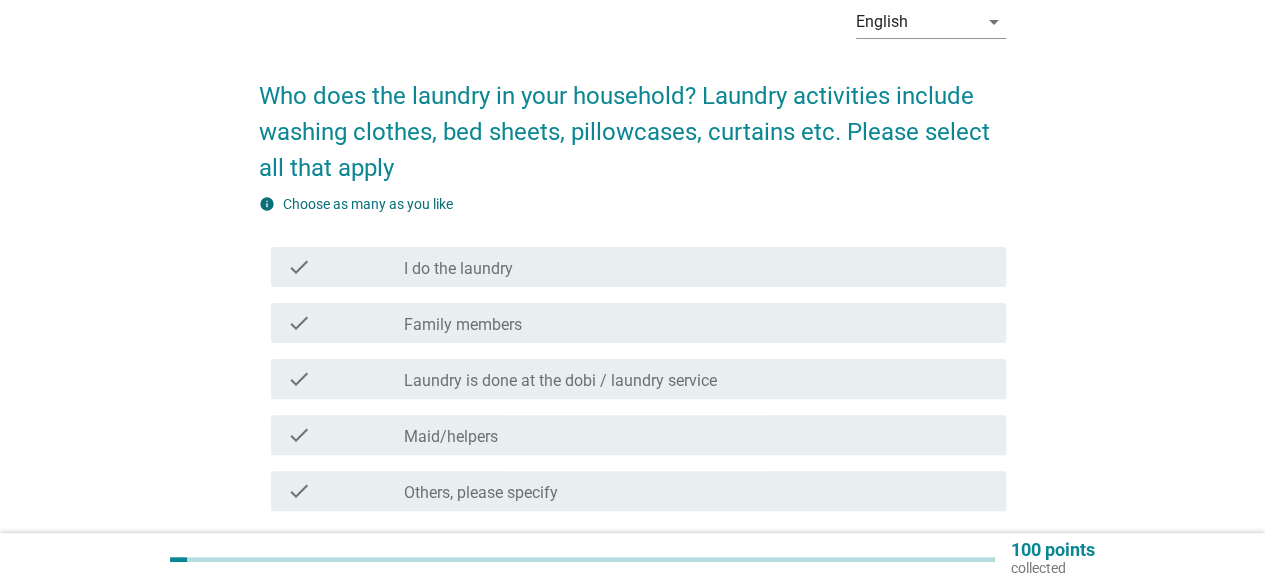 scroll, scrollTop: 200, scrollLeft: 0, axis: vertical 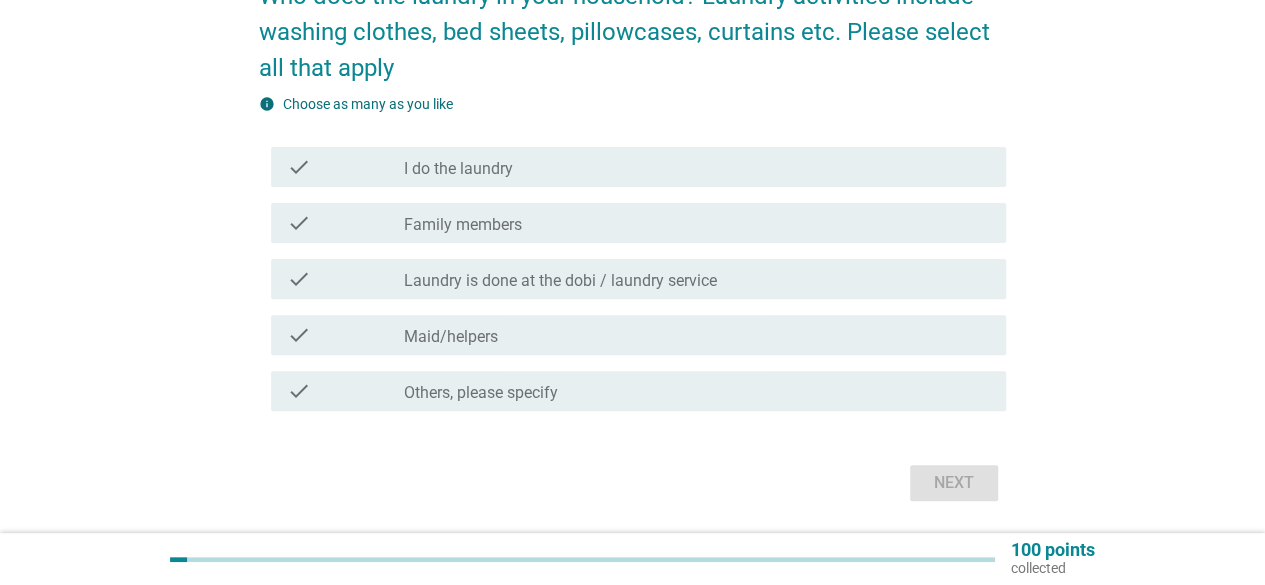 click on "check     check_box_outline_blank Family members" at bounding box center (638, 223) 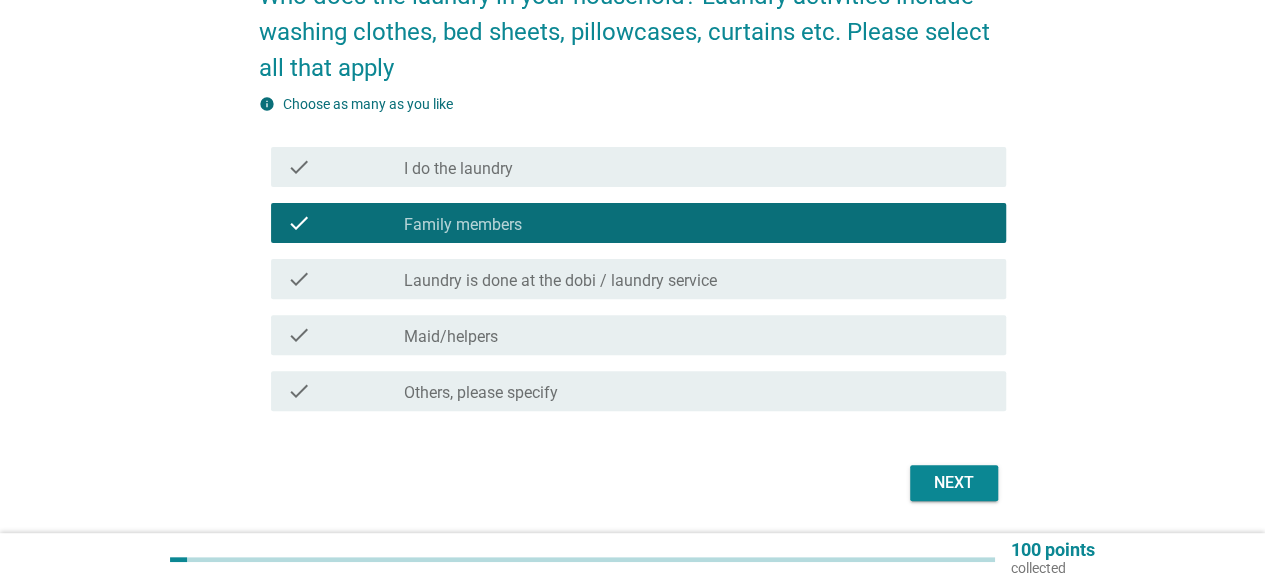click on "check     check_box_outline_blank Family members" at bounding box center (632, 223) 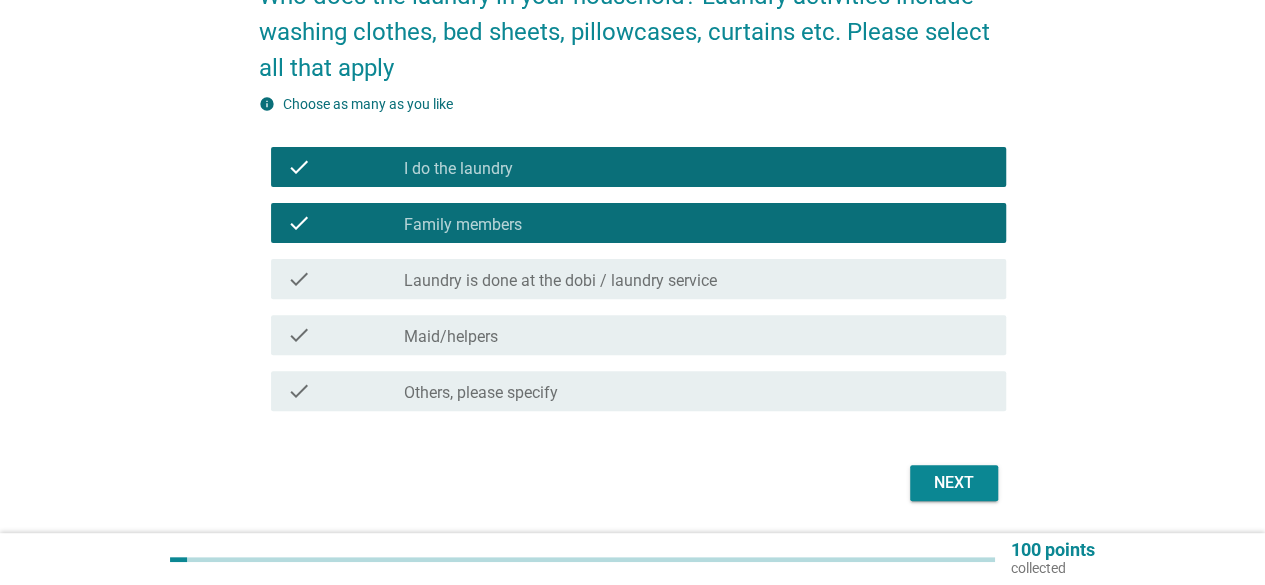 click on "Next" at bounding box center (954, 483) 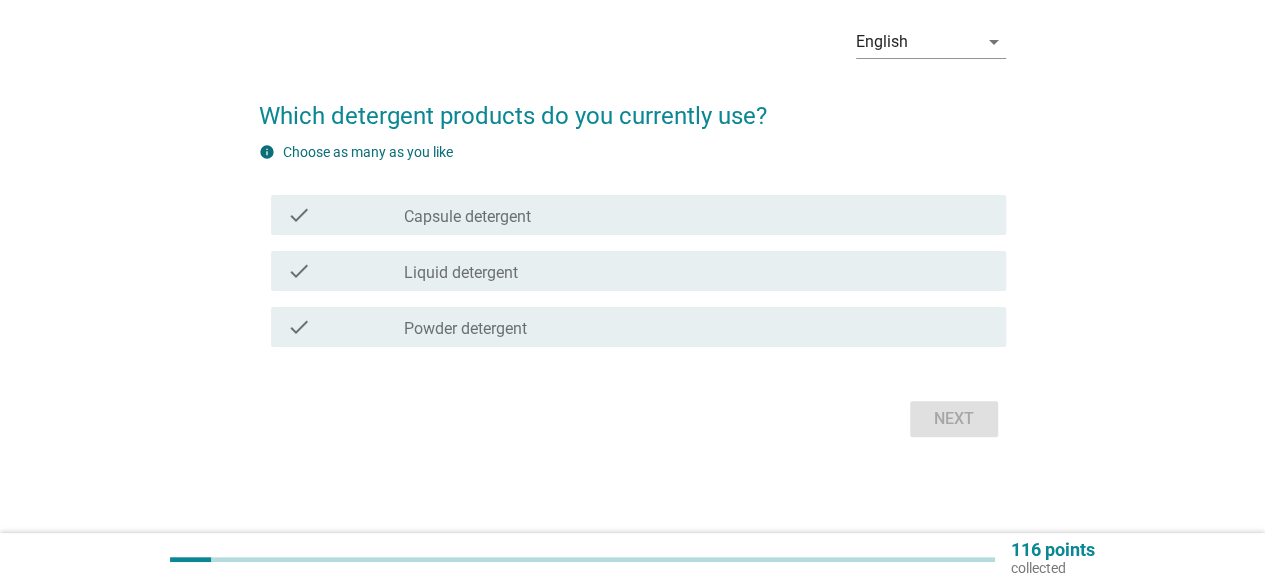 scroll, scrollTop: 0, scrollLeft: 0, axis: both 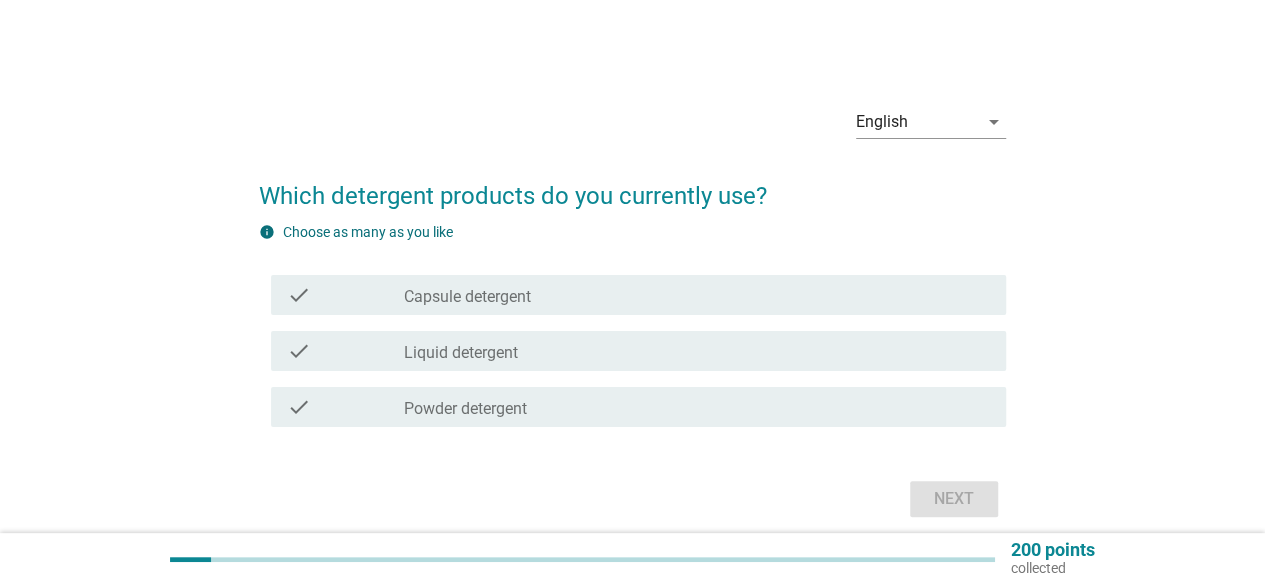 click on "check_box_outline_blank Liquid detergent" at bounding box center [697, 351] 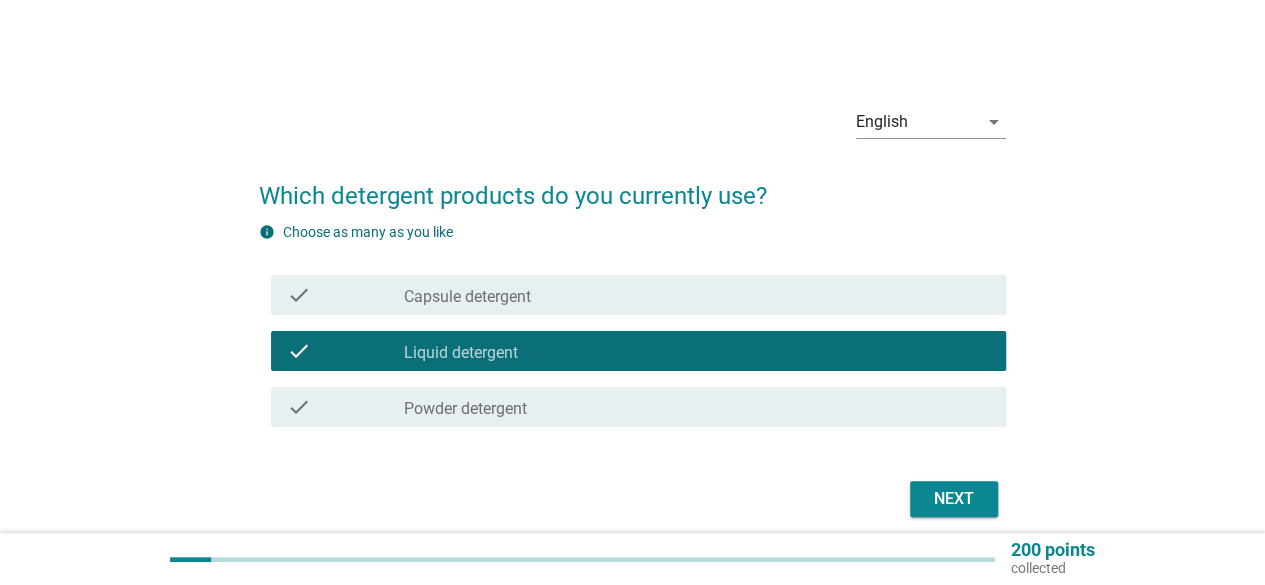 click on "Next" at bounding box center [954, 499] 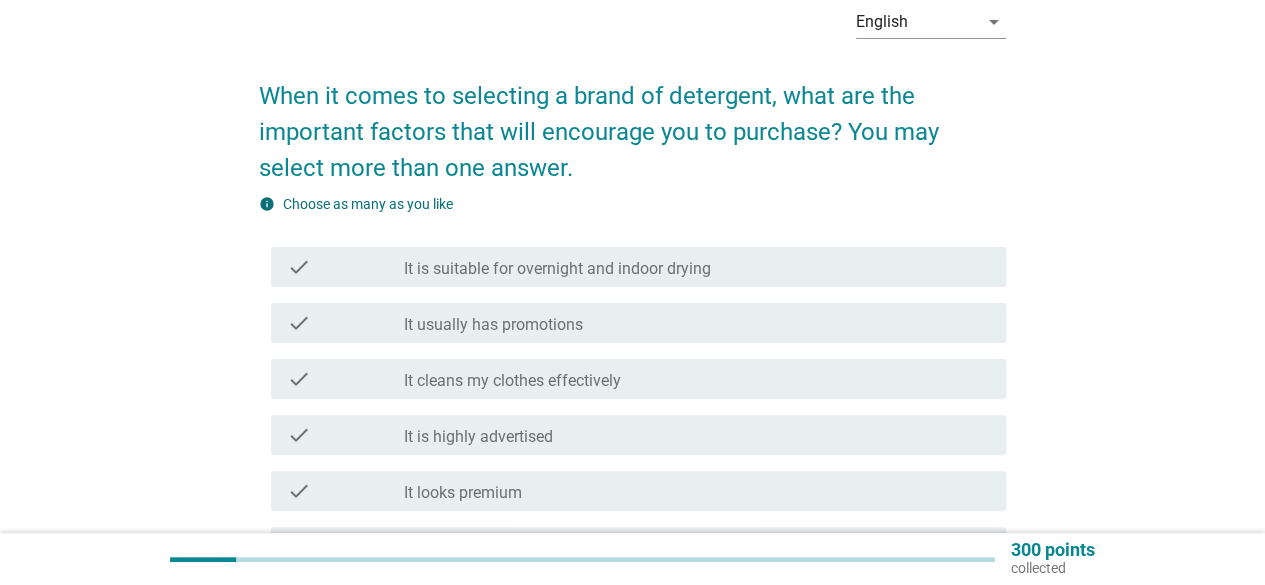 scroll, scrollTop: 300, scrollLeft: 0, axis: vertical 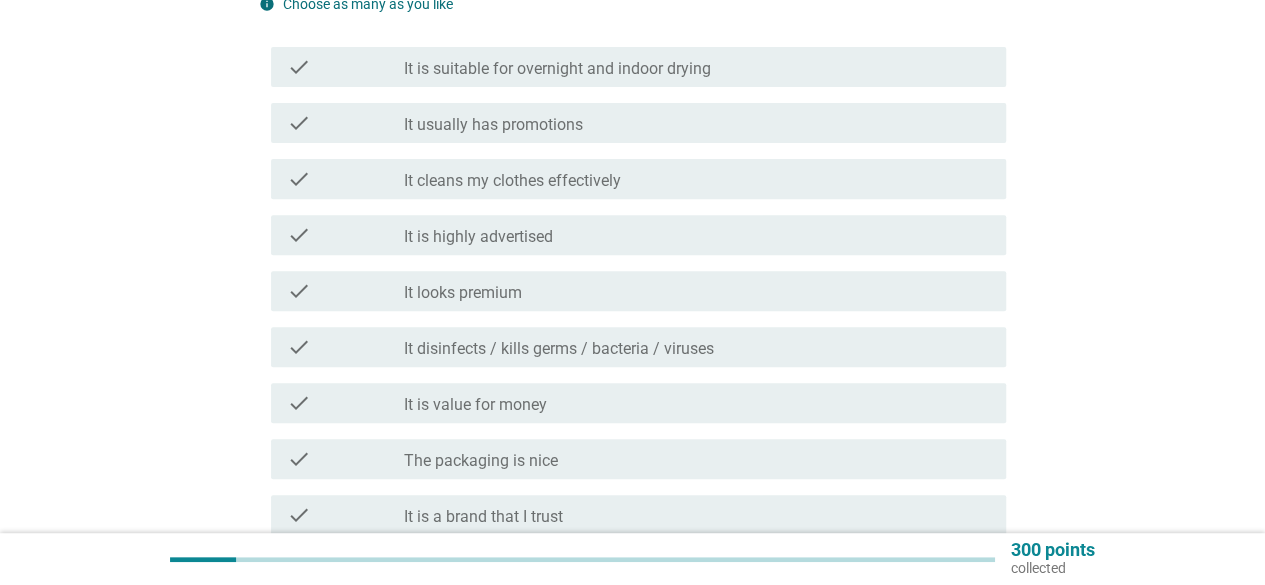 click on "check     check_box_outline_blank It usually has promotions" at bounding box center (638, 123) 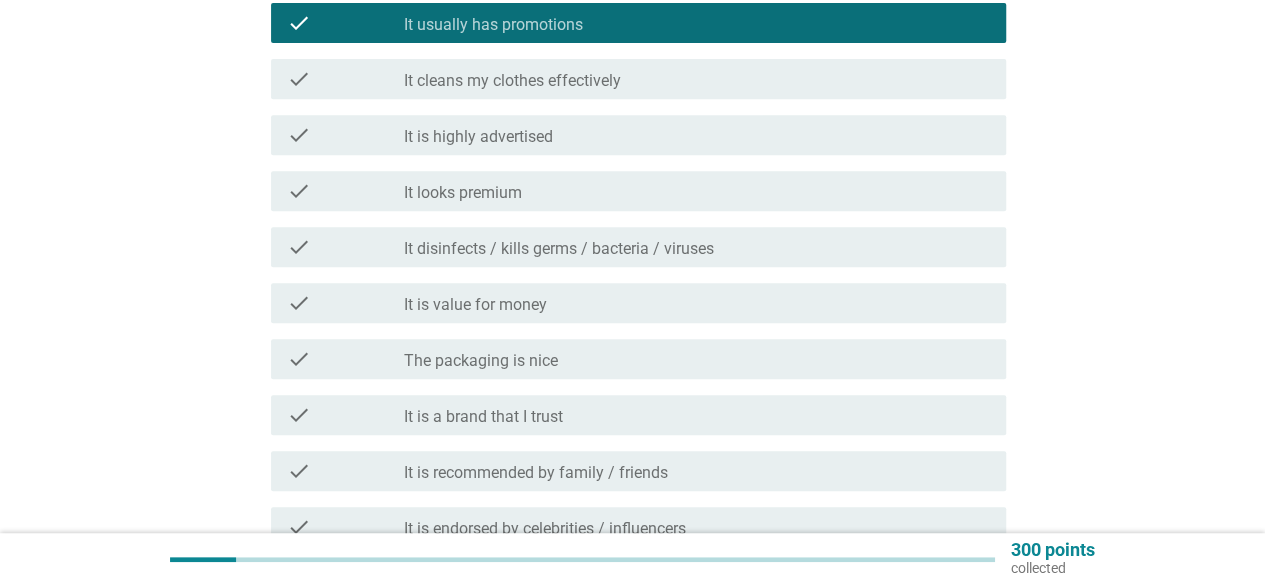 scroll, scrollTop: 600, scrollLeft: 0, axis: vertical 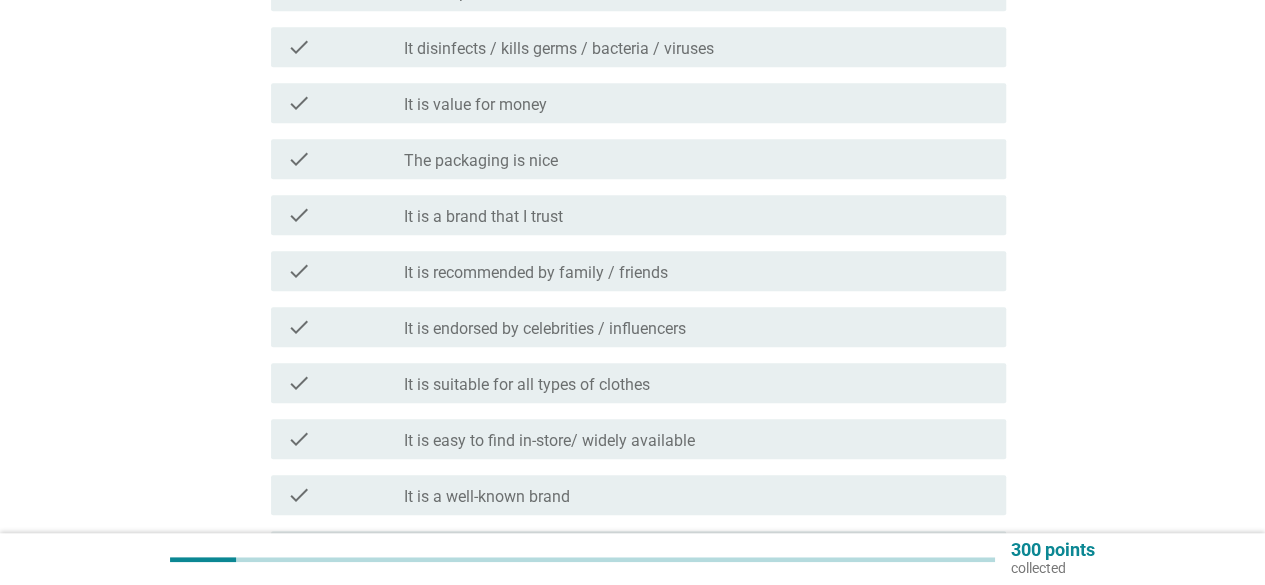 click on "check_box_outline_blank It is a brand that I trust" at bounding box center (697, 215) 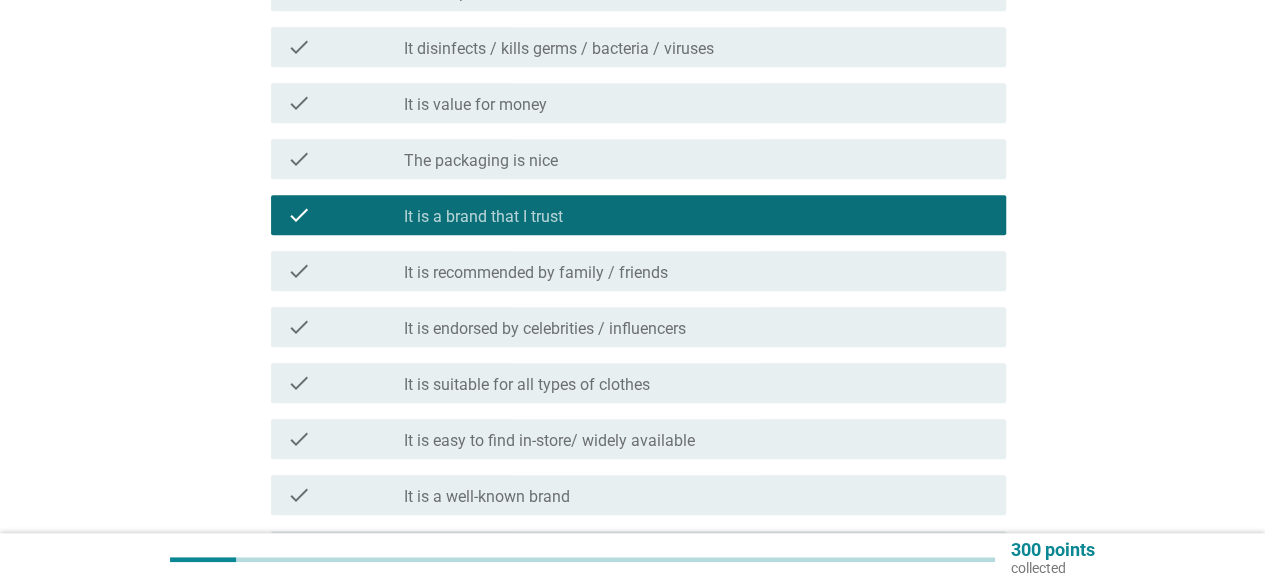 click on "check_box_outline_blank It is recommended by family / friends" at bounding box center [697, 271] 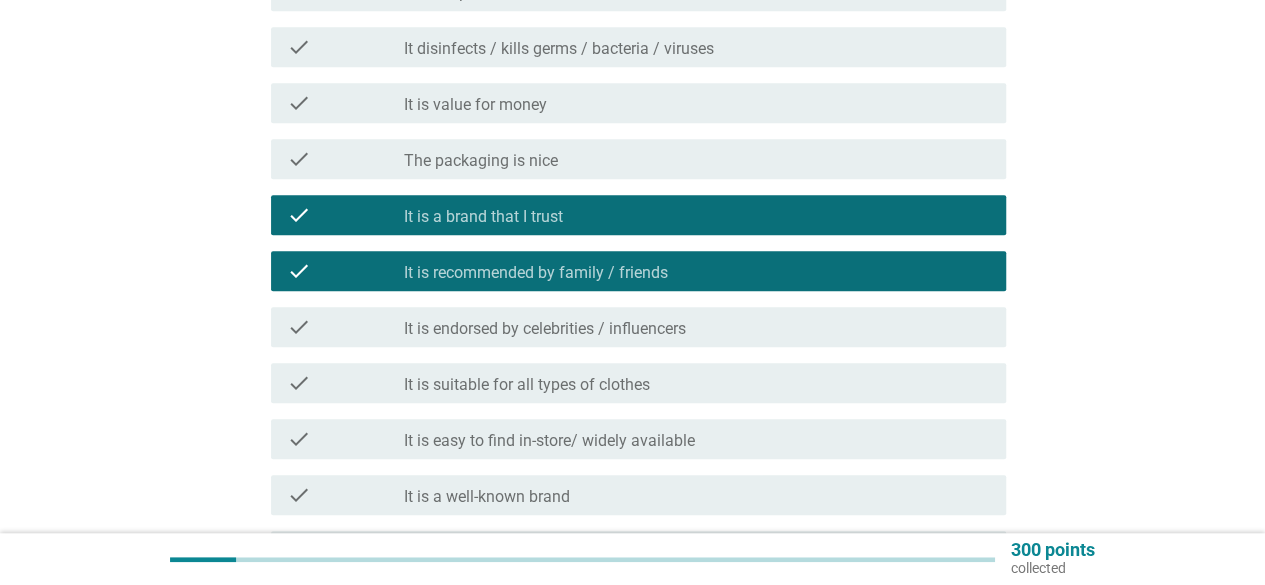 scroll, scrollTop: 800, scrollLeft: 0, axis: vertical 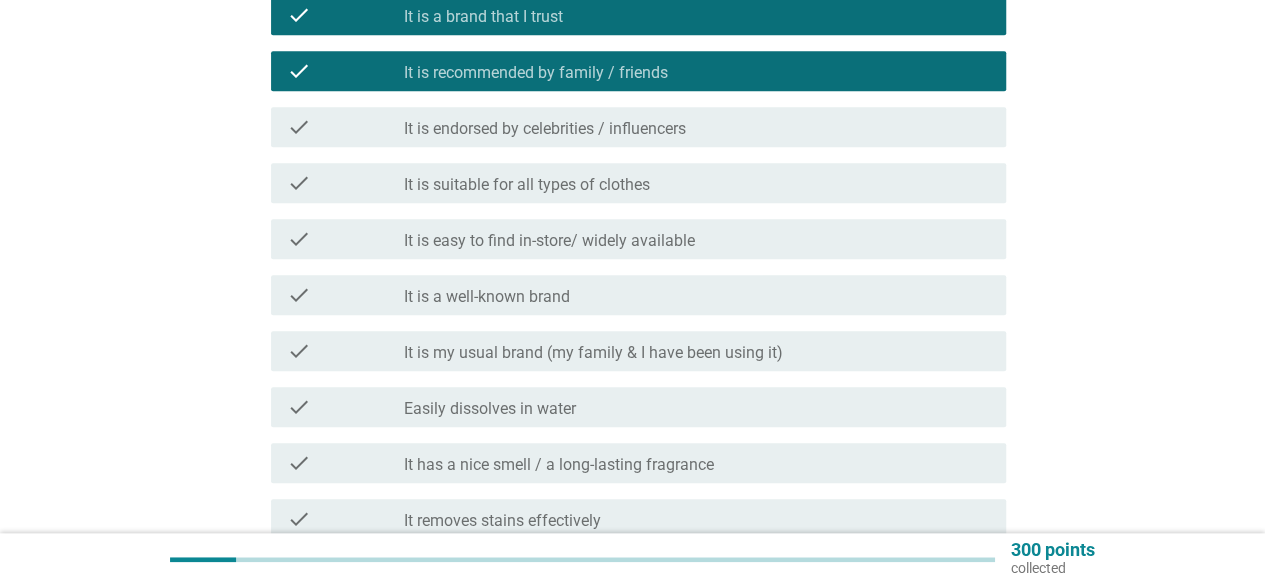 click on "check_box_outline_blank It is easy to find in-store/ widely available" at bounding box center [697, 239] 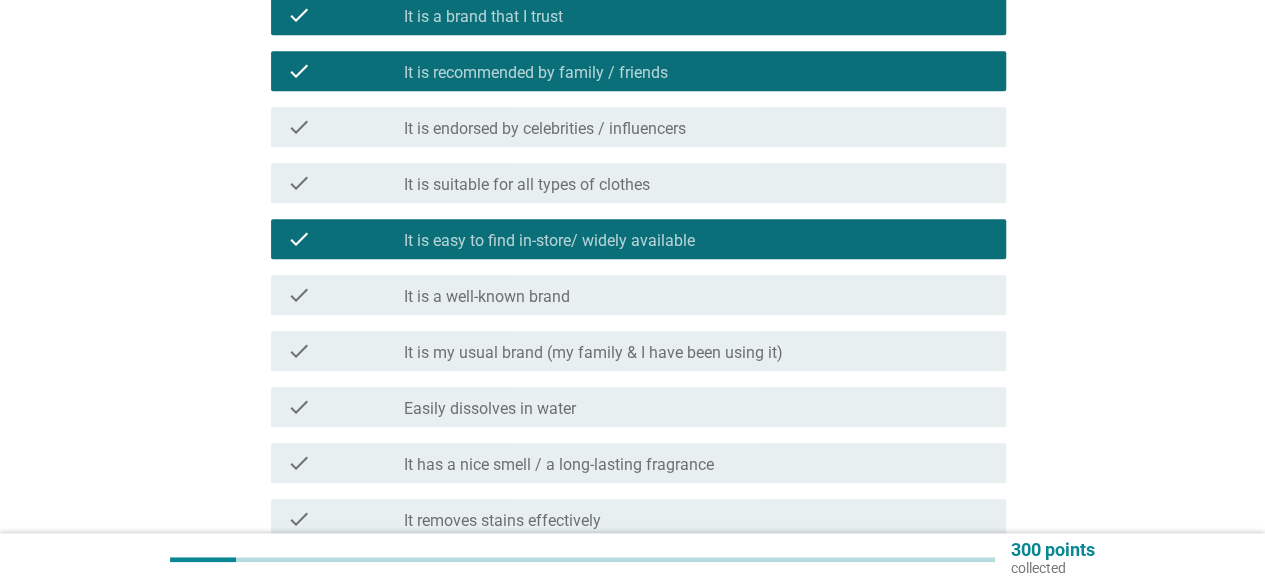 click on "check_box_outline_blank It is a well-known brand" at bounding box center (697, 295) 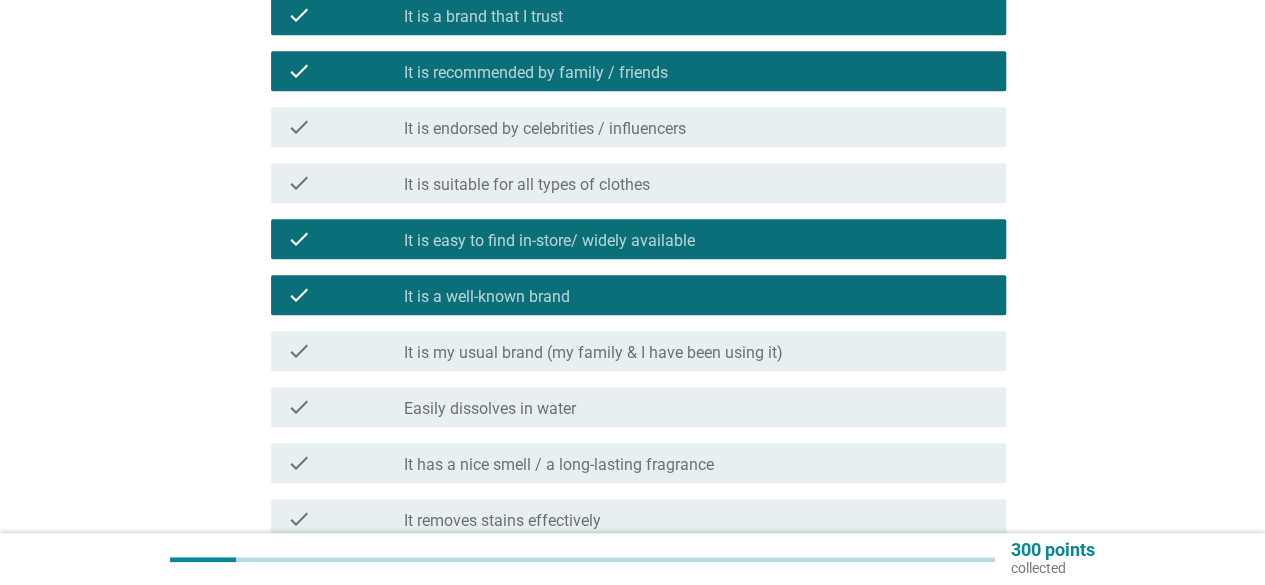 click on "It is my usual brand (my family & I have been using it)" at bounding box center [593, 353] 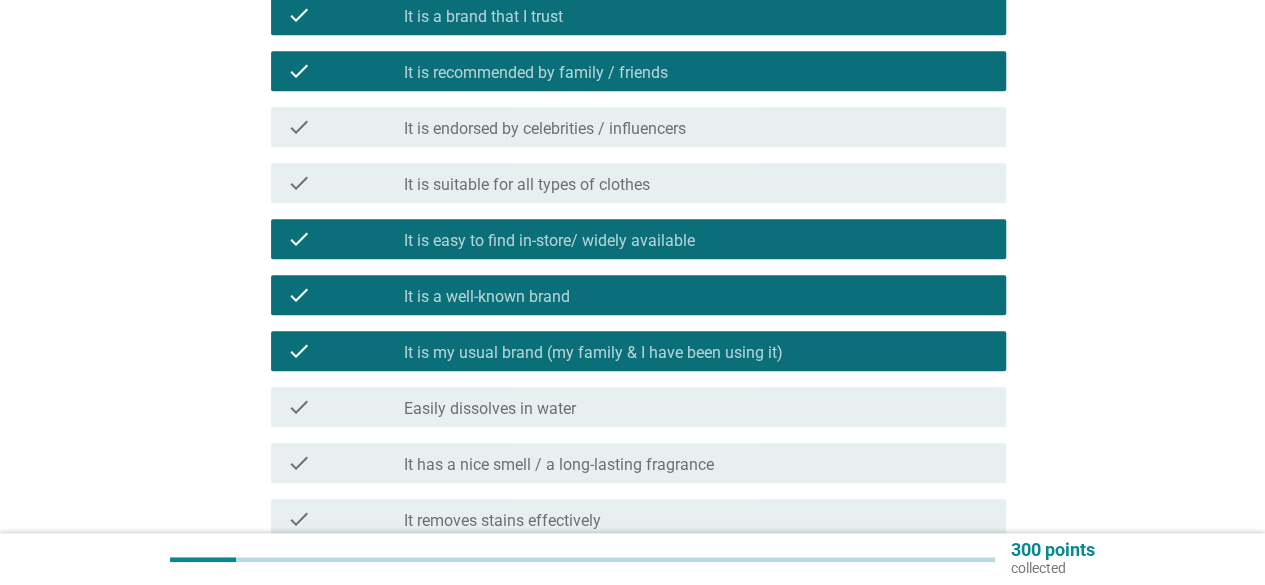 scroll, scrollTop: 1100, scrollLeft: 0, axis: vertical 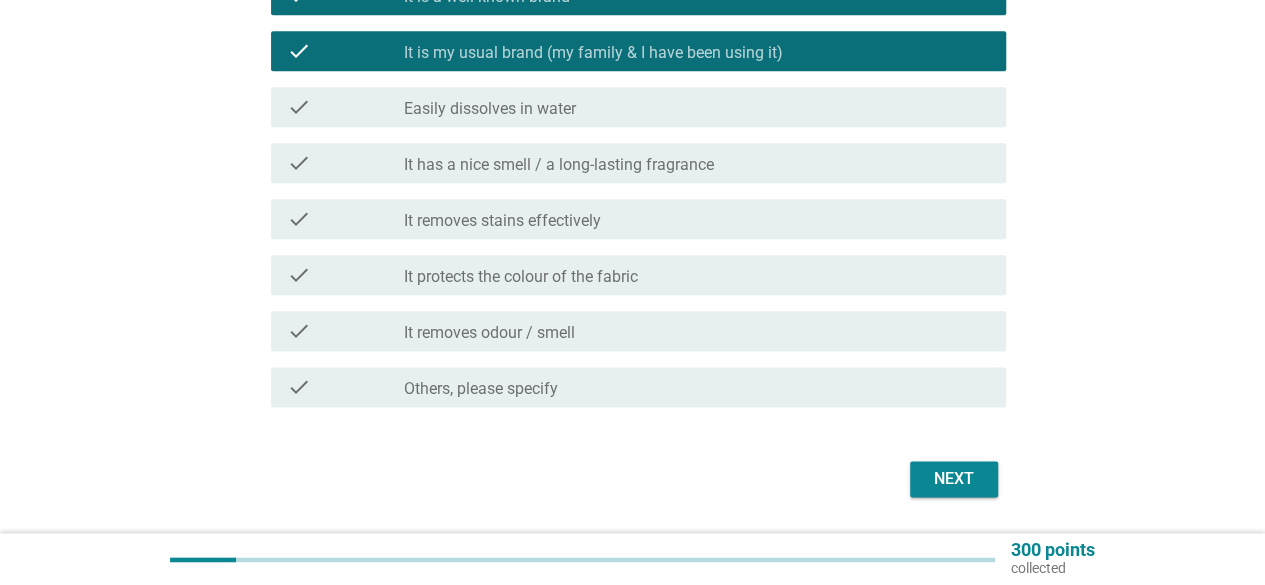 click on "check_box_outline_blank It has a nice smell / a long-lasting fragrance" at bounding box center [697, 163] 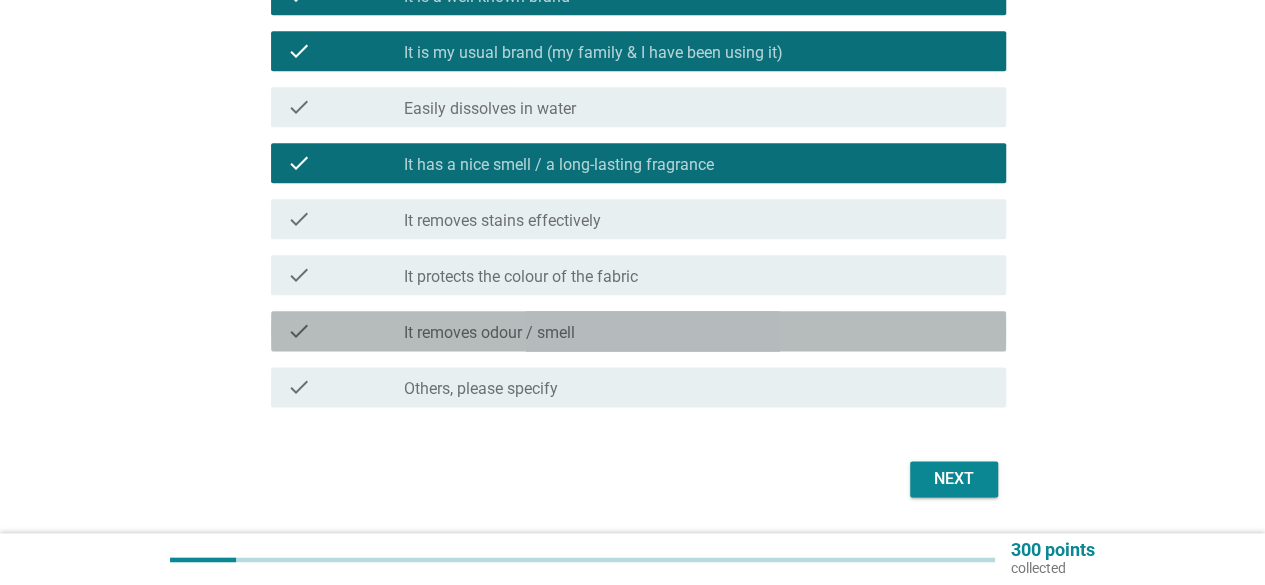 click on "check_box_outline_blank It removes odour / smell" at bounding box center (697, 331) 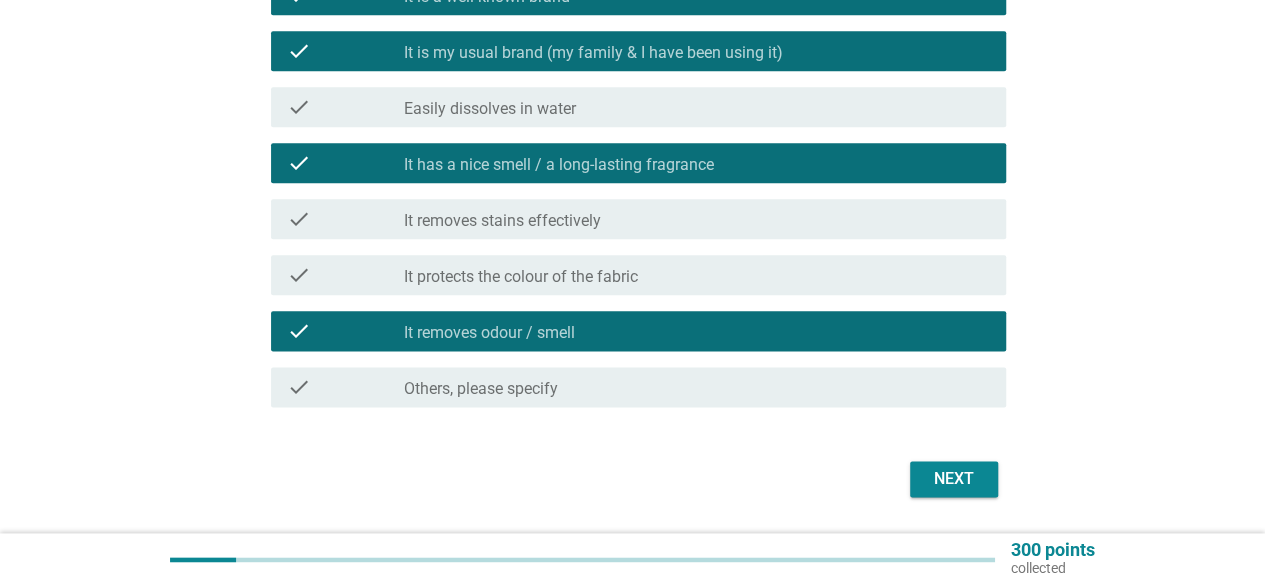 click on "check     check_box_outline_blank It protects the colour of the fabric" at bounding box center [632, 275] 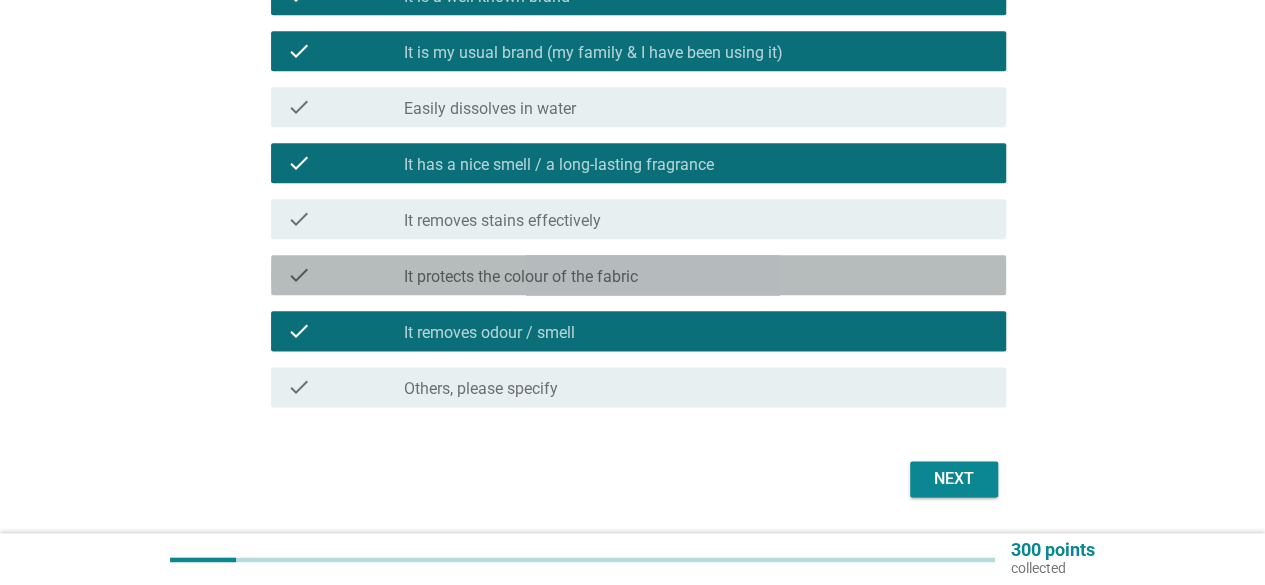 click on "check_box_outline_blank It protects the colour of the fabric" at bounding box center (697, 275) 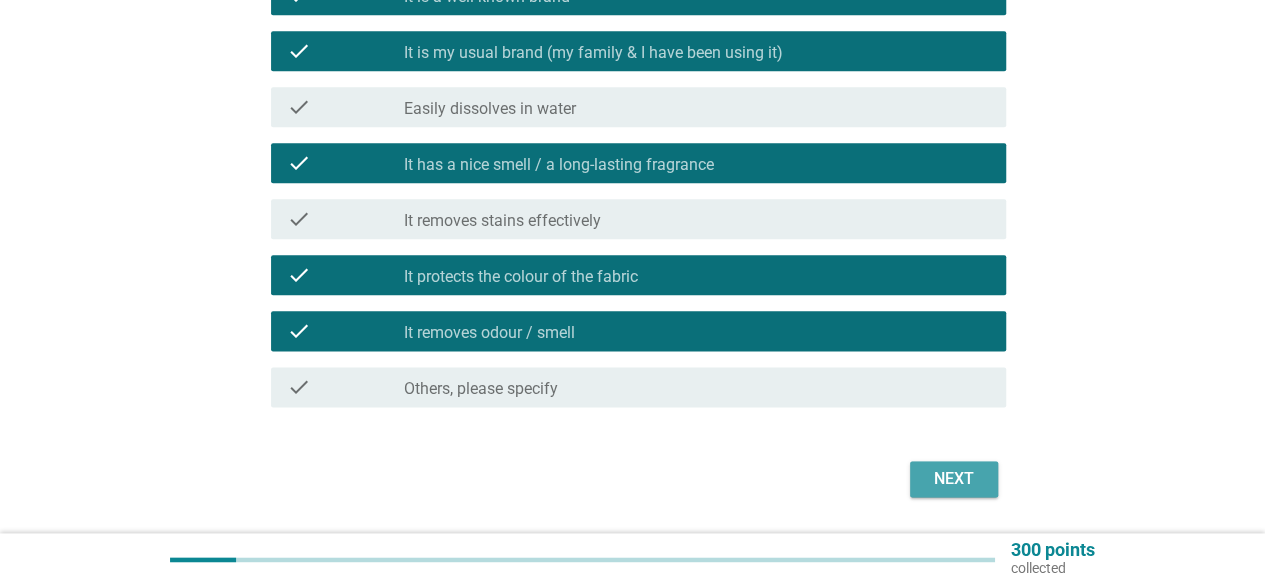 click on "Next" at bounding box center [954, 479] 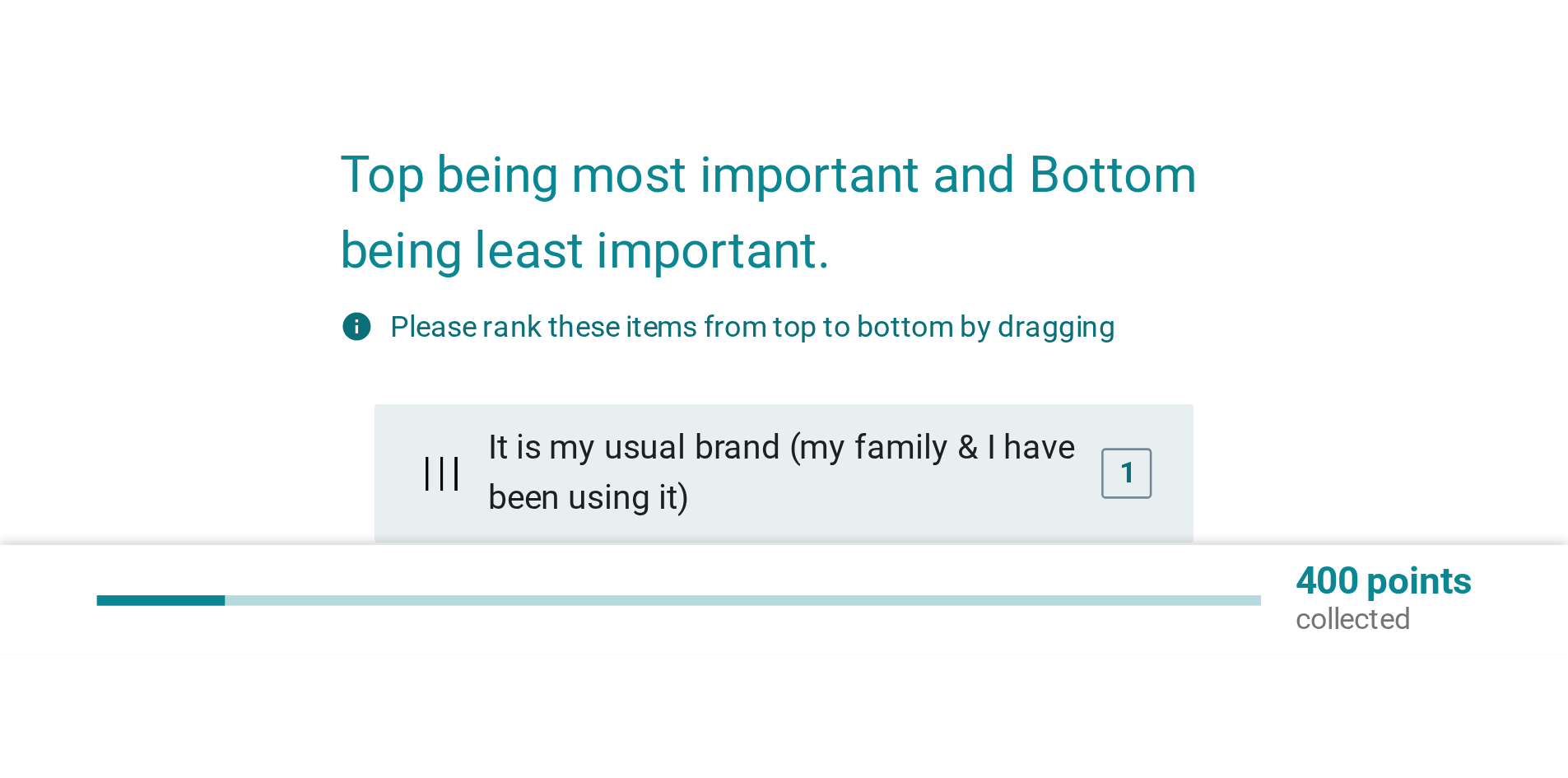 scroll, scrollTop: 112, scrollLeft: 0, axis: vertical 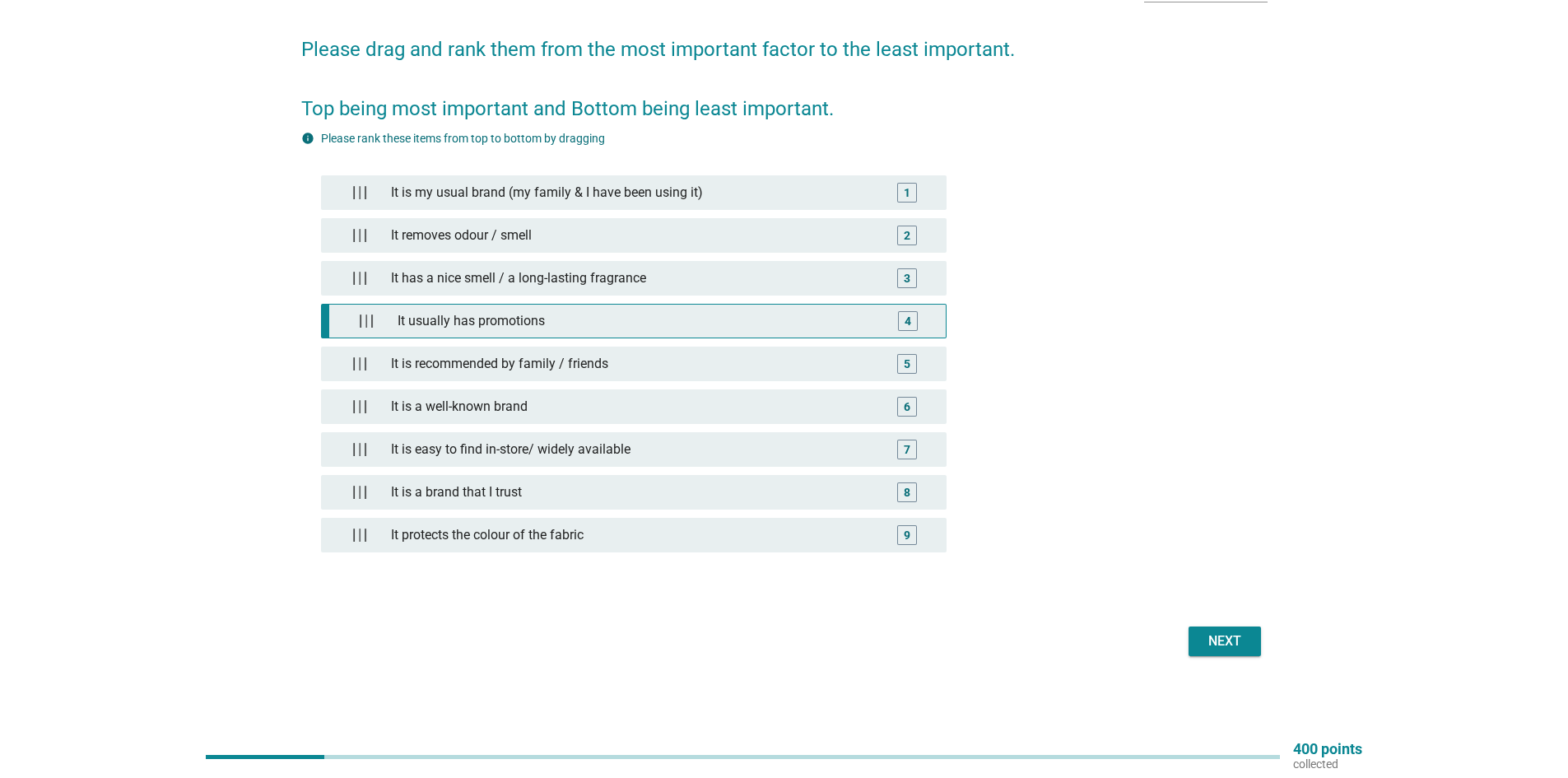type 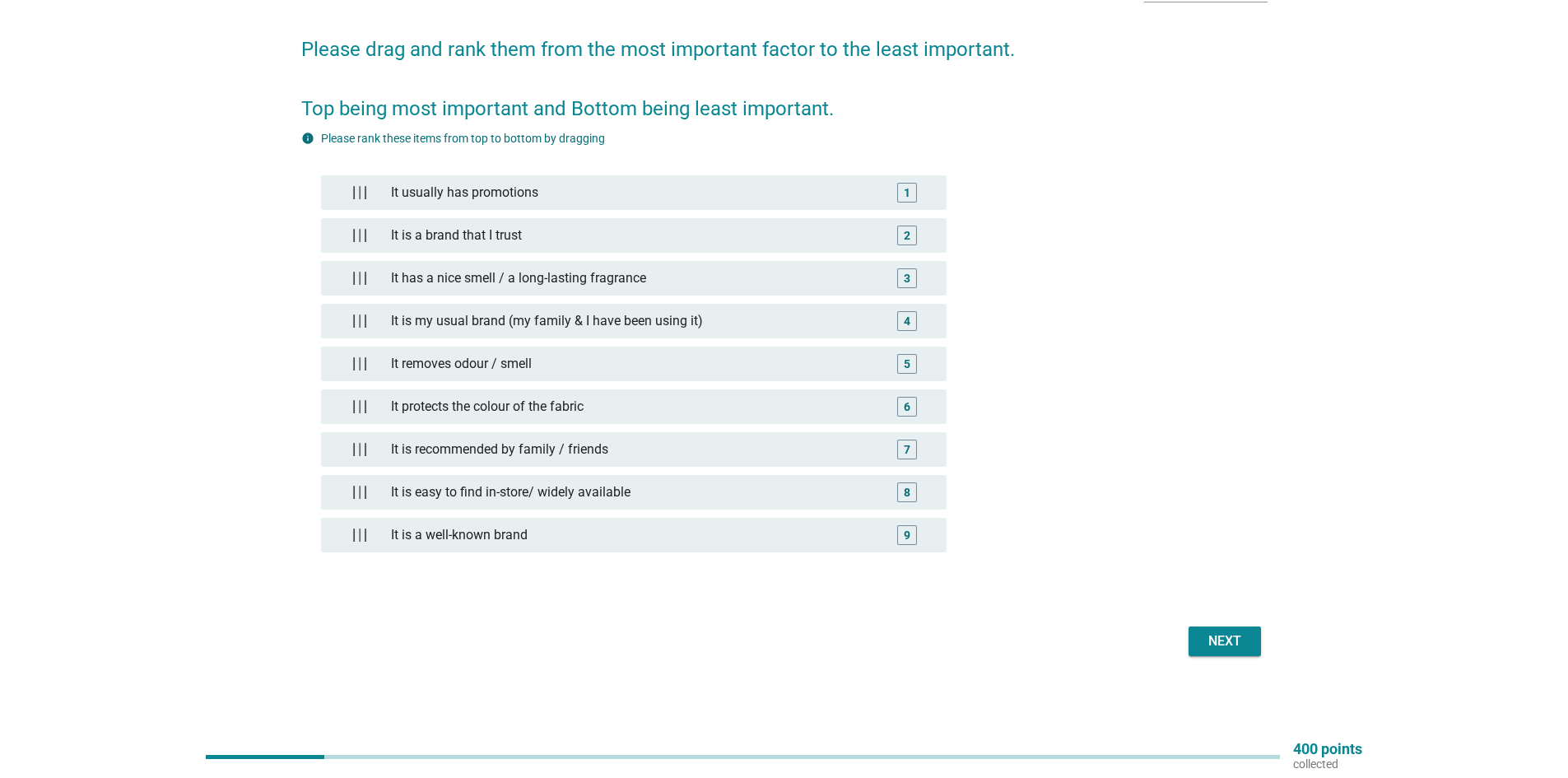 click on "Next" at bounding box center [1225, 641] 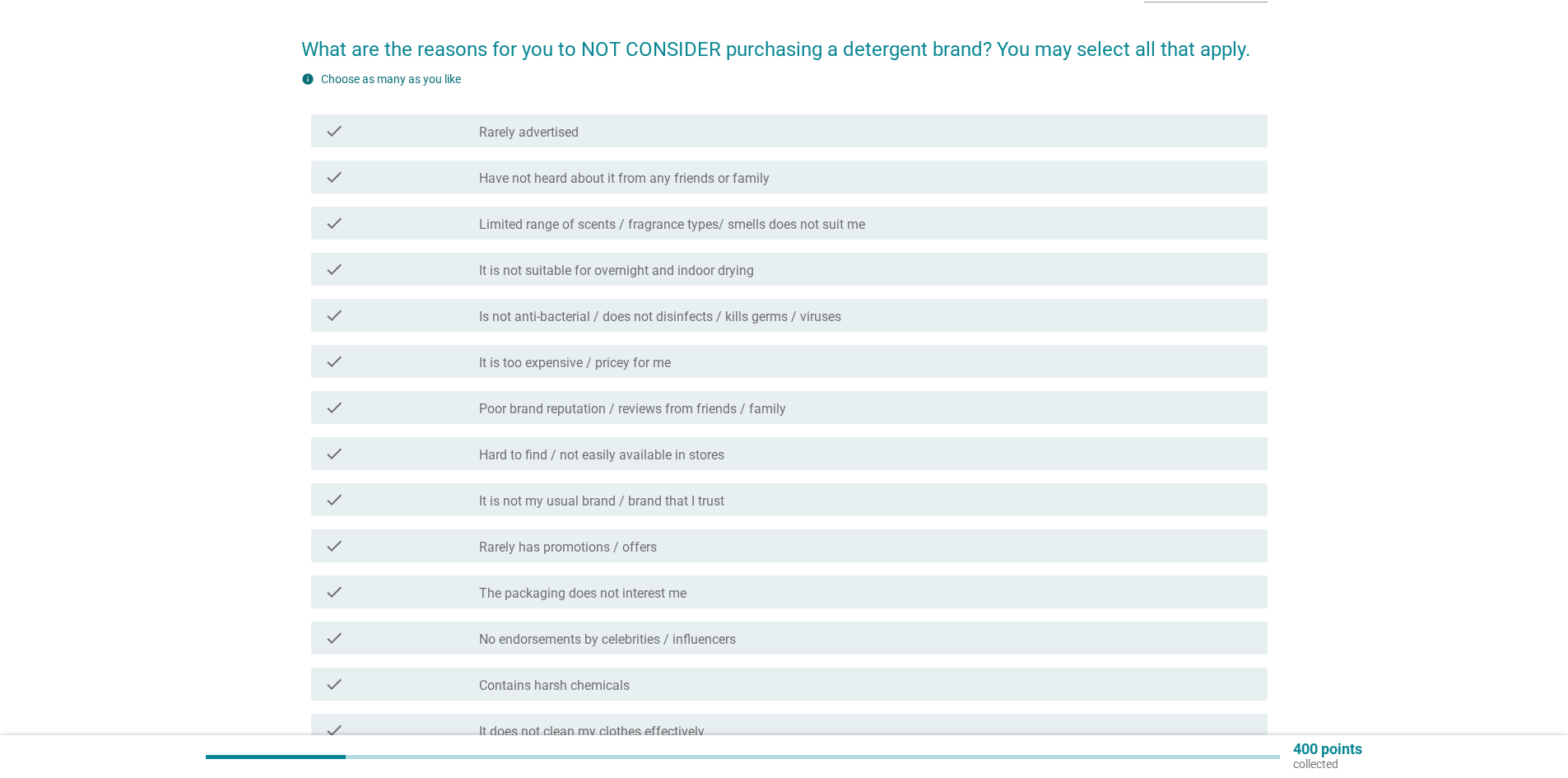 scroll, scrollTop: 0, scrollLeft: 0, axis: both 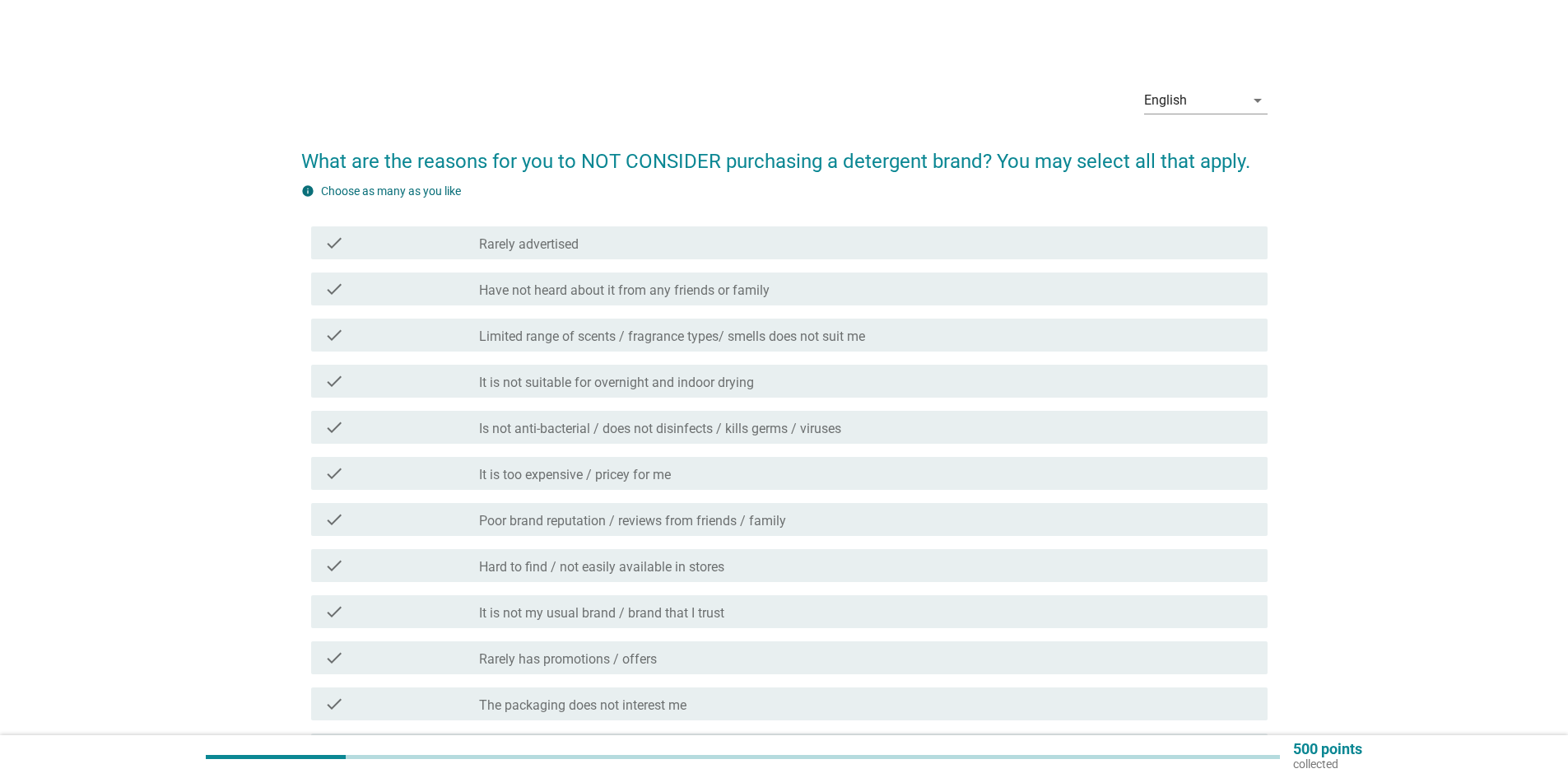 click on "Have not heard about it from any friends or family" at bounding box center (624, 291) 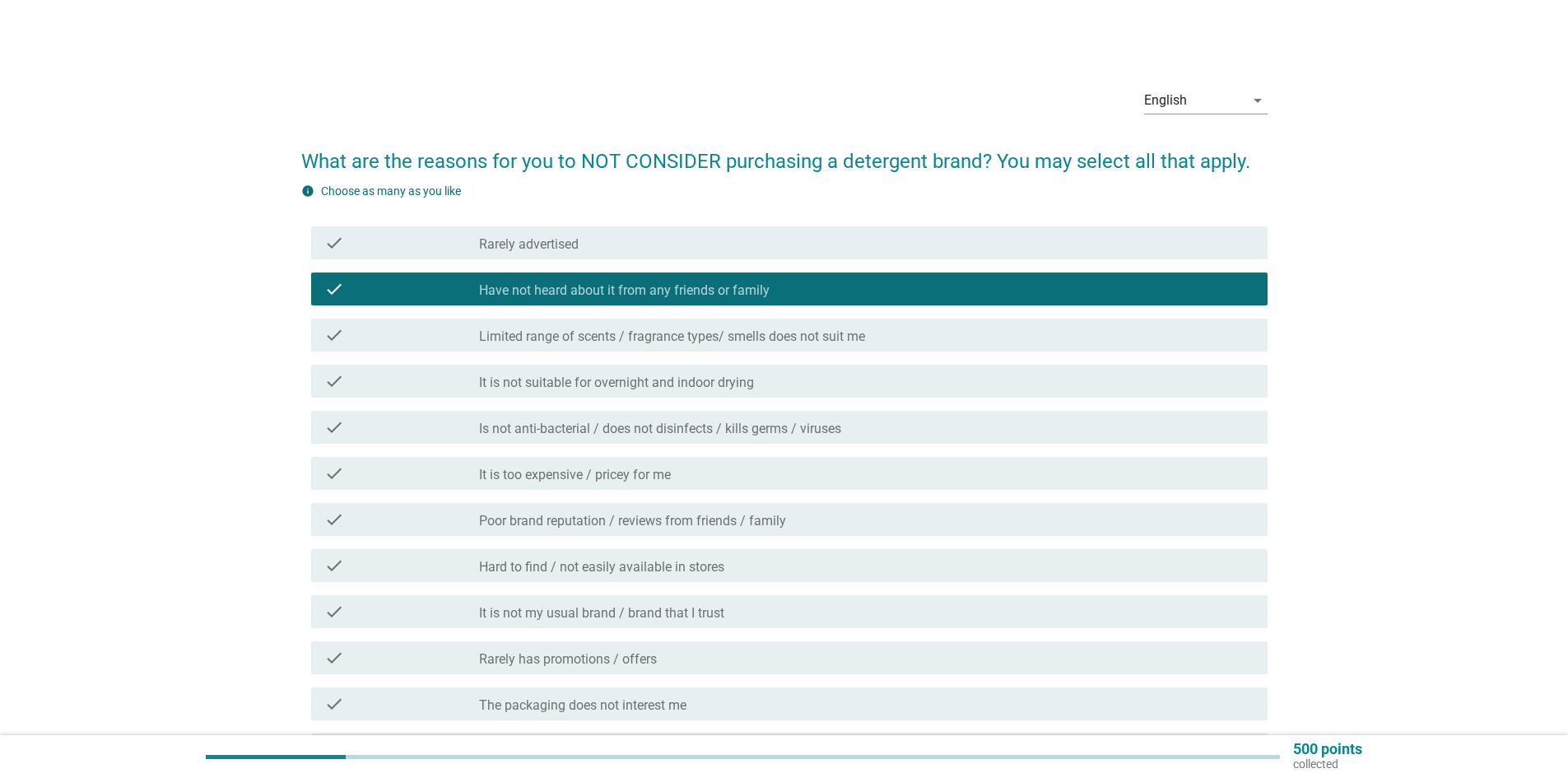 scroll, scrollTop: 82, scrollLeft: 0, axis: vertical 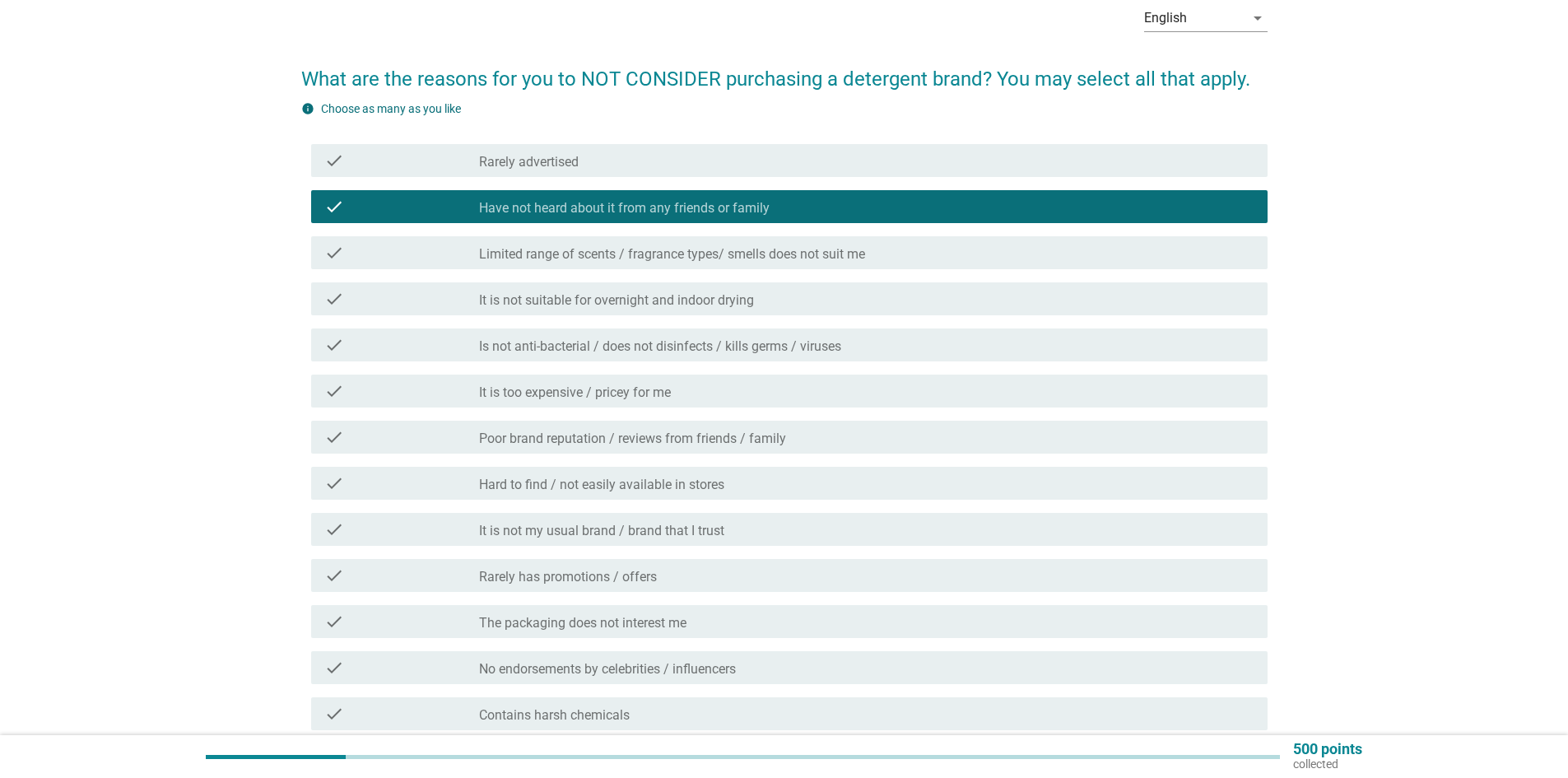click on "check     check_box_outline_blank Is not anti-bacterial / does not disinfects / kills germs / viruses" at bounding box center (784, 345) 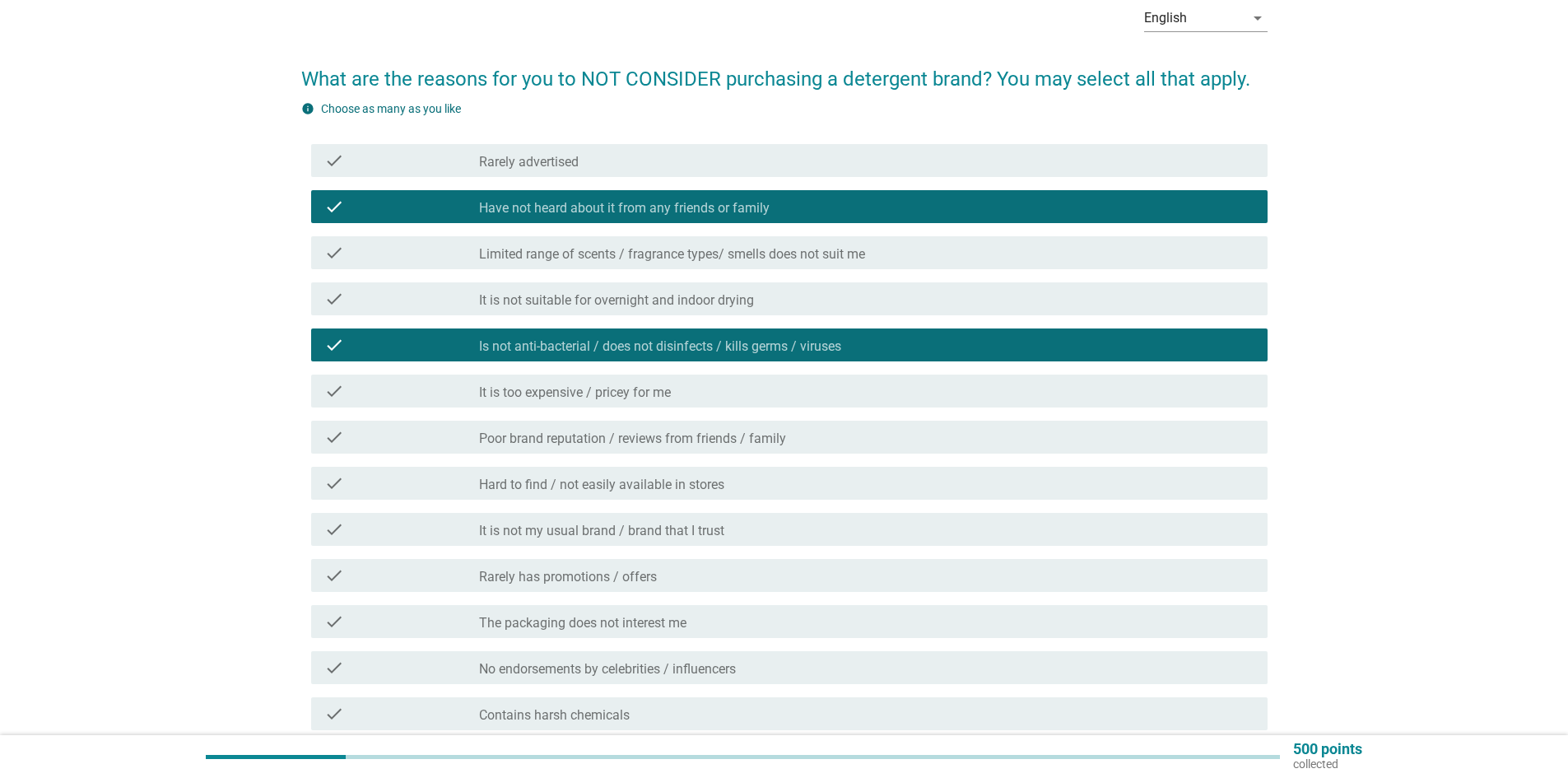 click on "It is too expensive / pricey for me" at bounding box center [575, 393] 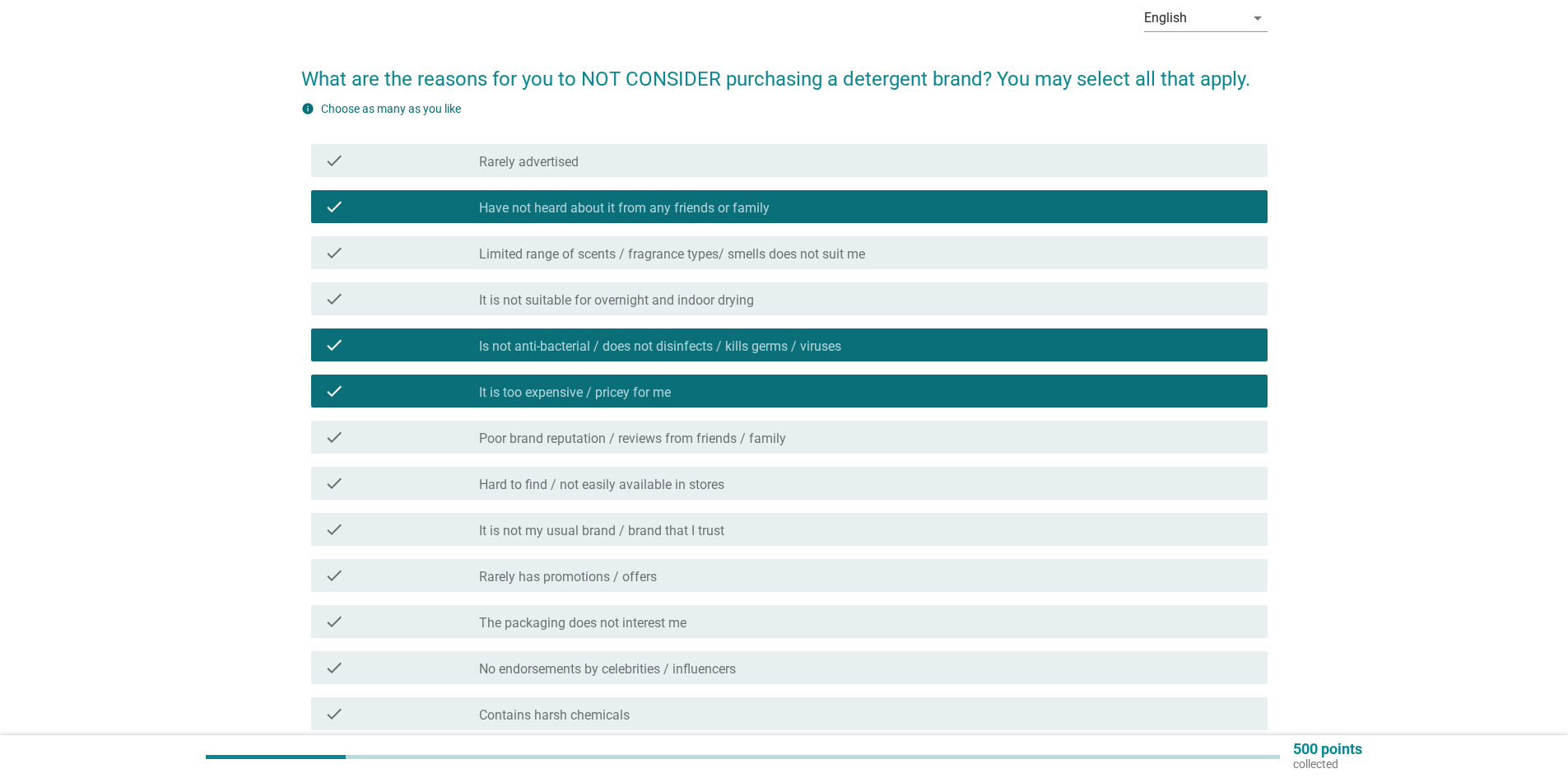 click on "Poor brand reputation / reviews from friends / family" at bounding box center [632, 439] 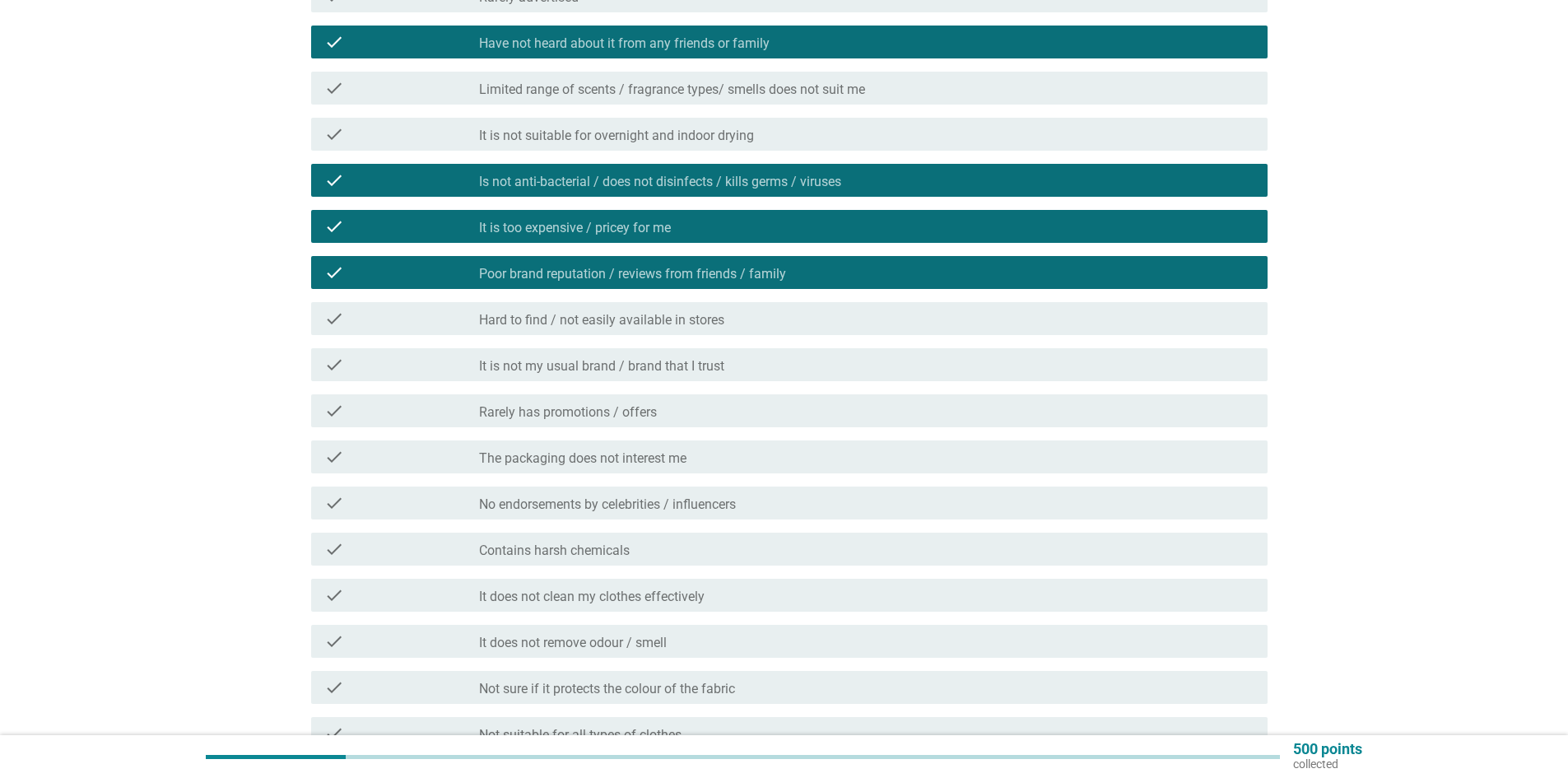 scroll, scrollTop: 412, scrollLeft: 0, axis: vertical 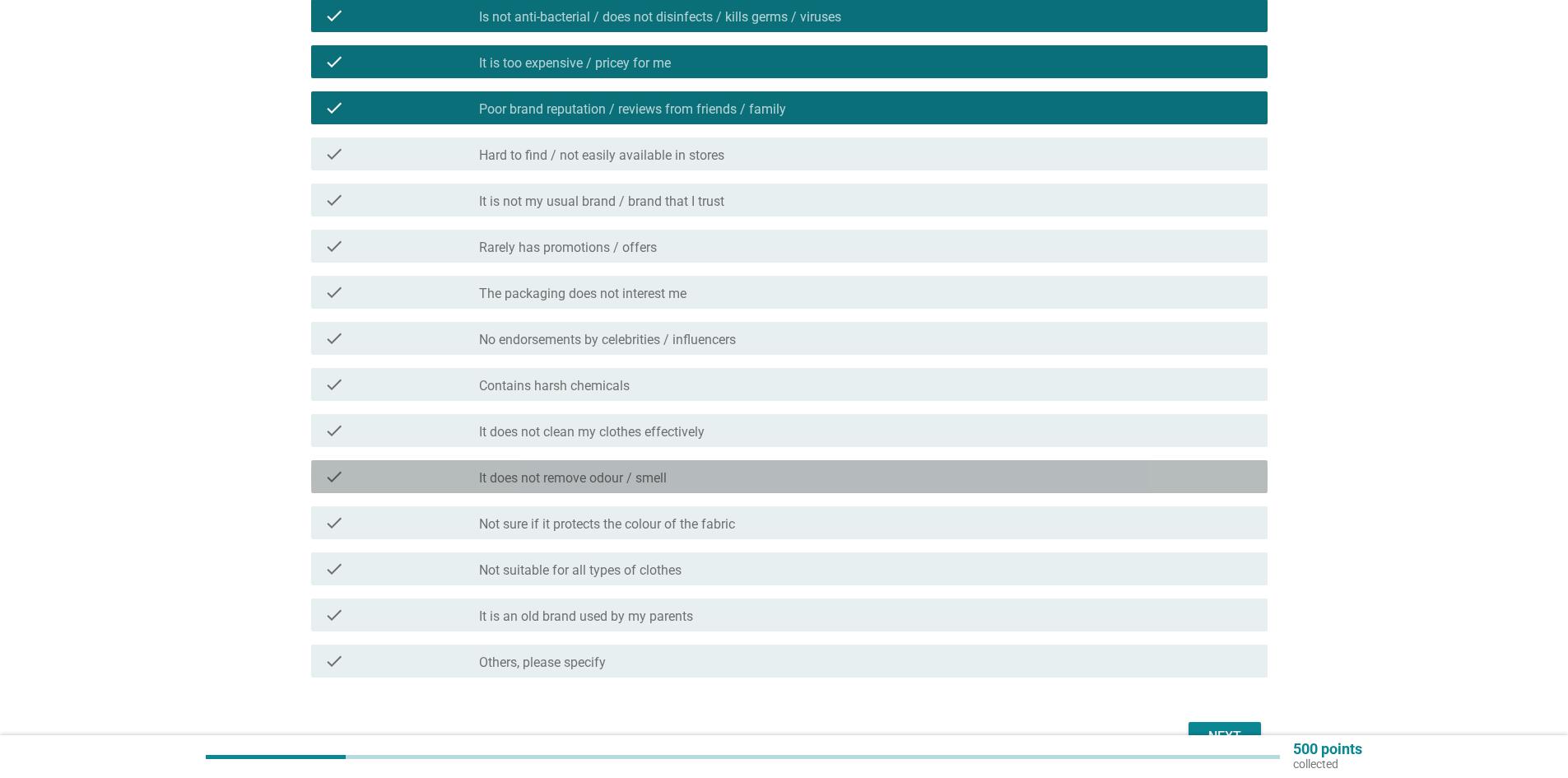 click on "check_box_outline_blank It does not remove odour / smell" at bounding box center (867, 477) 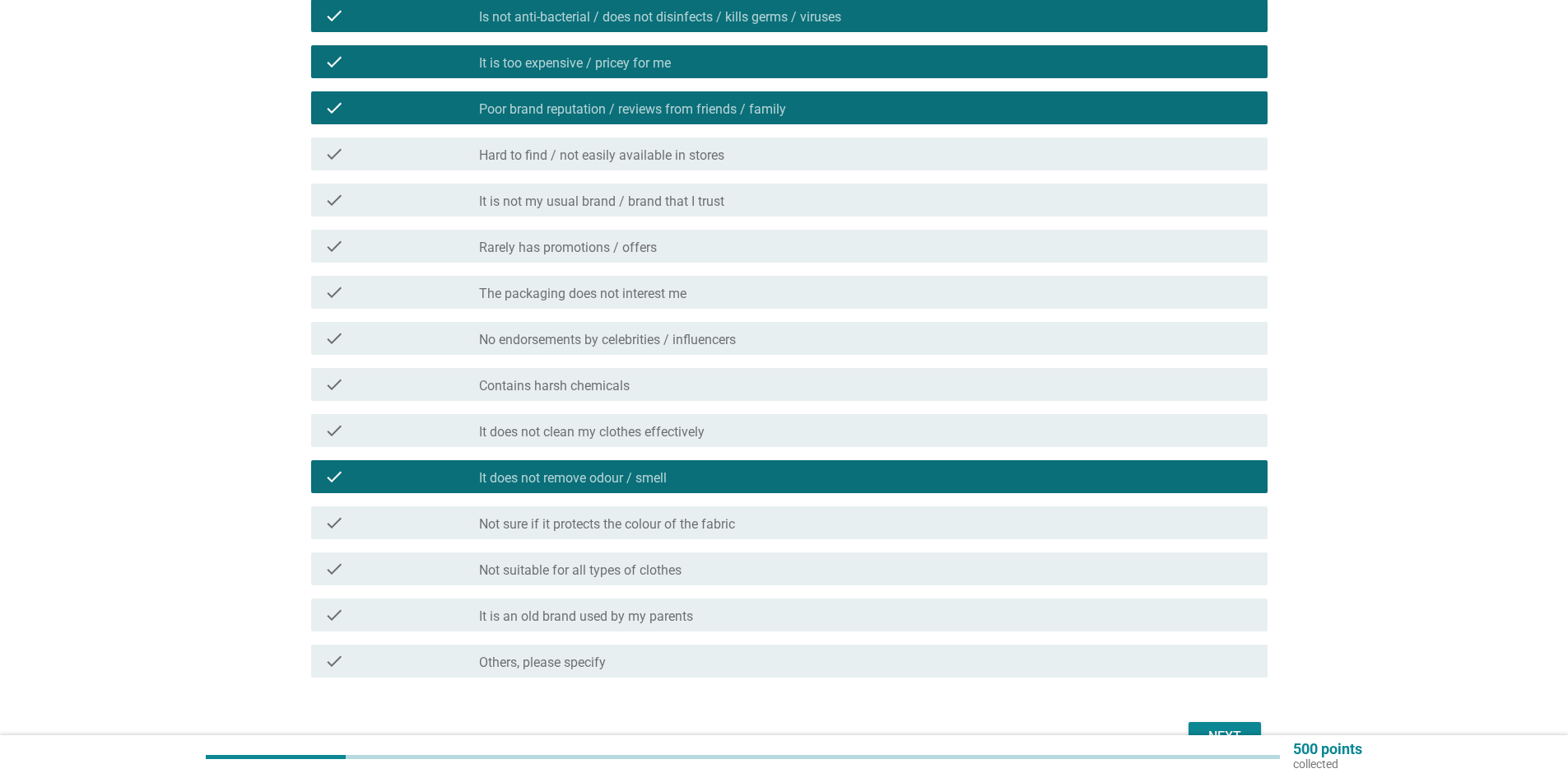 scroll, scrollTop: 494, scrollLeft: 0, axis: vertical 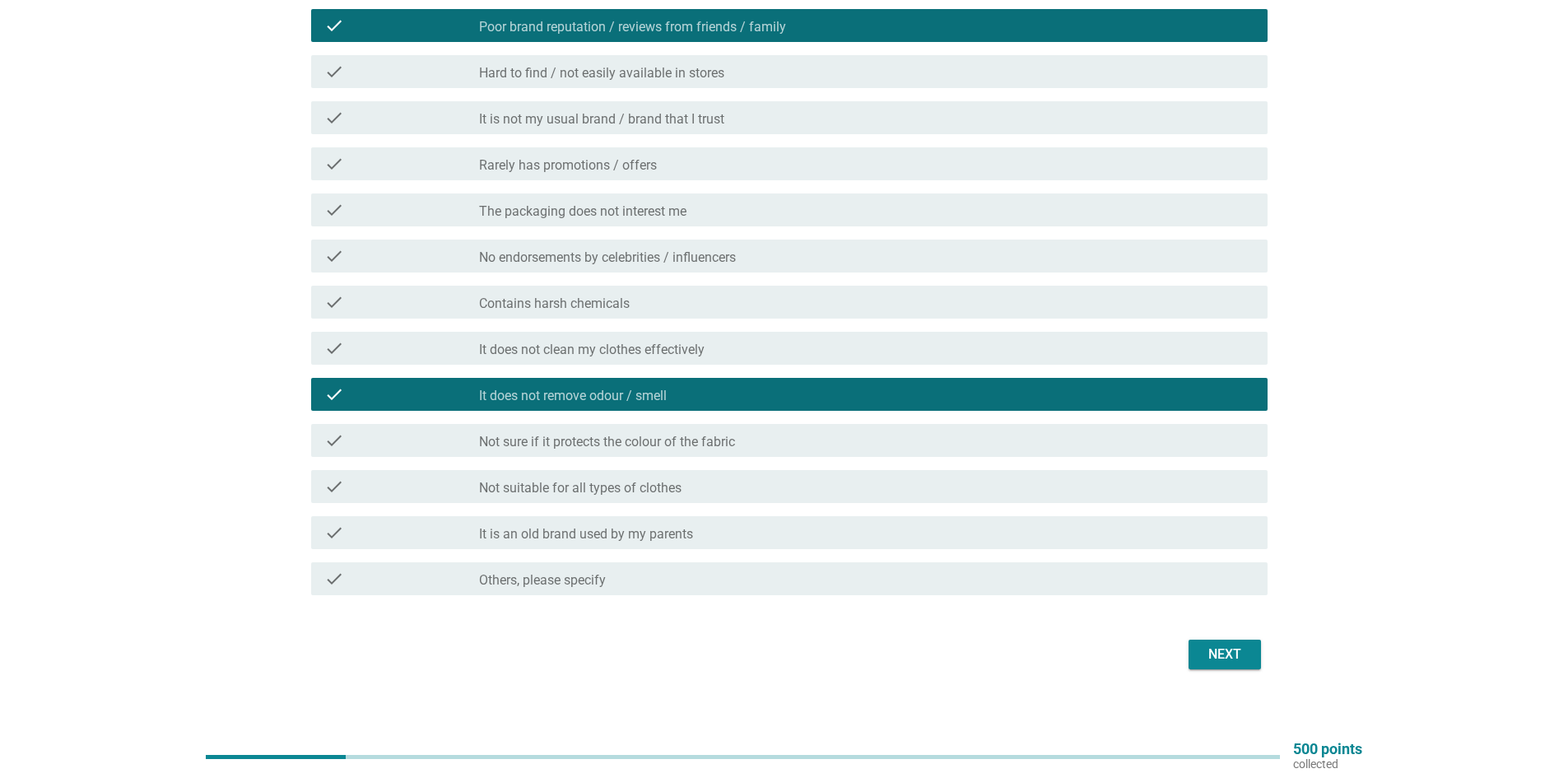 click on "Next" at bounding box center [1225, 655] 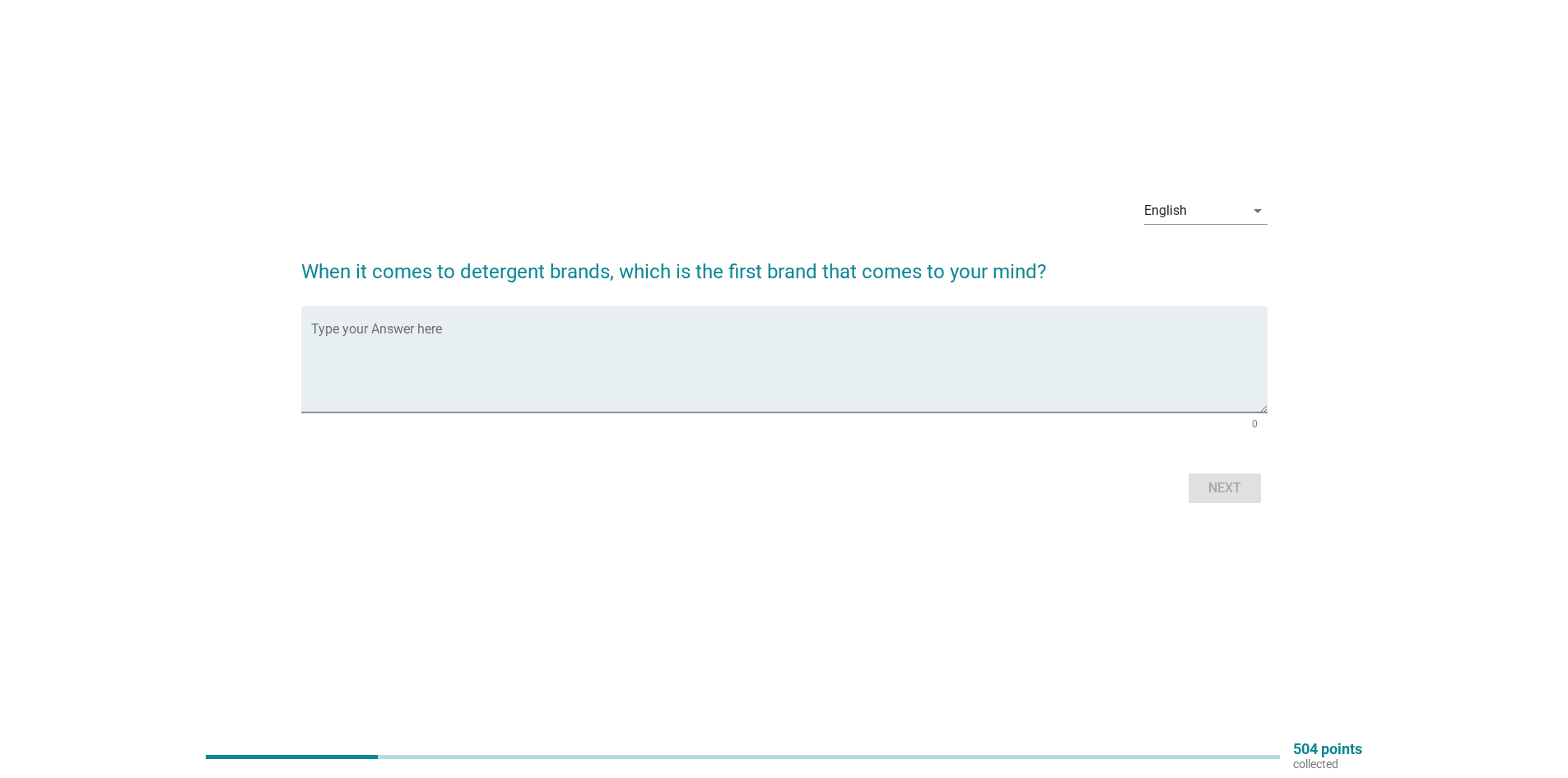 scroll, scrollTop: 0, scrollLeft: 0, axis: both 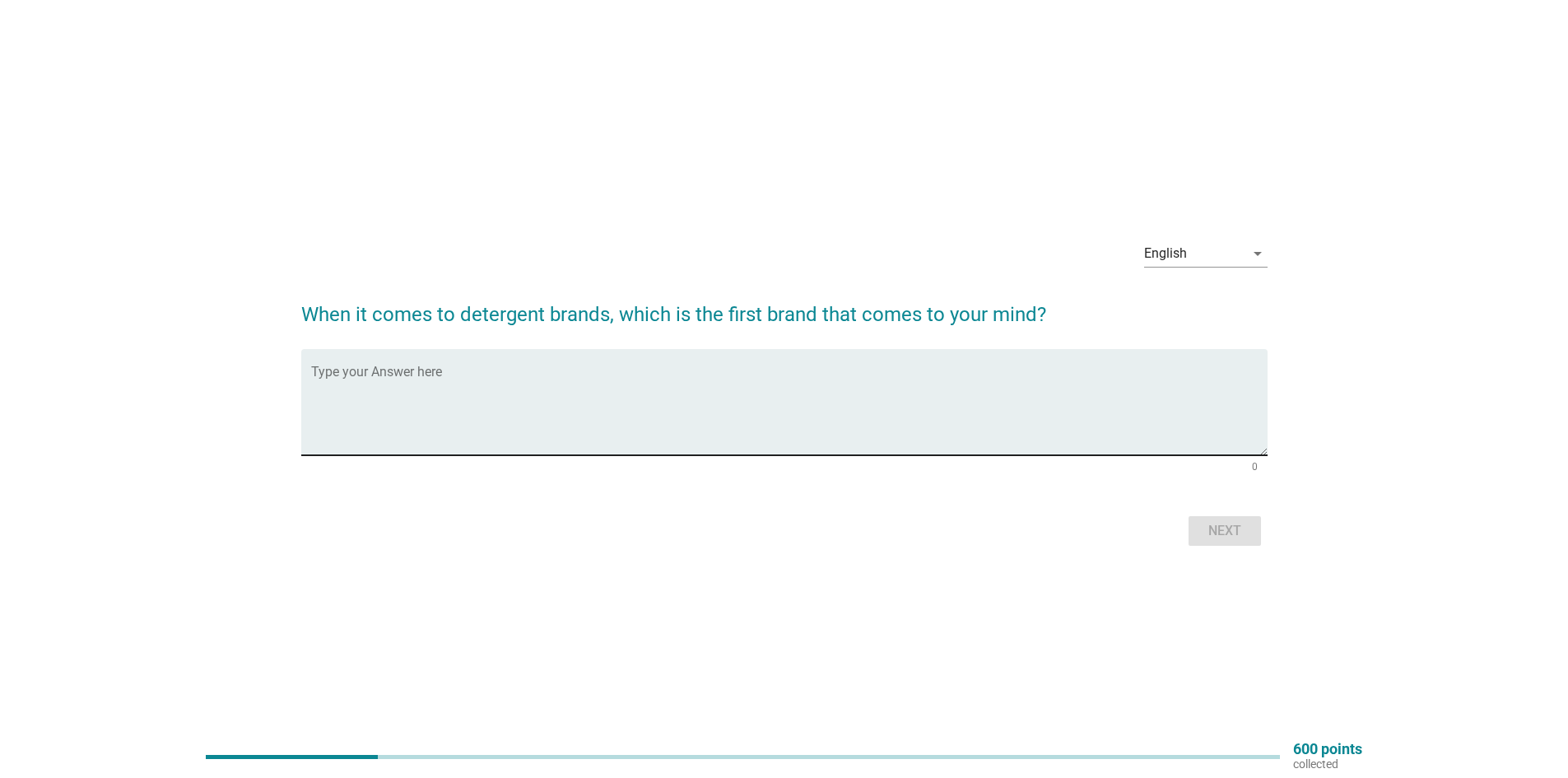 click at bounding box center (789, 412) 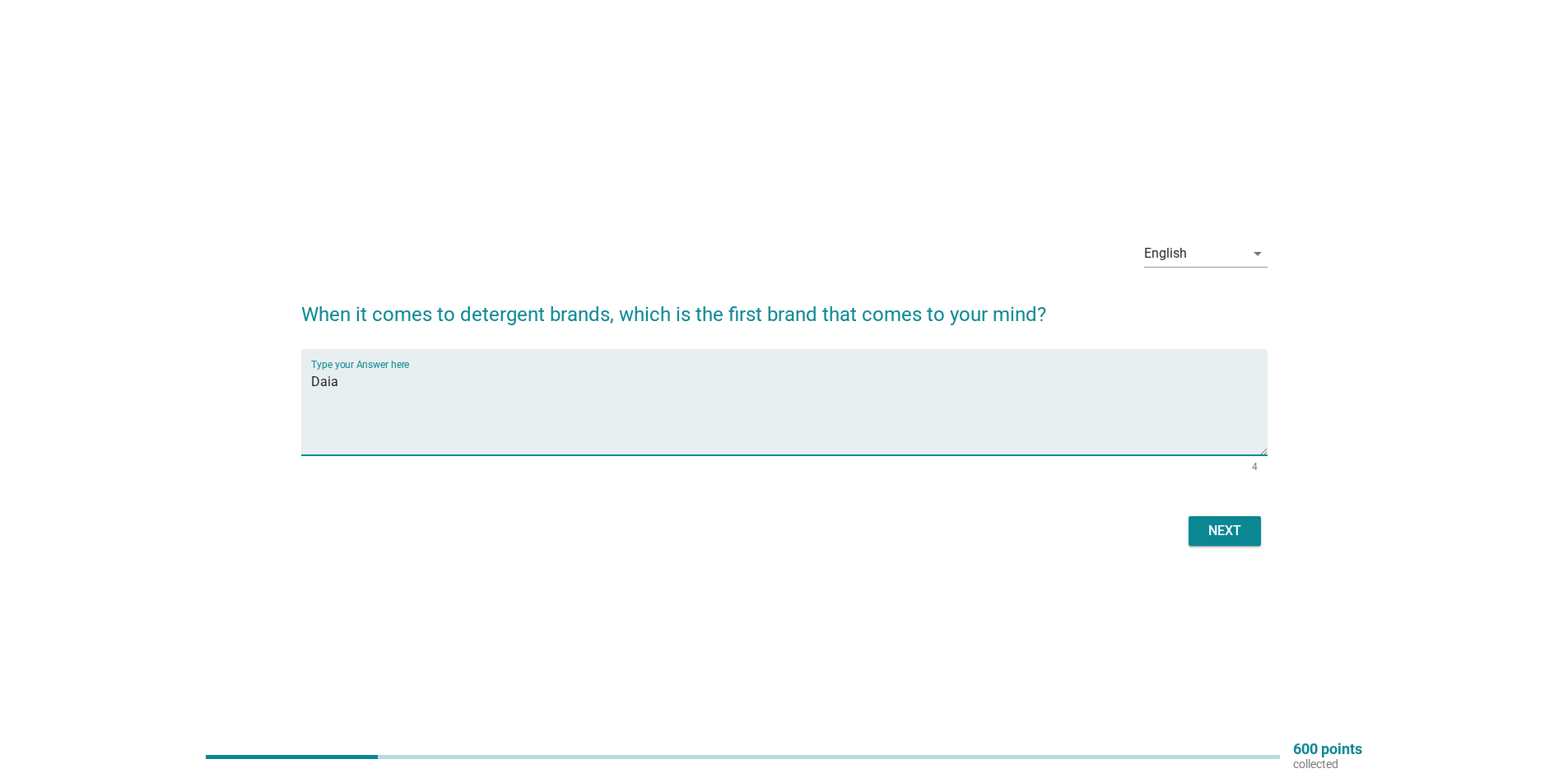 type on "Daia" 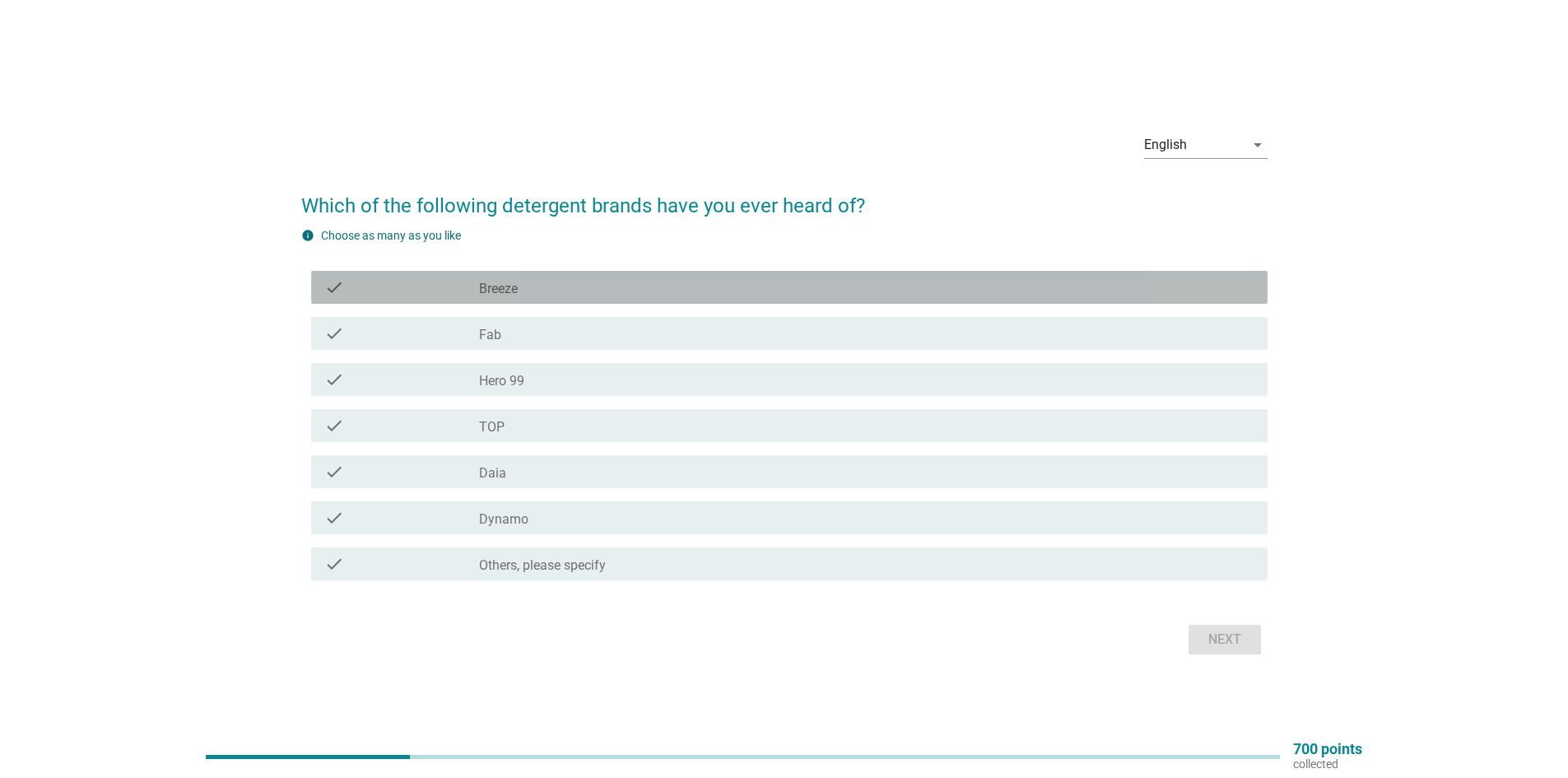 click on "check_box_outline_blank Breeze" at bounding box center [867, 287] 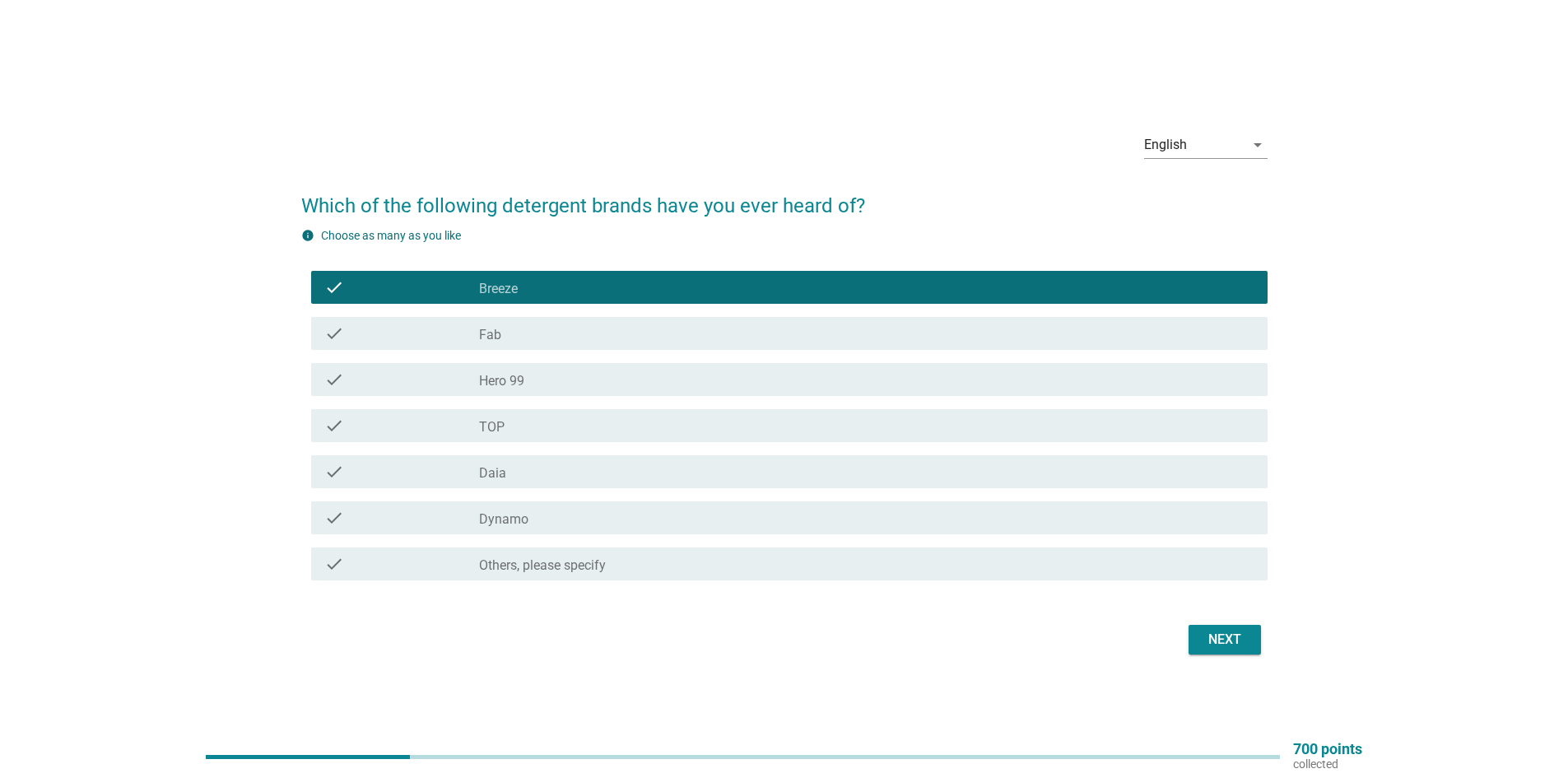 click on "check_box_outline_blank TOP" at bounding box center (867, 426) 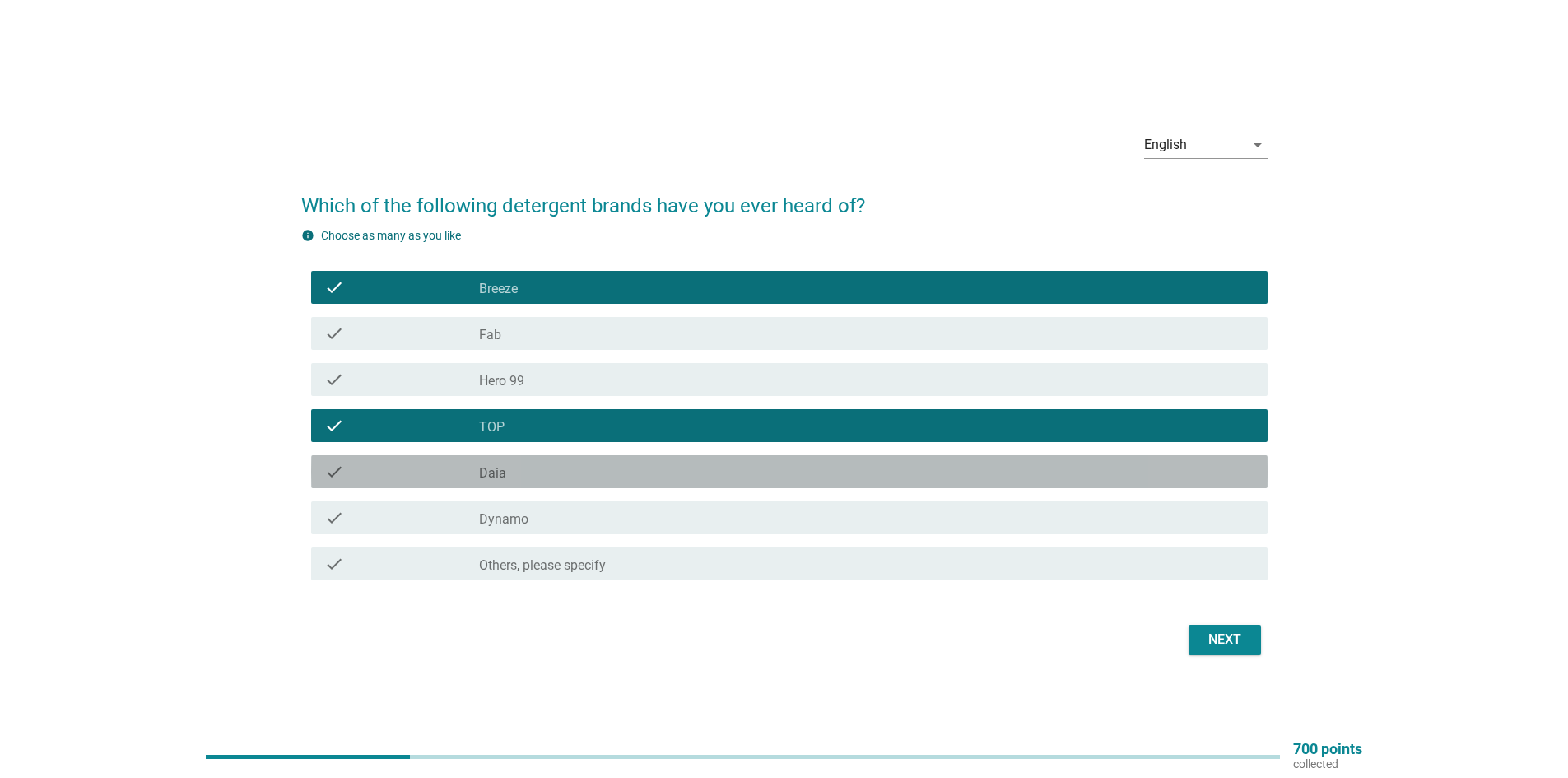 click on "check_box_outline_blank Daia" at bounding box center (867, 472) 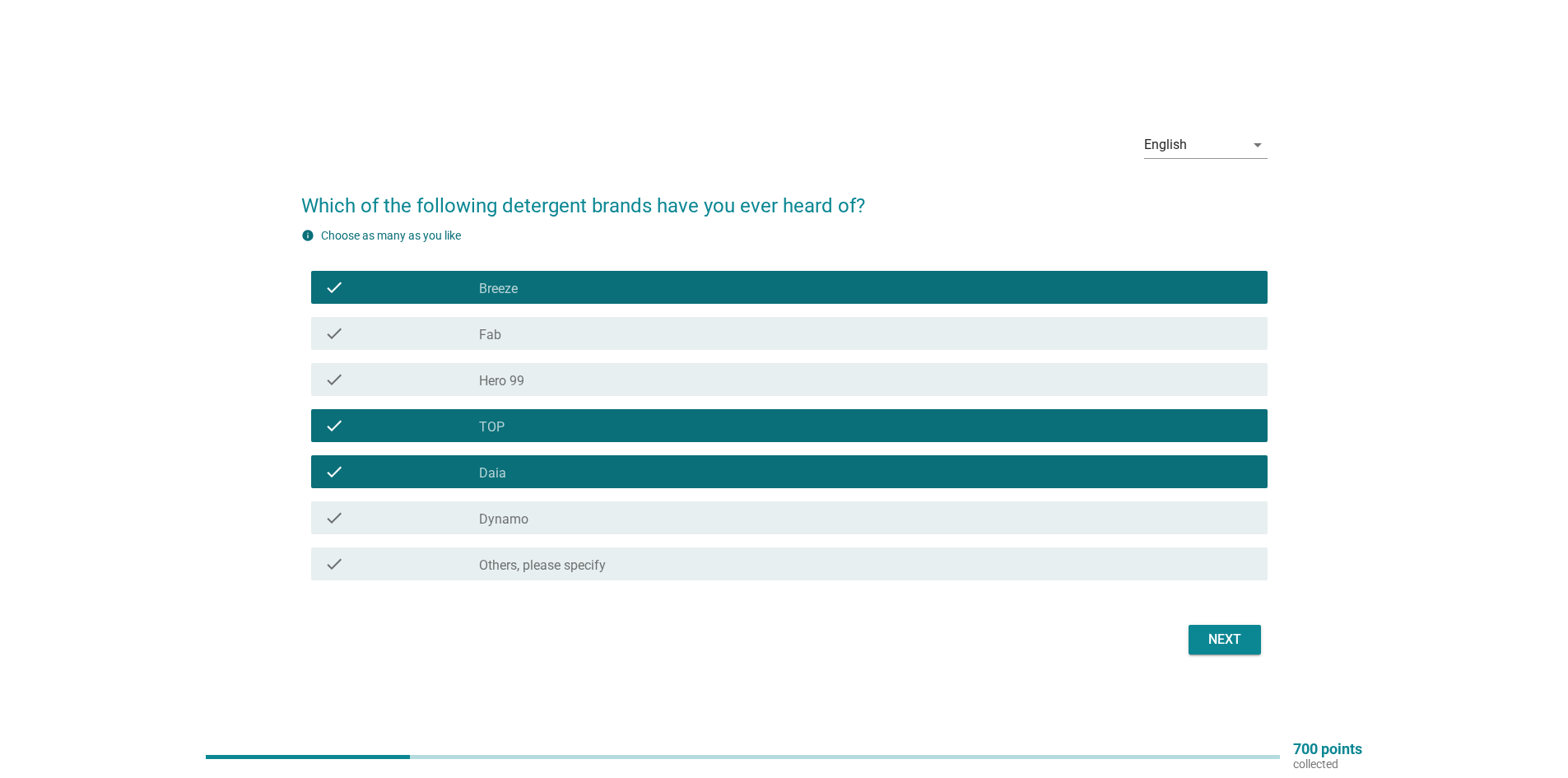 click on "check_box_outline_blank Dynamo" at bounding box center [867, 518] 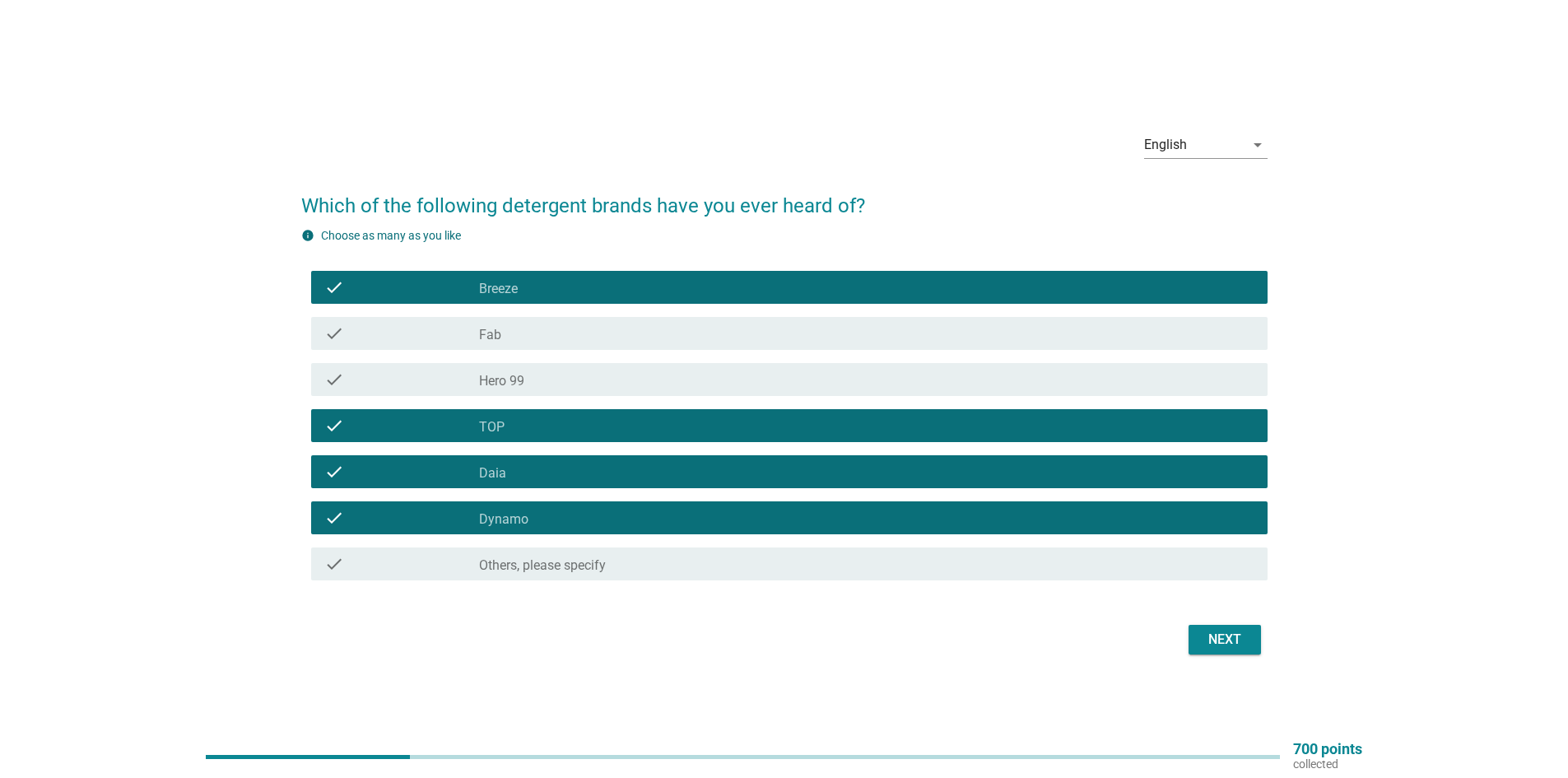 click on "Next" at bounding box center [1225, 640] 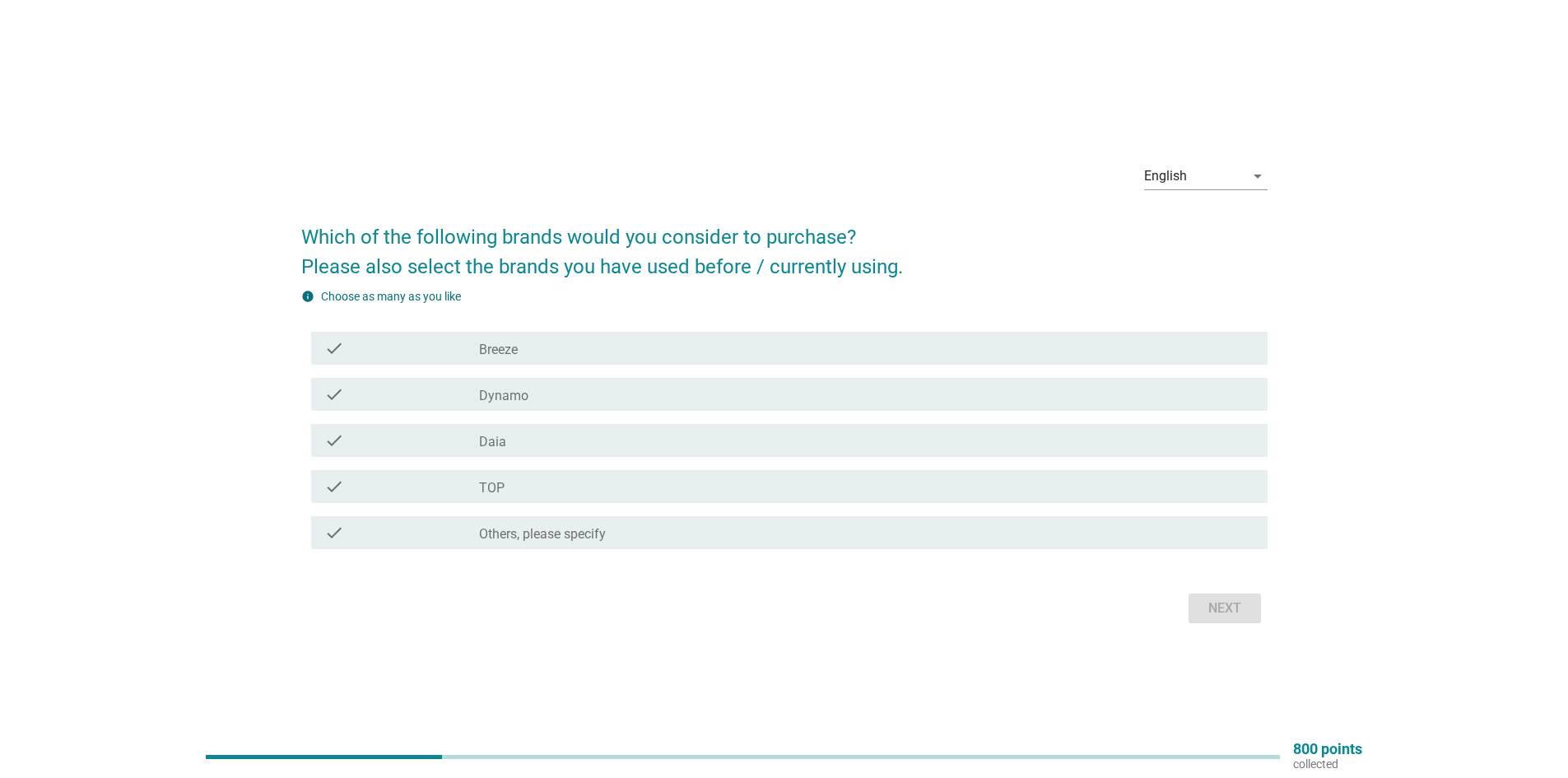 click on "check_box_outline_blank TOP" at bounding box center [867, 487] 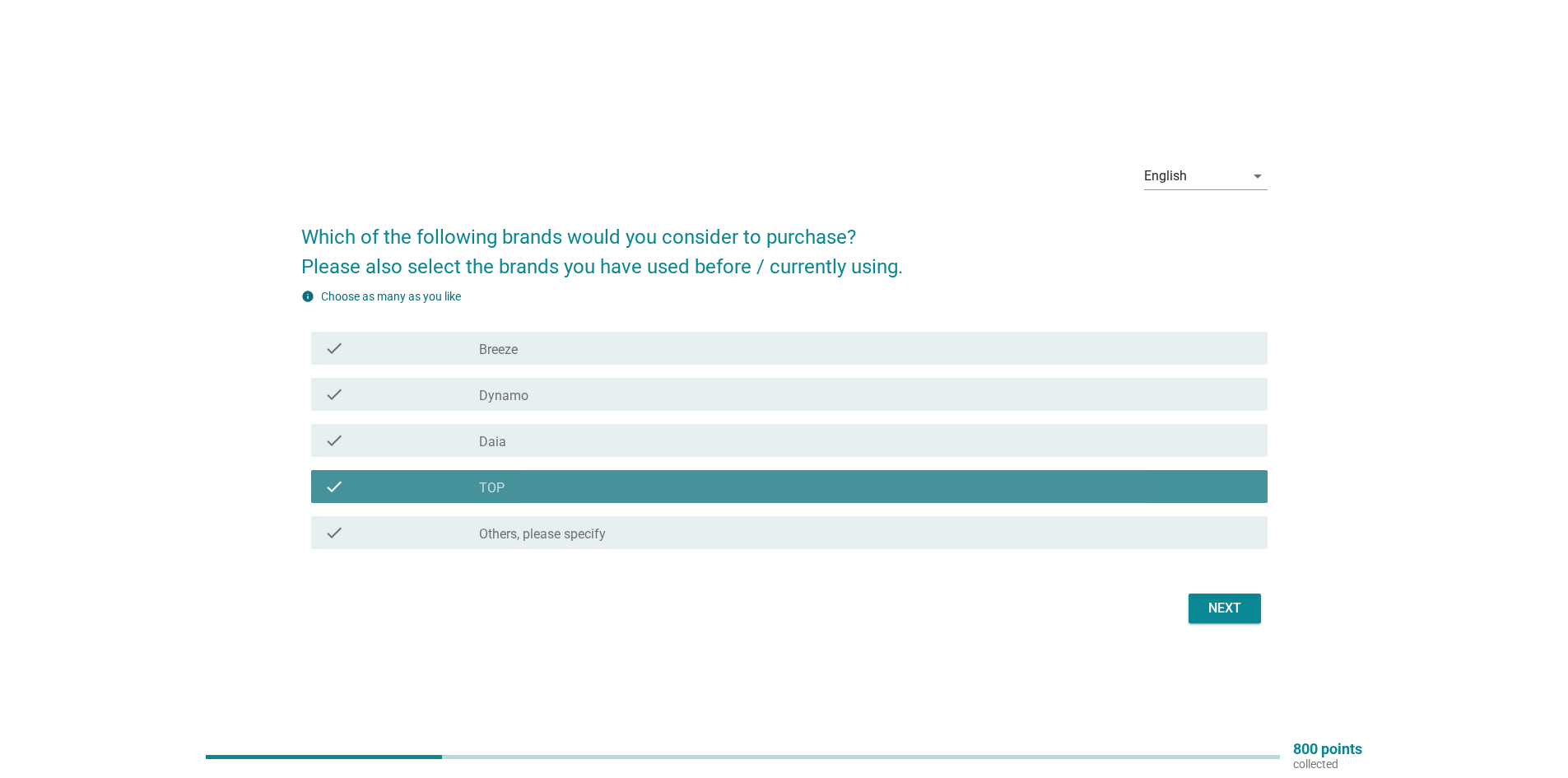 click on "check     check_box_outline_blank Daia" at bounding box center (789, 440) 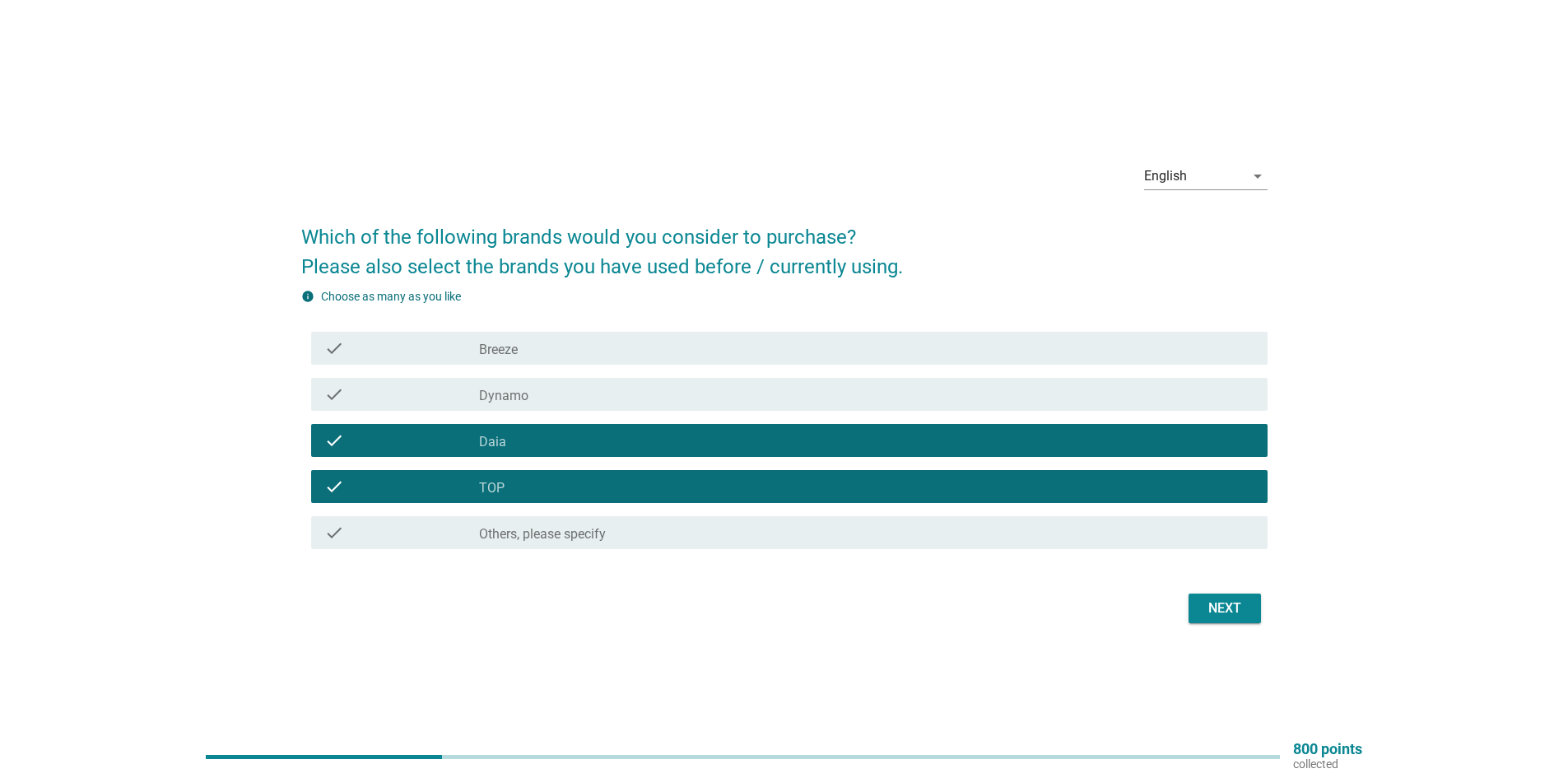 click on "Dynamo" at bounding box center [504, 396] 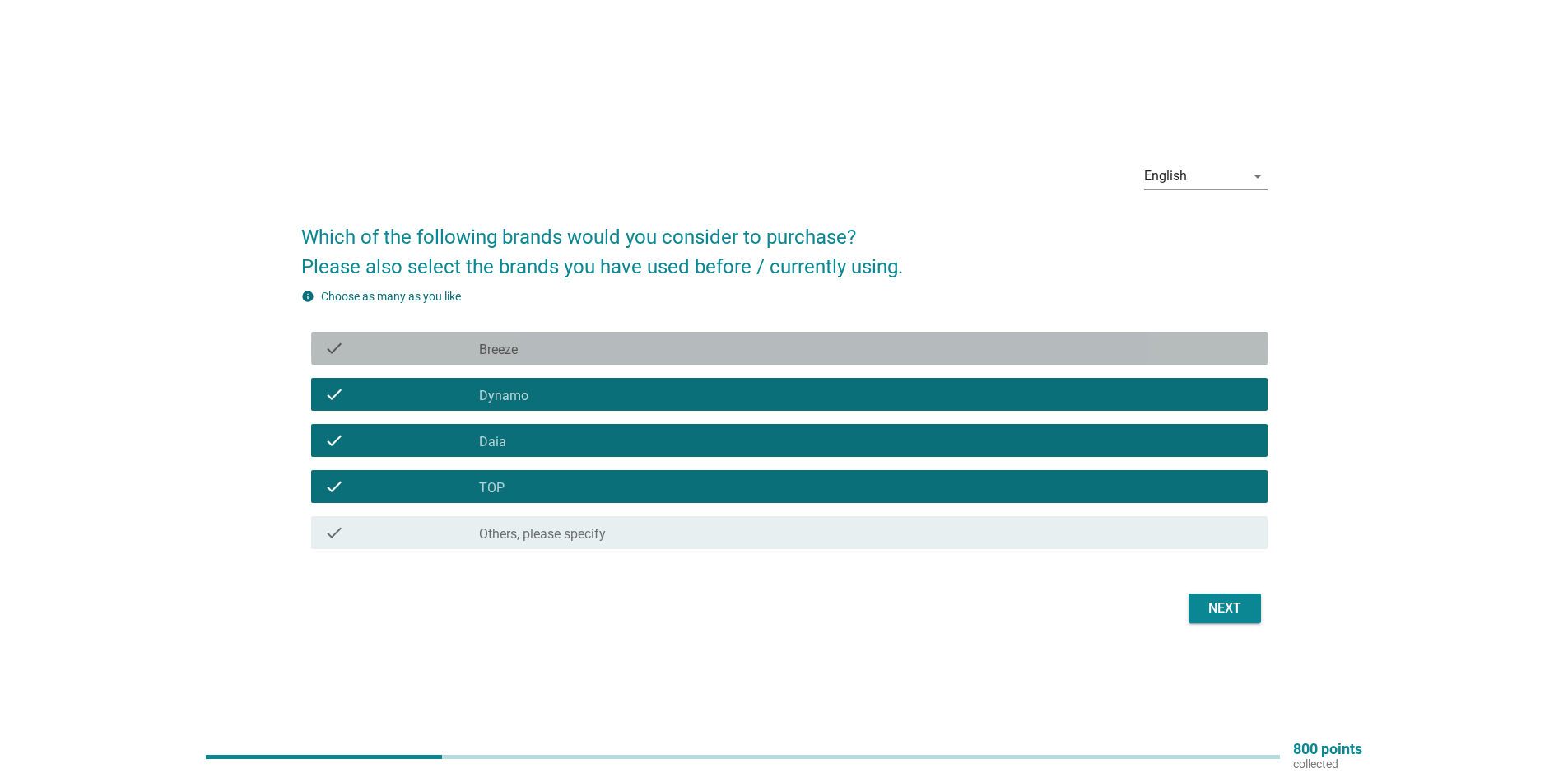 click on "check     check_box_outline_blank Breeze" at bounding box center [789, 348] 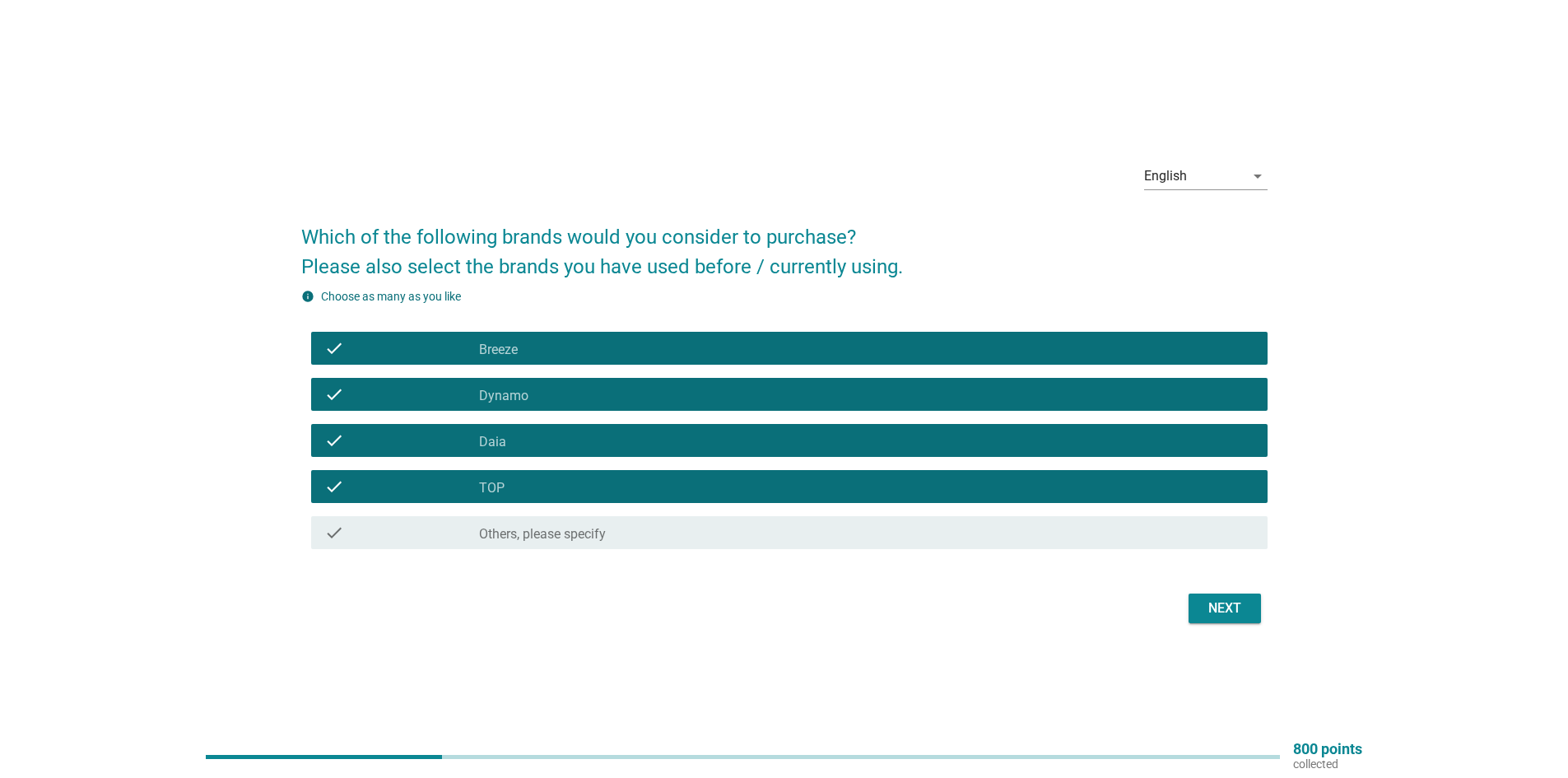 click on "check     check_box Dynamo" at bounding box center [784, 394] 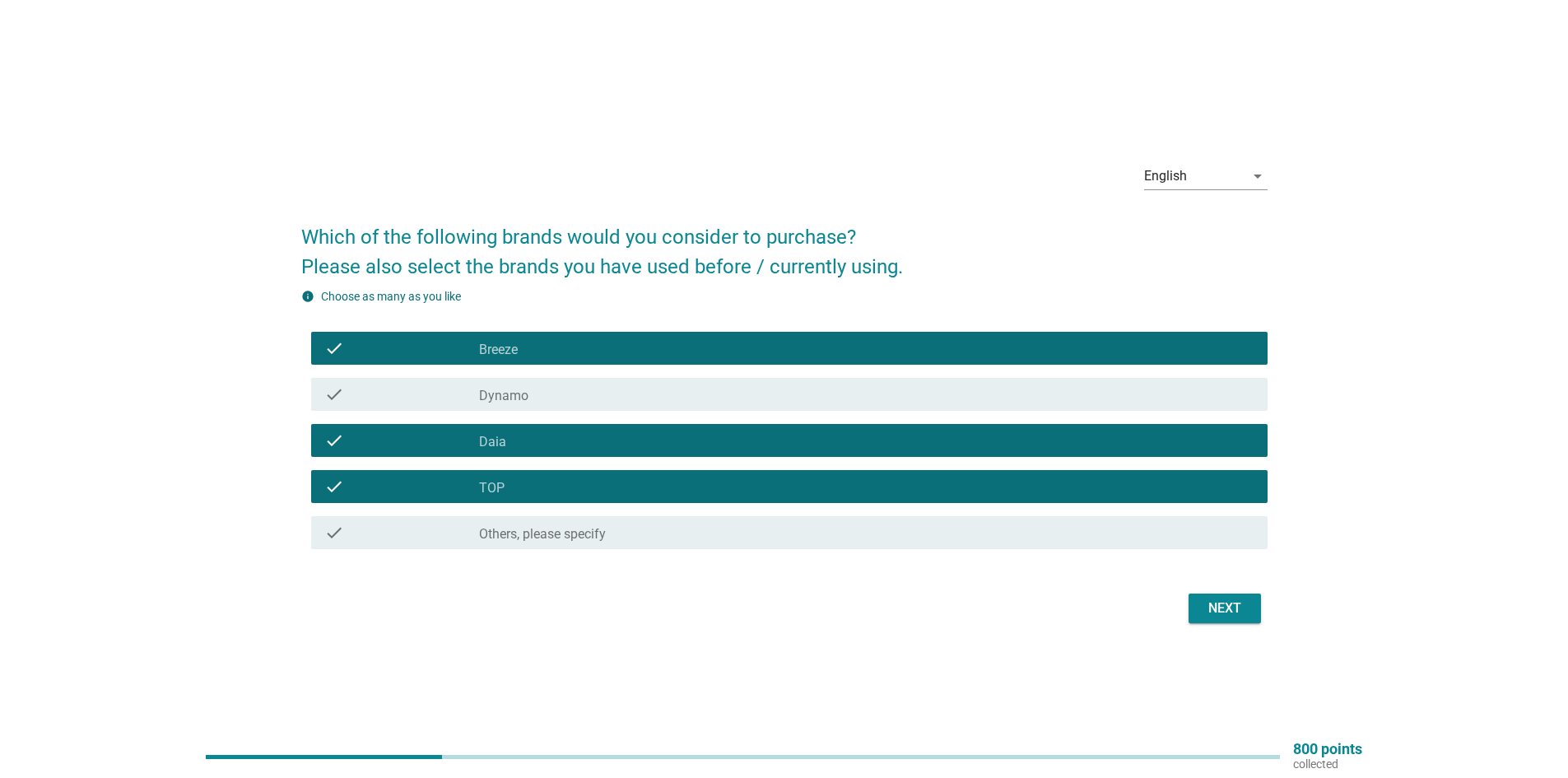 click on "Next" at bounding box center (1225, 608) 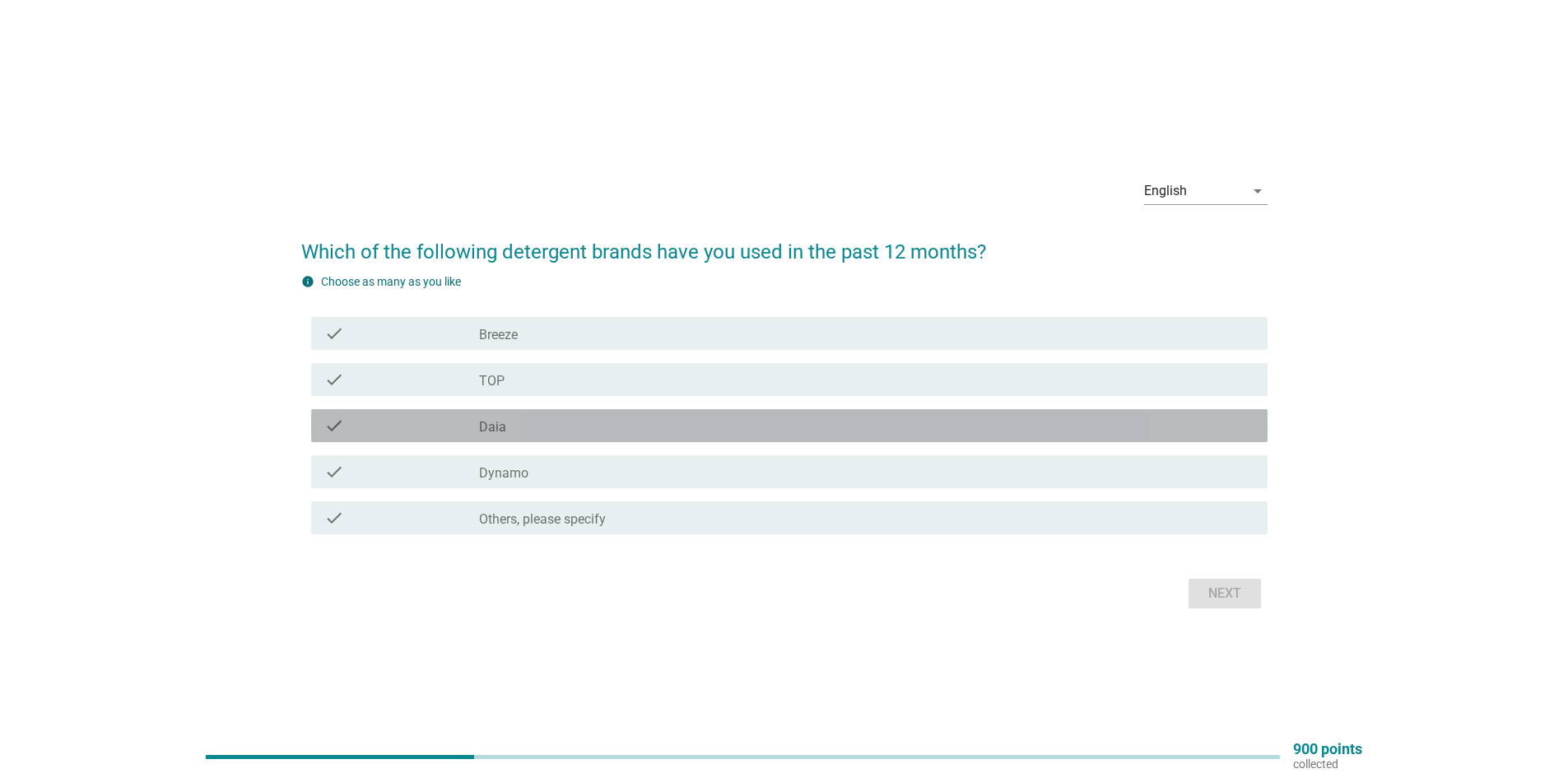 click on "check_box_outline_blank Daia" at bounding box center (867, 426) 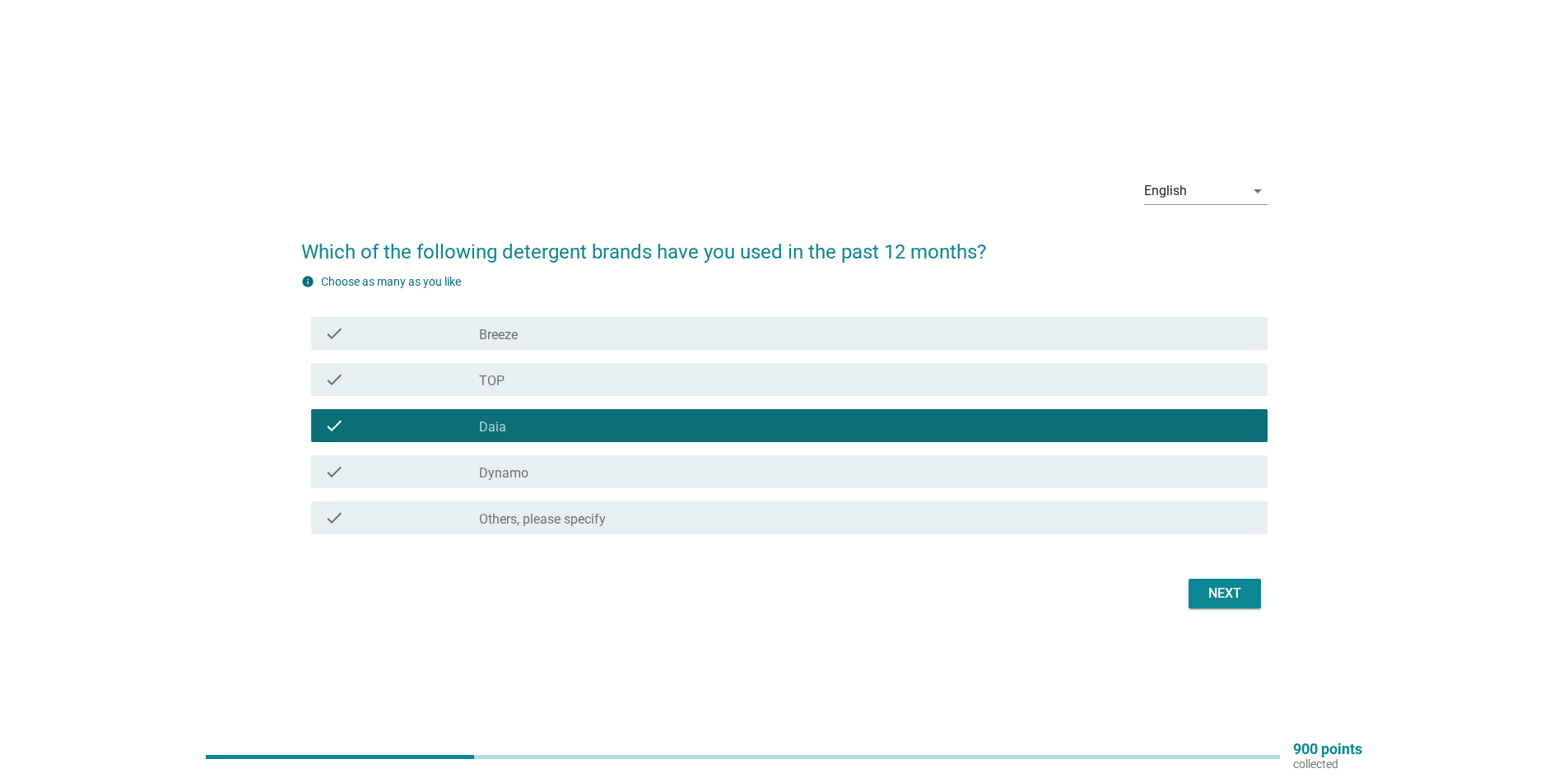 click on "check     check_box_outline_blank Breeze" at bounding box center (789, 333) 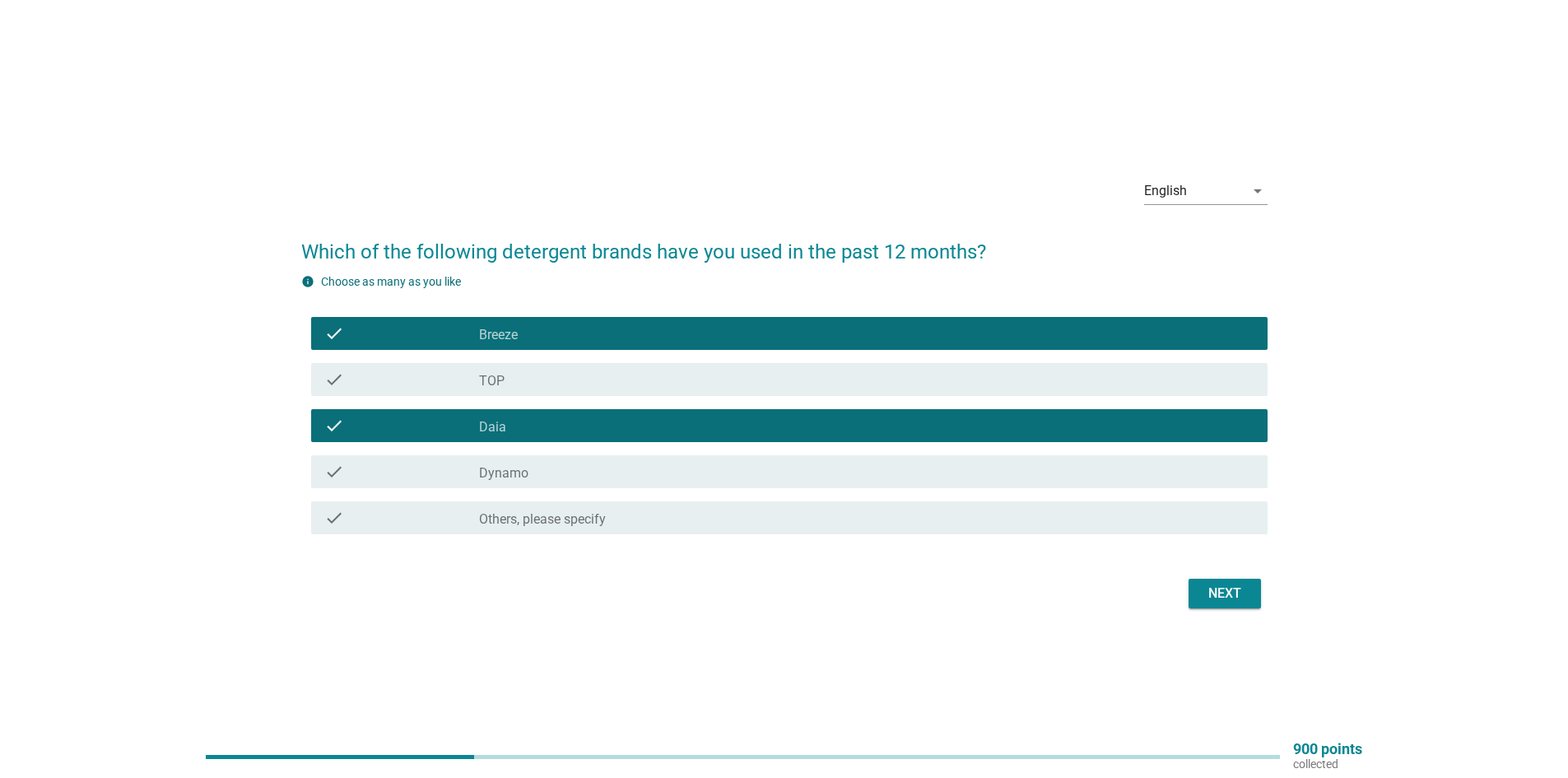 click on "TOP" at bounding box center (491, 381) 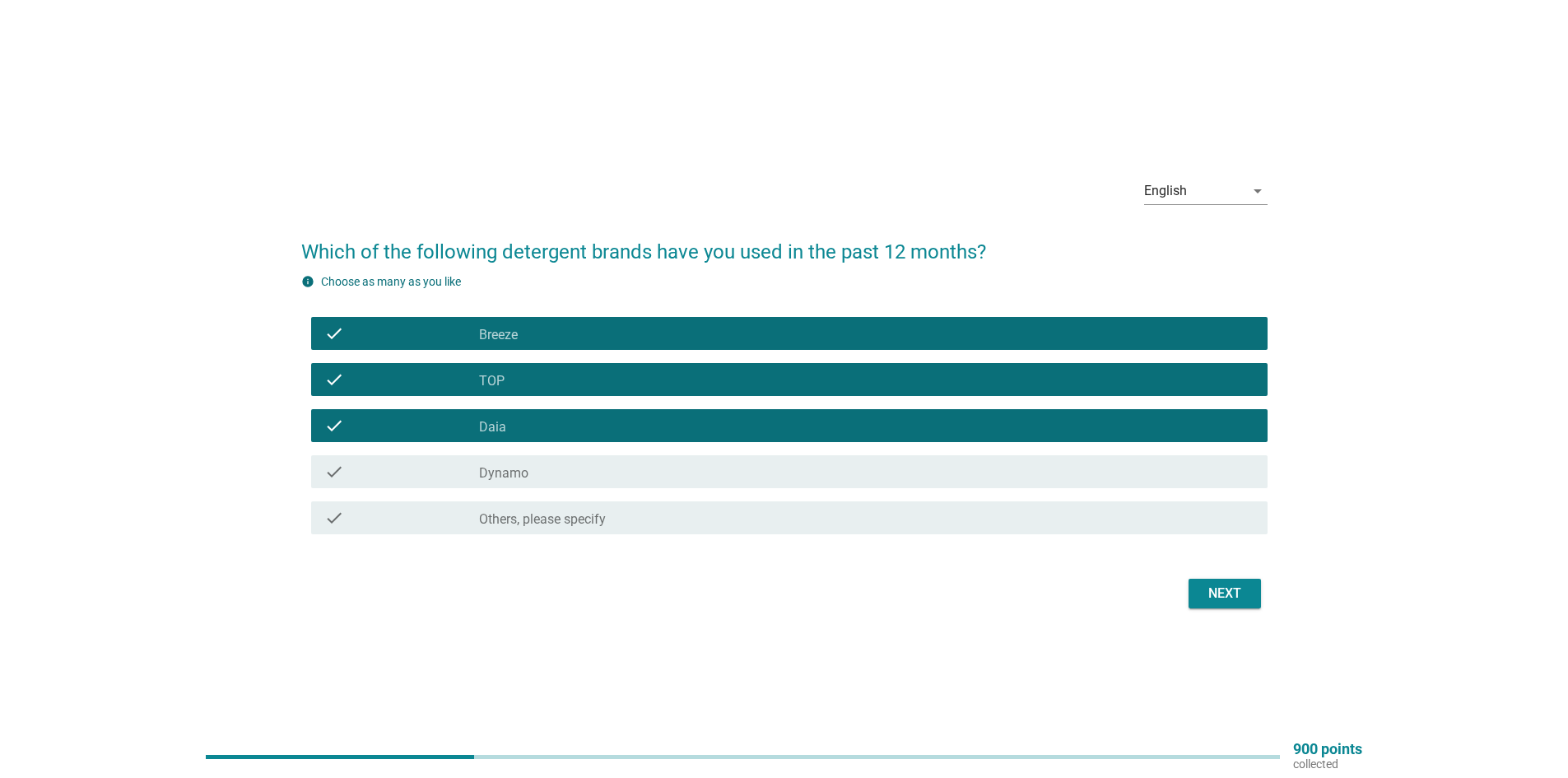 click on "Breeze" at bounding box center [498, 335] 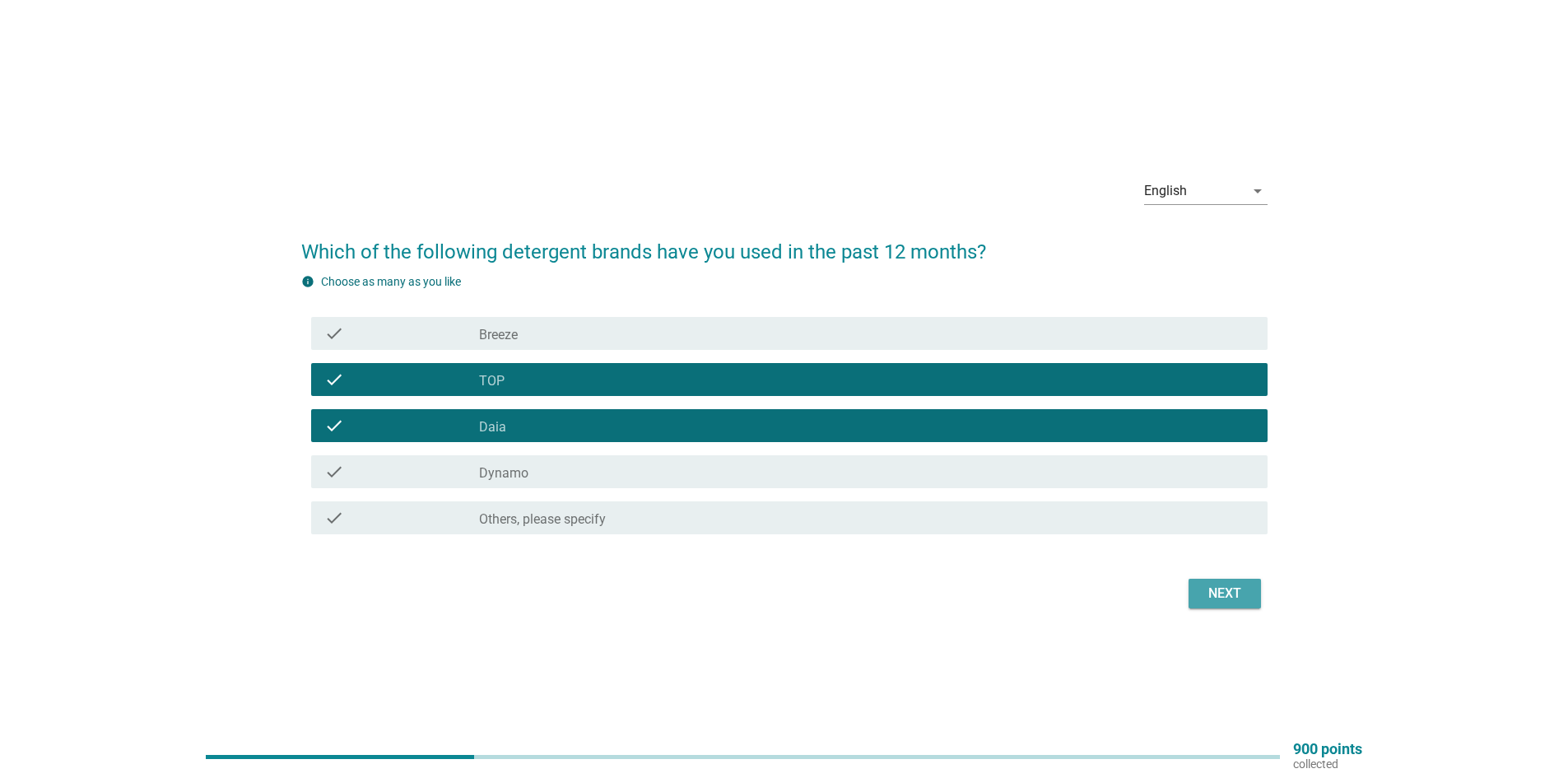 click on "Next" at bounding box center [1225, 594] 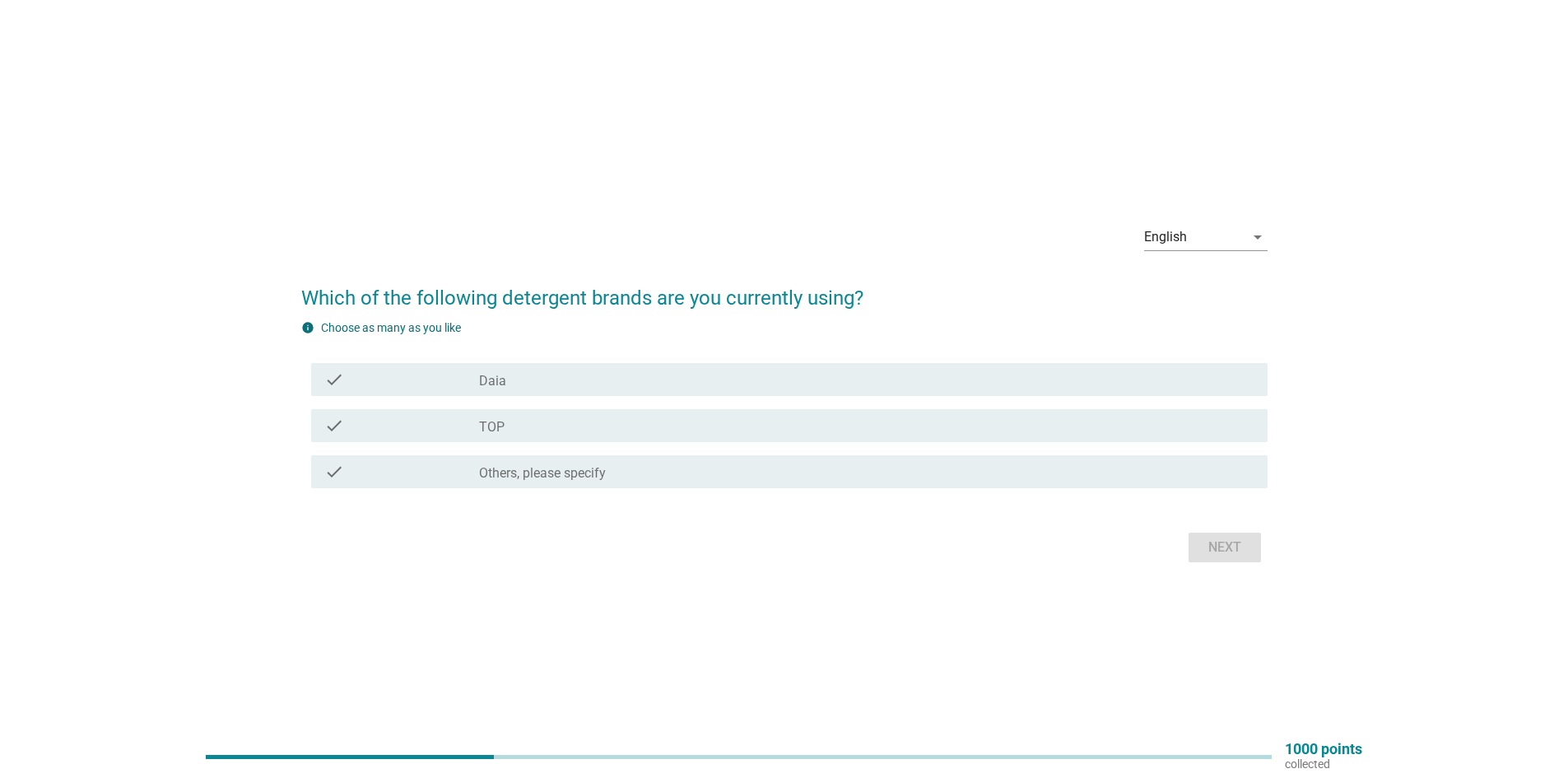 click on "check_box Daia" at bounding box center (867, 380) 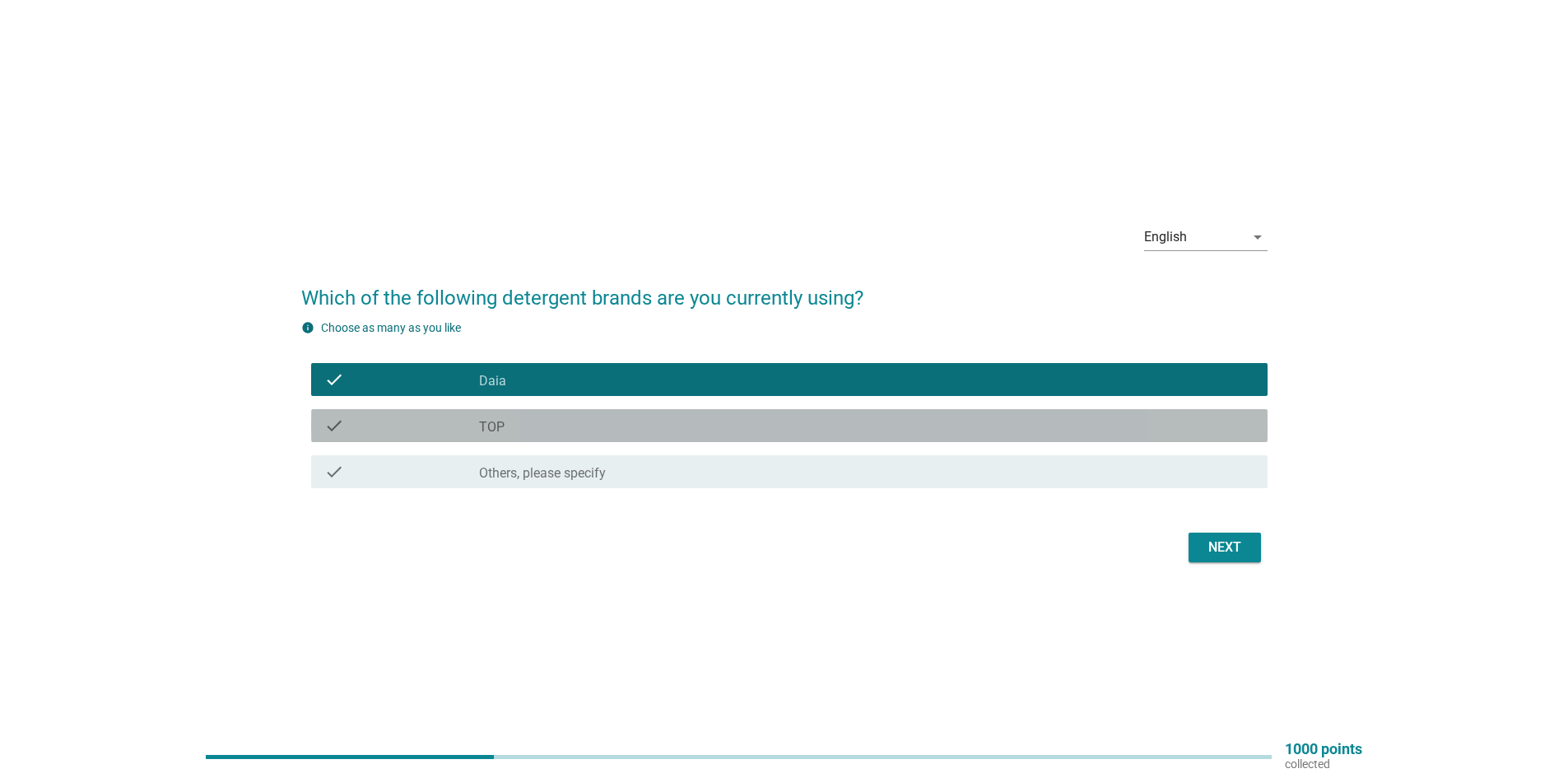 click on "check_box_outline_blank TOP" at bounding box center (867, 426) 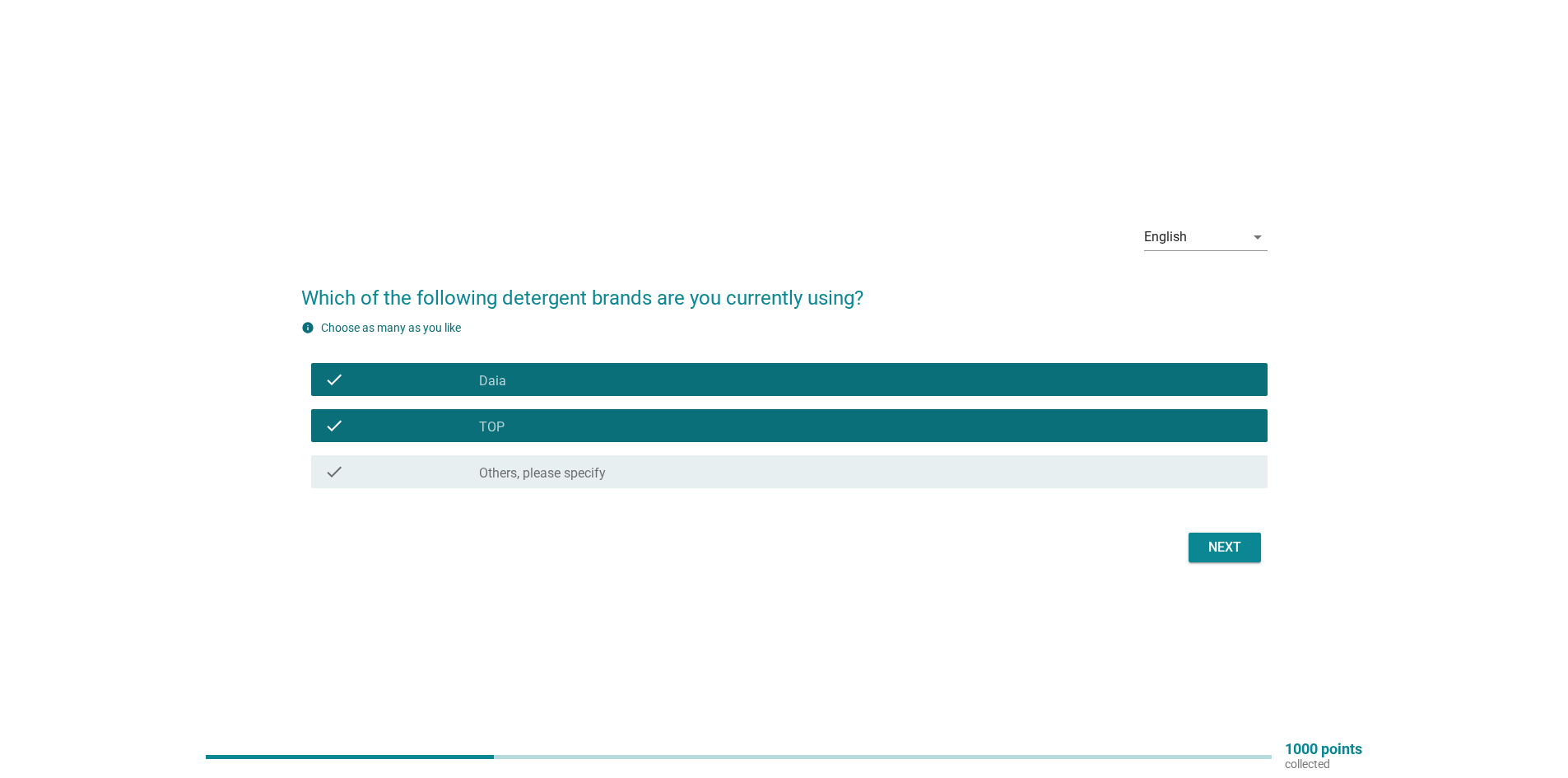 click on "Next" at bounding box center [784, 547] 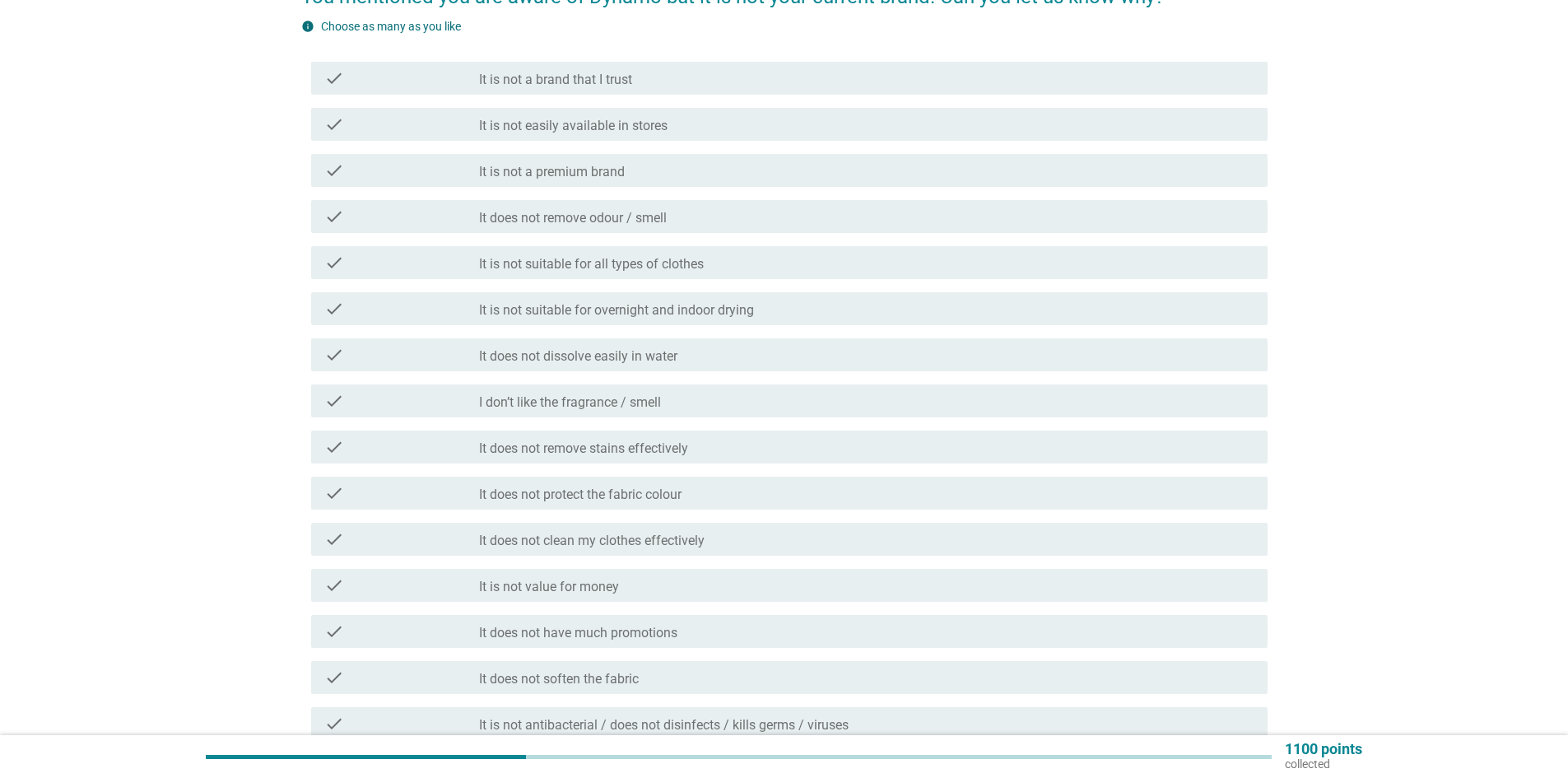 scroll, scrollTop: 247, scrollLeft: 0, axis: vertical 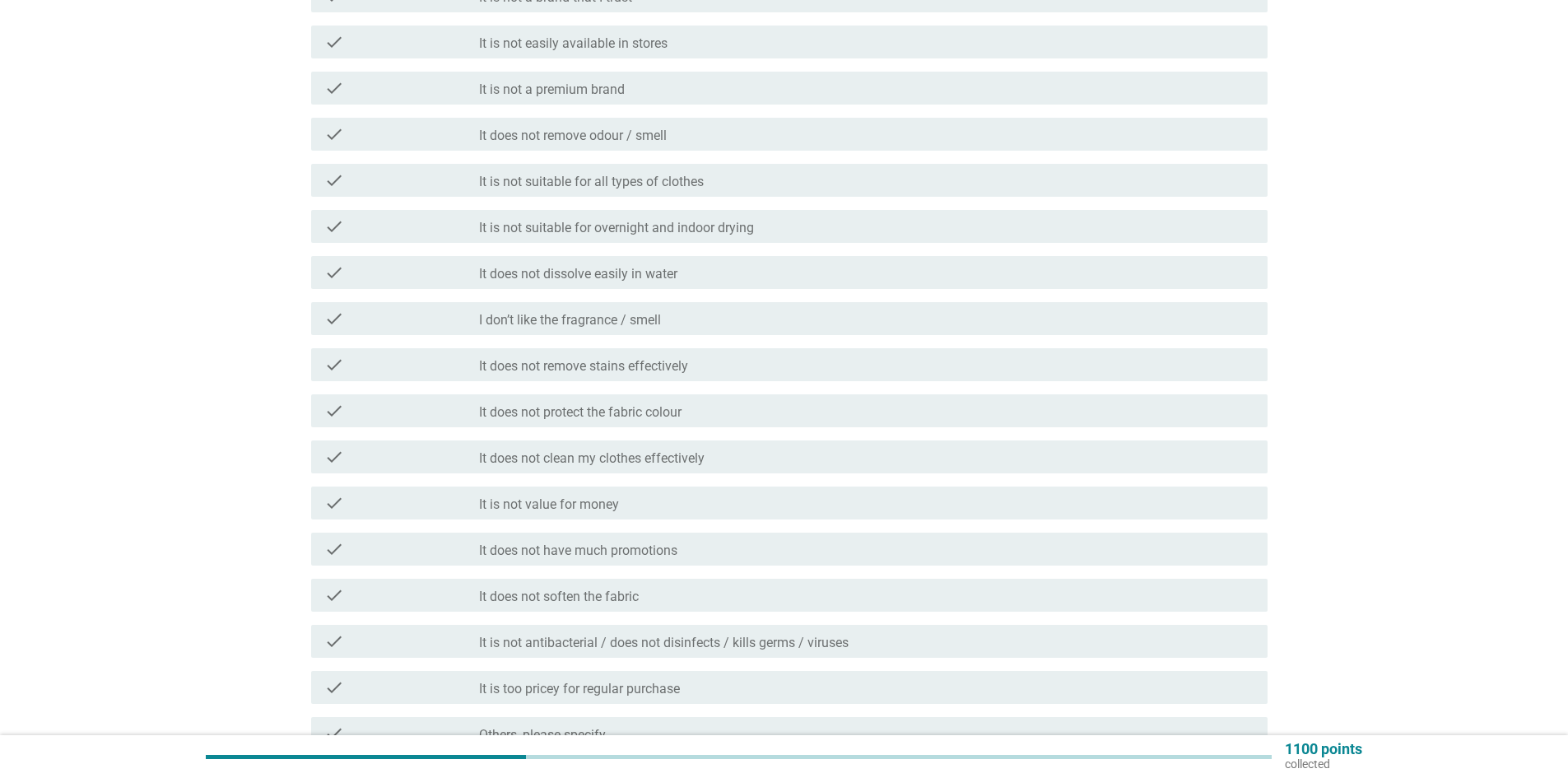 click on "check_box_outline_blank It is not value for money" at bounding box center (867, 503) 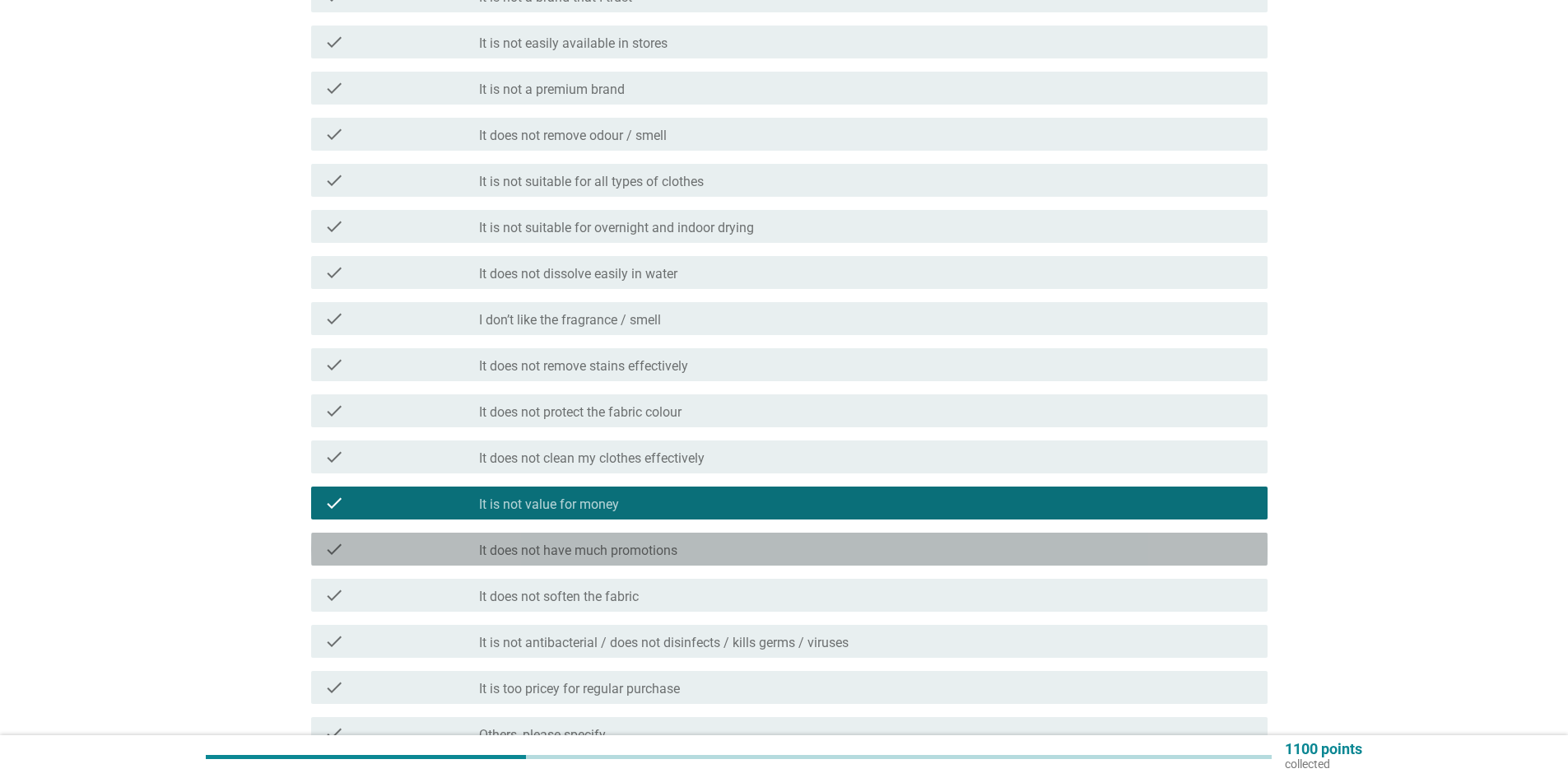 click on "check_box_outline_blank It does not have much promotions" at bounding box center (867, 549) 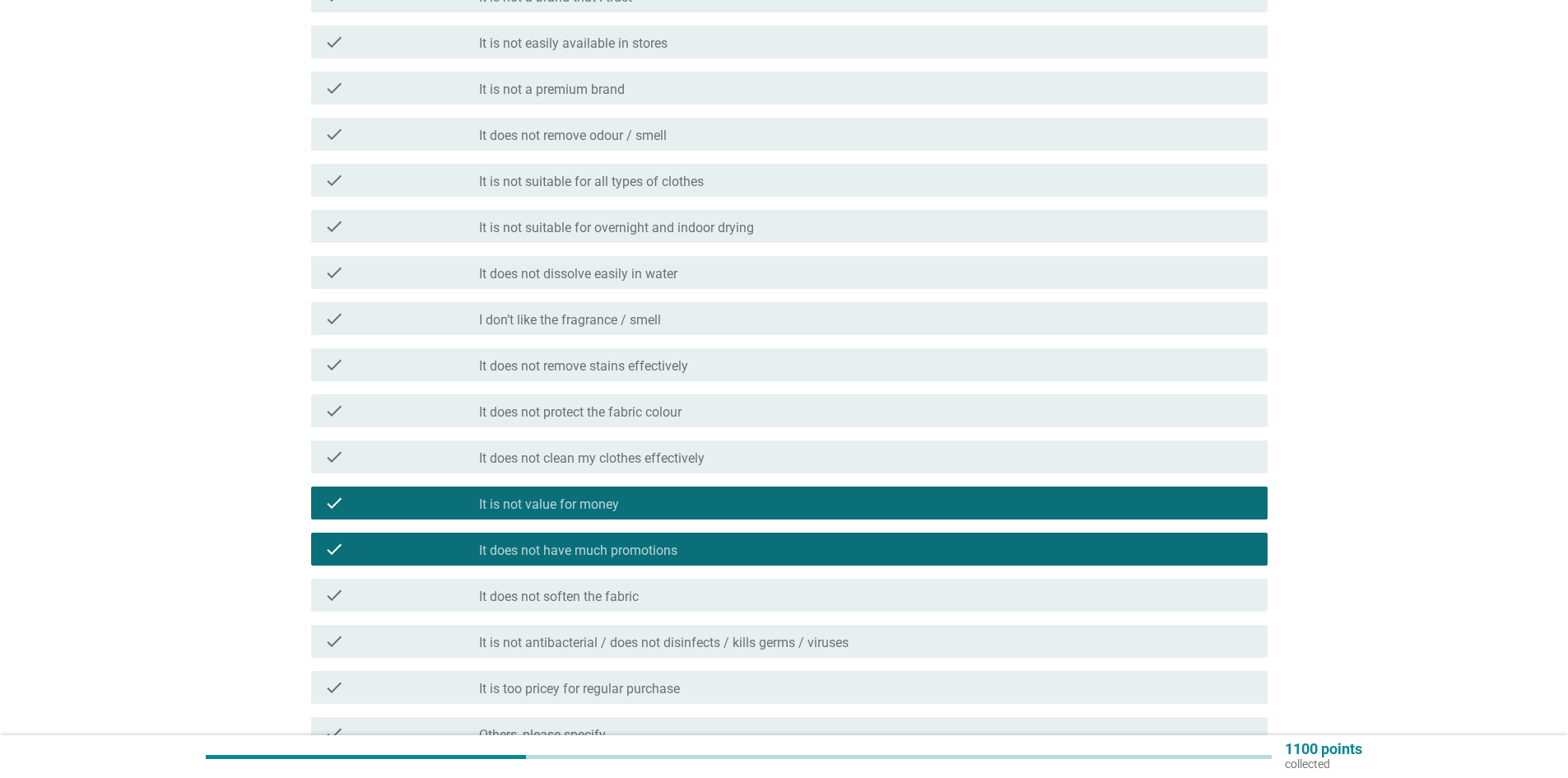 scroll, scrollTop: 415, scrollLeft: 0, axis: vertical 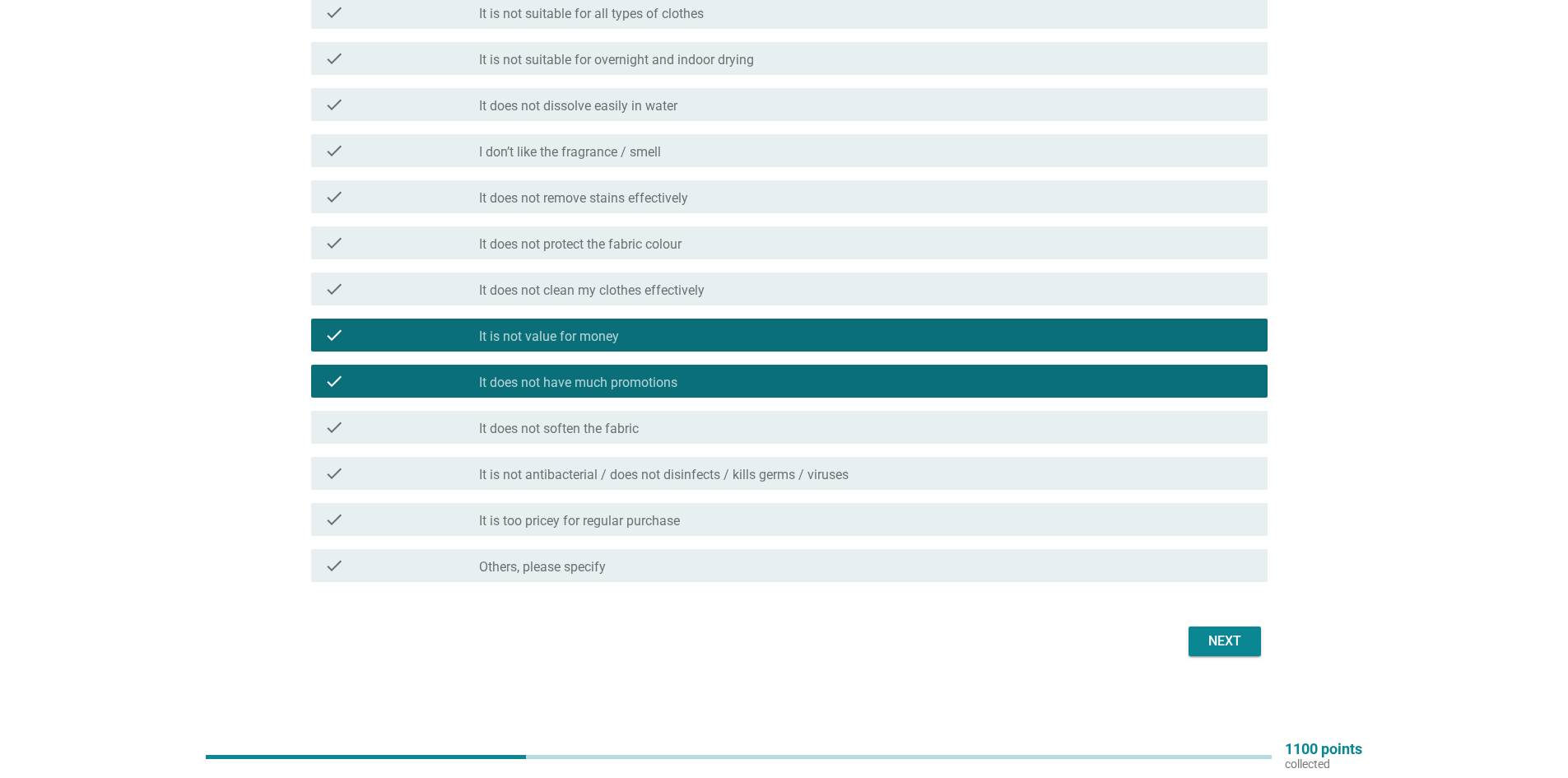 click on "Next" at bounding box center (1225, 641) 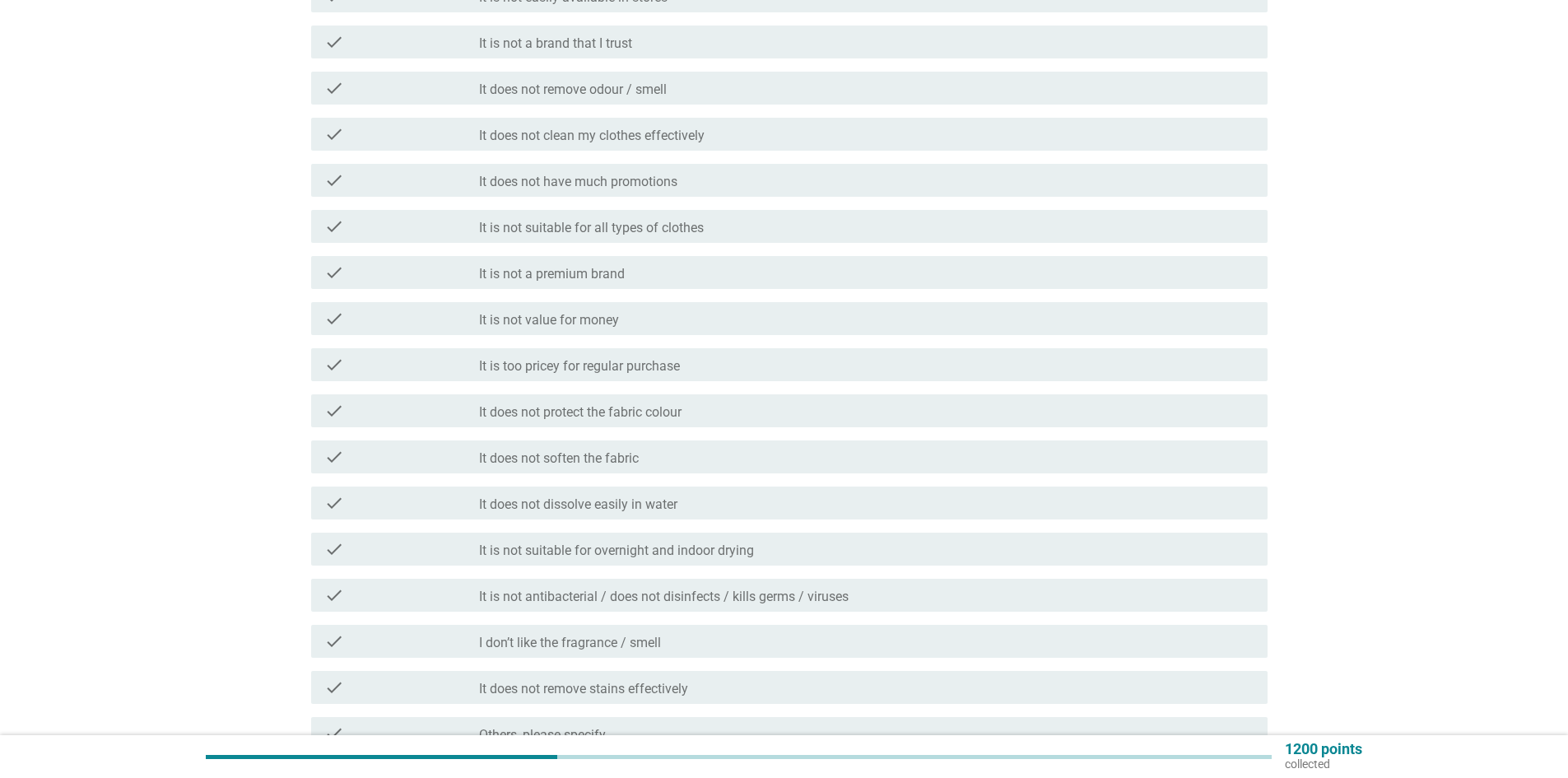 scroll, scrollTop: 329, scrollLeft: 0, axis: vertical 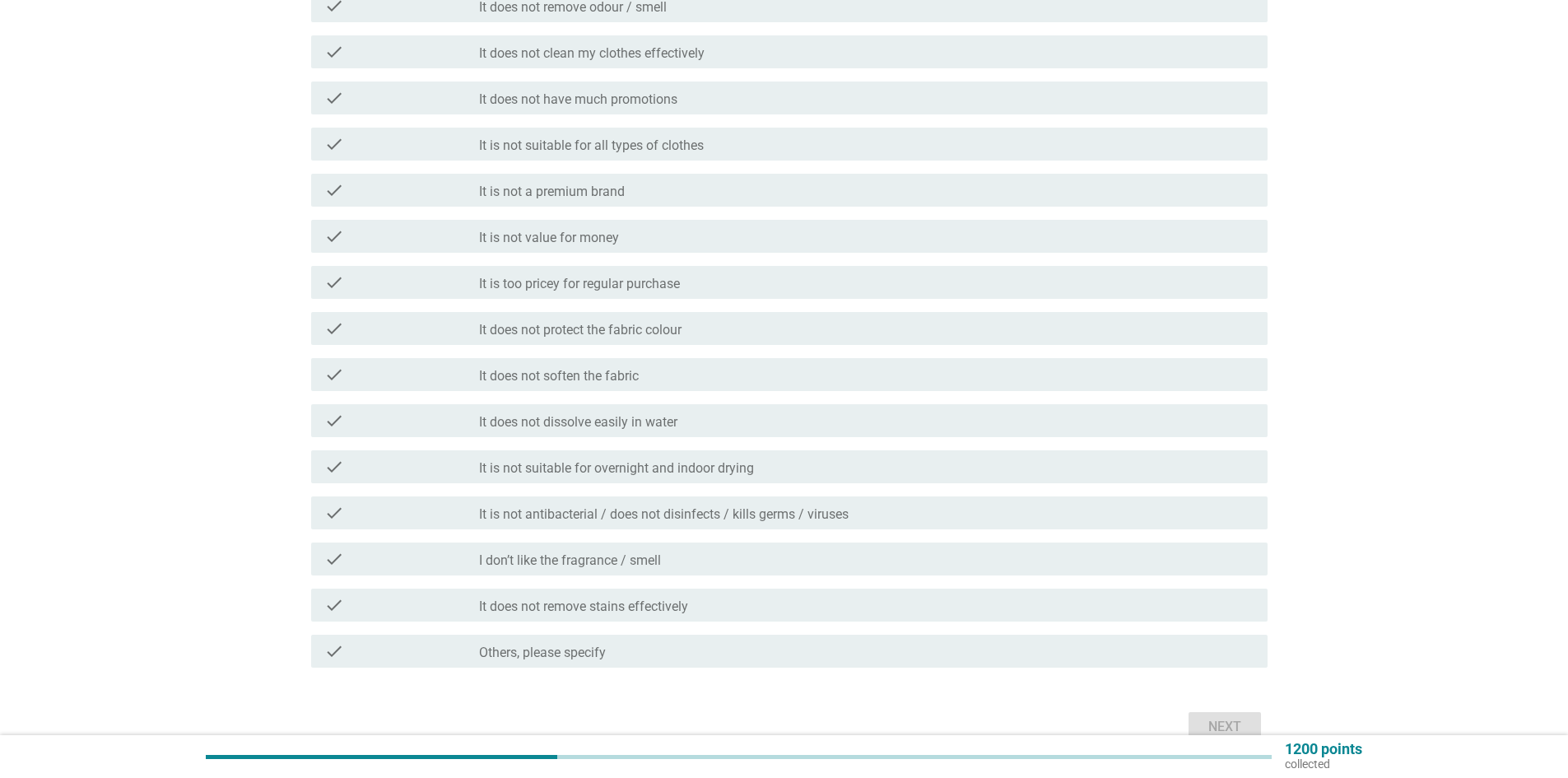 click on "check_box_outline_blank I don’t like the fragrance / smell" at bounding box center (867, 559) 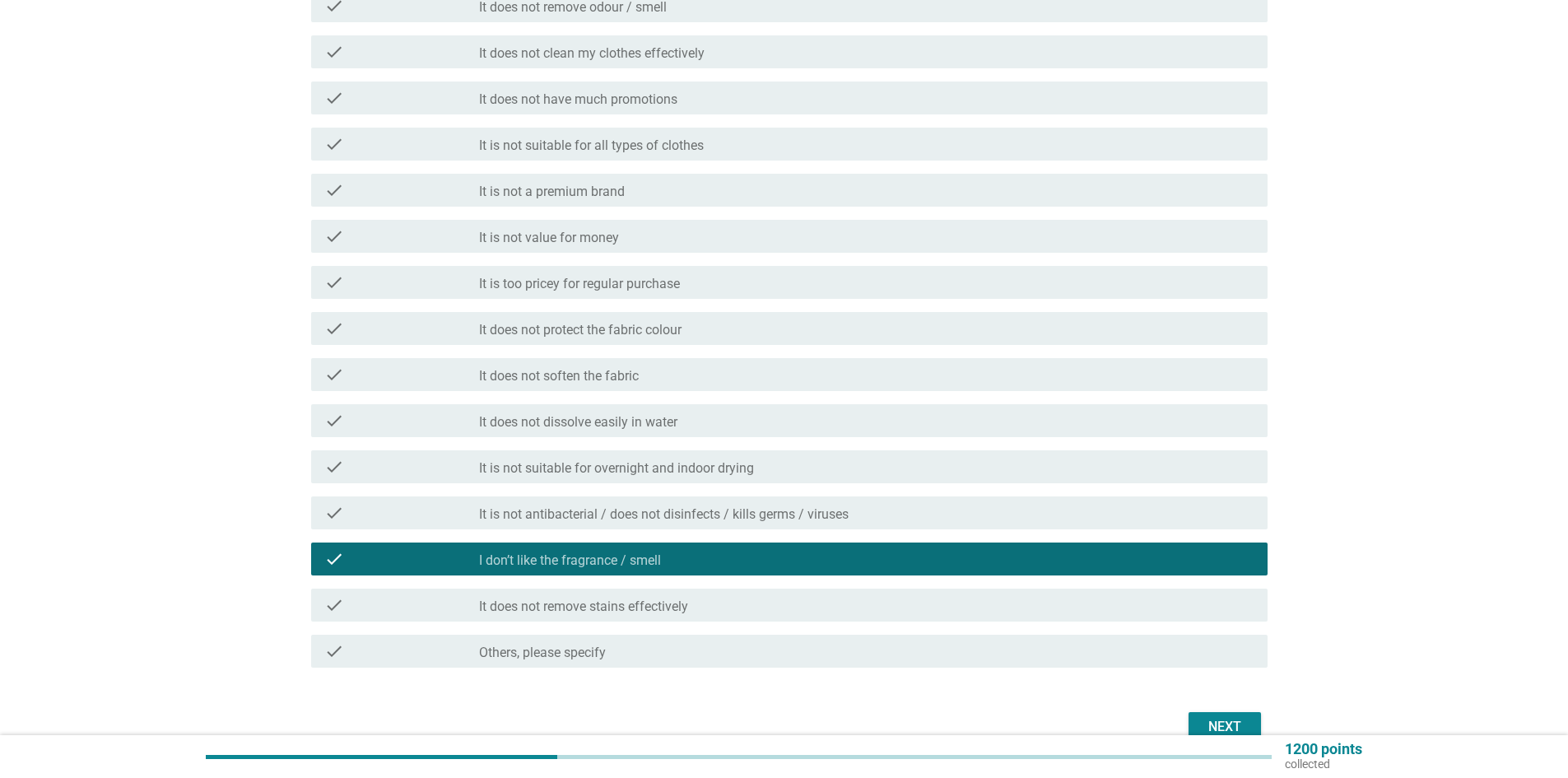 click on "Next" at bounding box center (1225, 727) 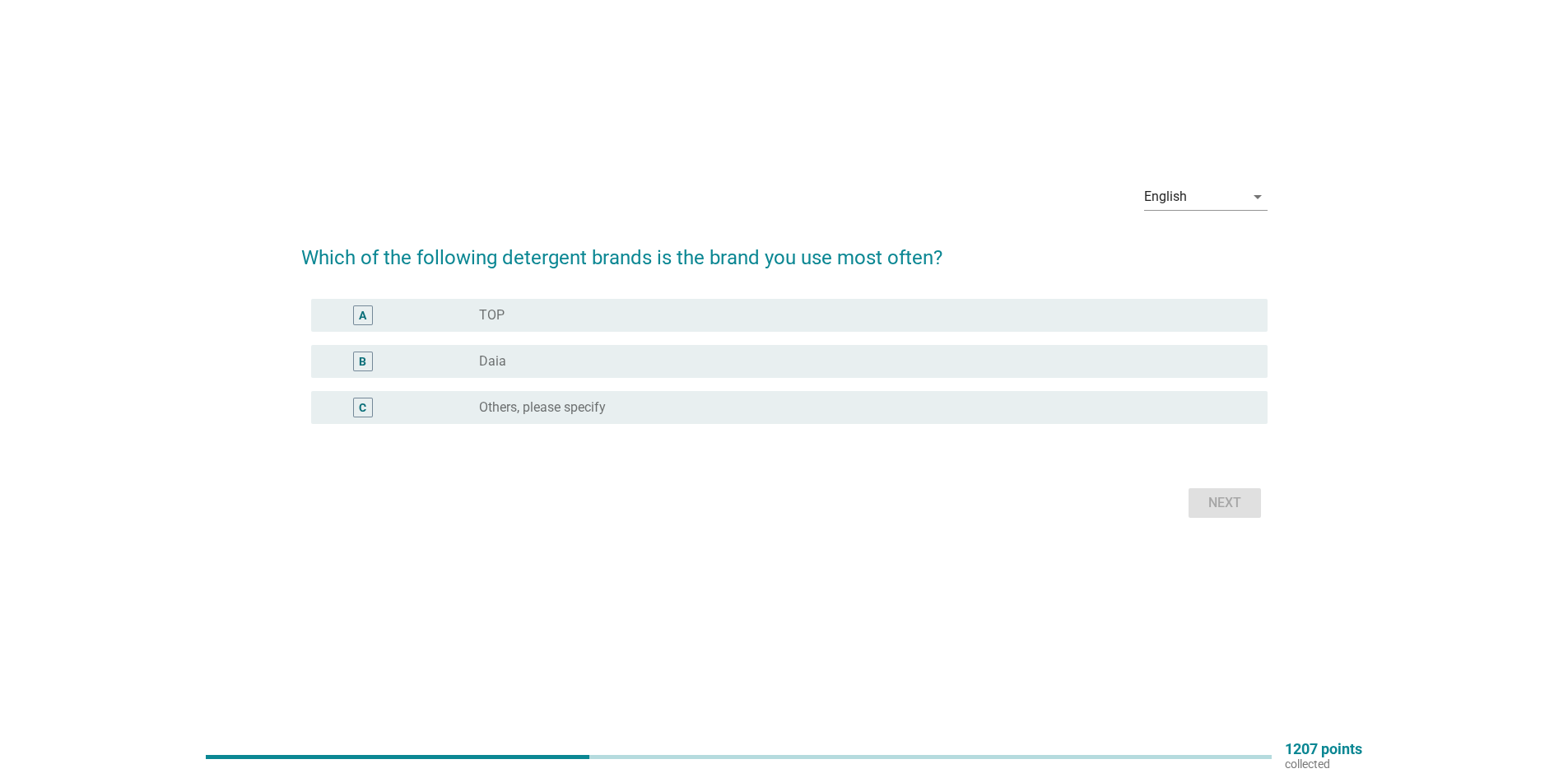 scroll, scrollTop: 0, scrollLeft: 0, axis: both 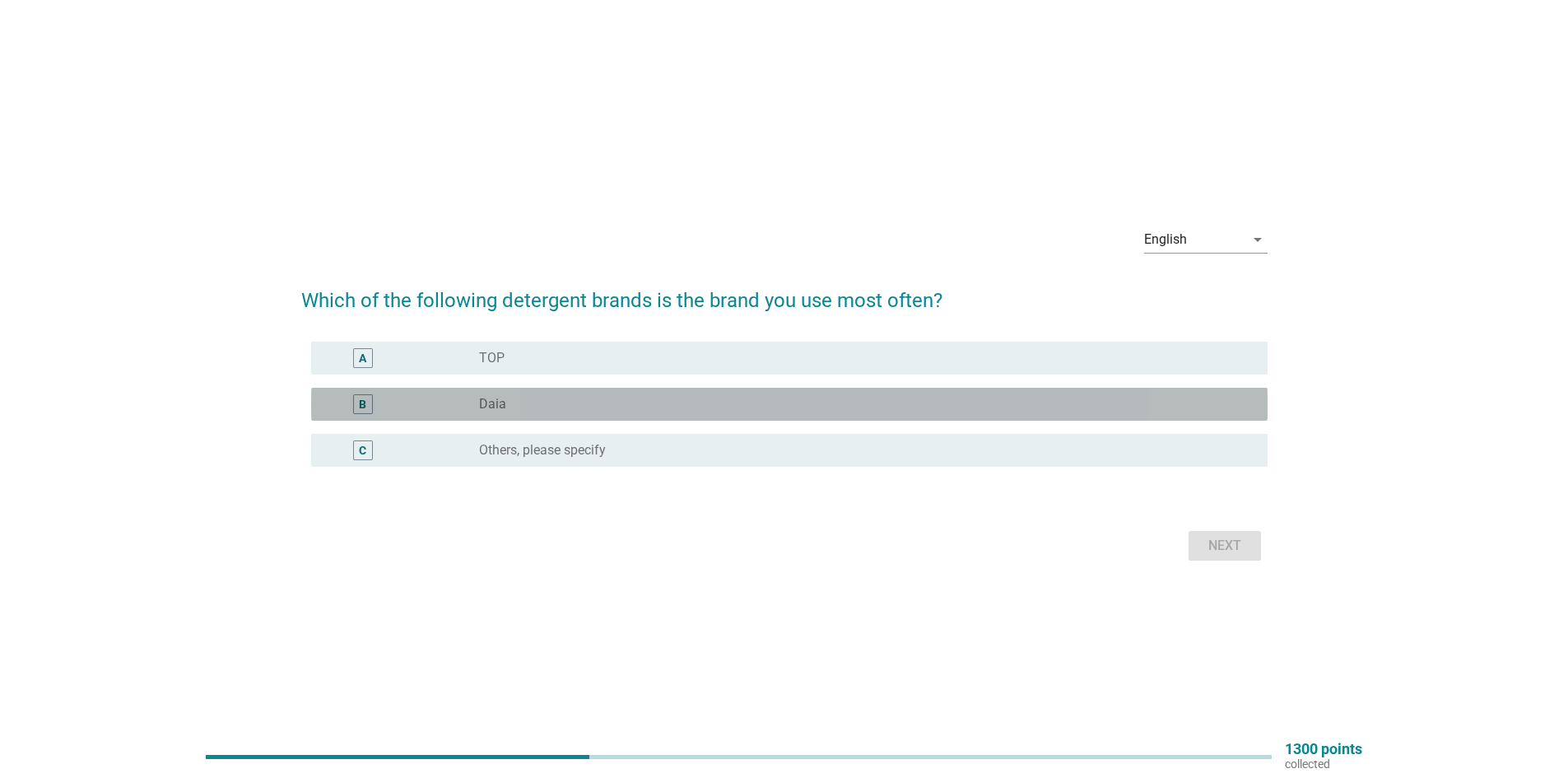 click on "radio_button_unchecked Daia" at bounding box center [860, 404] 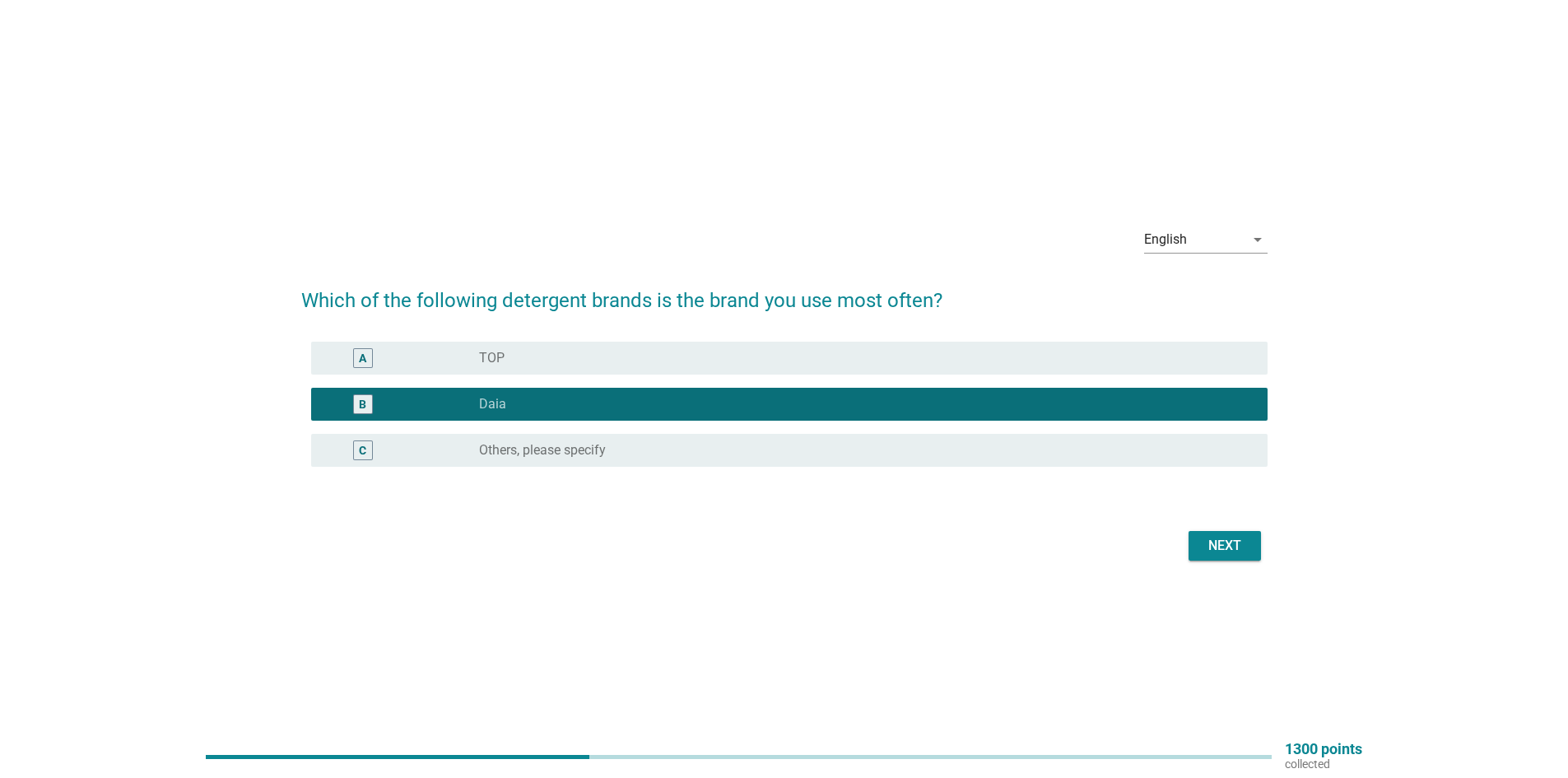 click on "Next" at bounding box center (1225, 546) 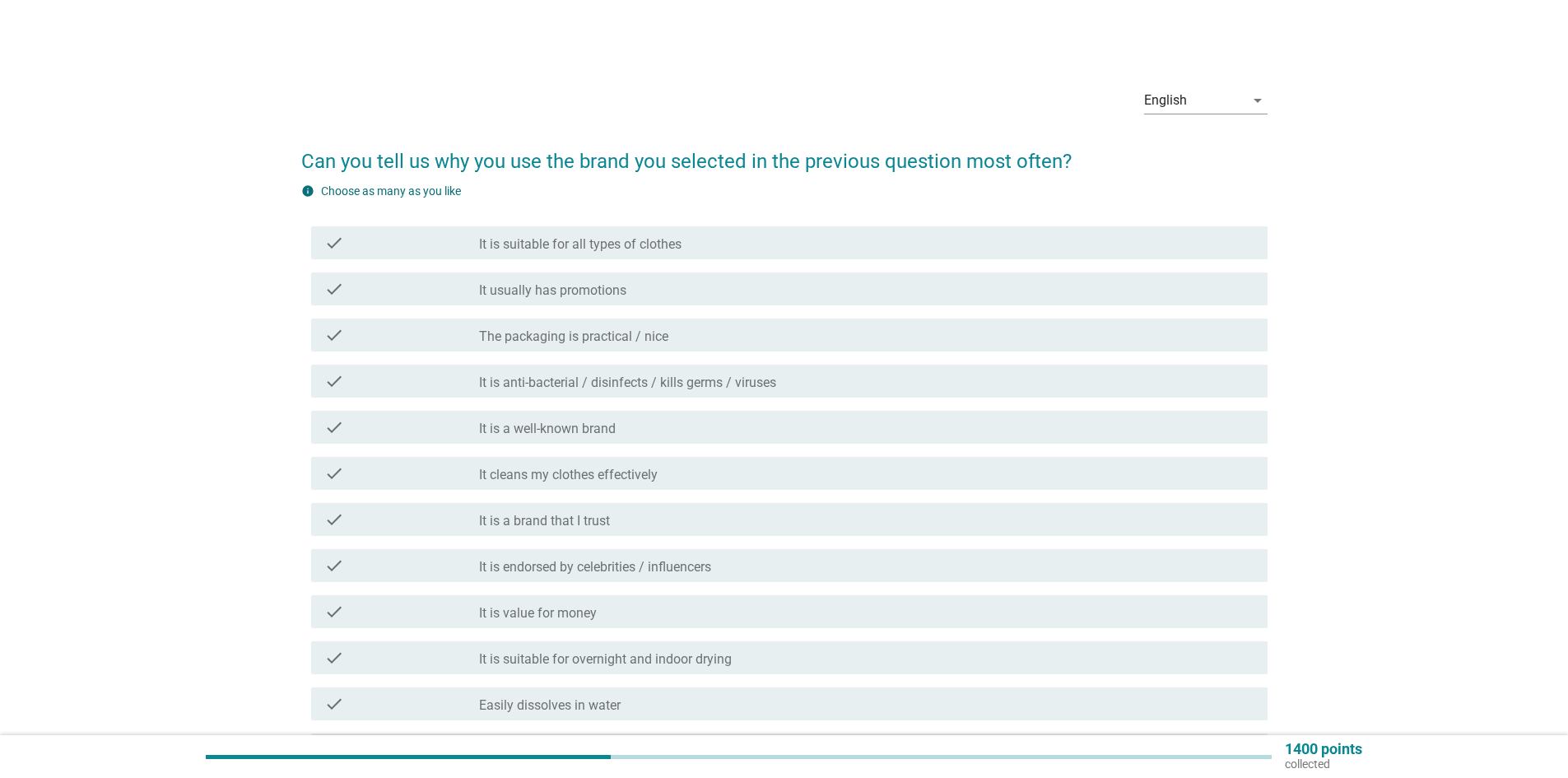 scroll, scrollTop: 165, scrollLeft: 0, axis: vertical 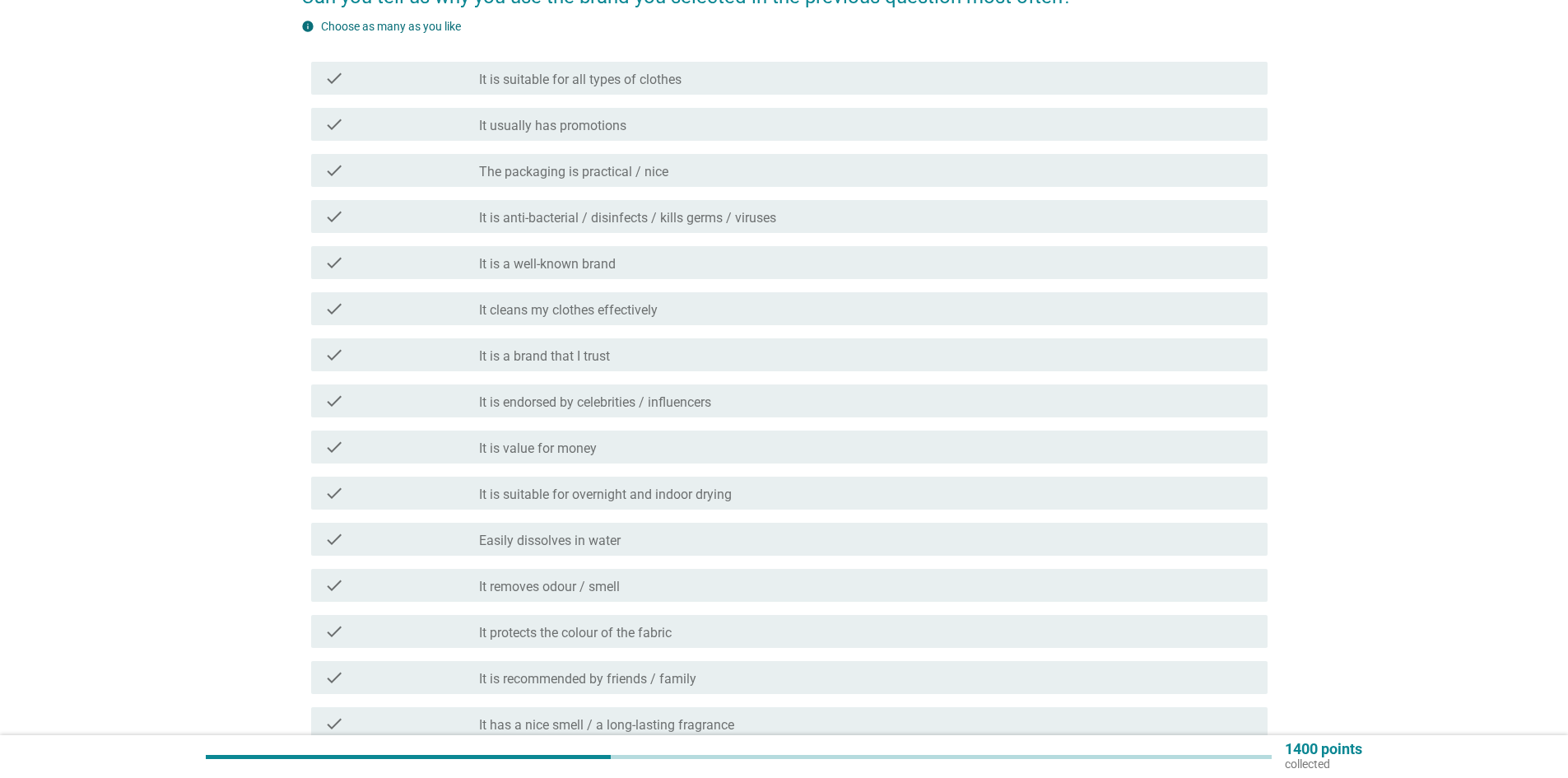 click on "check_box_outline_blank It is value for money" at bounding box center [867, 447] 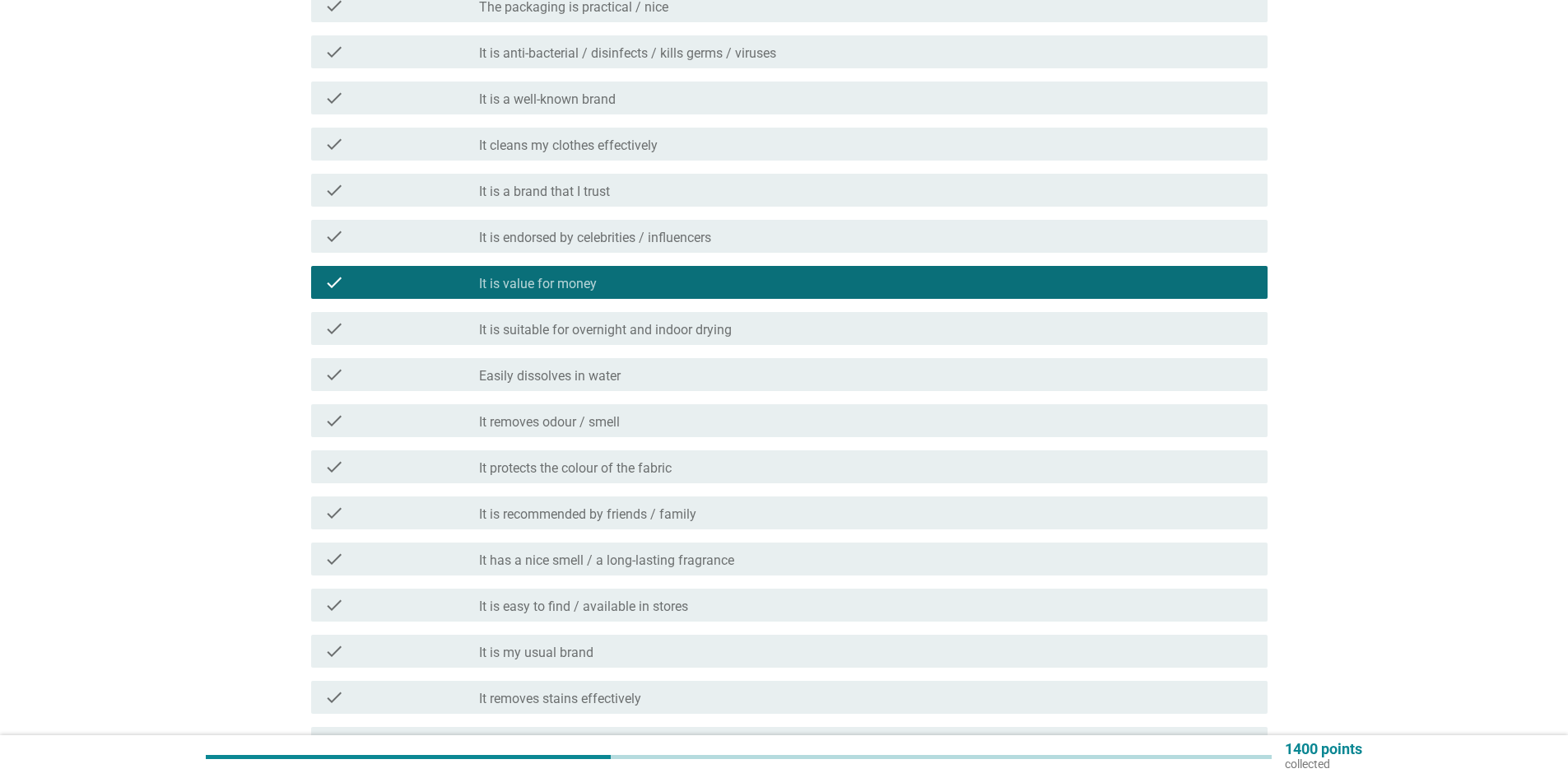 scroll, scrollTop: 412, scrollLeft: 0, axis: vertical 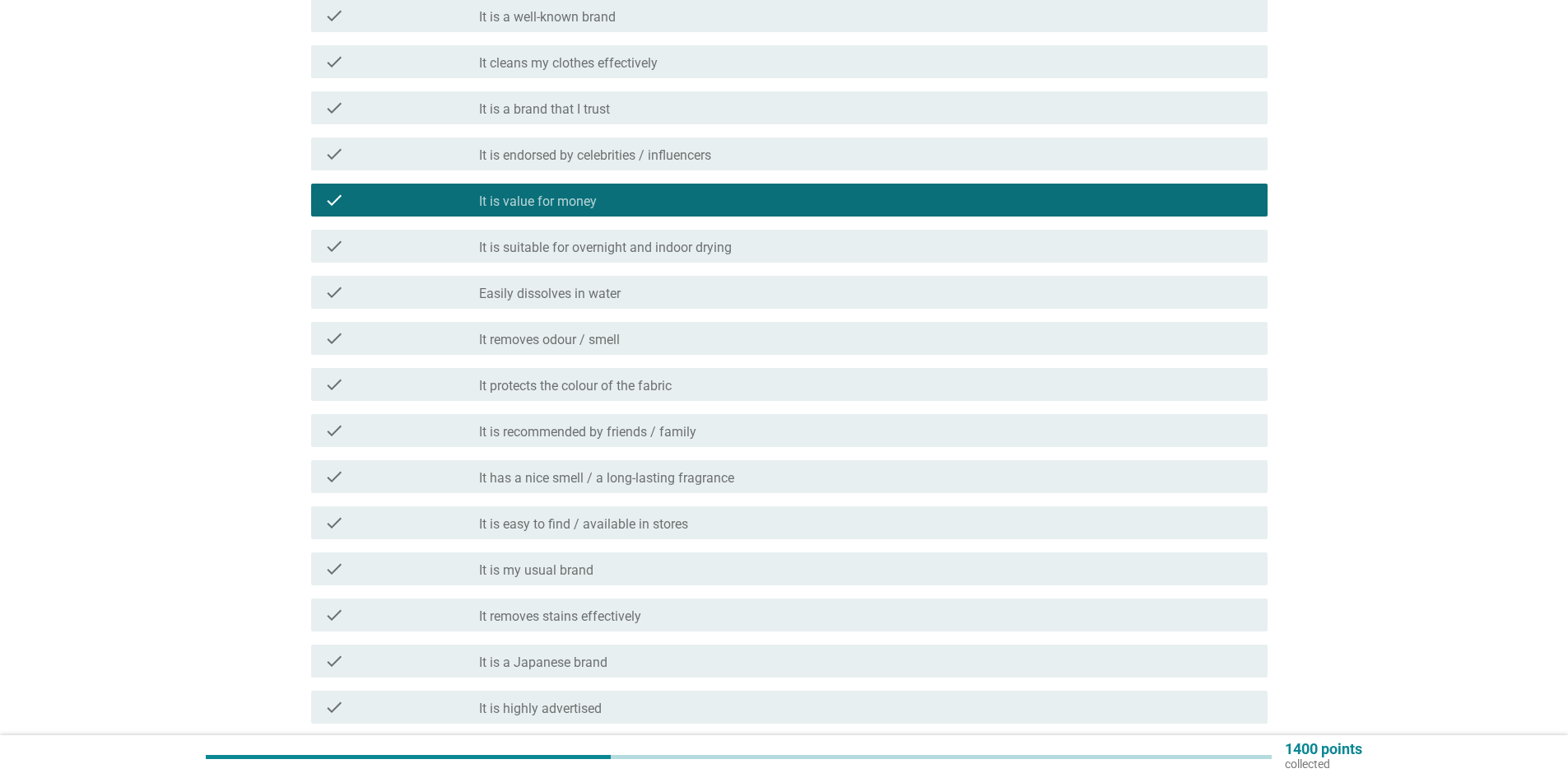 click on "It has a nice smell / a long-lasting fragrance" at bounding box center [607, 478] 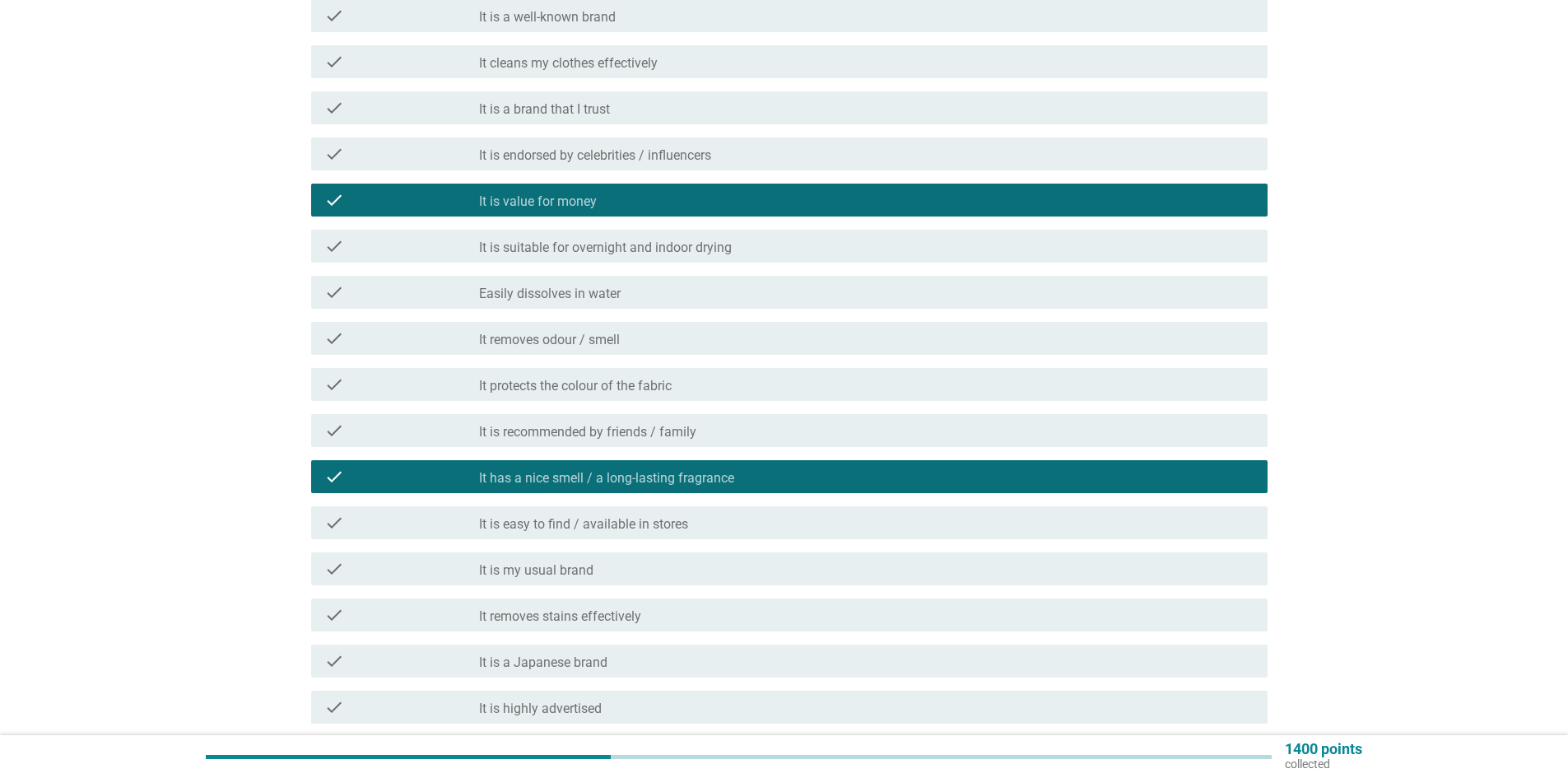 scroll, scrollTop: 576, scrollLeft: 0, axis: vertical 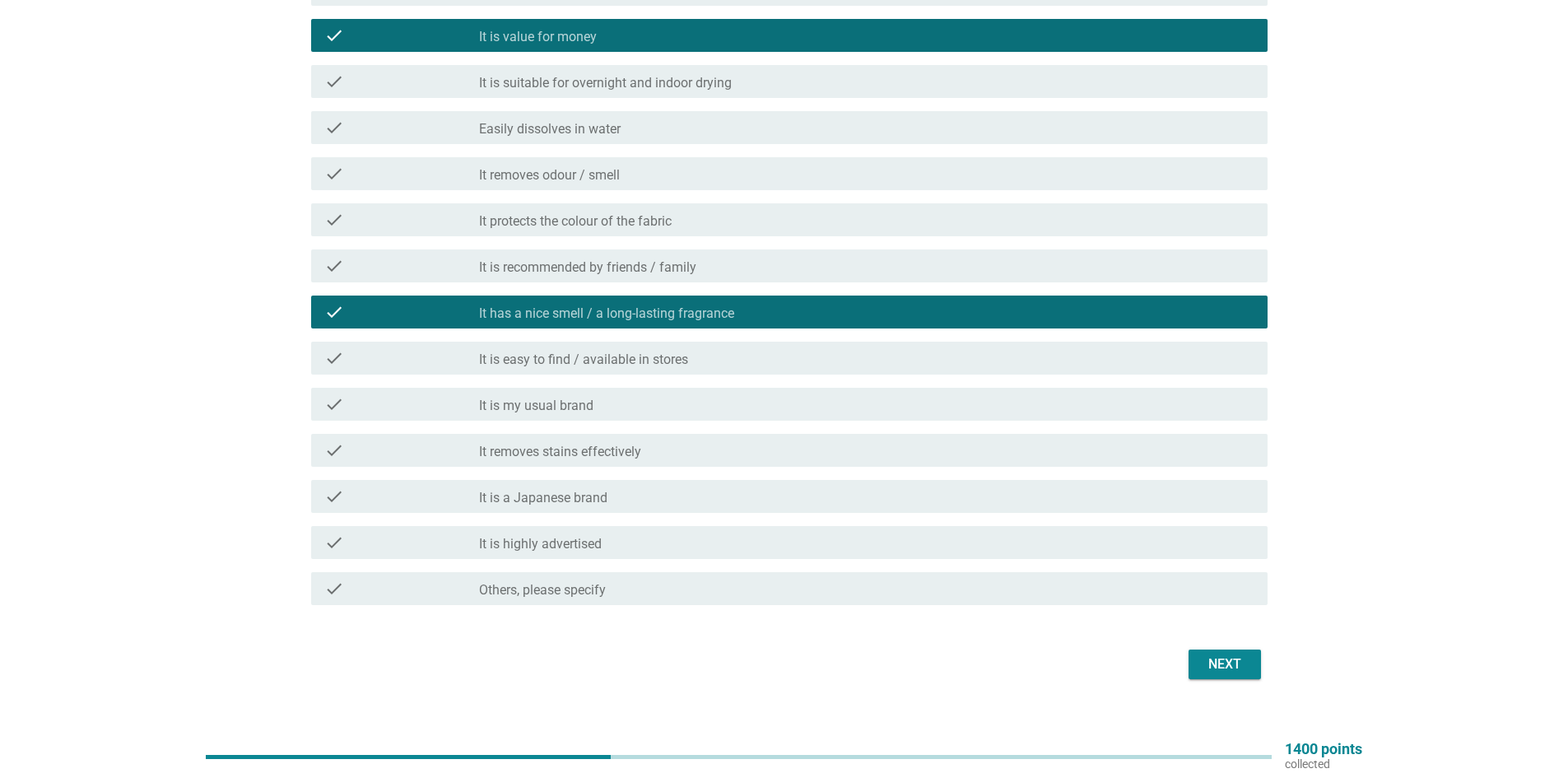 click on "Next" at bounding box center (1225, 664) 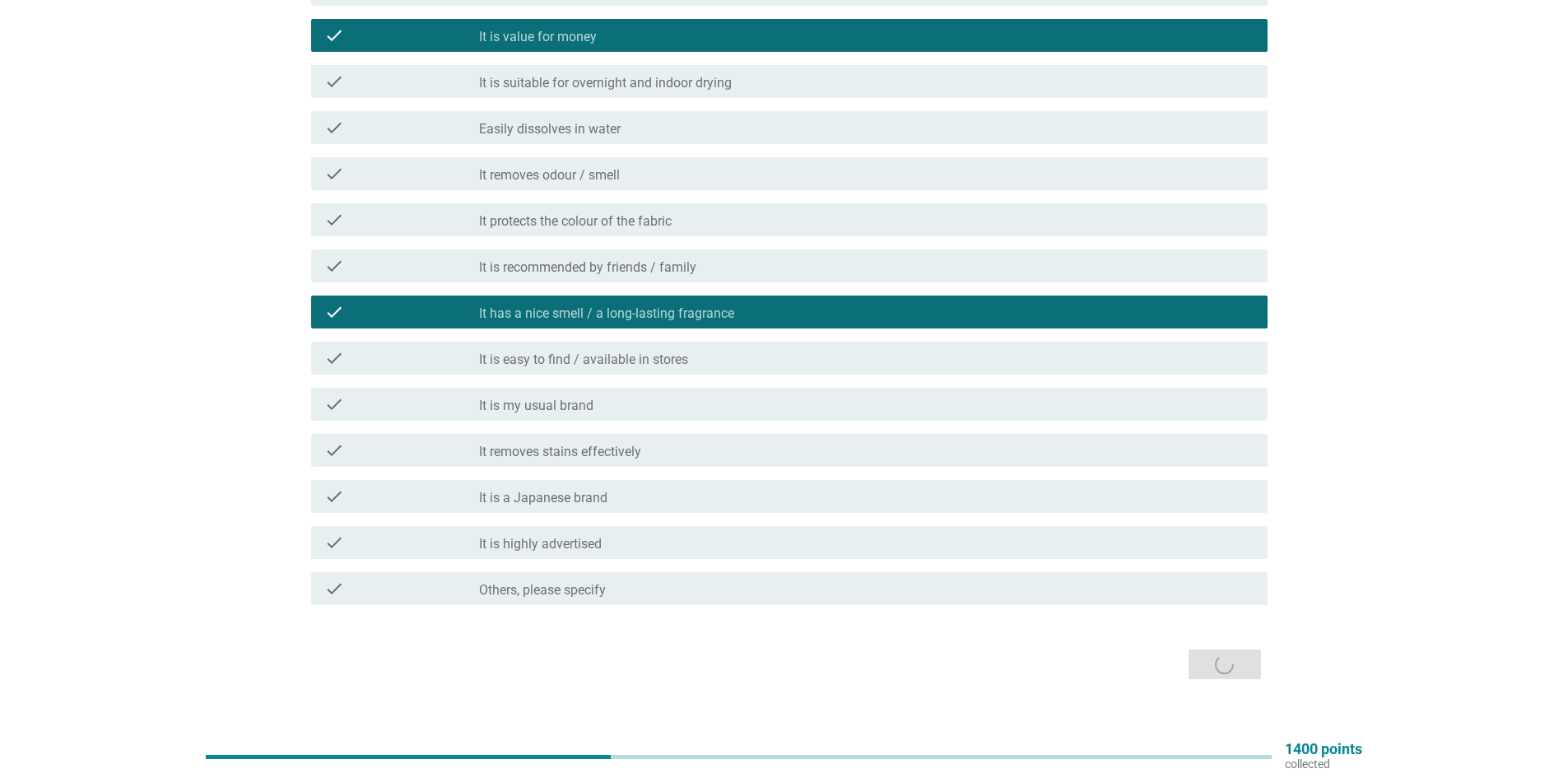 scroll, scrollTop: 0, scrollLeft: 0, axis: both 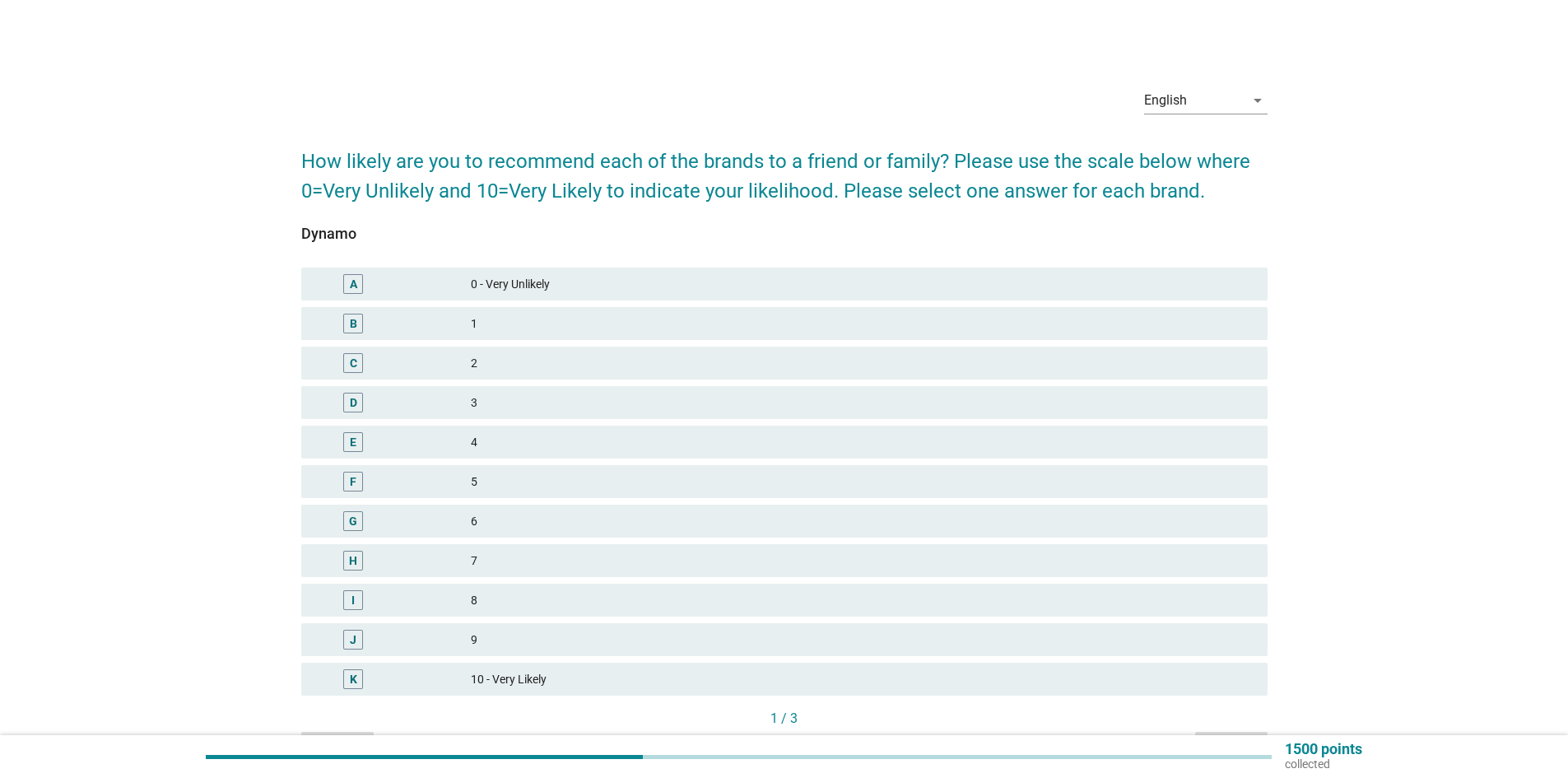 click on "6" at bounding box center [863, 521] 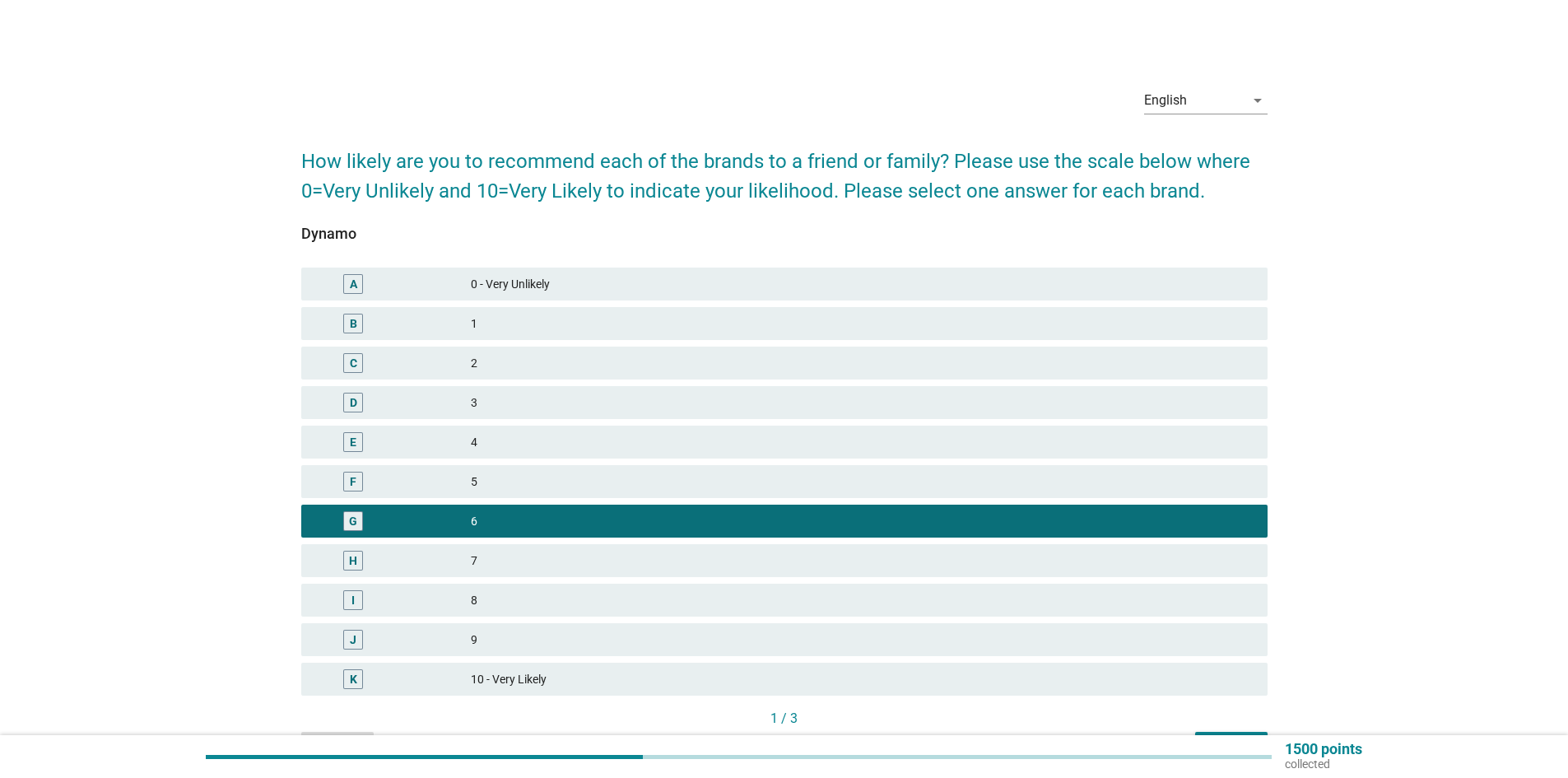 scroll, scrollTop: 100, scrollLeft: 0, axis: vertical 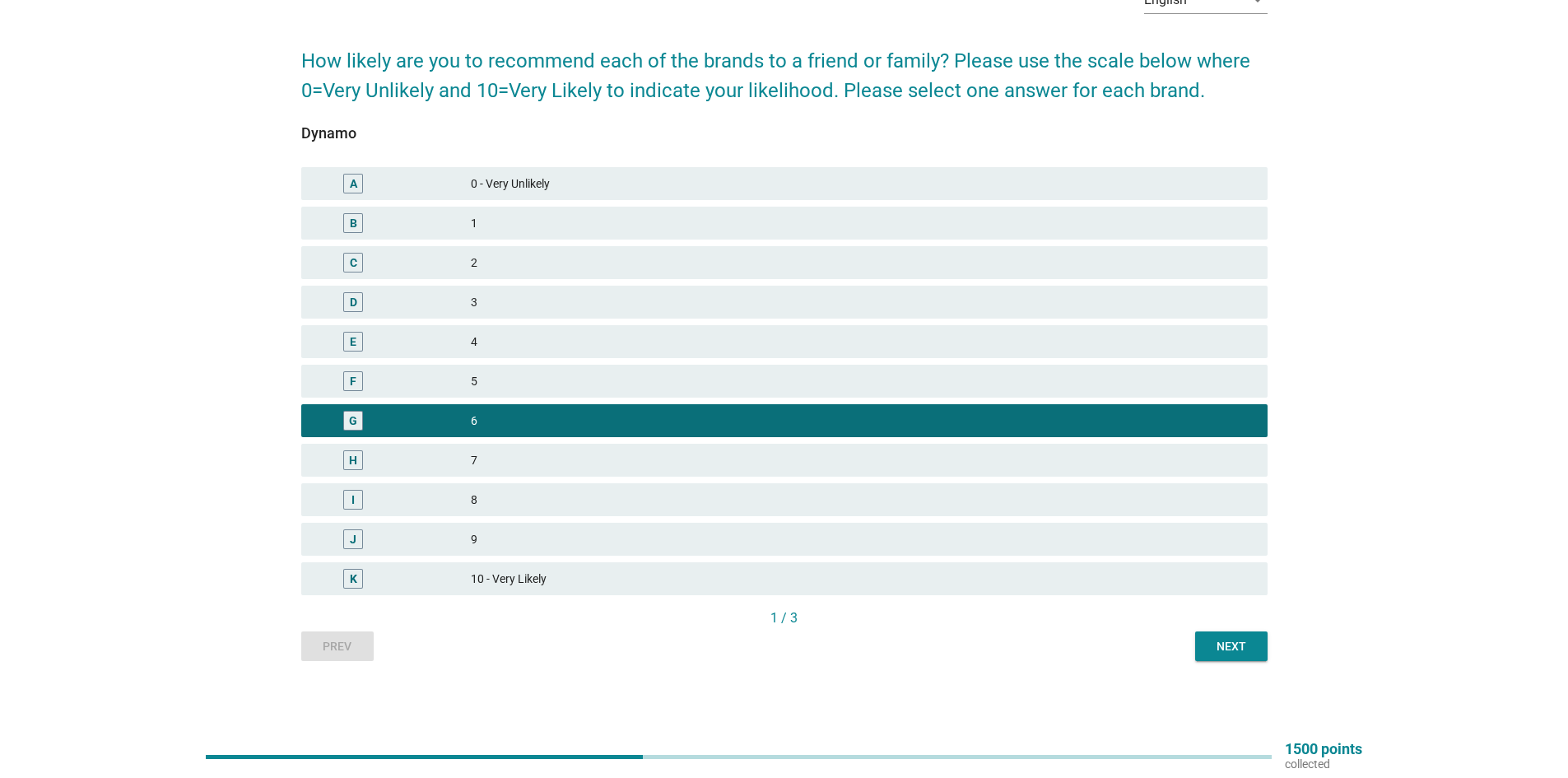 click on "H   7" at bounding box center [784, 460] 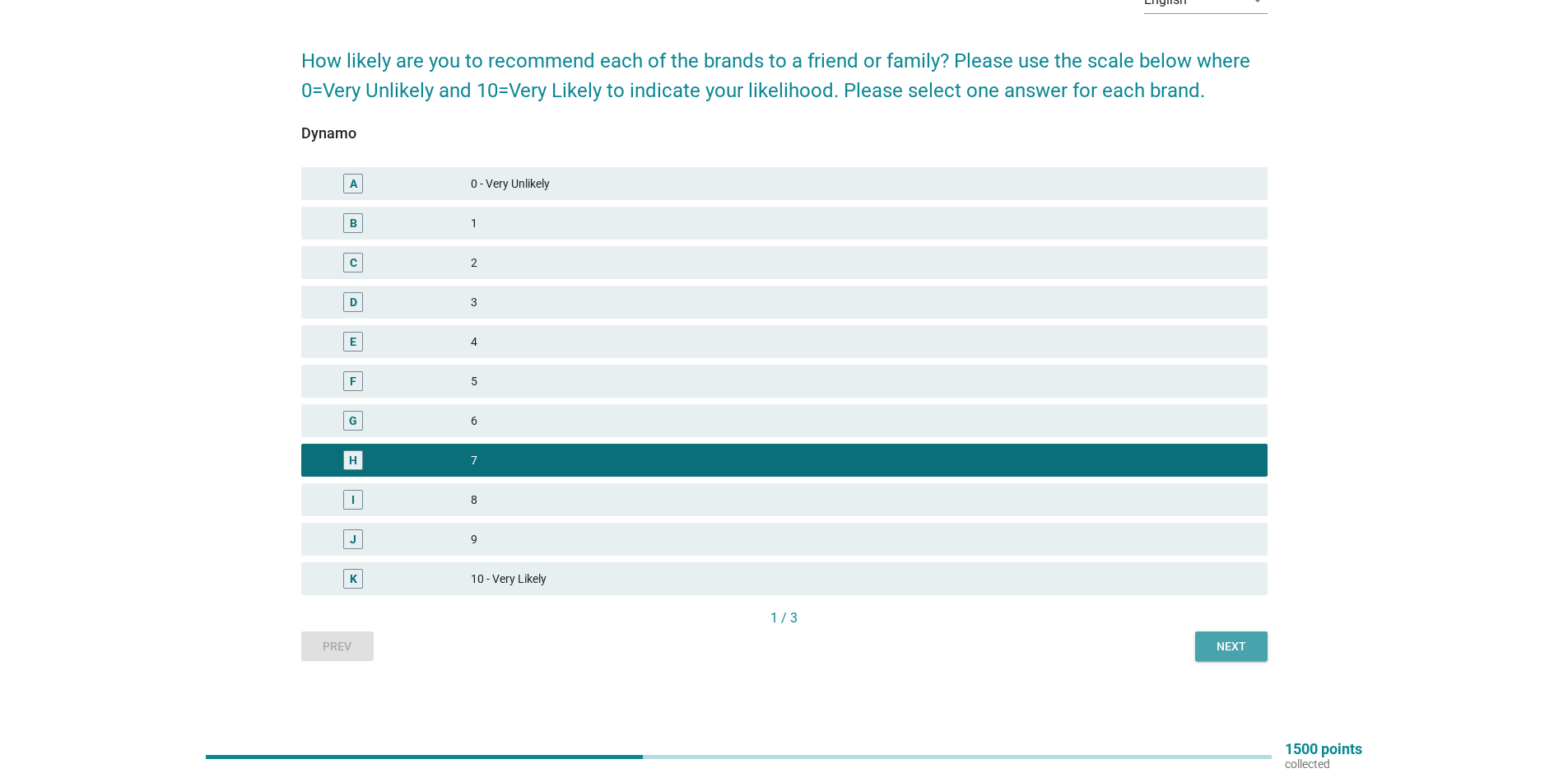 click on "Next" at bounding box center (1231, 646) 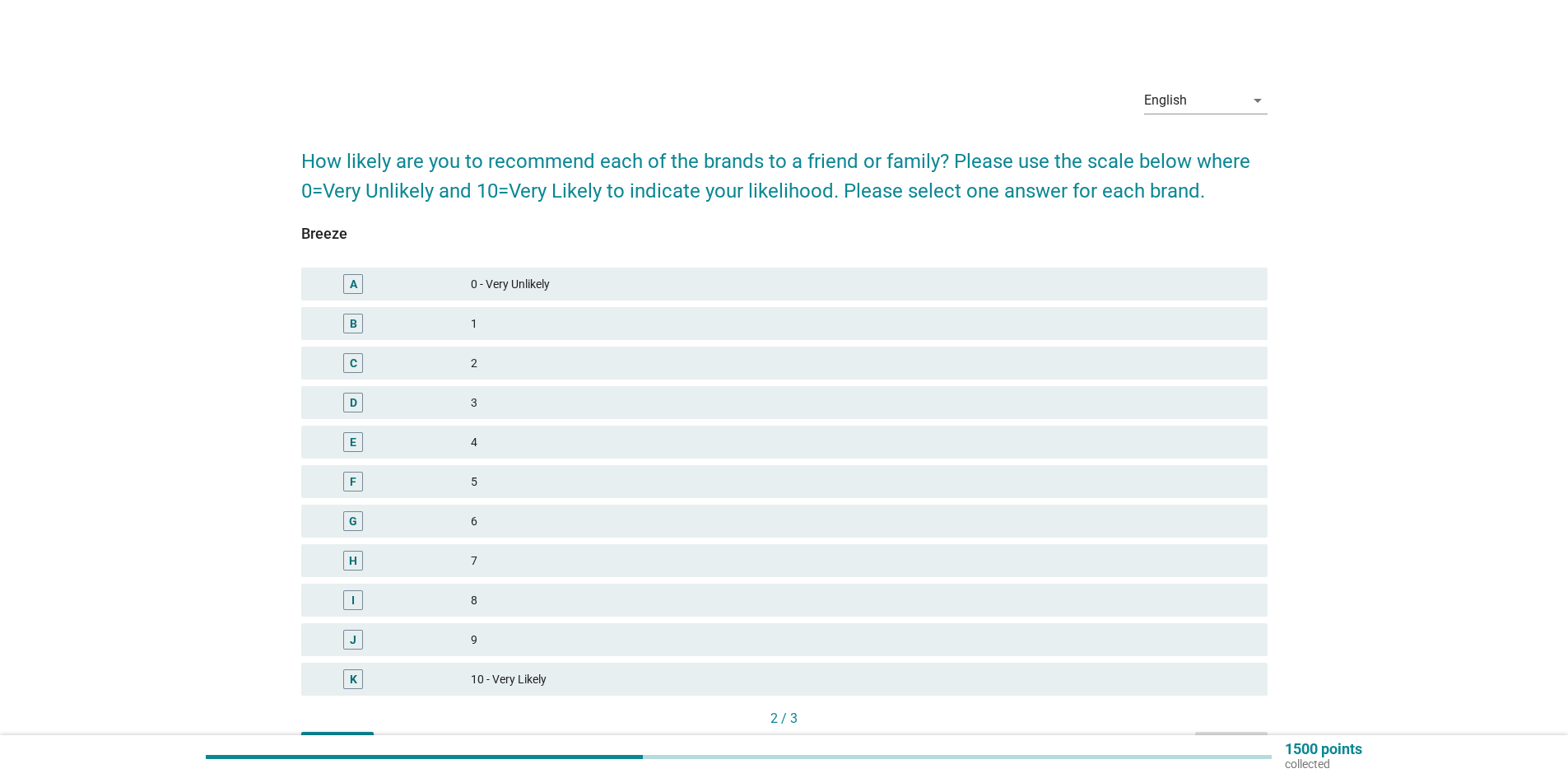 click on "5" at bounding box center (863, 482) 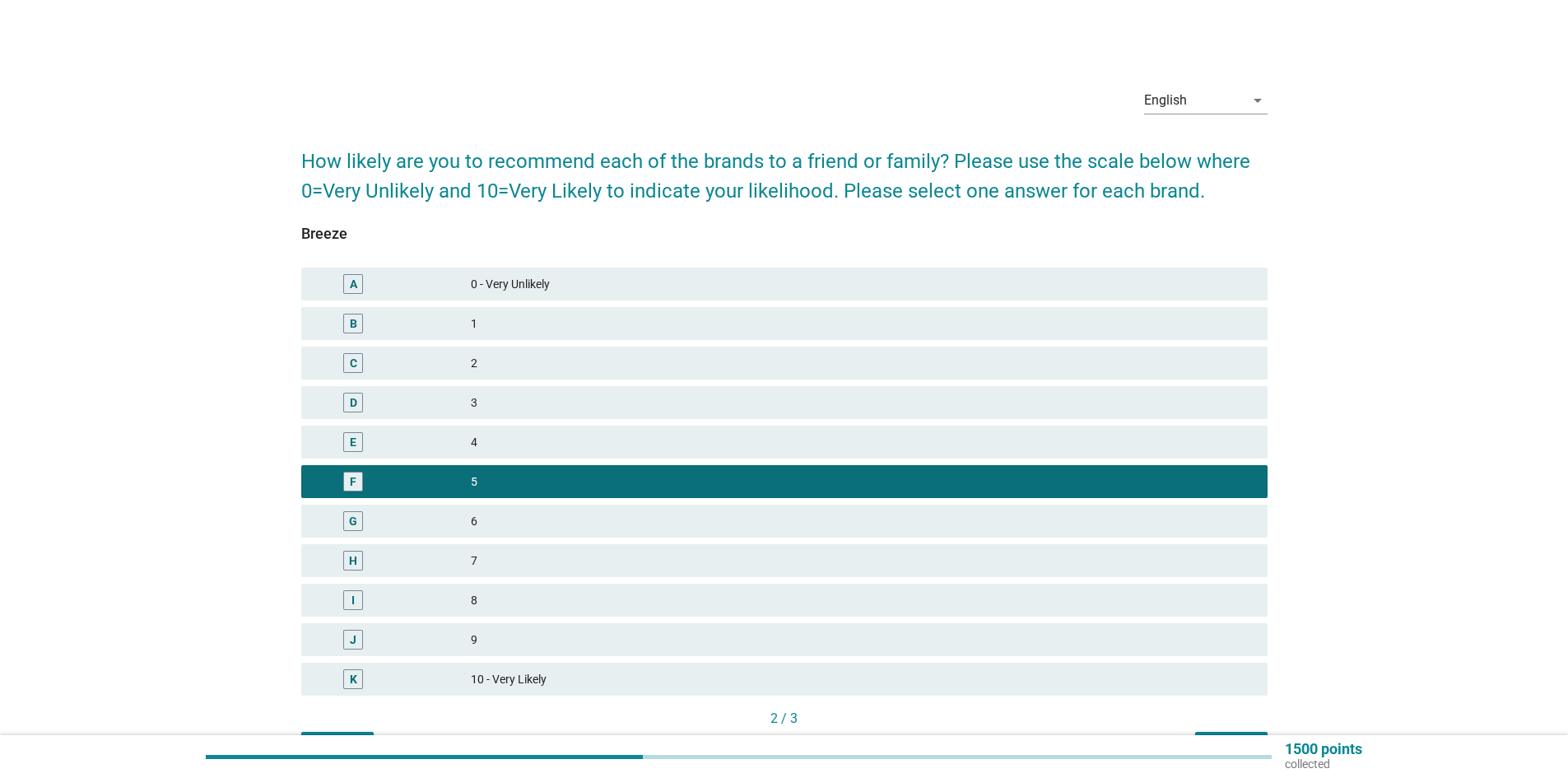 scroll, scrollTop: 100, scrollLeft: 0, axis: vertical 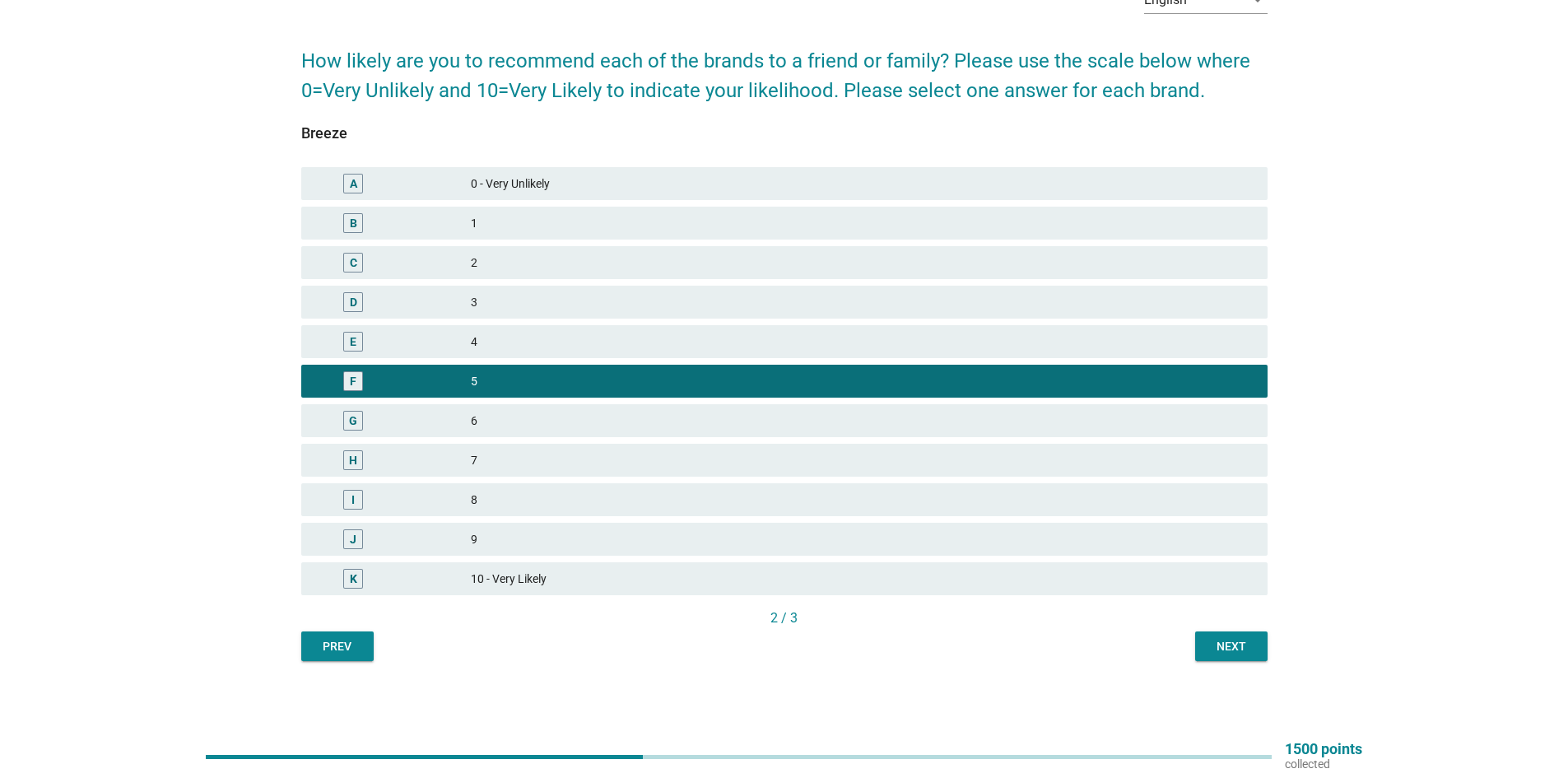 click on "Next" at bounding box center (1231, 646) 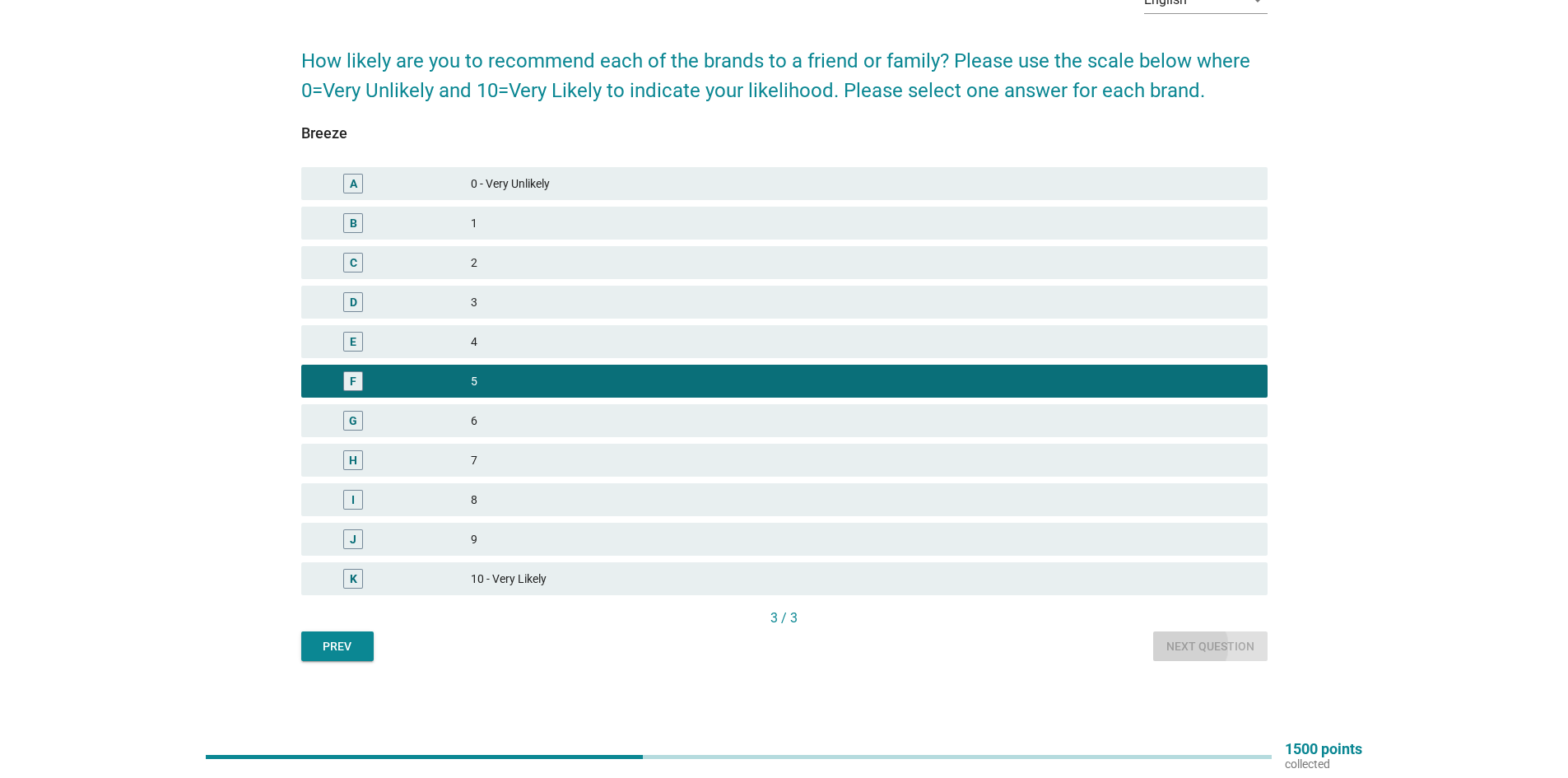 scroll, scrollTop: 0, scrollLeft: 0, axis: both 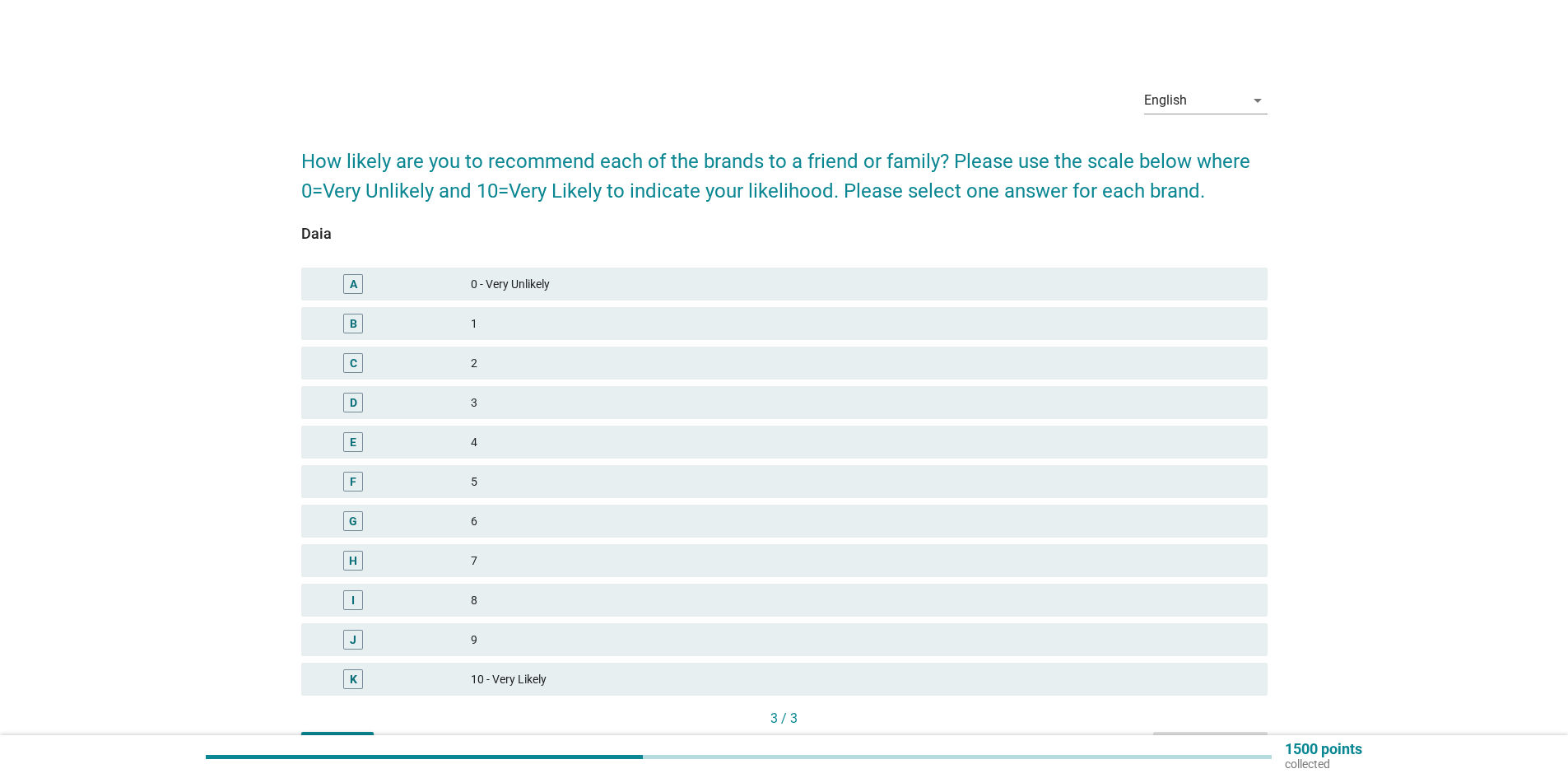 click on "9" at bounding box center [863, 640] 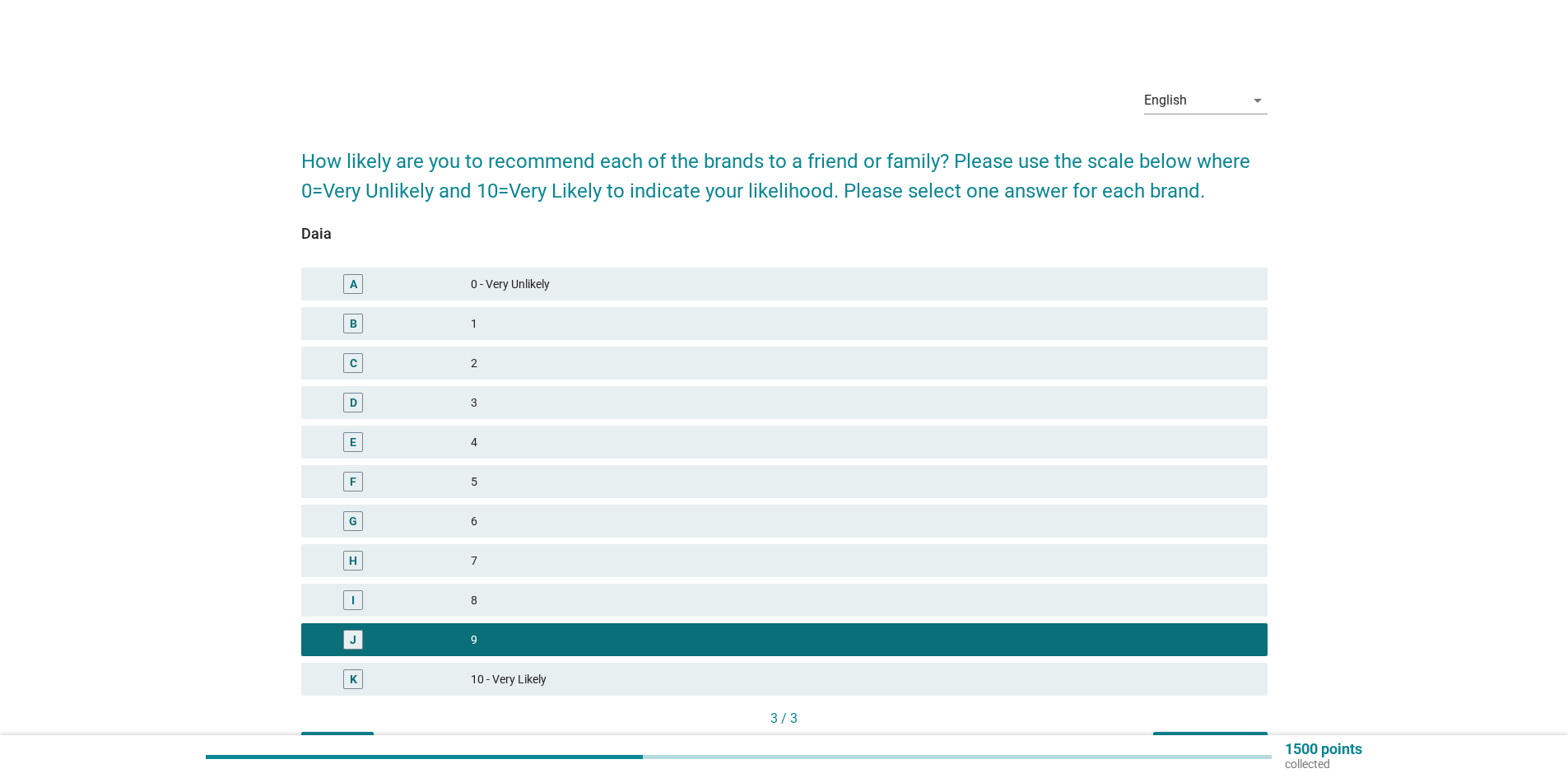 scroll, scrollTop: 82, scrollLeft: 0, axis: vertical 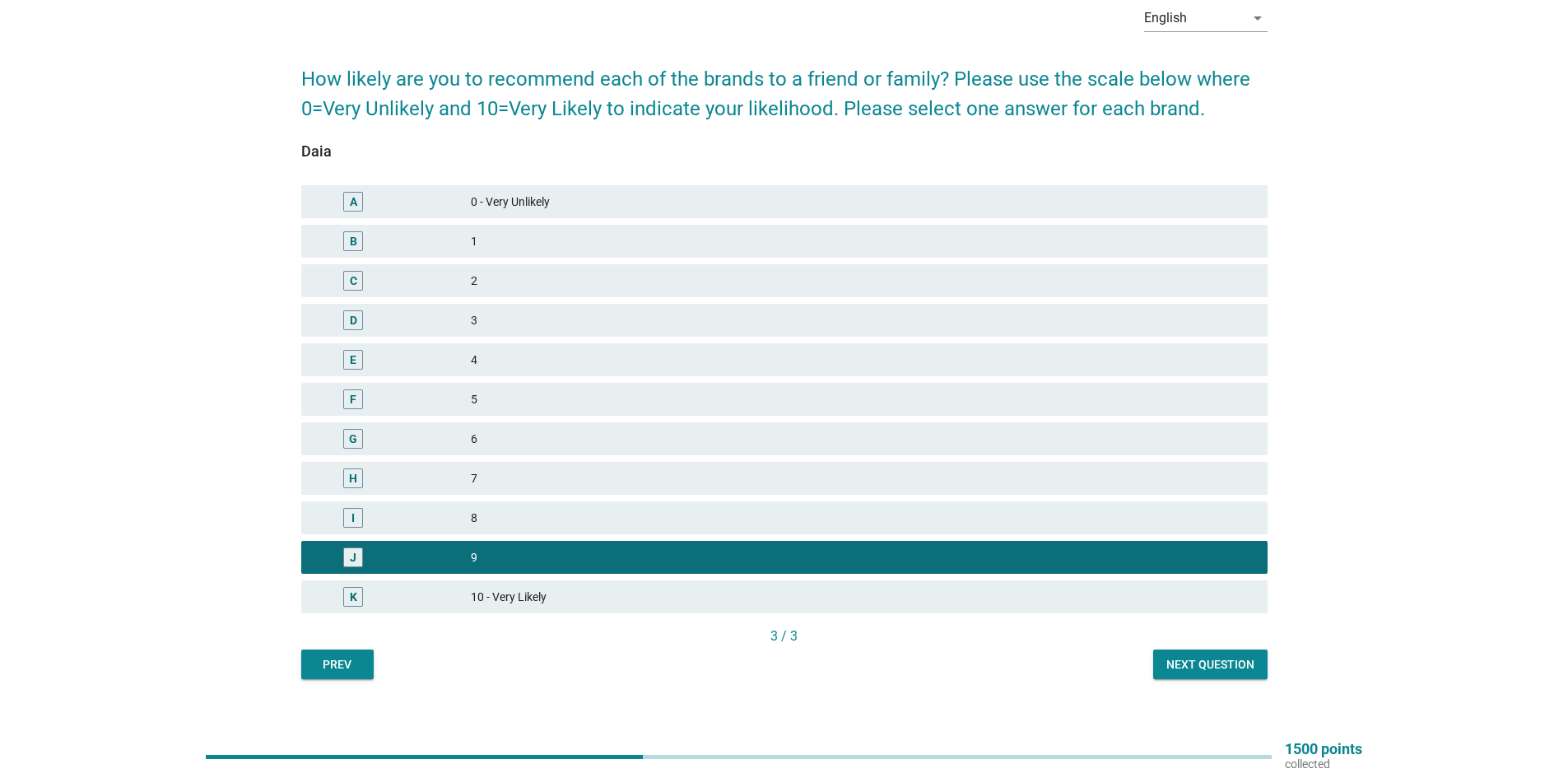 click on "Next question" at bounding box center [1210, 664] 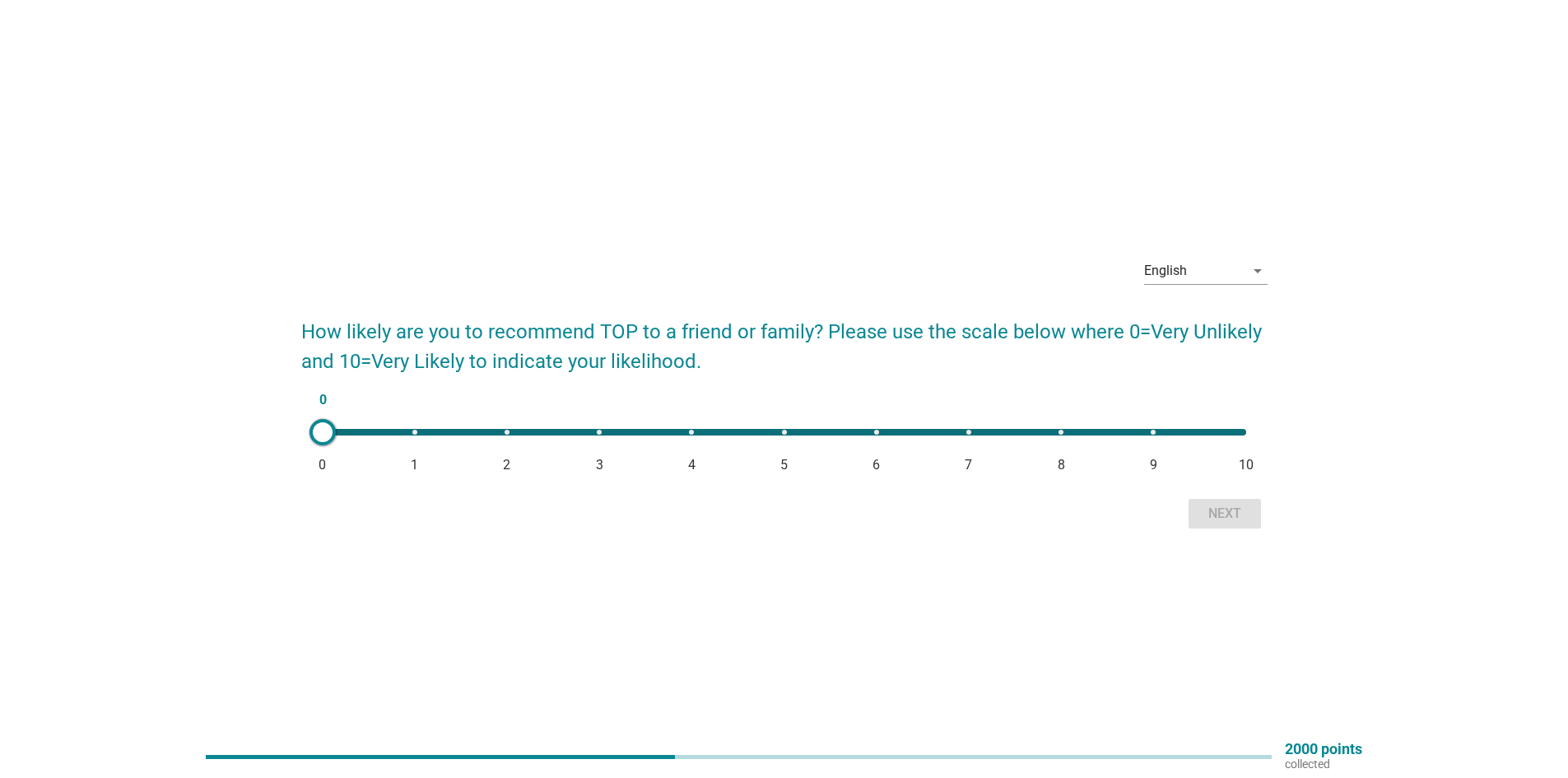 scroll, scrollTop: 43, scrollLeft: 0, axis: vertical 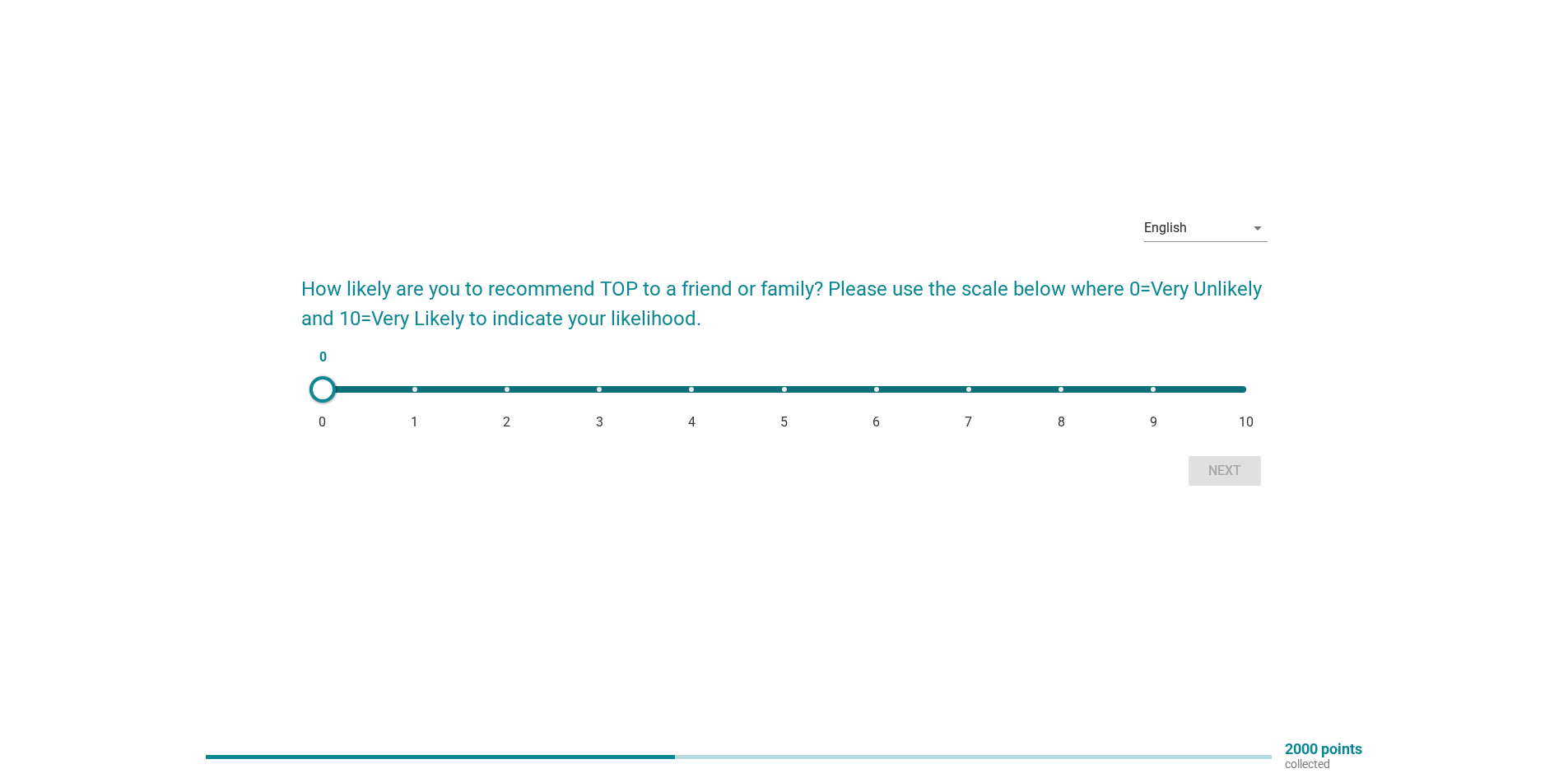 click on "0
0
1
2
3
4
5
6
7
8
9
10" at bounding box center [784, 389] 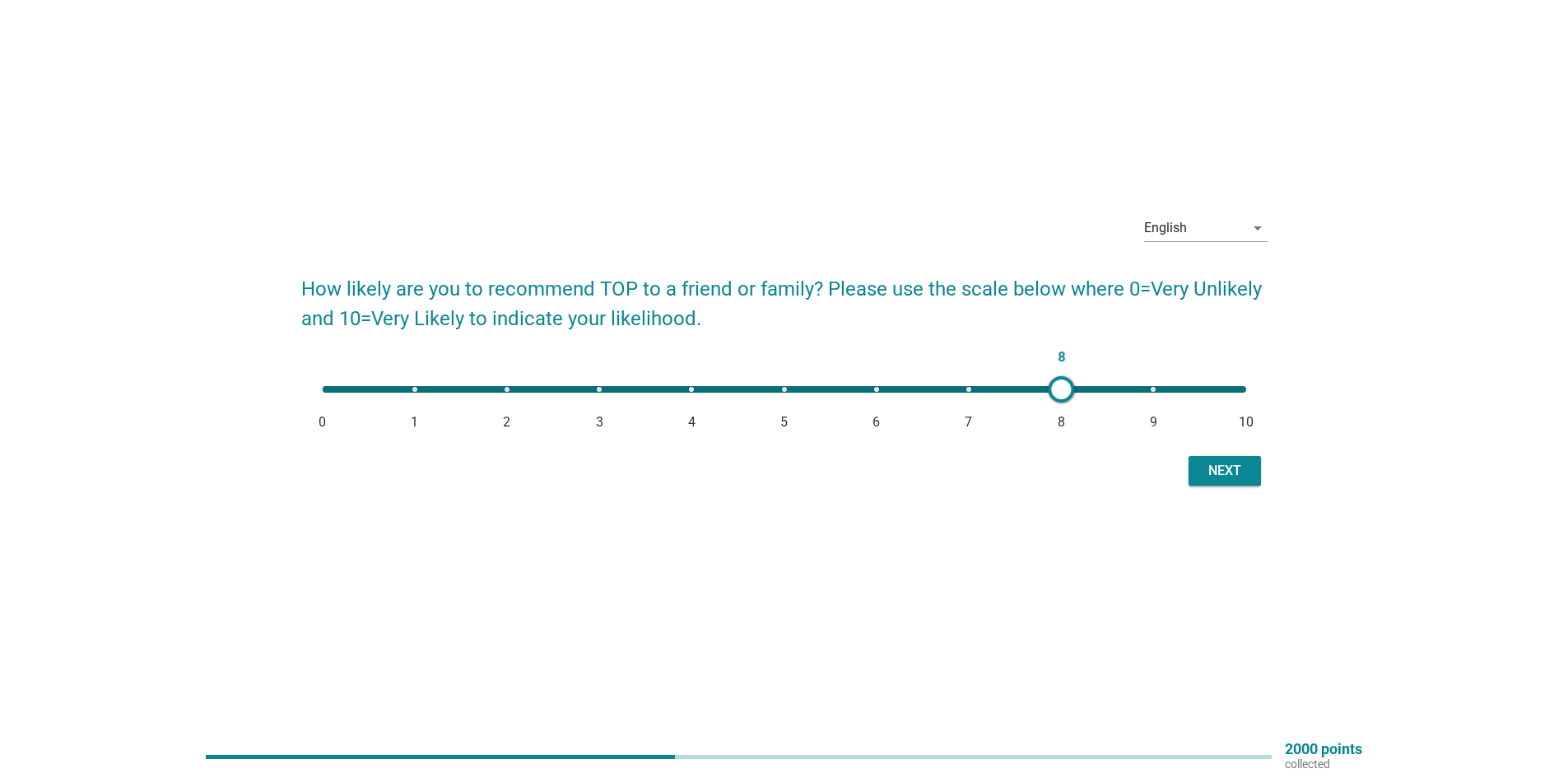 click on "Next" at bounding box center [1225, 471] 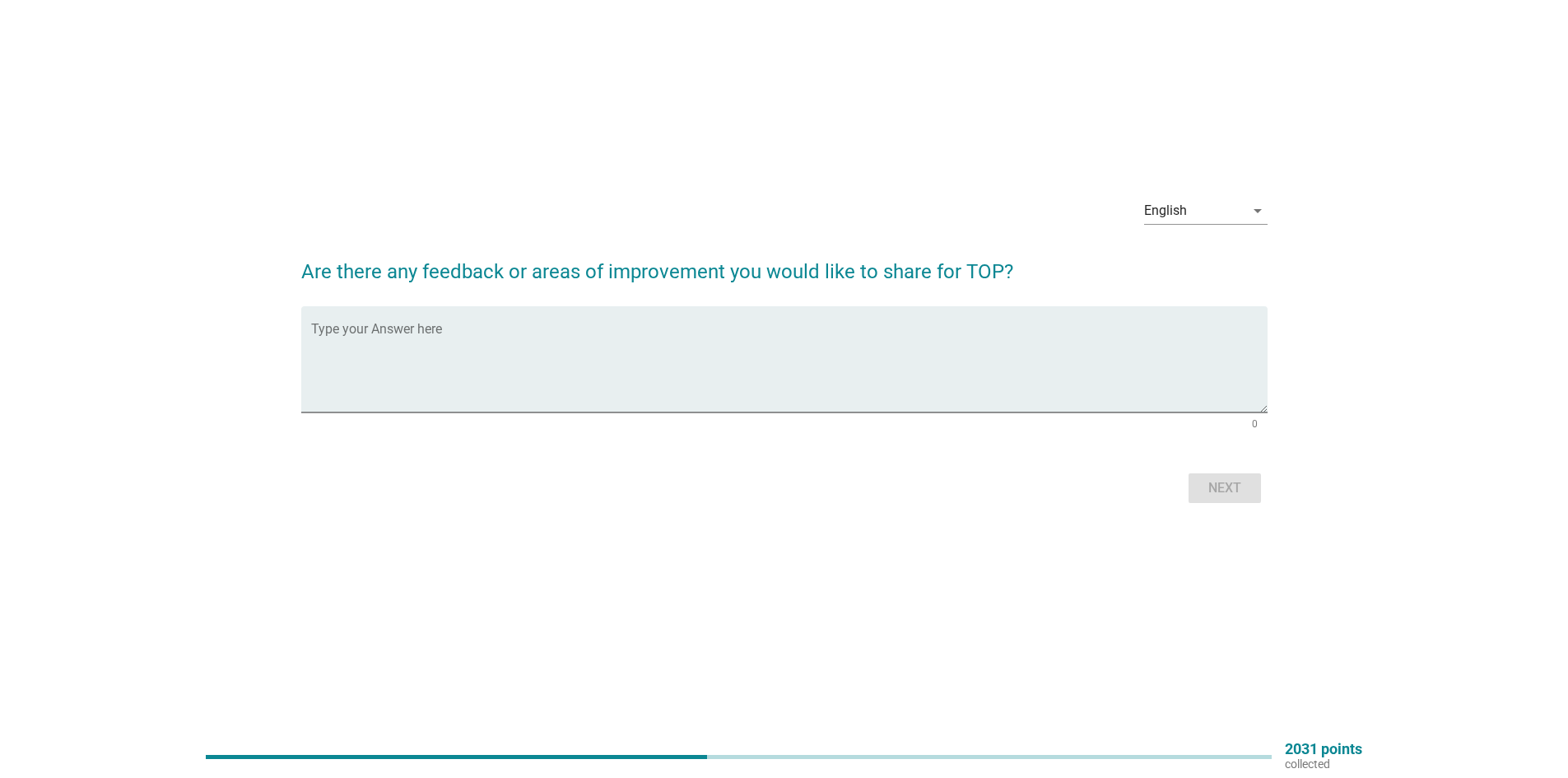 scroll, scrollTop: 0, scrollLeft: 0, axis: both 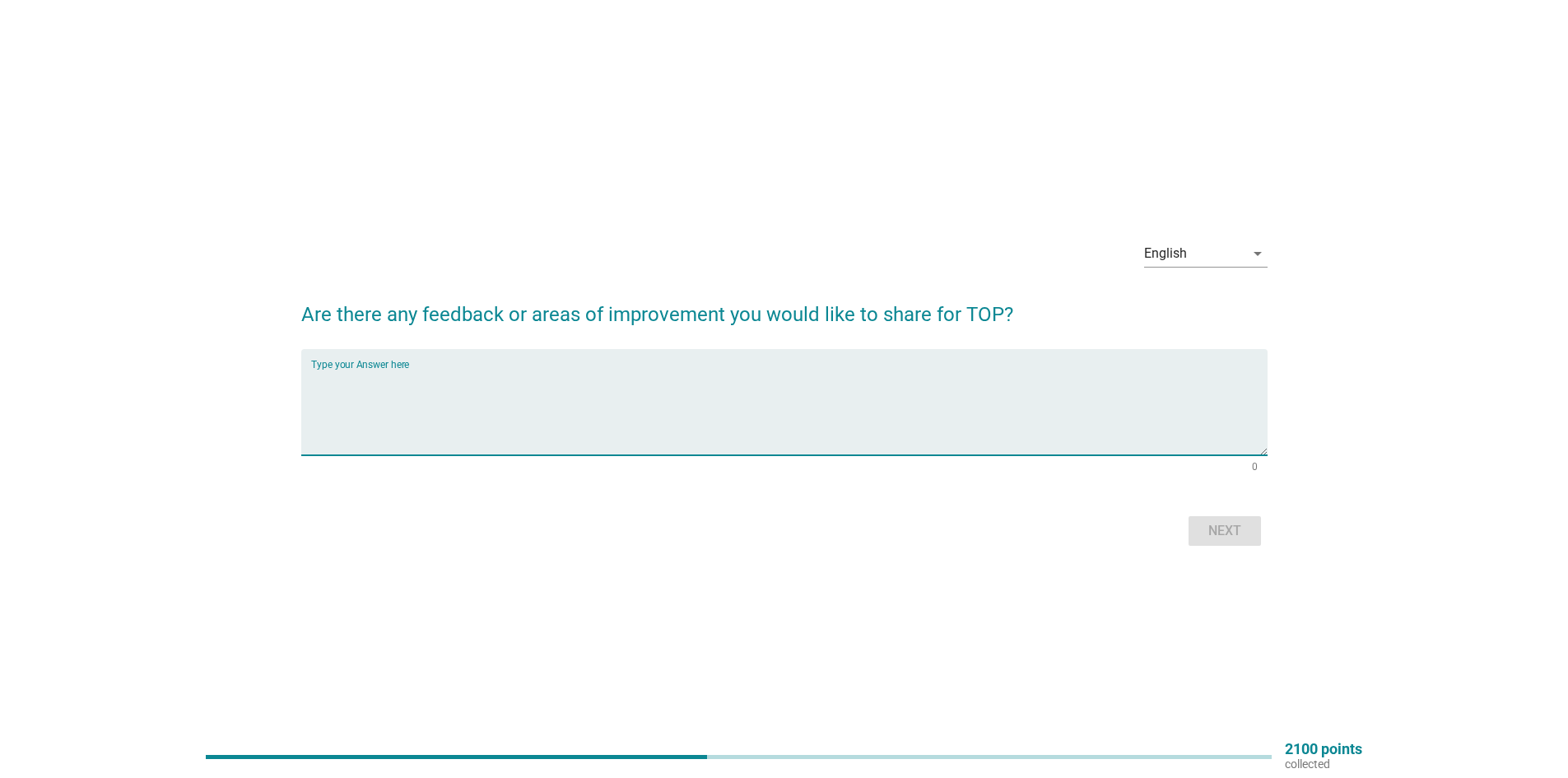click at bounding box center (789, 412) 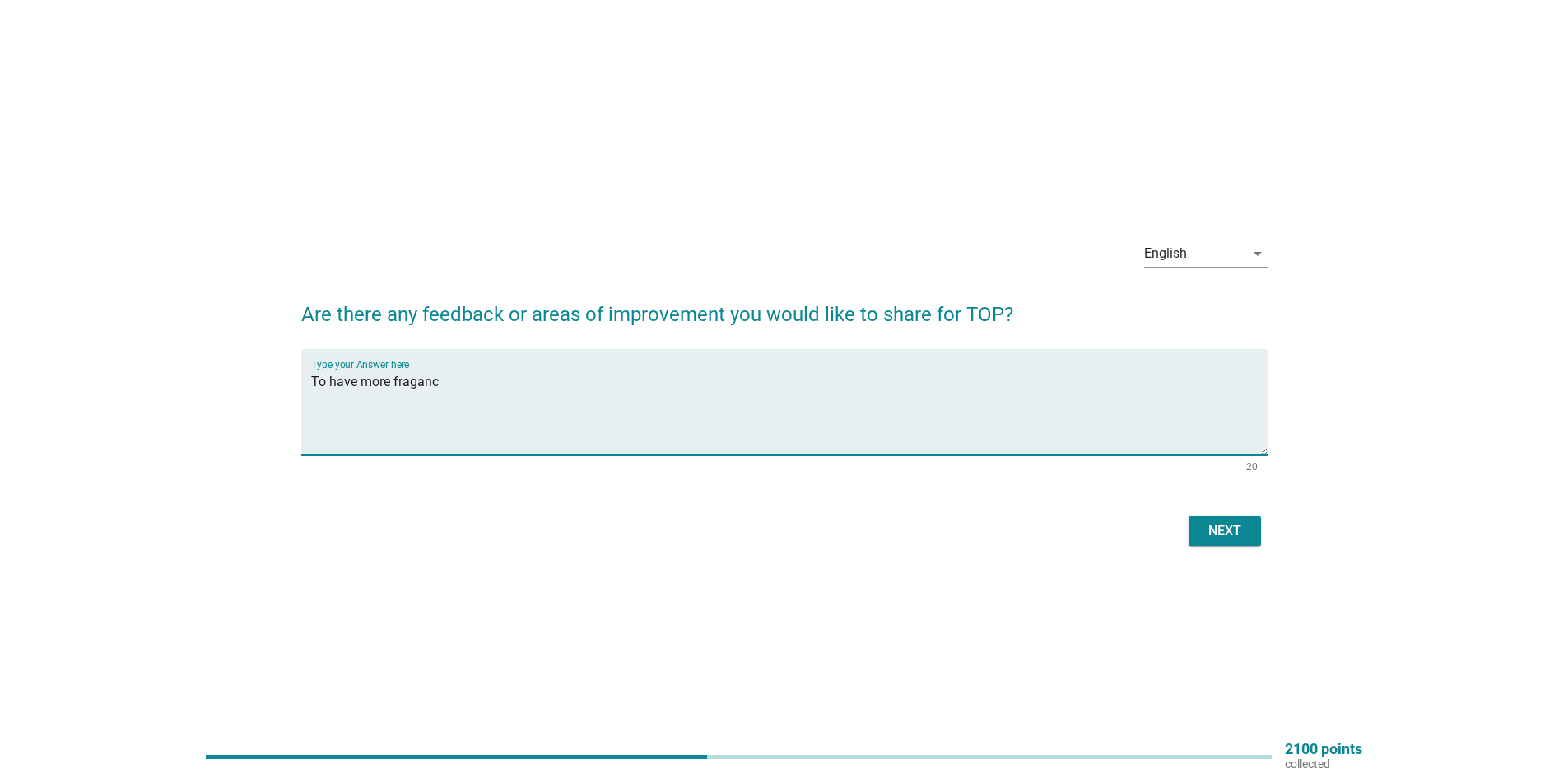 click on "To have more fraganc" at bounding box center (789, 412) 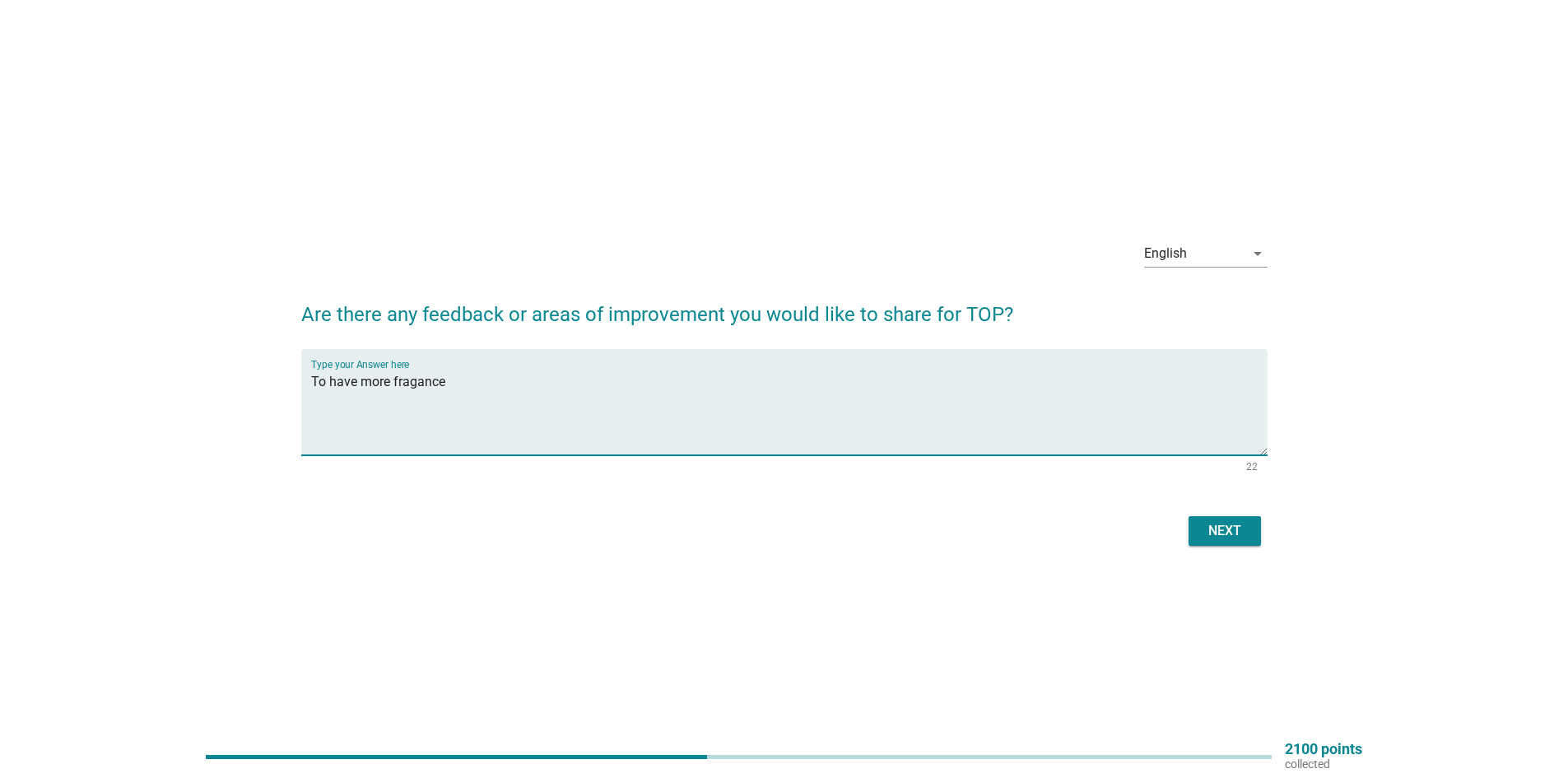 click on "To have more fragance" at bounding box center (789, 412) 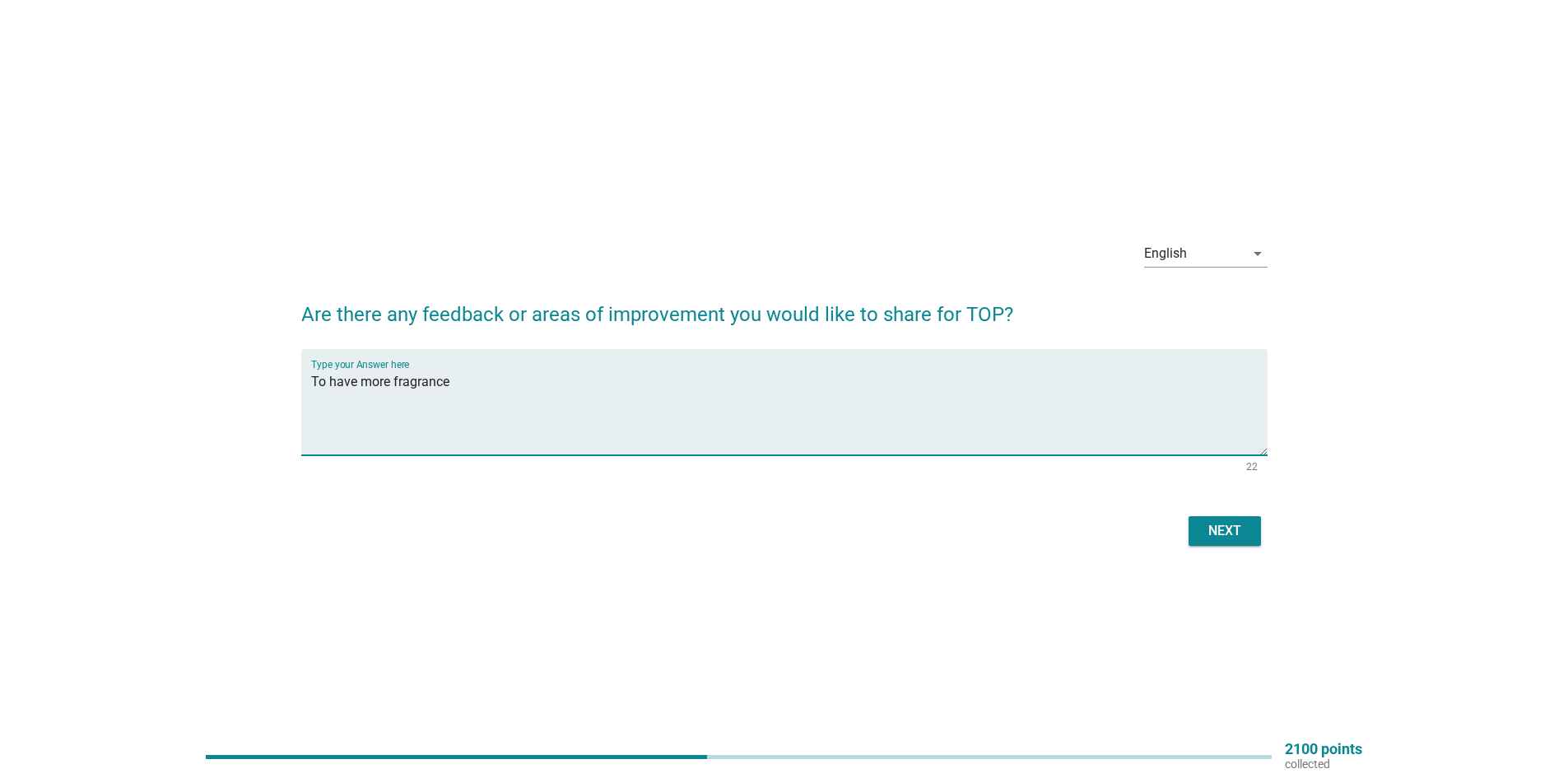 click on "To have more fragrance" at bounding box center (789, 412) 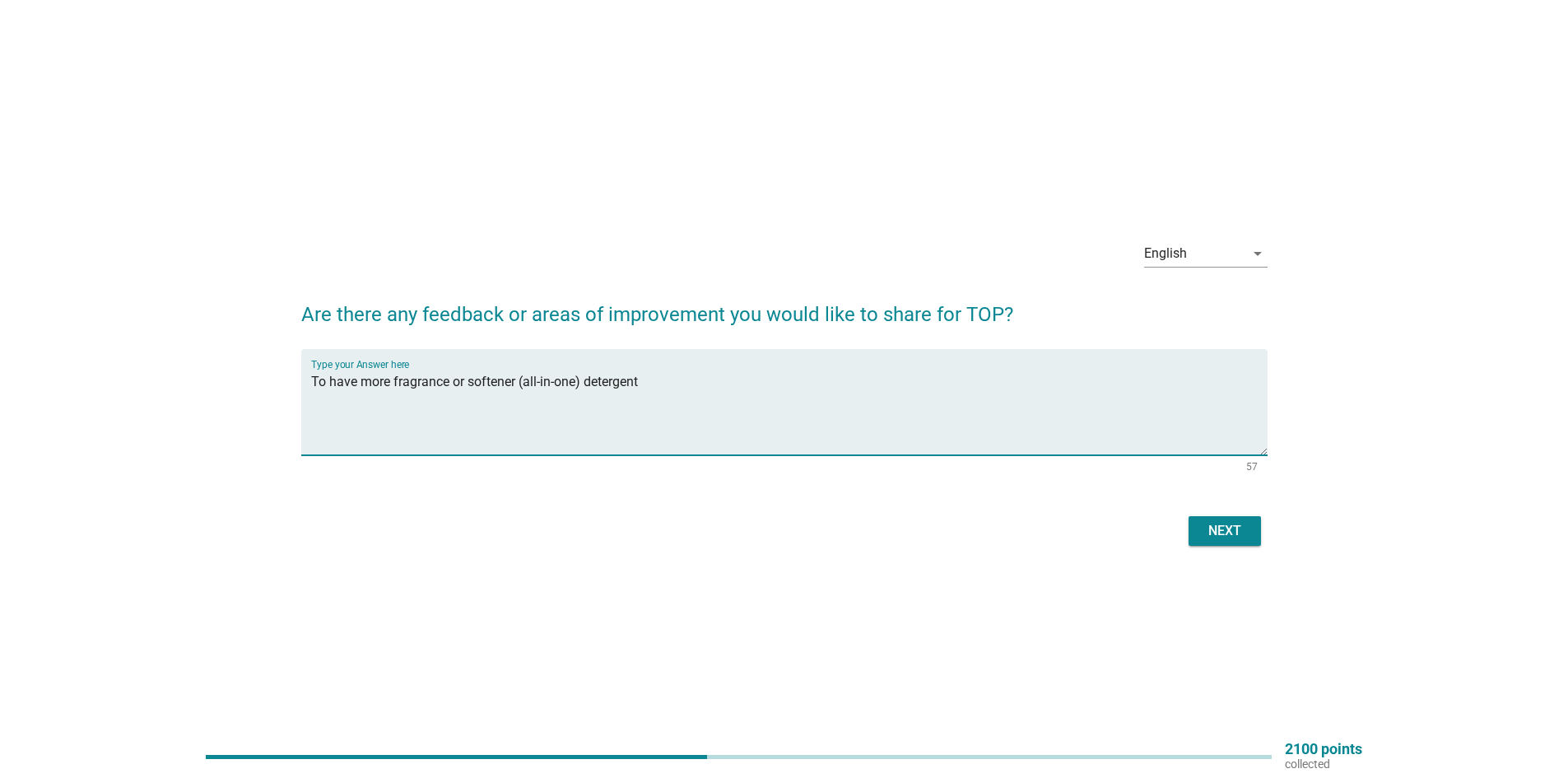type on "To have more fragrance or softener (all-in-one) detergent" 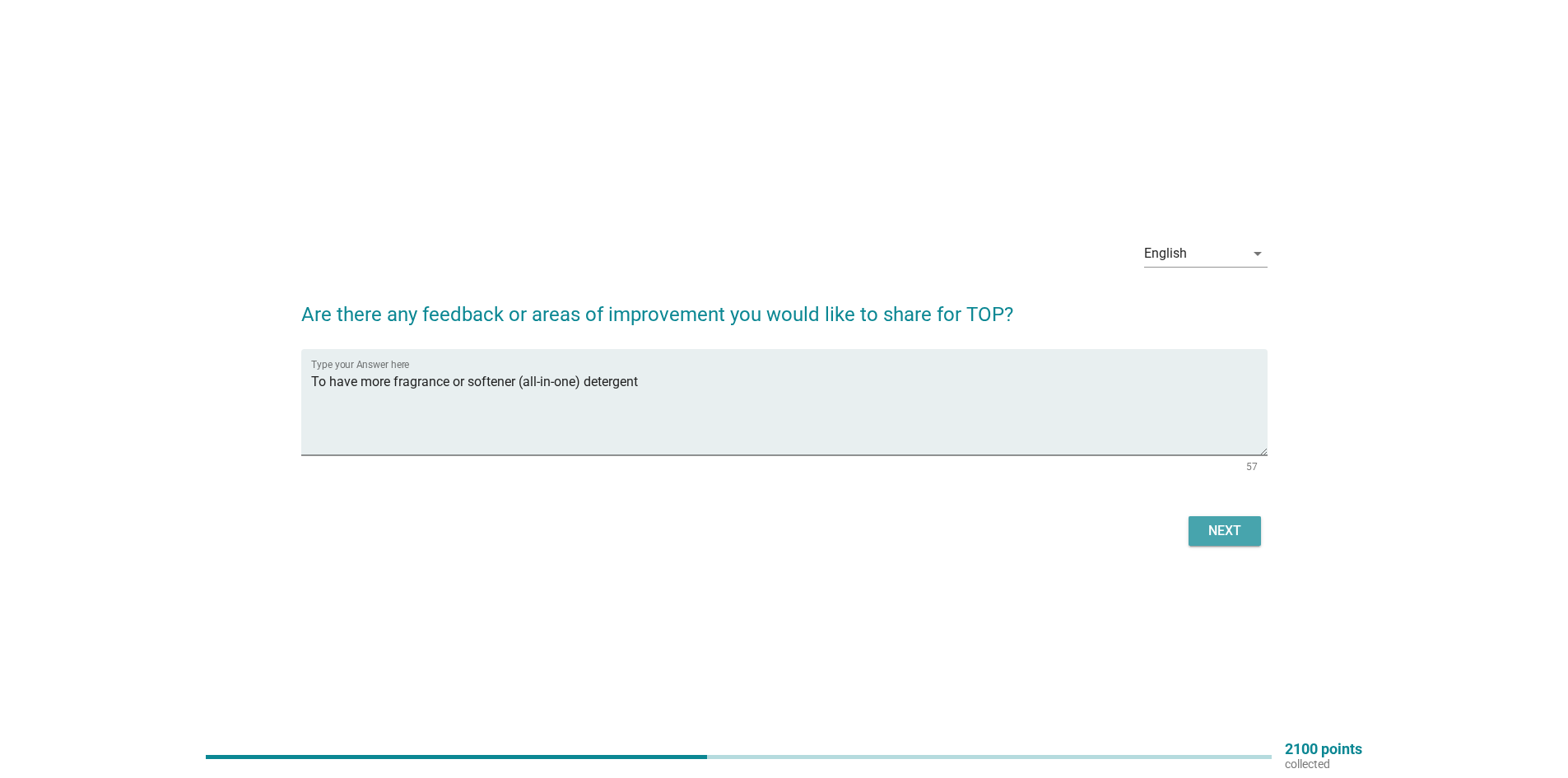 click on "Next" at bounding box center [1225, 531] 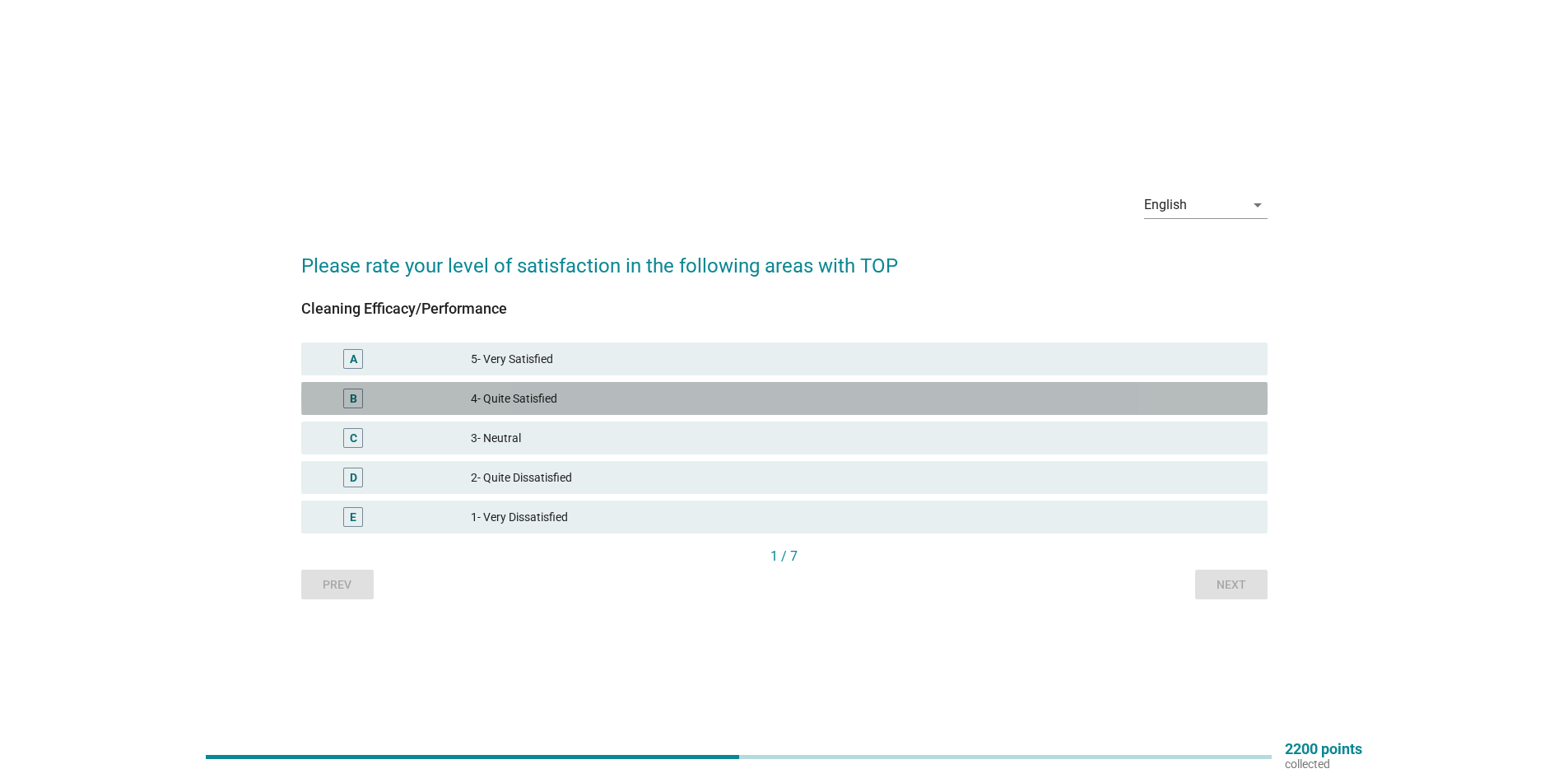 click on "4- Quite Satisfied" at bounding box center (863, 398) 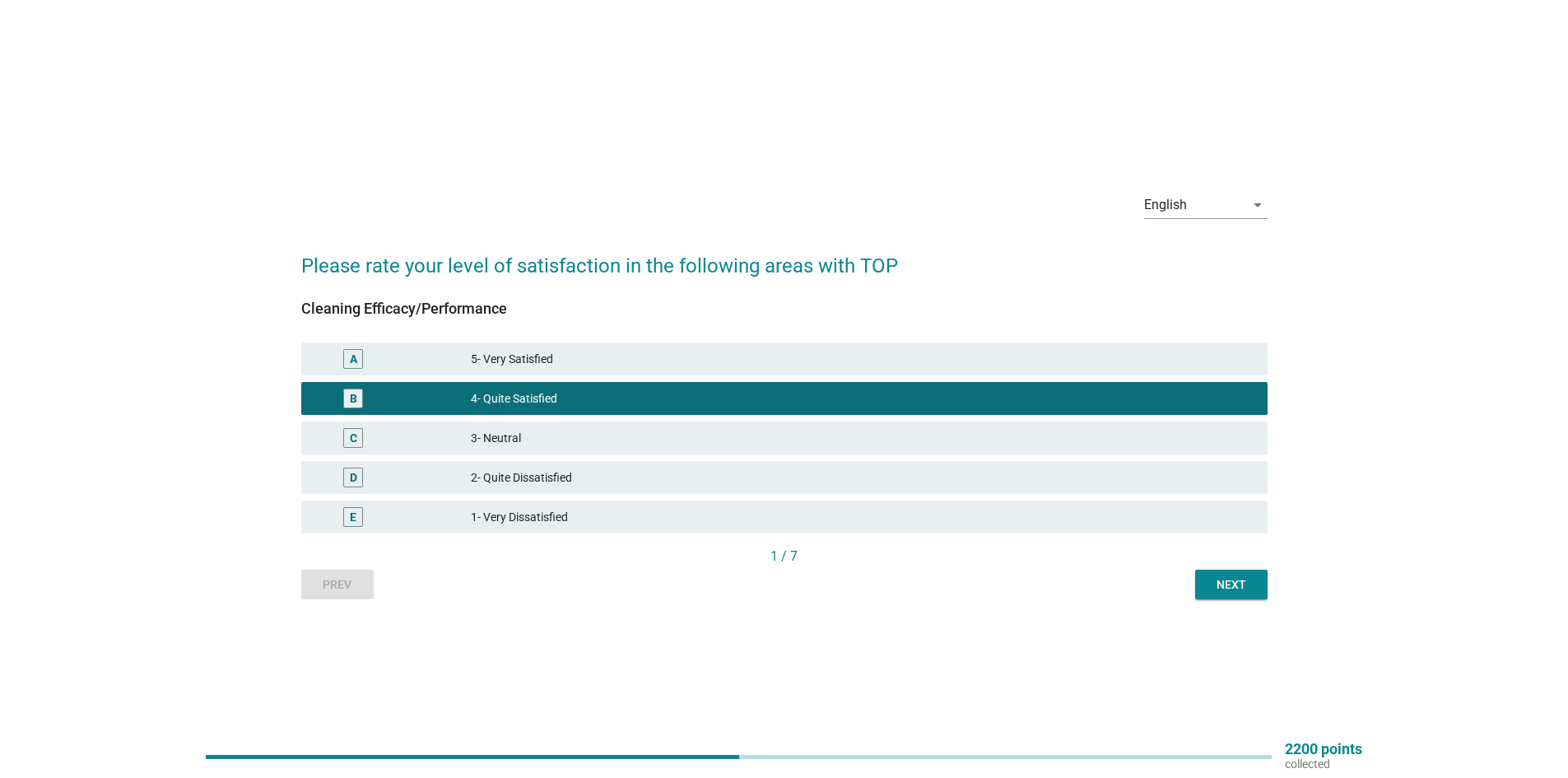 click on "Next" at bounding box center [1231, 585] 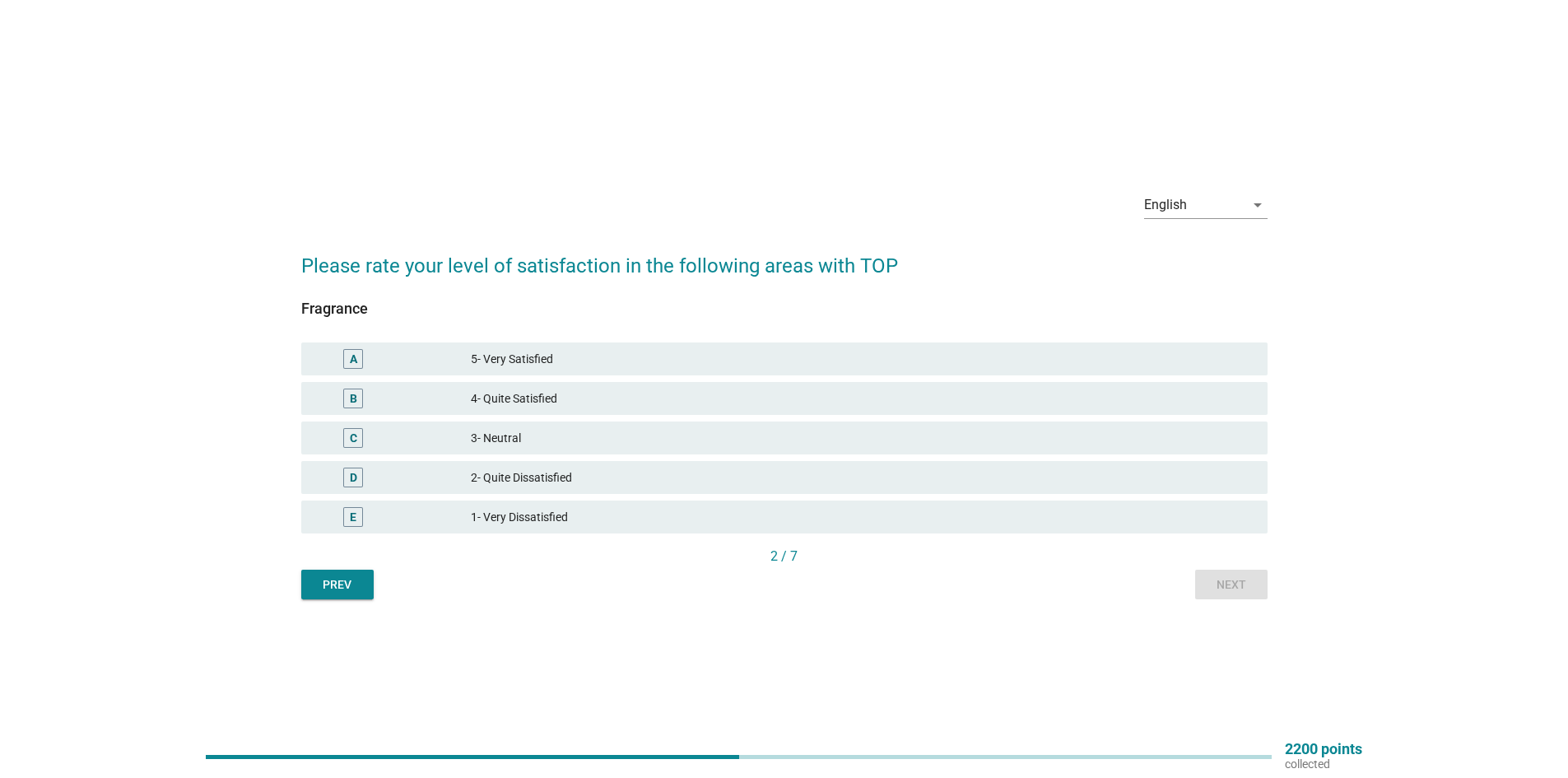 click on "3- Neutral" at bounding box center [863, 438] 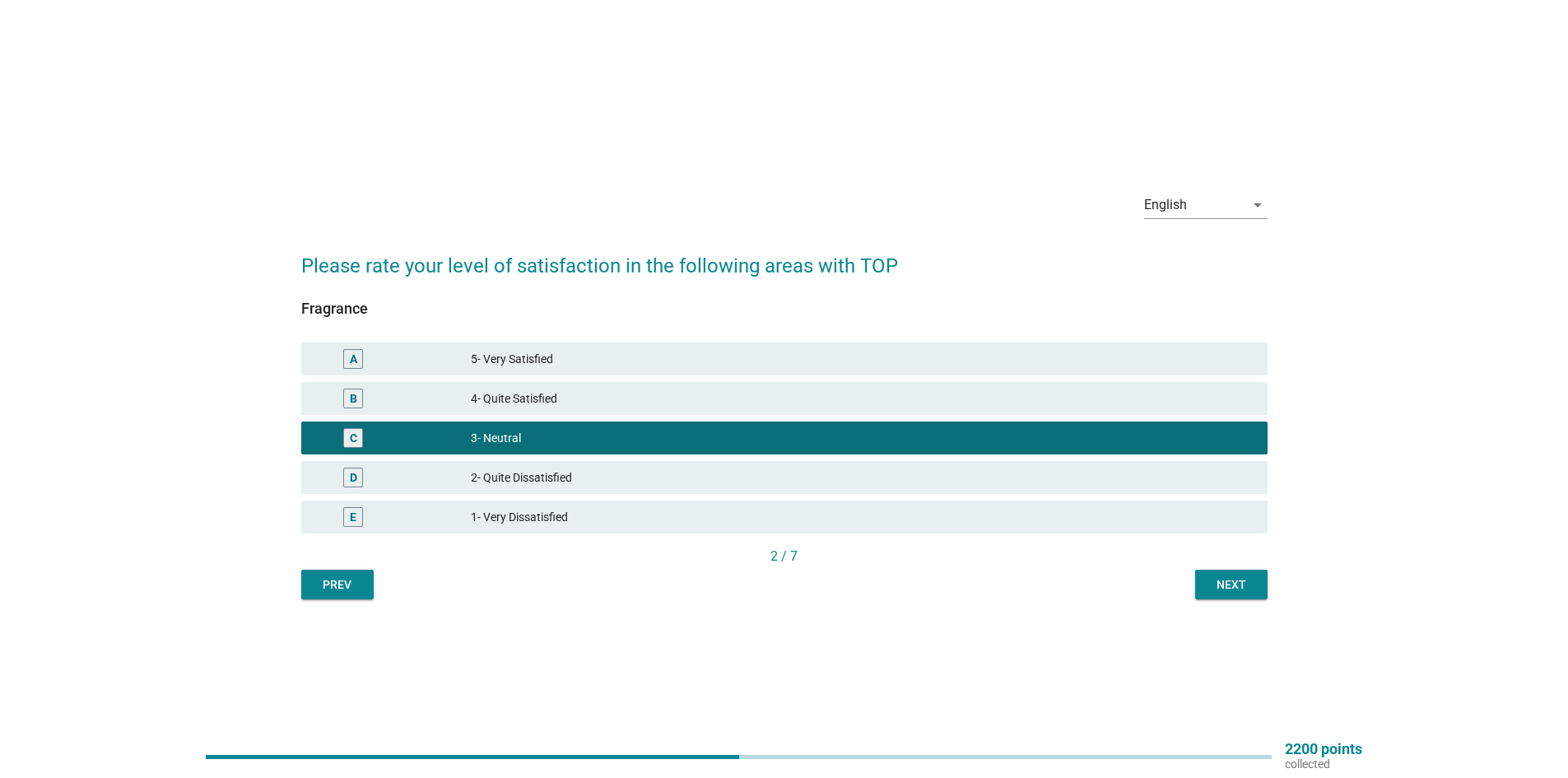 click on "Next" at bounding box center [1231, 585] 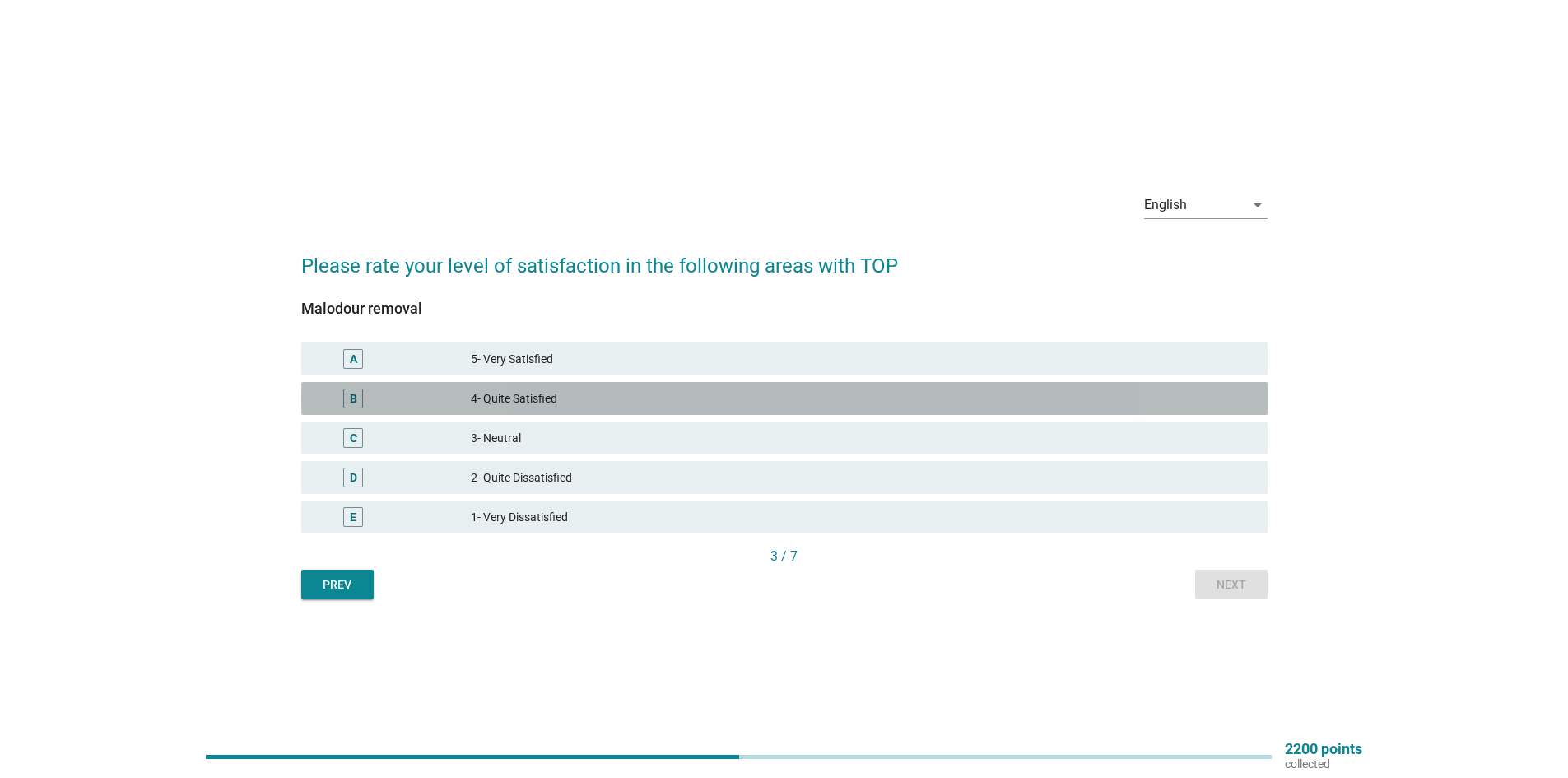 click on "4- Quite Satisfied" at bounding box center [863, 398] 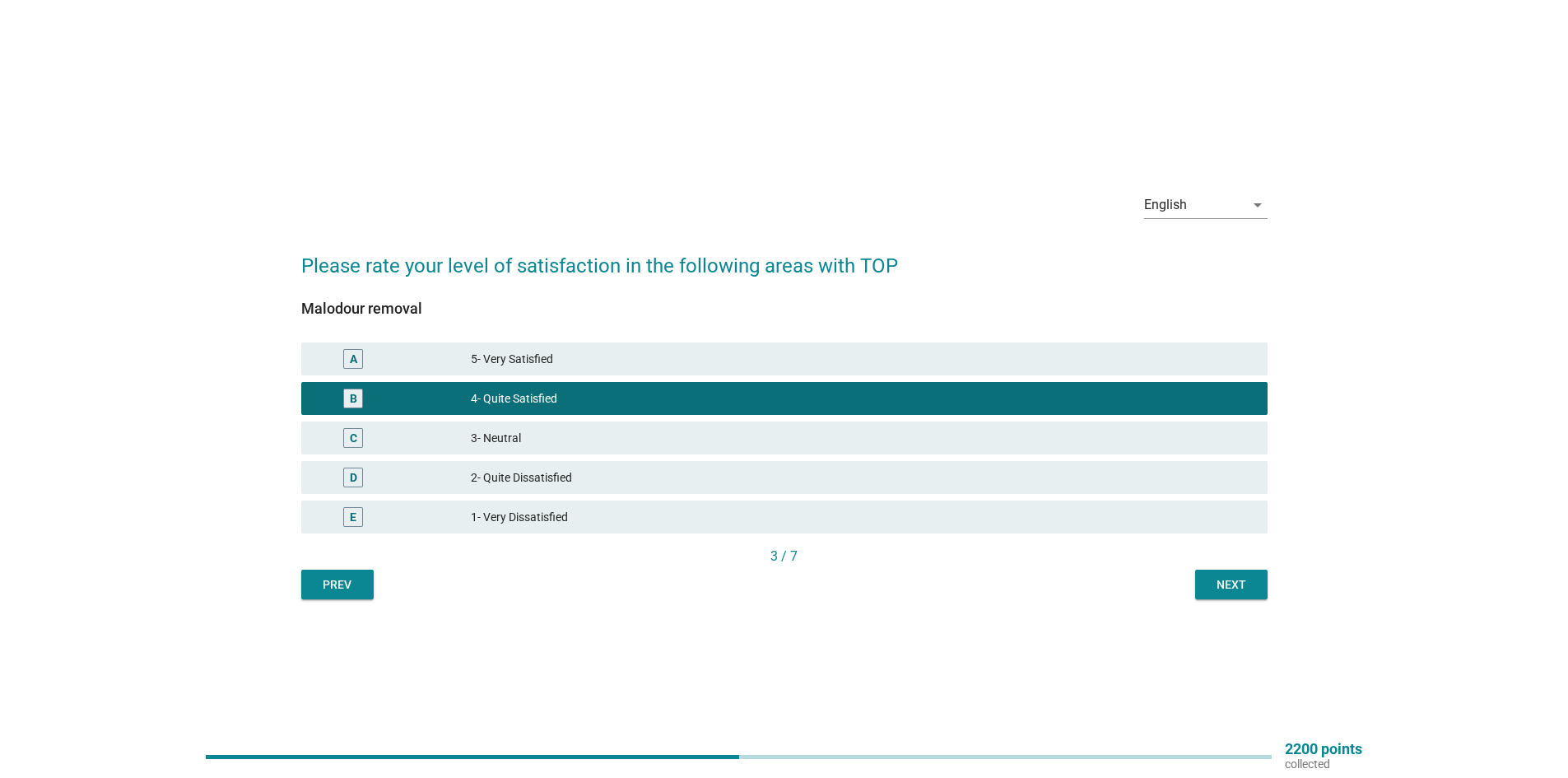 click on "3 / 7" at bounding box center [784, 558] 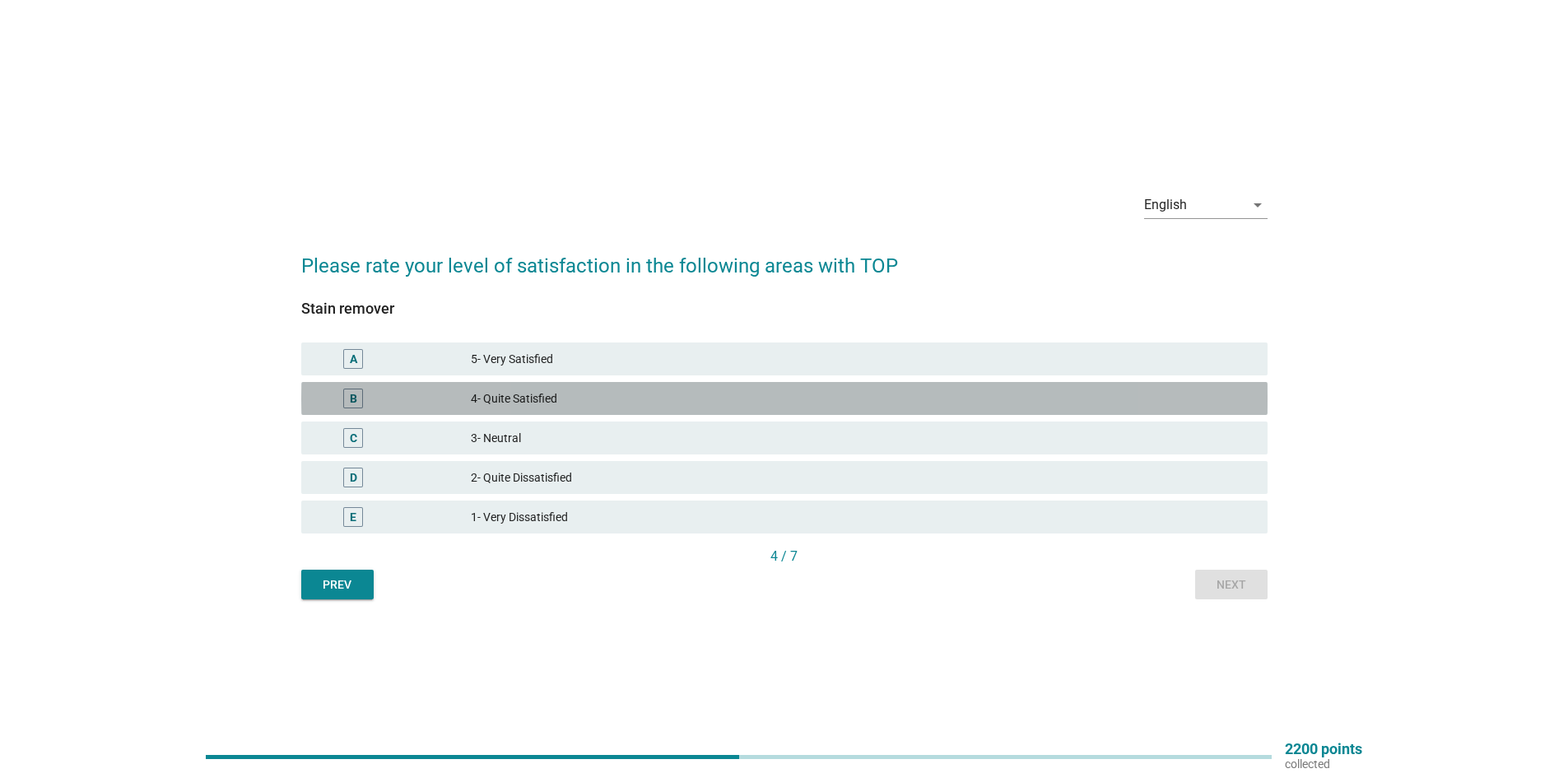 click on "4- Quite Satisfied" at bounding box center (863, 398) 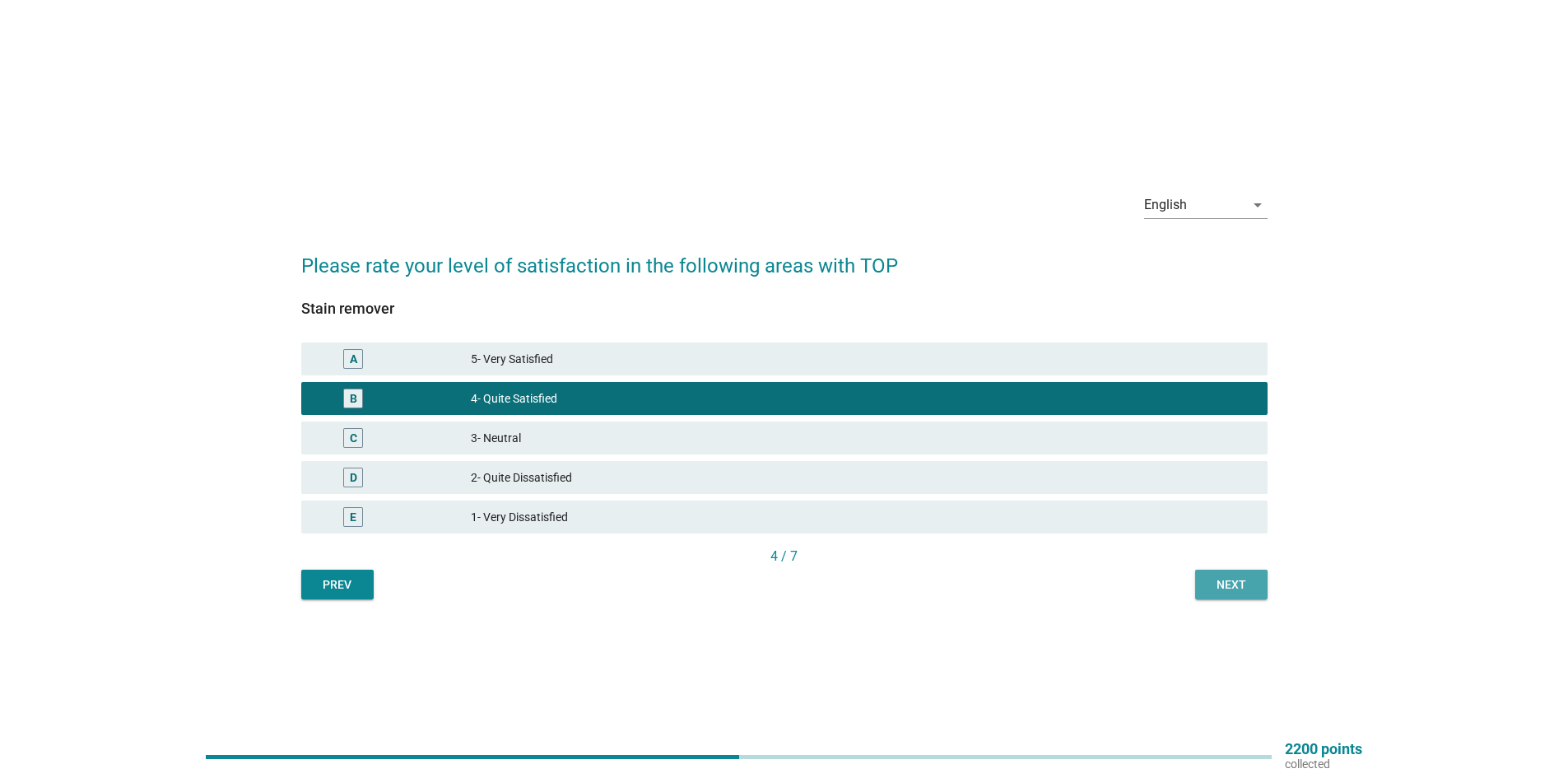 click on "Next" at bounding box center (1231, 585) 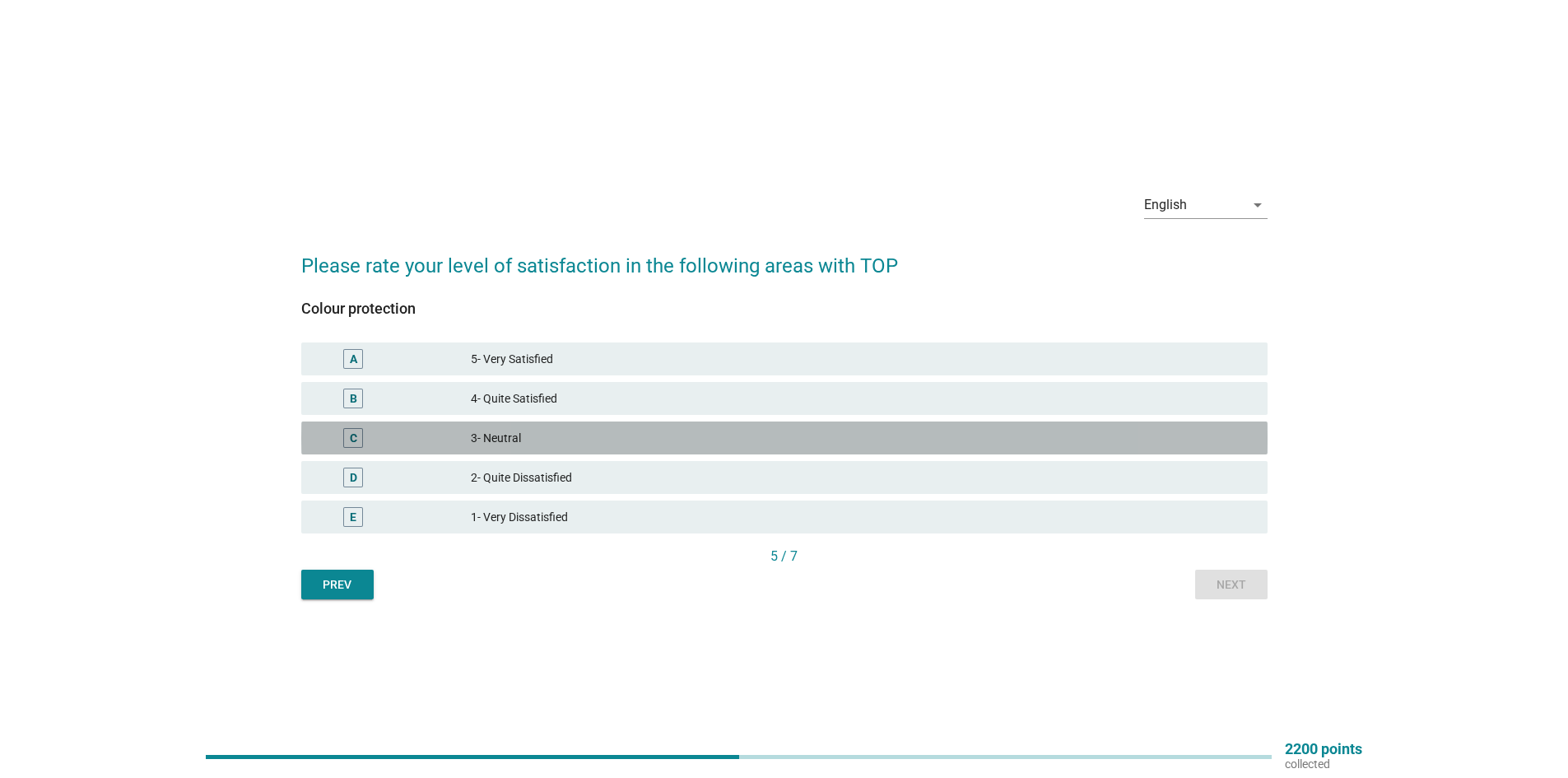 click on "3- Neutral" at bounding box center (863, 438) 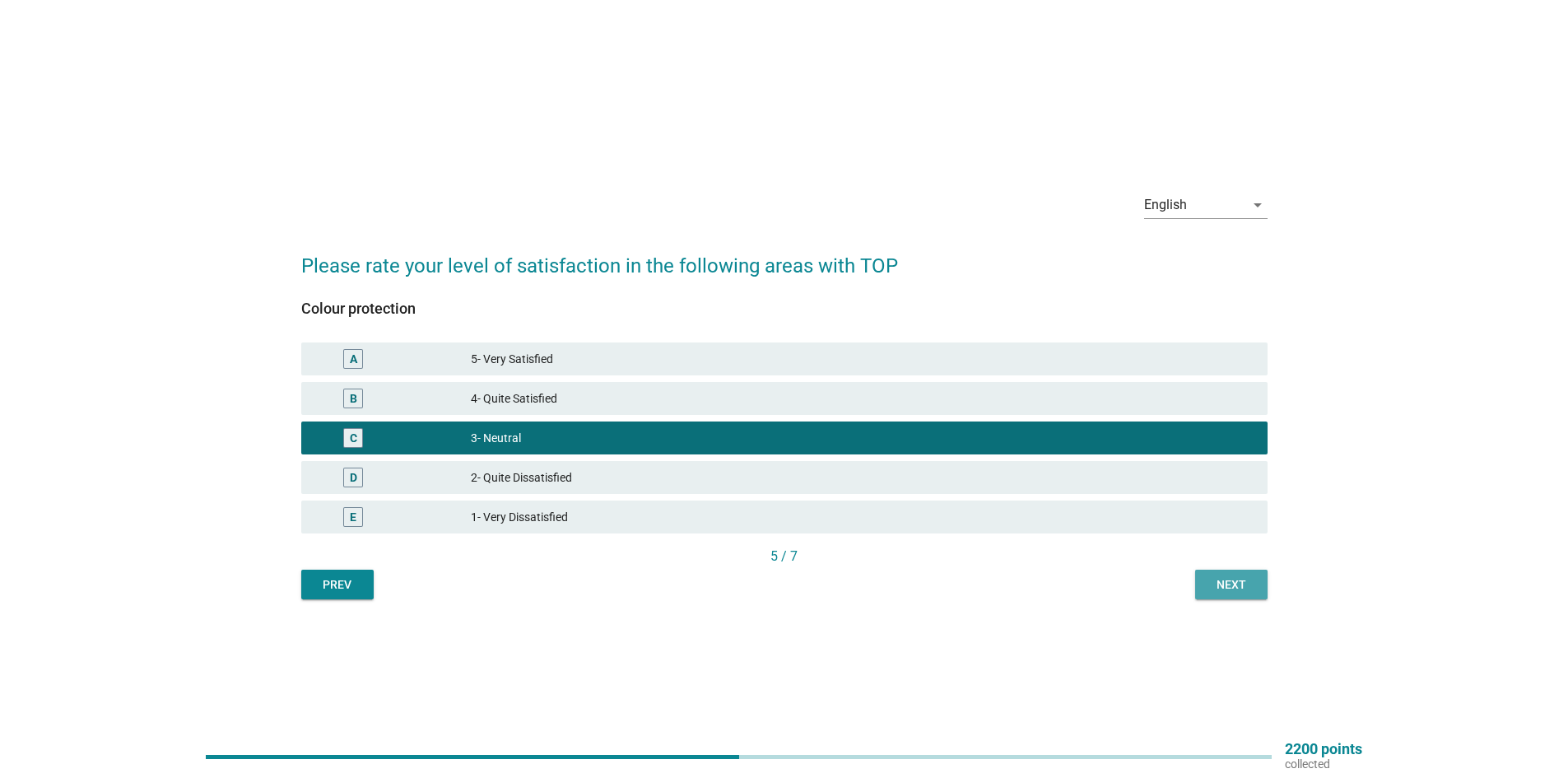 click on "Next" at bounding box center [1231, 585] 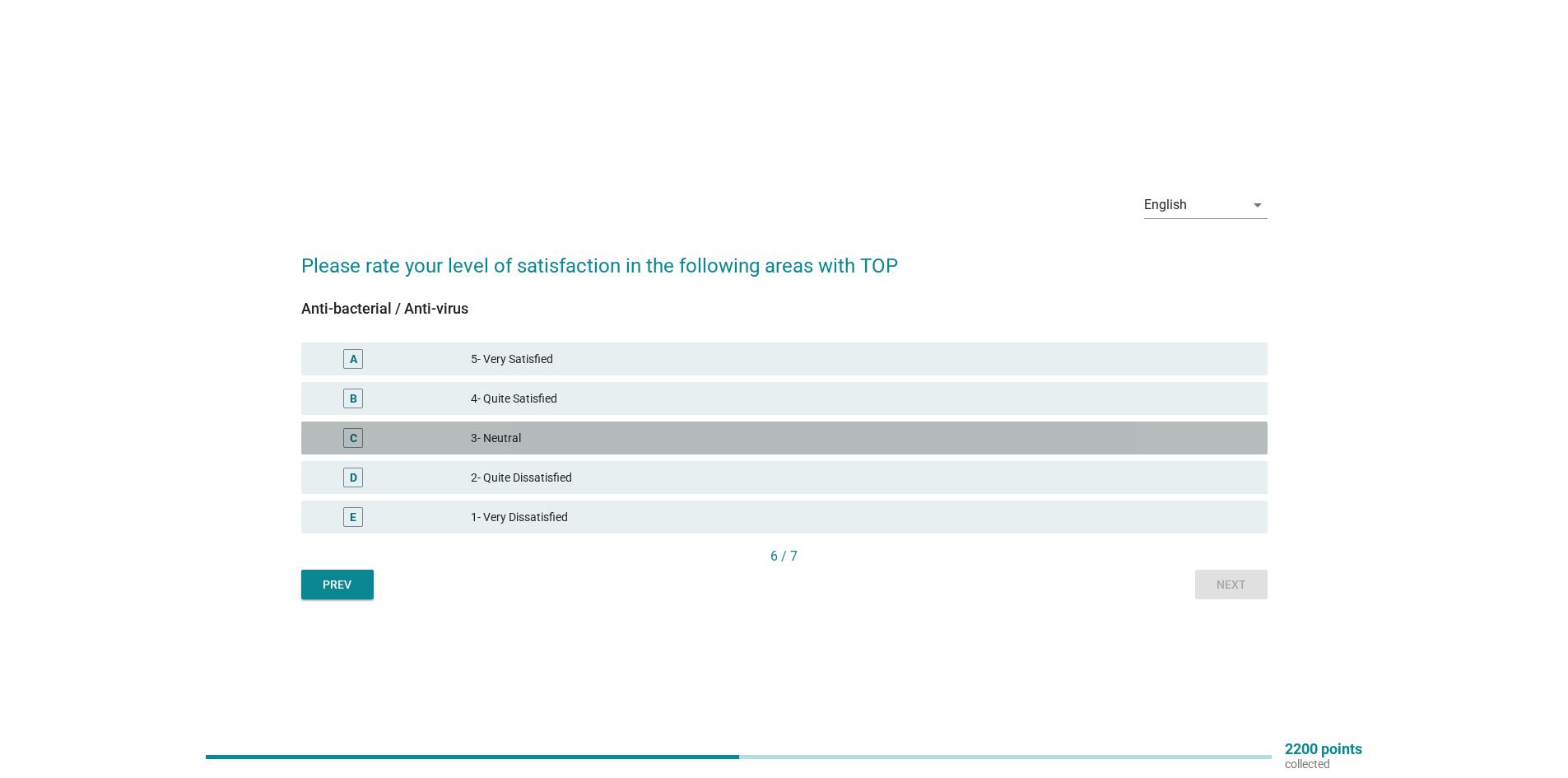 click on "3- Neutral" at bounding box center (863, 438) 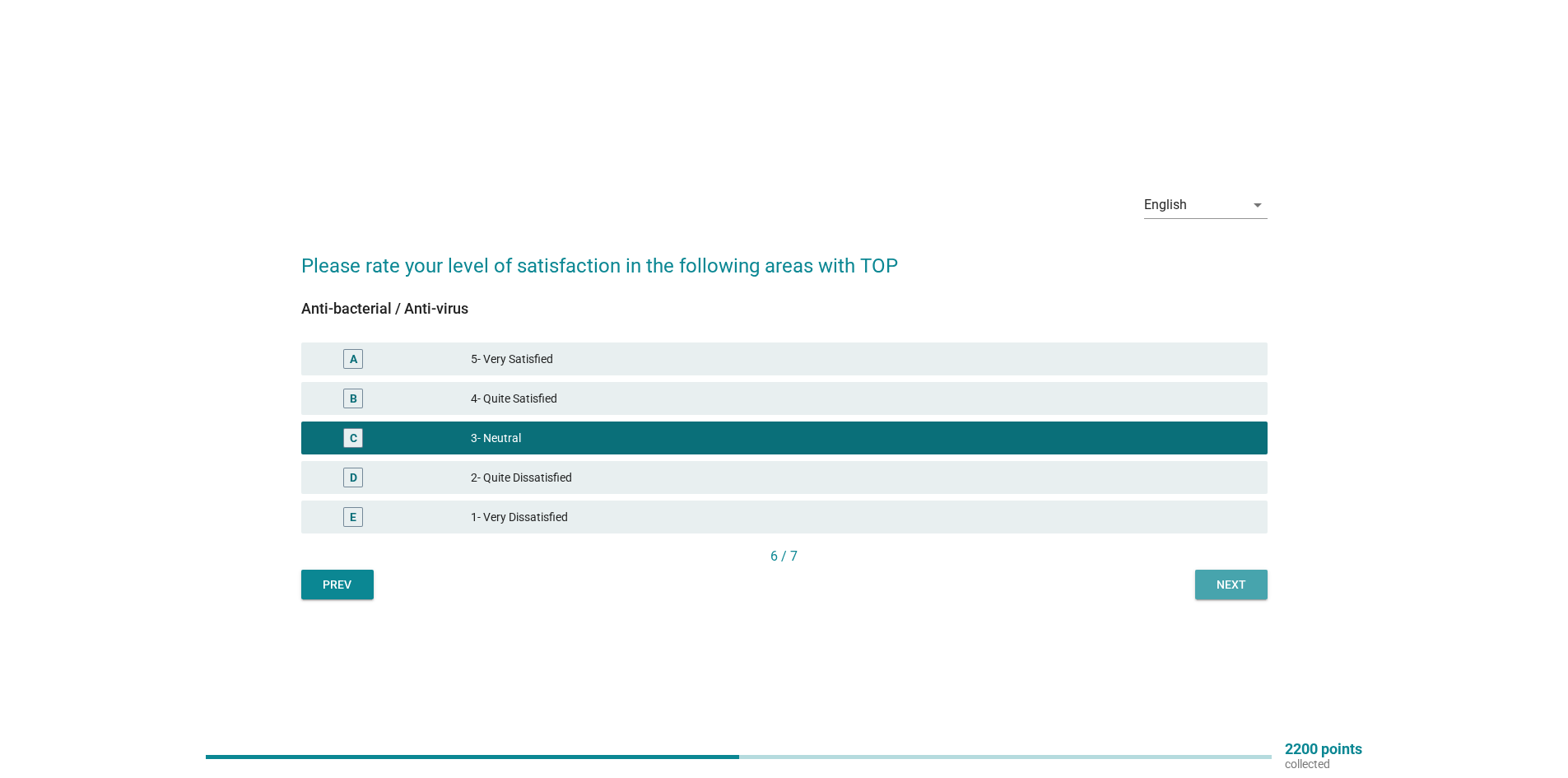 click on "Next" at bounding box center [1231, 585] 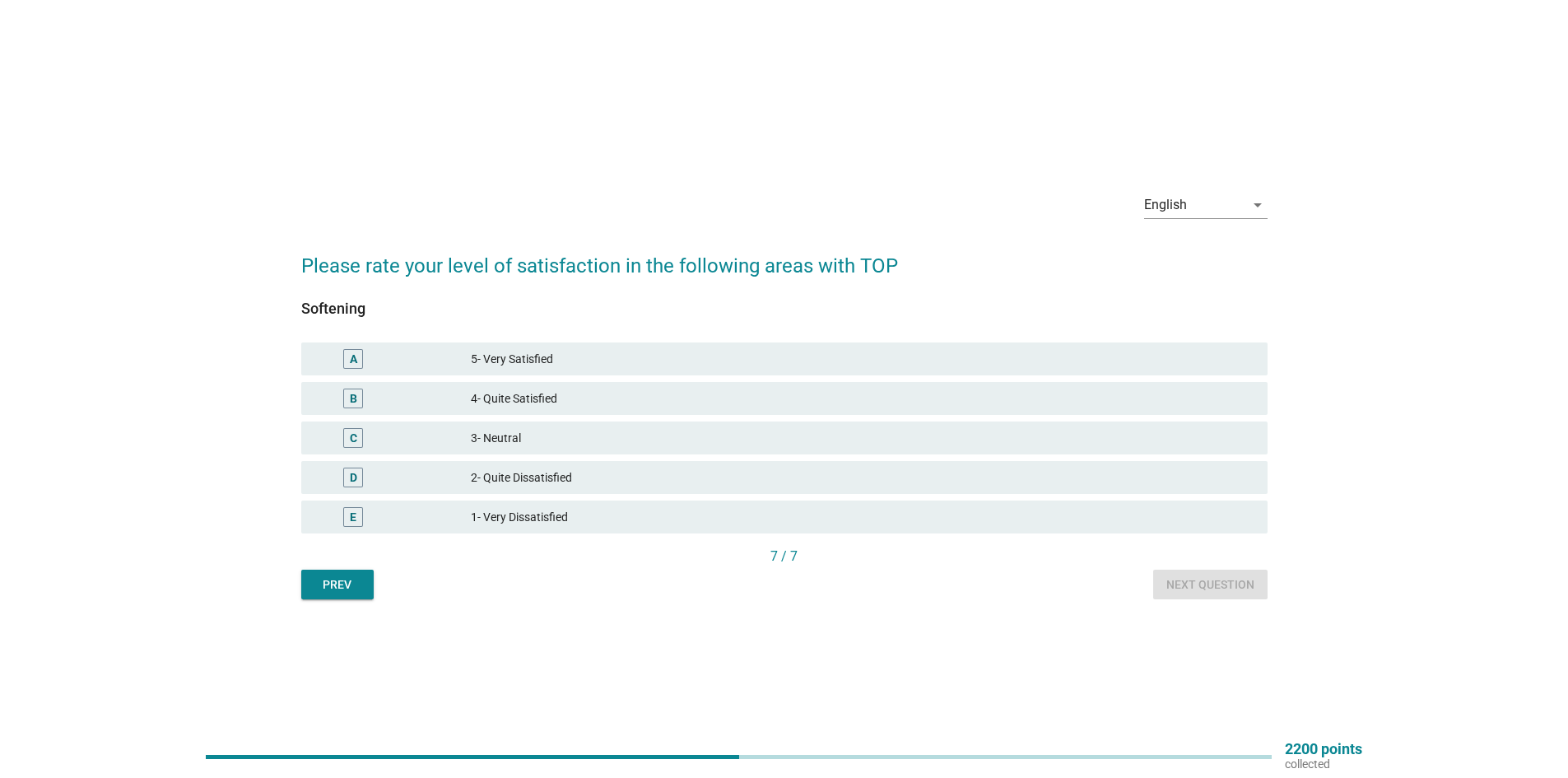 click on "3- Neutral" at bounding box center (863, 438) 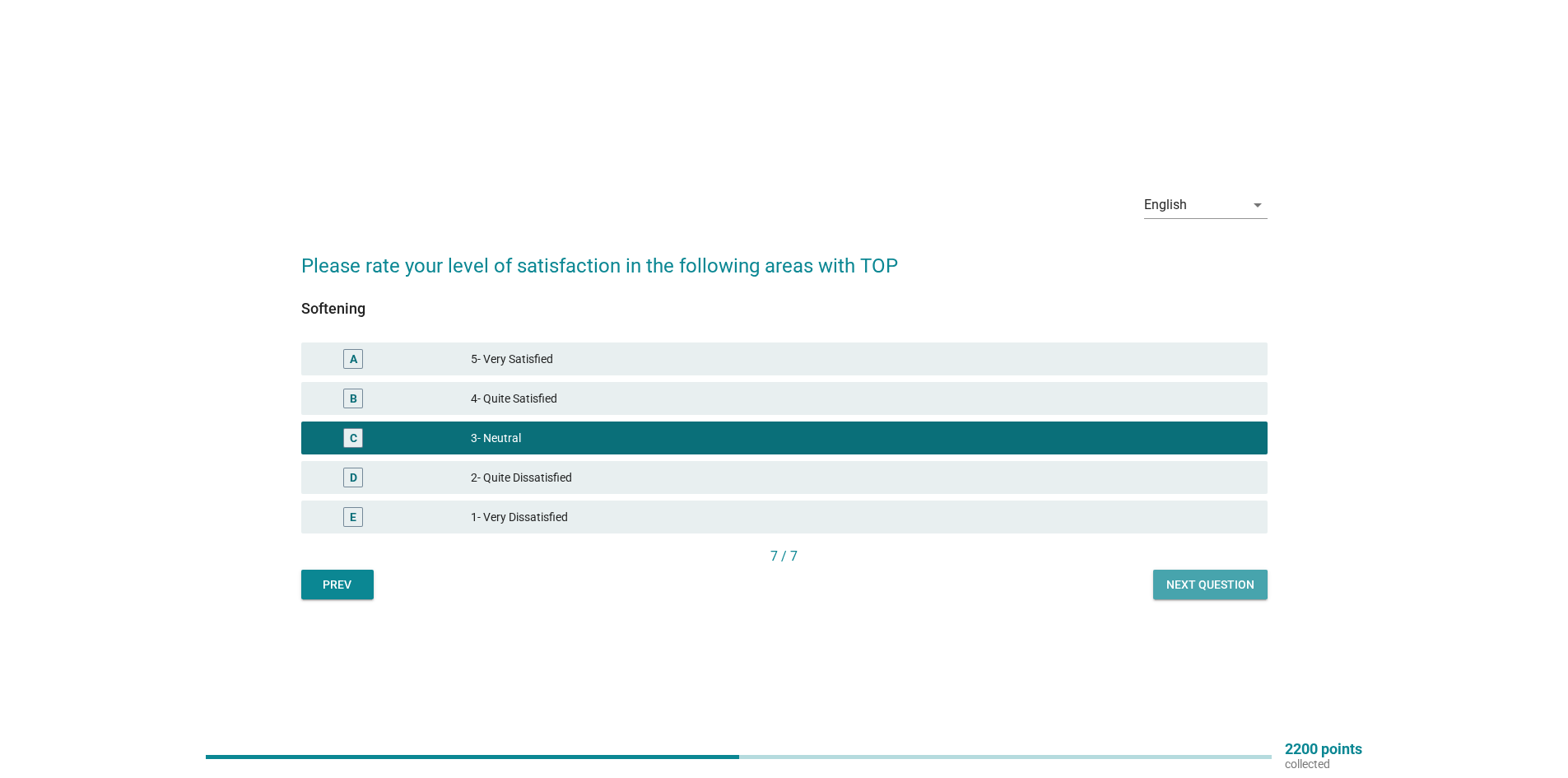 click on "Next question" at bounding box center [1210, 585] 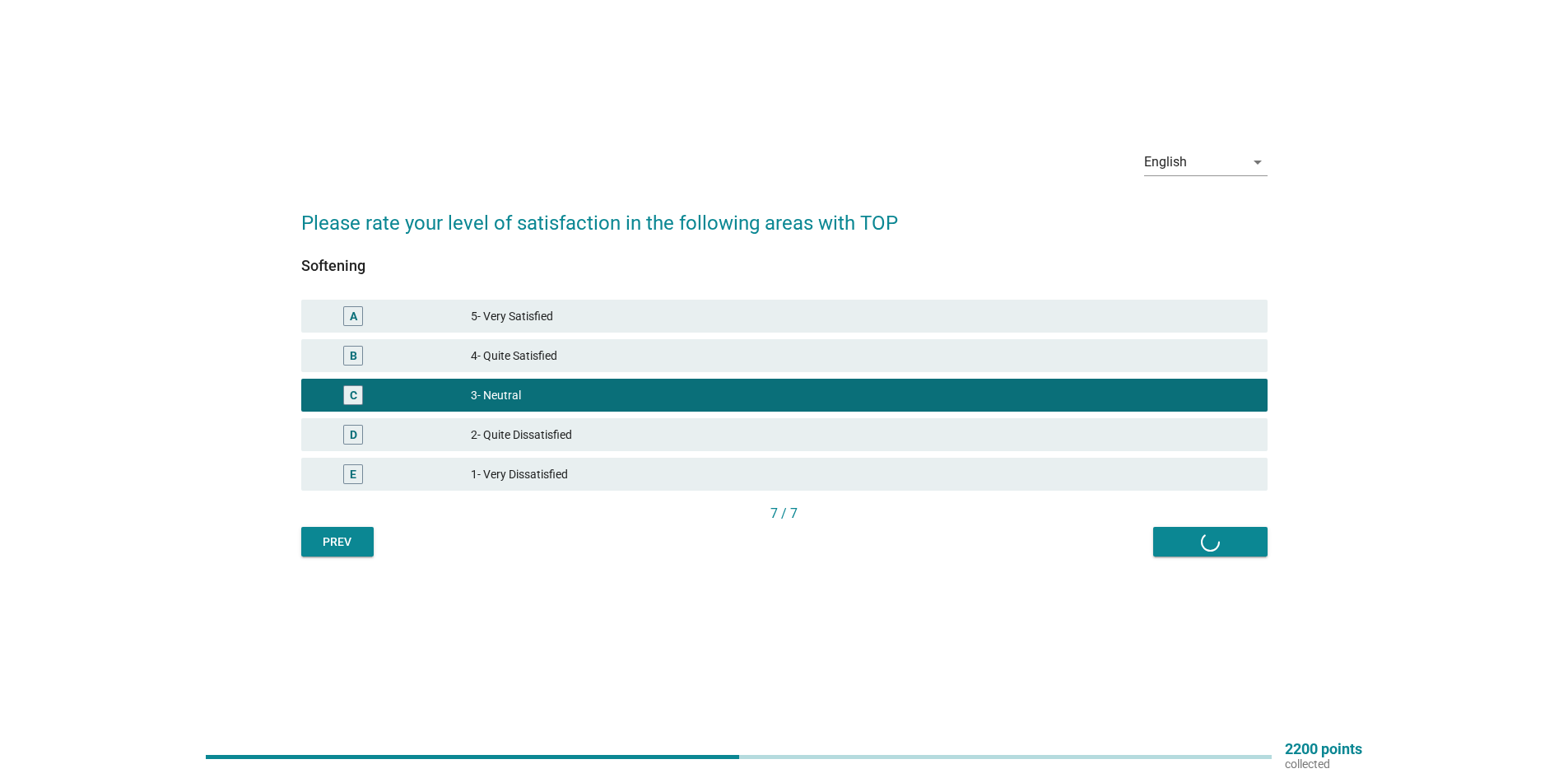 scroll, scrollTop: 0, scrollLeft: 0, axis: both 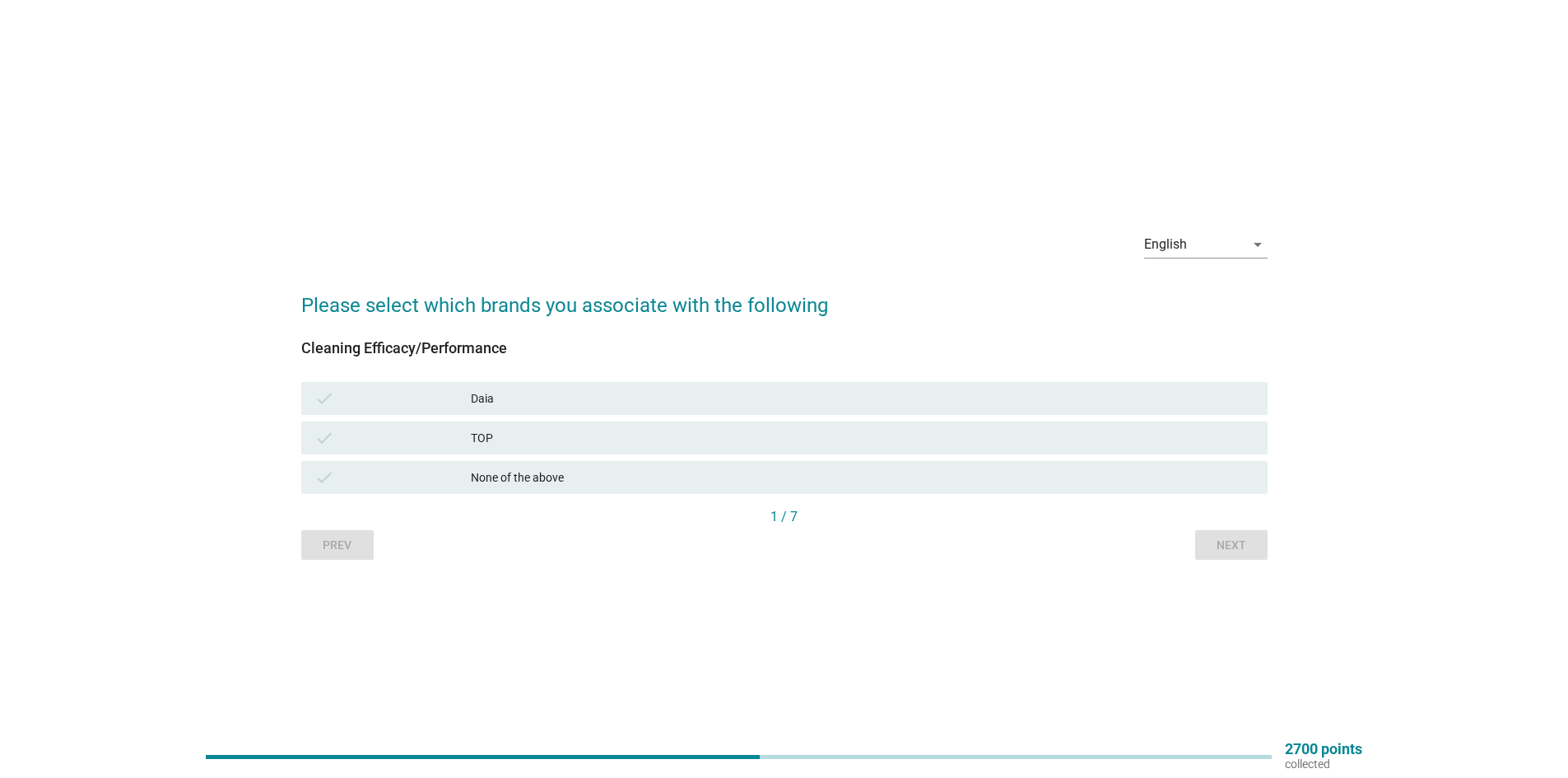 click on "TOP" at bounding box center [863, 438] 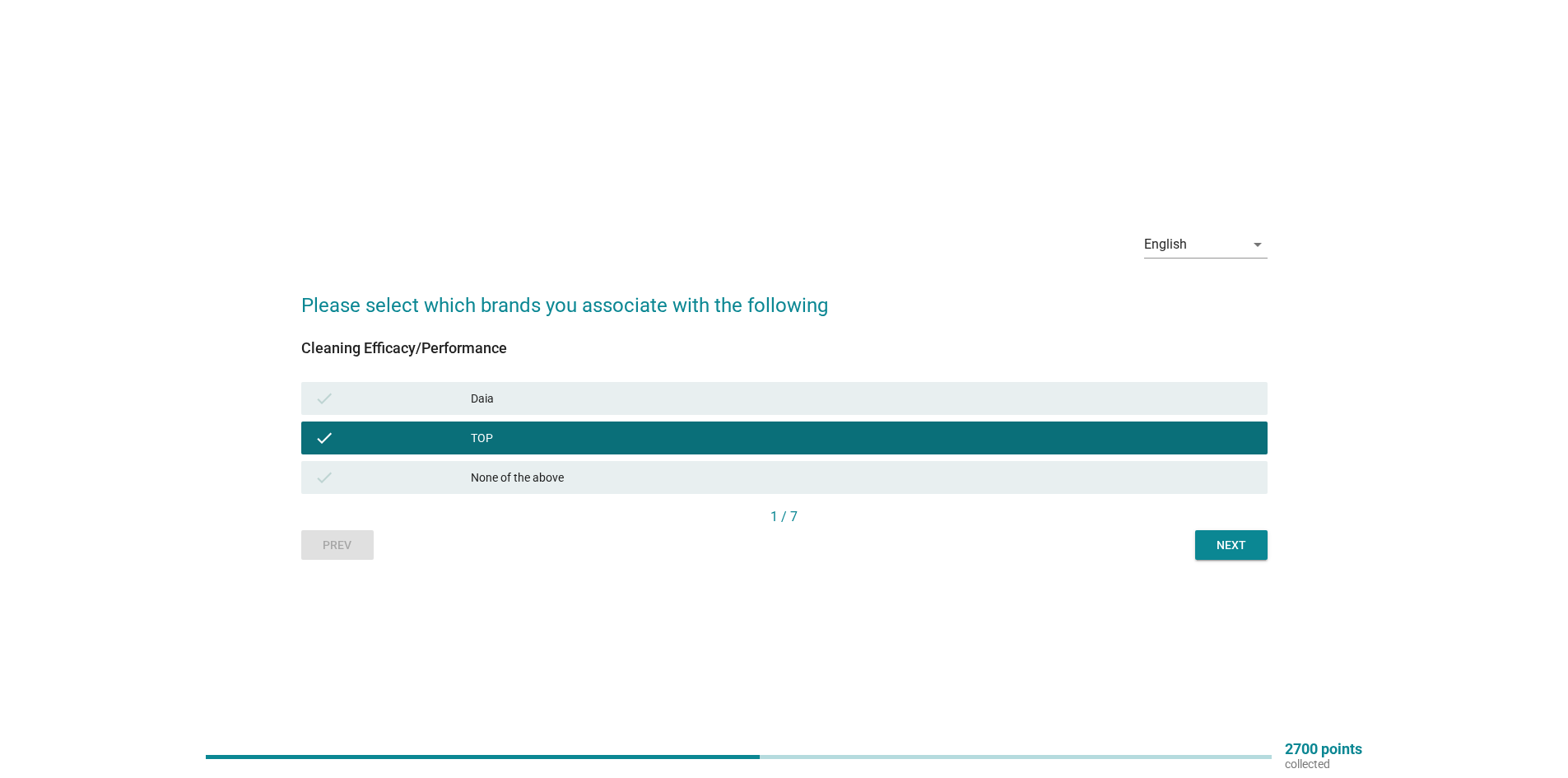 click on "Next" at bounding box center [1231, 545] 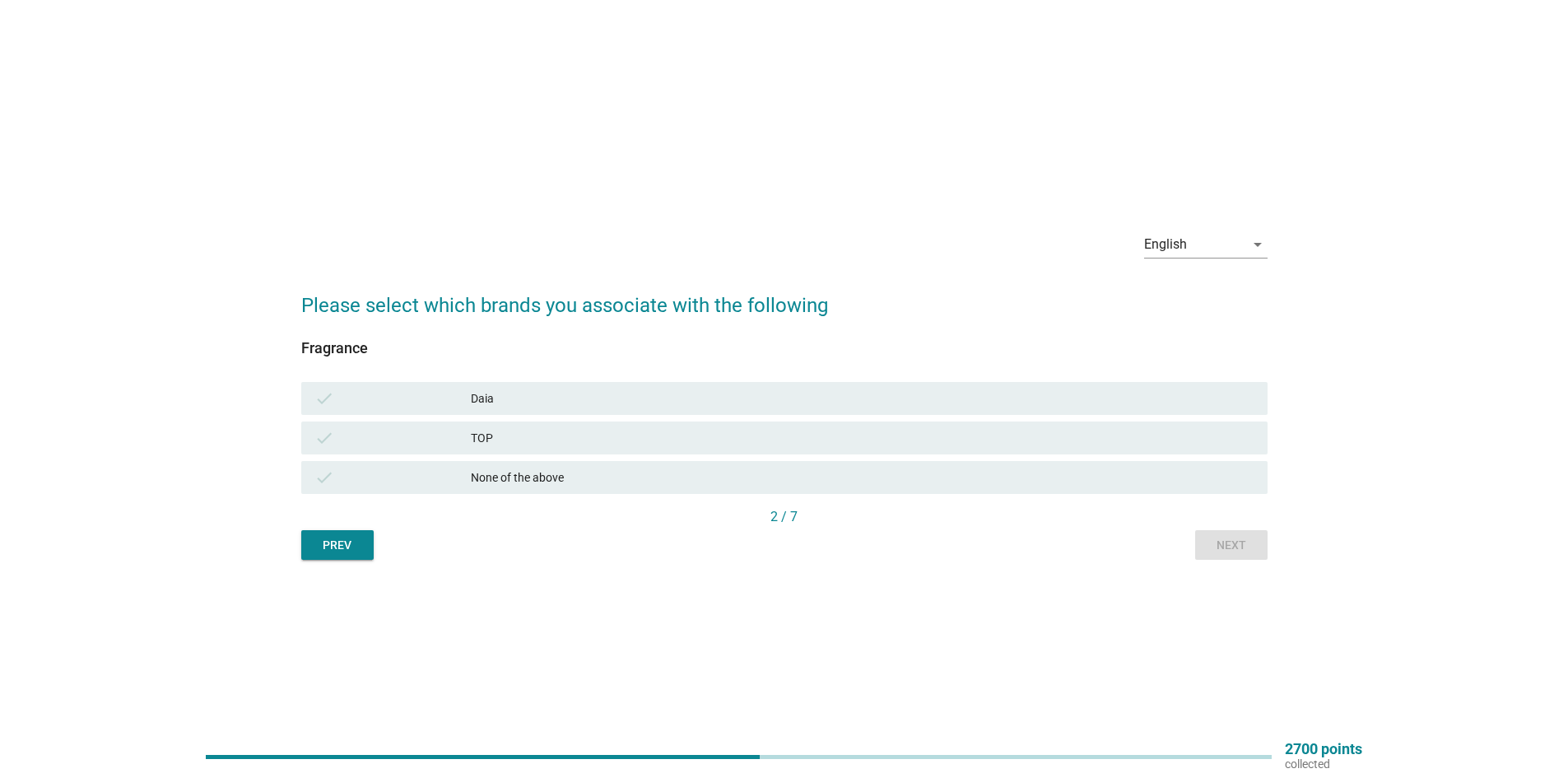 click on "check   Daia" at bounding box center [784, 398] 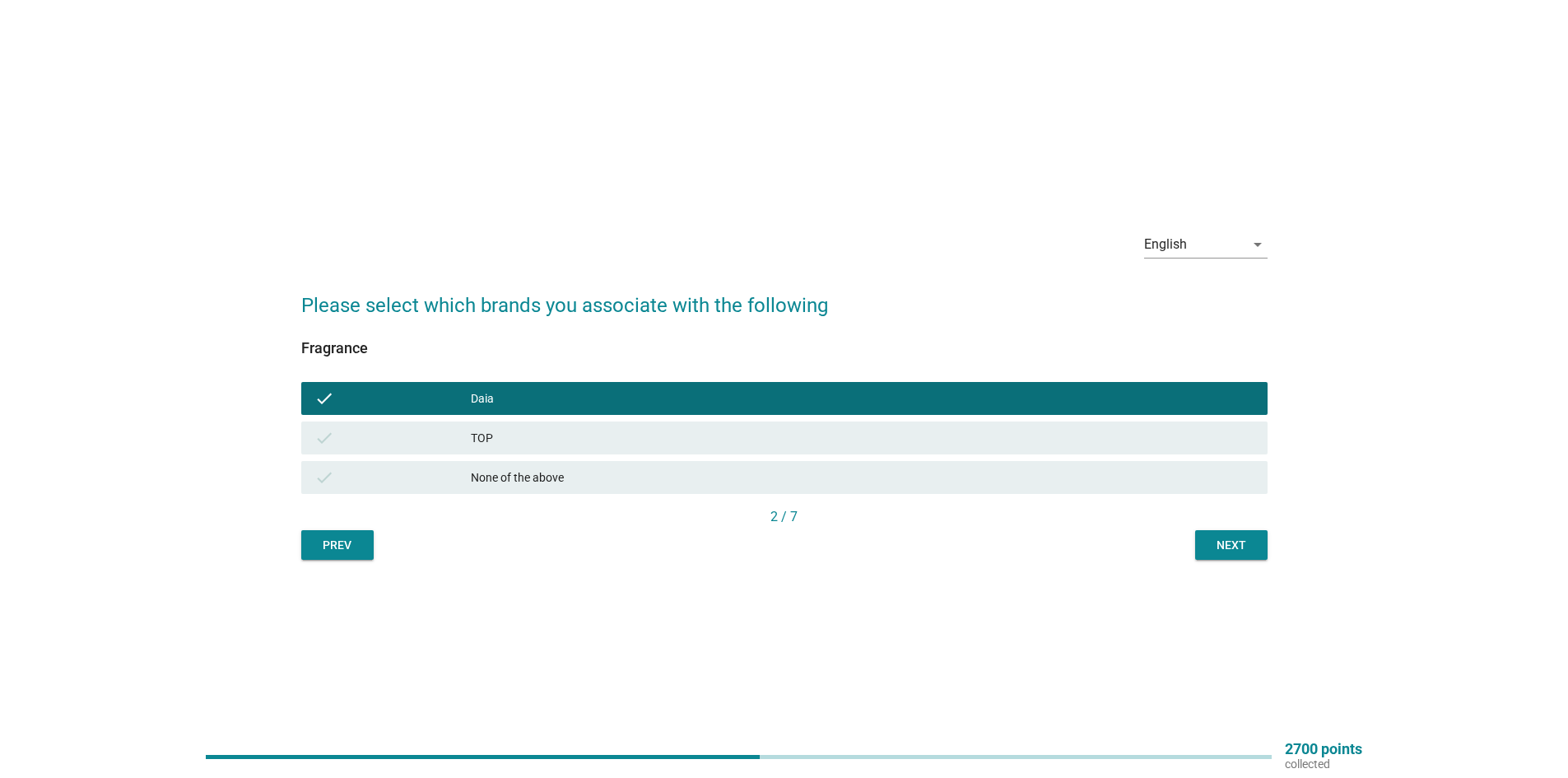 click on "Next" at bounding box center (1231, 545) 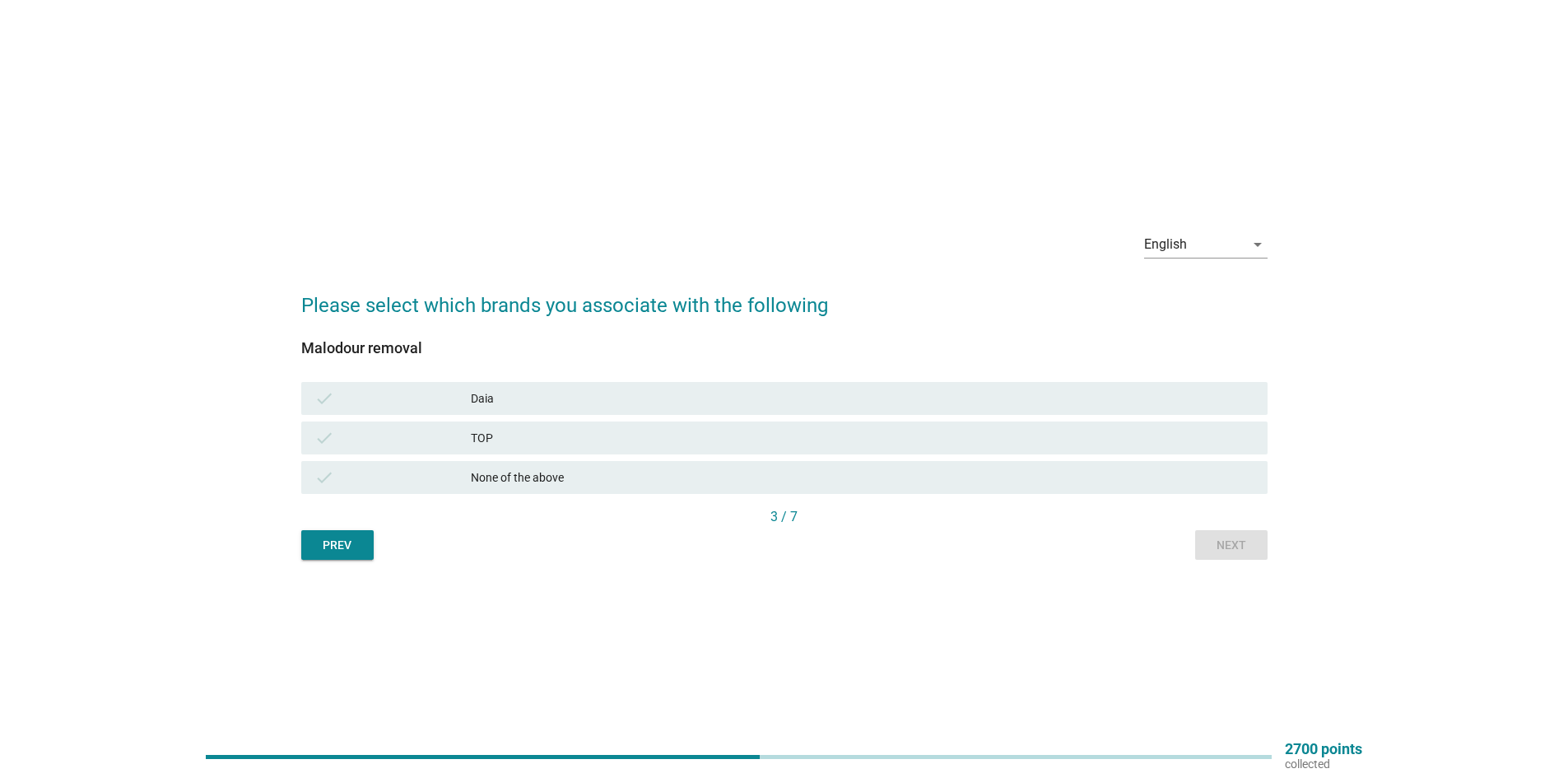 click on "check   TOP" at bounding box center (784, 438) 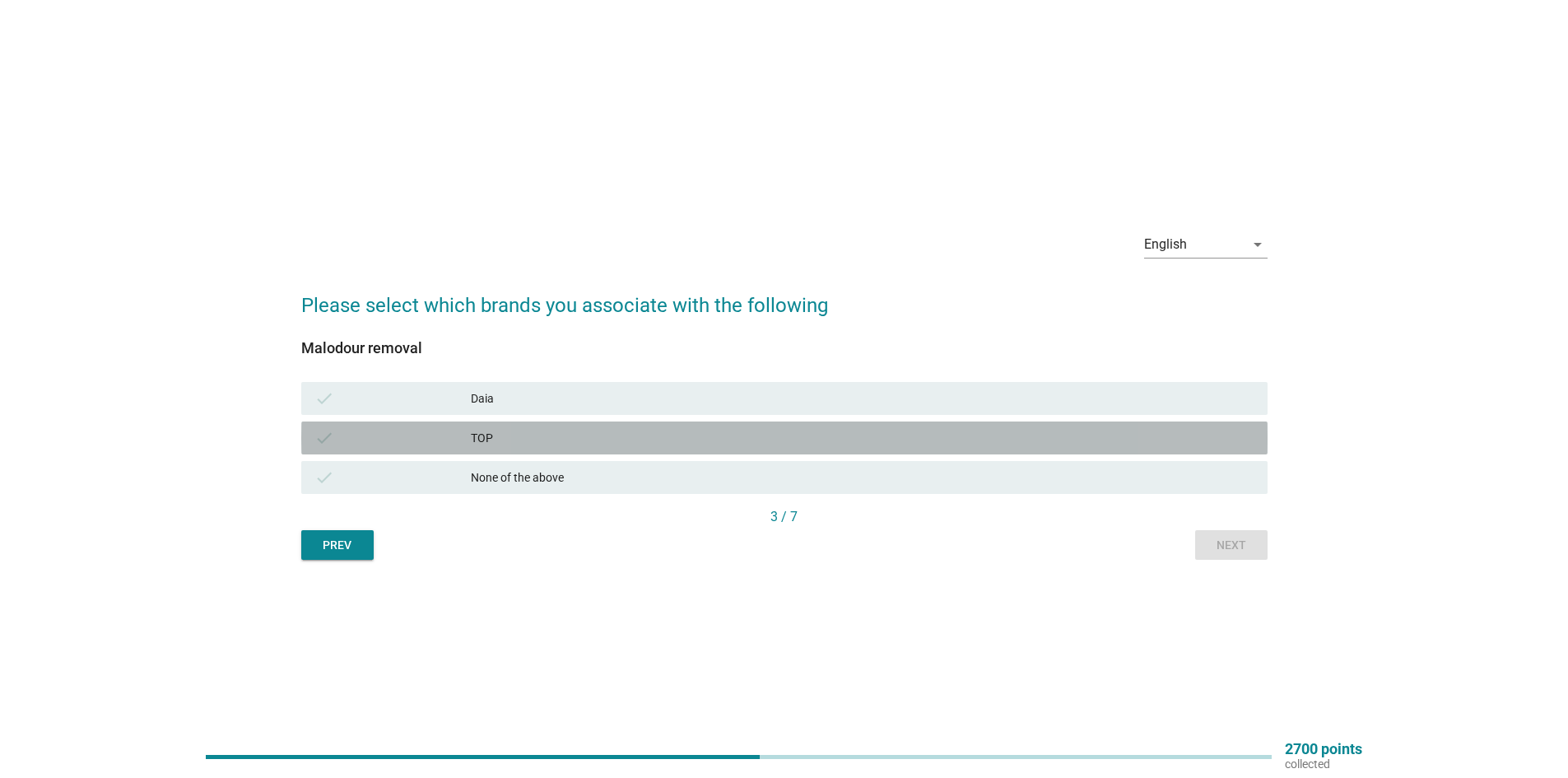click on "TOP" at bounding box center [863, 438] 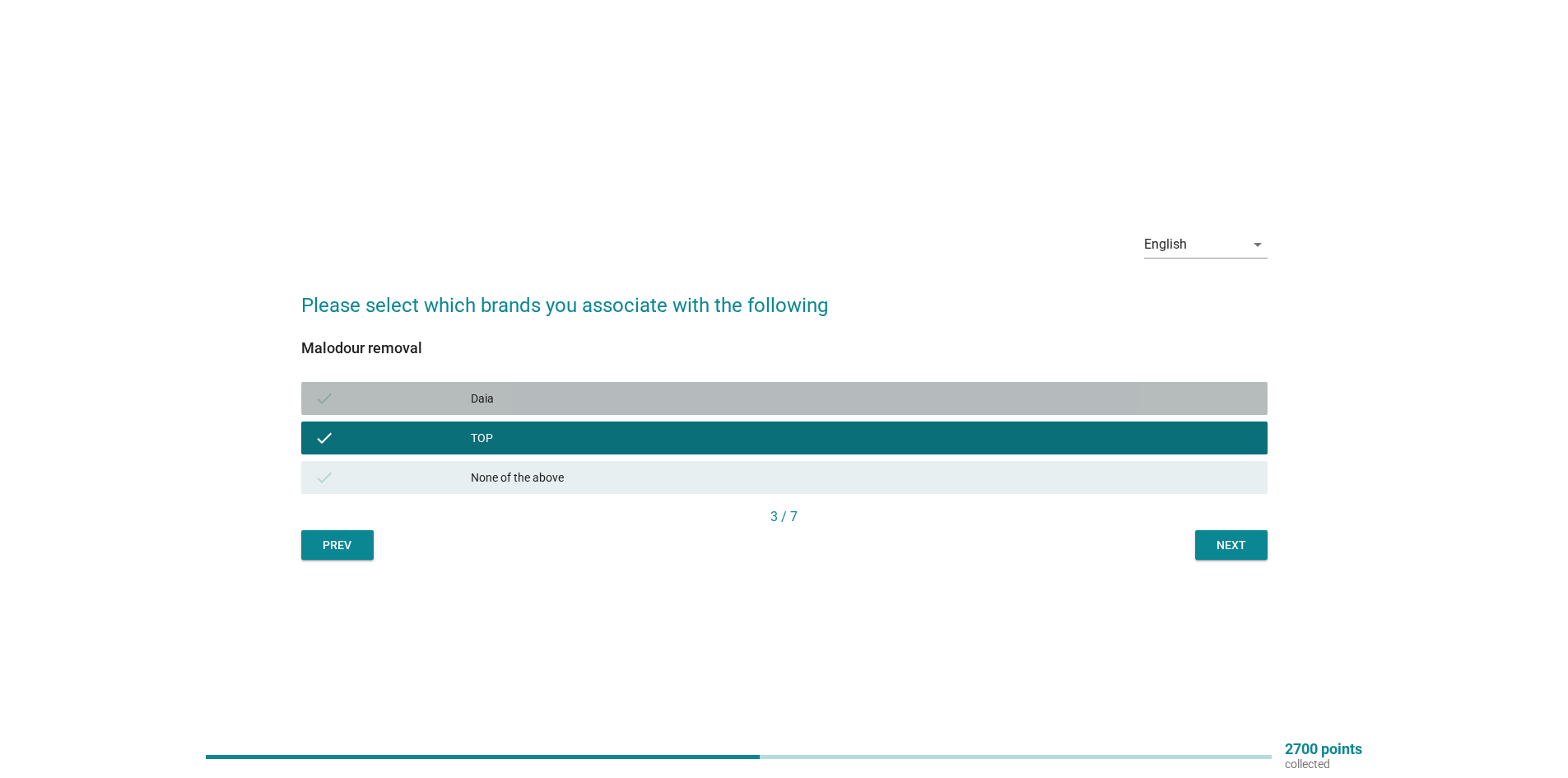 click on "Daia" at bounding box center (863, 398) 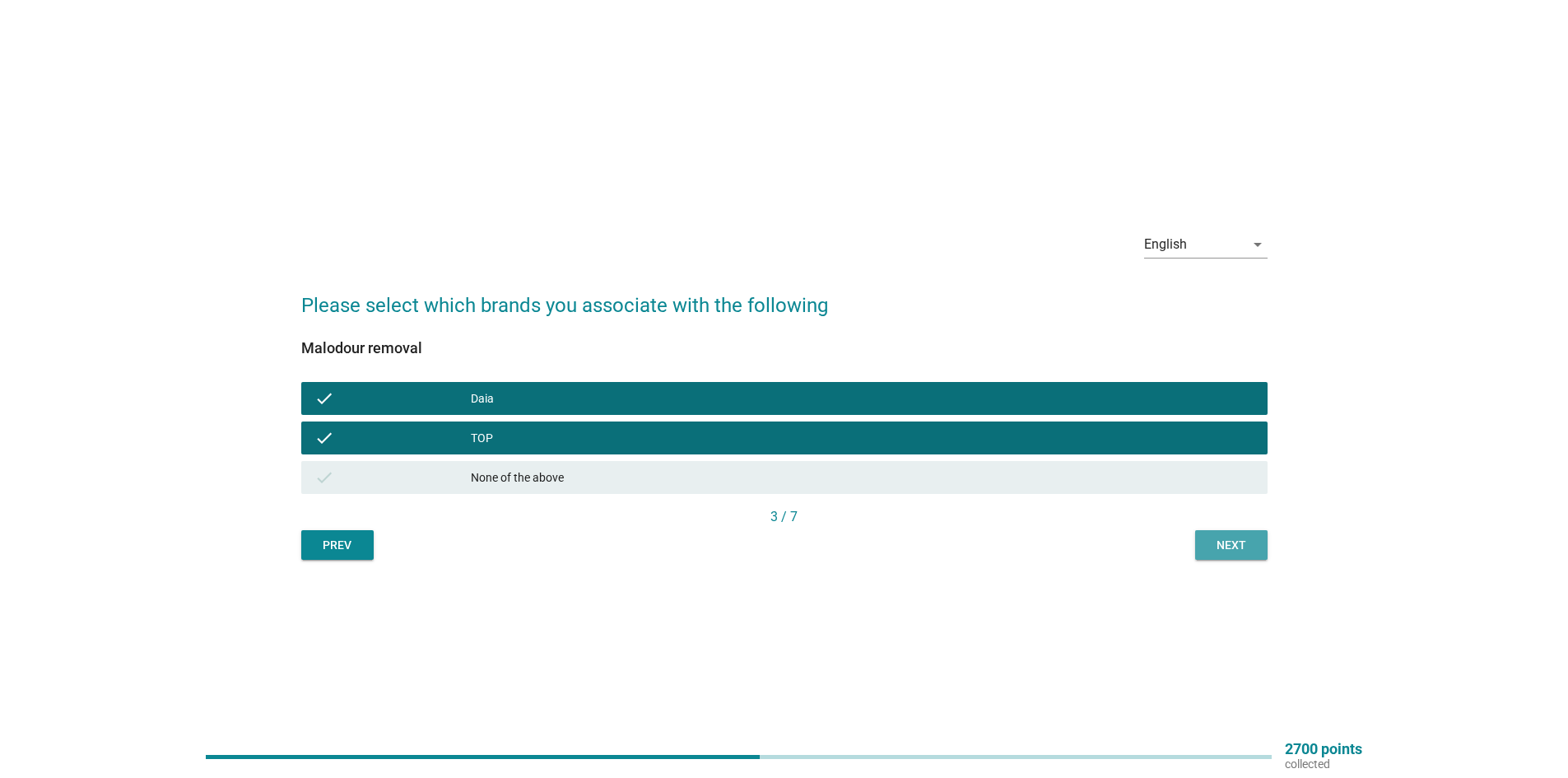 click on "Next" at bounding box center [1231, 545] 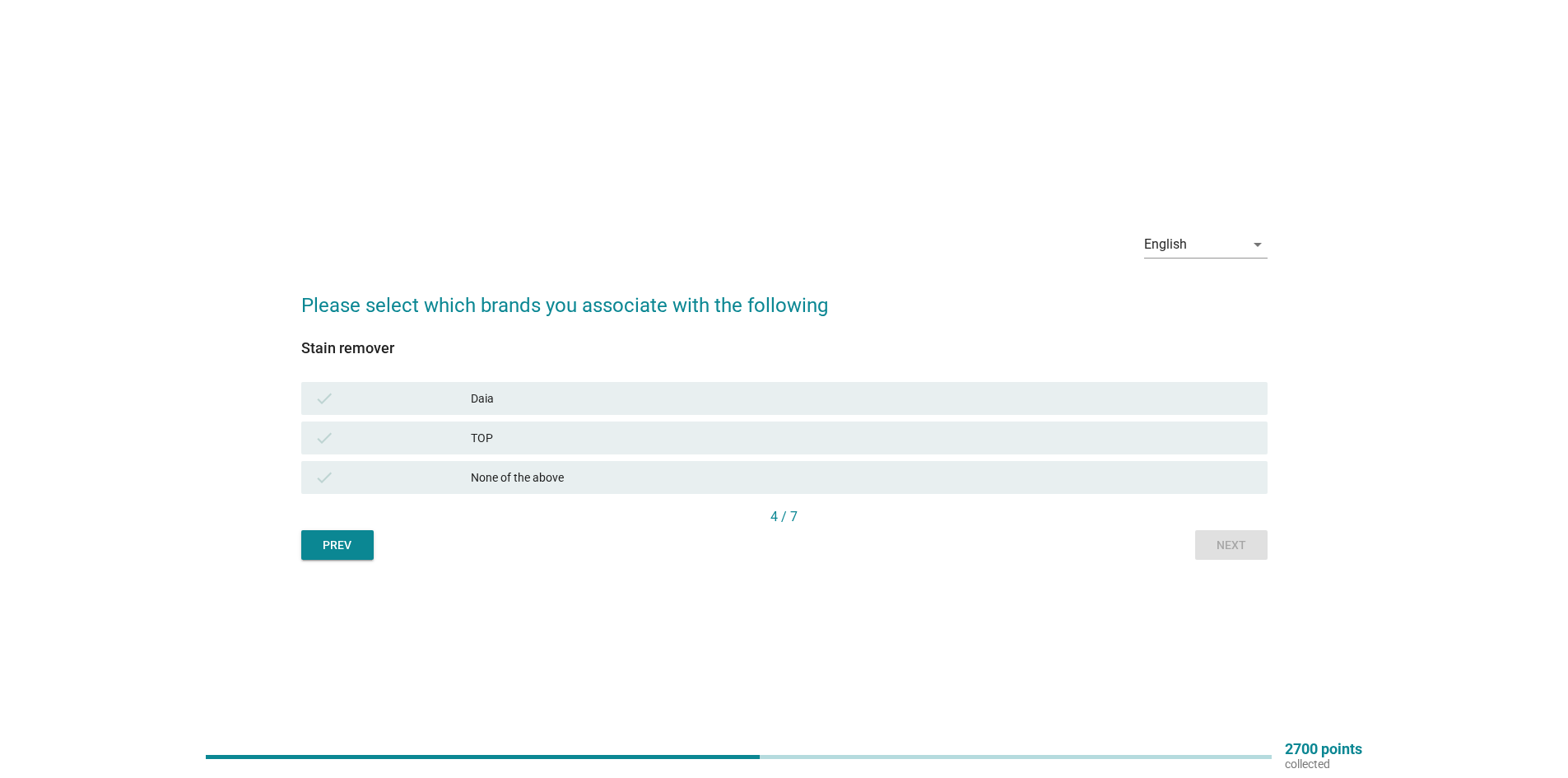 click on "check   Daia" at bounding box center (784, 398) 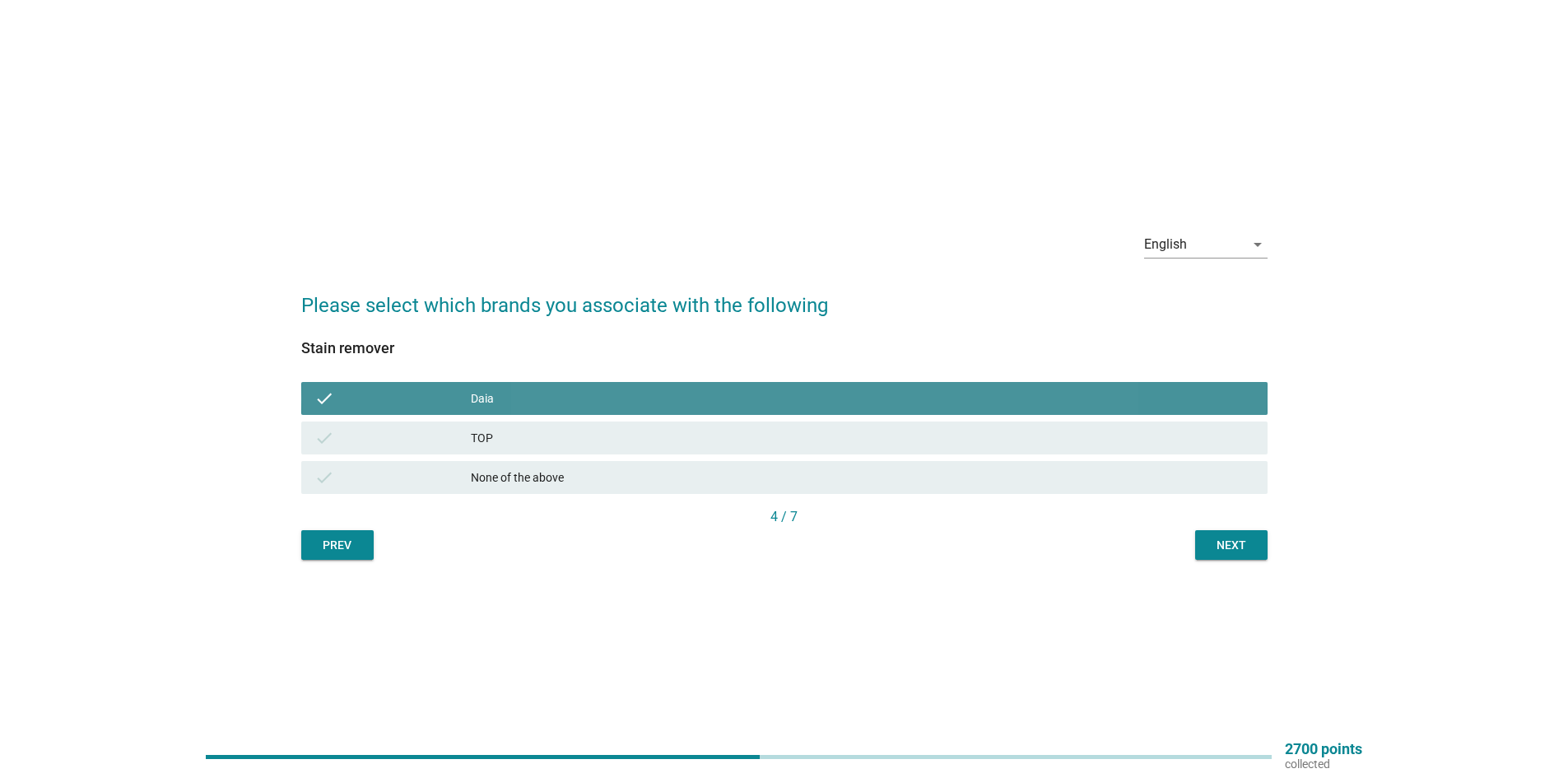 click on "TOP" at bounding box center [863, 438] 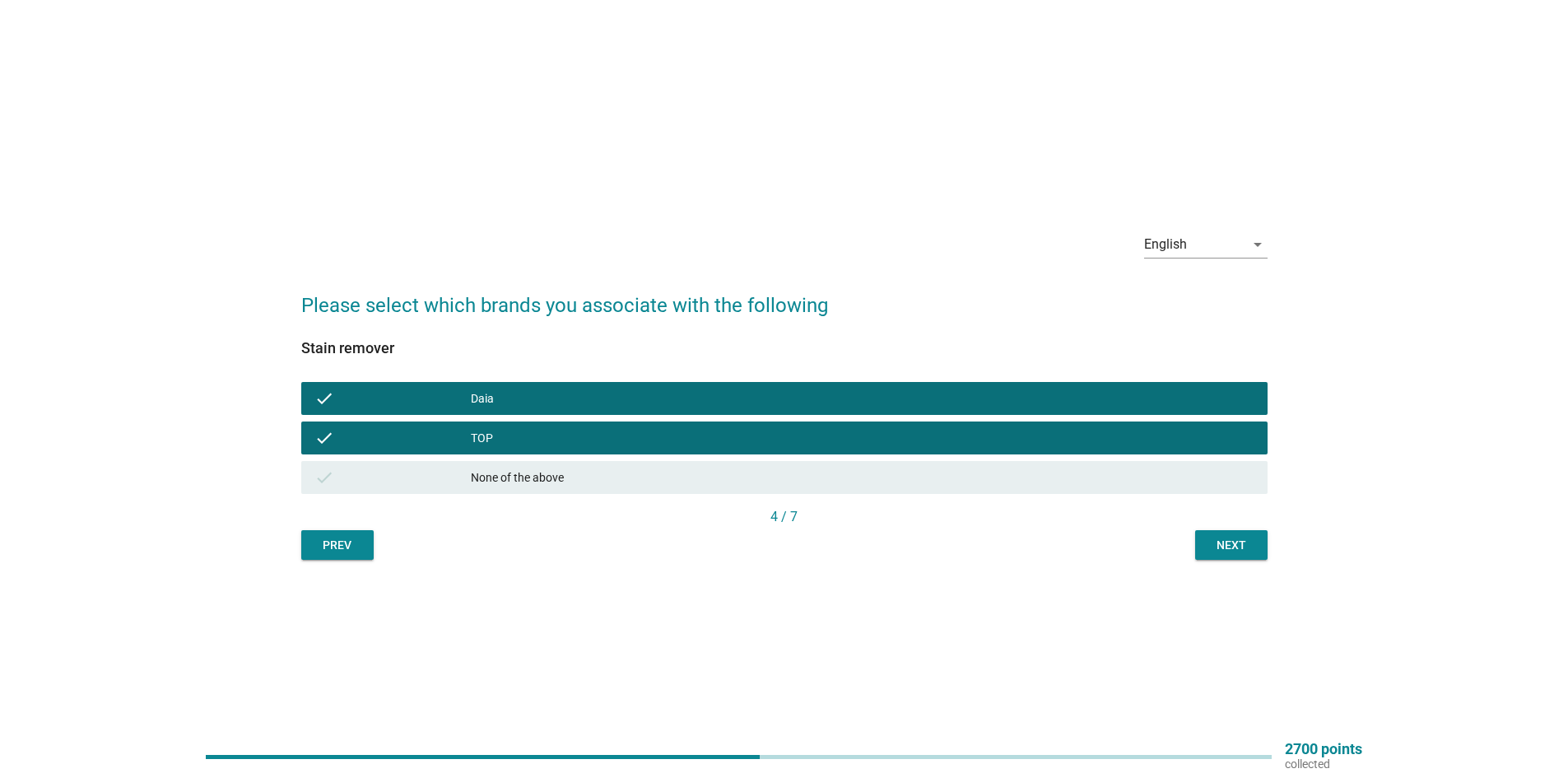 click on "English arrow_drop_down   Please select which brands you associate with the following
Stain remover
check   Daia check   TOP check   None of the above
4 / 7
Prev   Next" at bounding box center [784, 389] 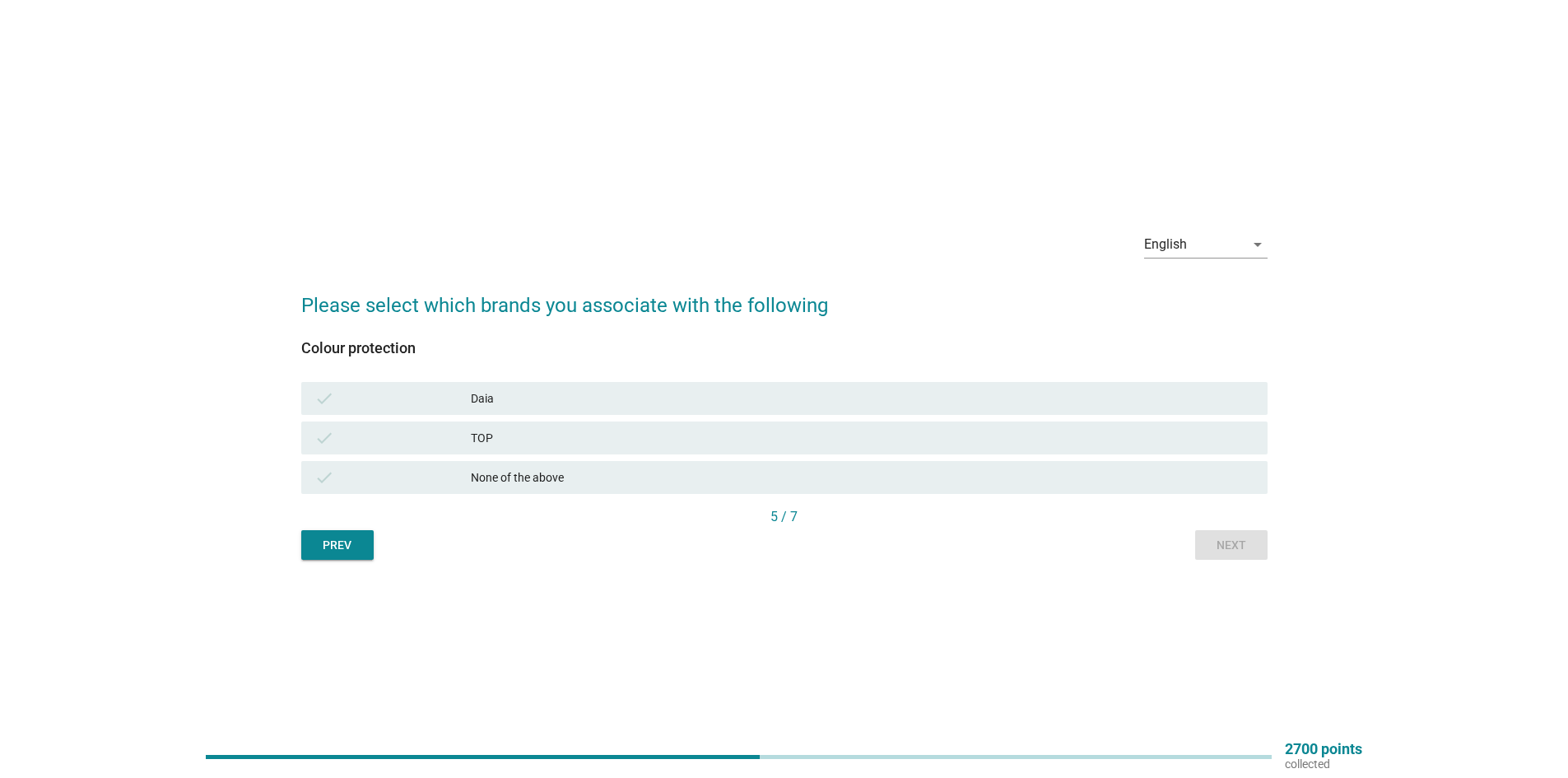 click on "TOP" at bounding box center (863, 438) 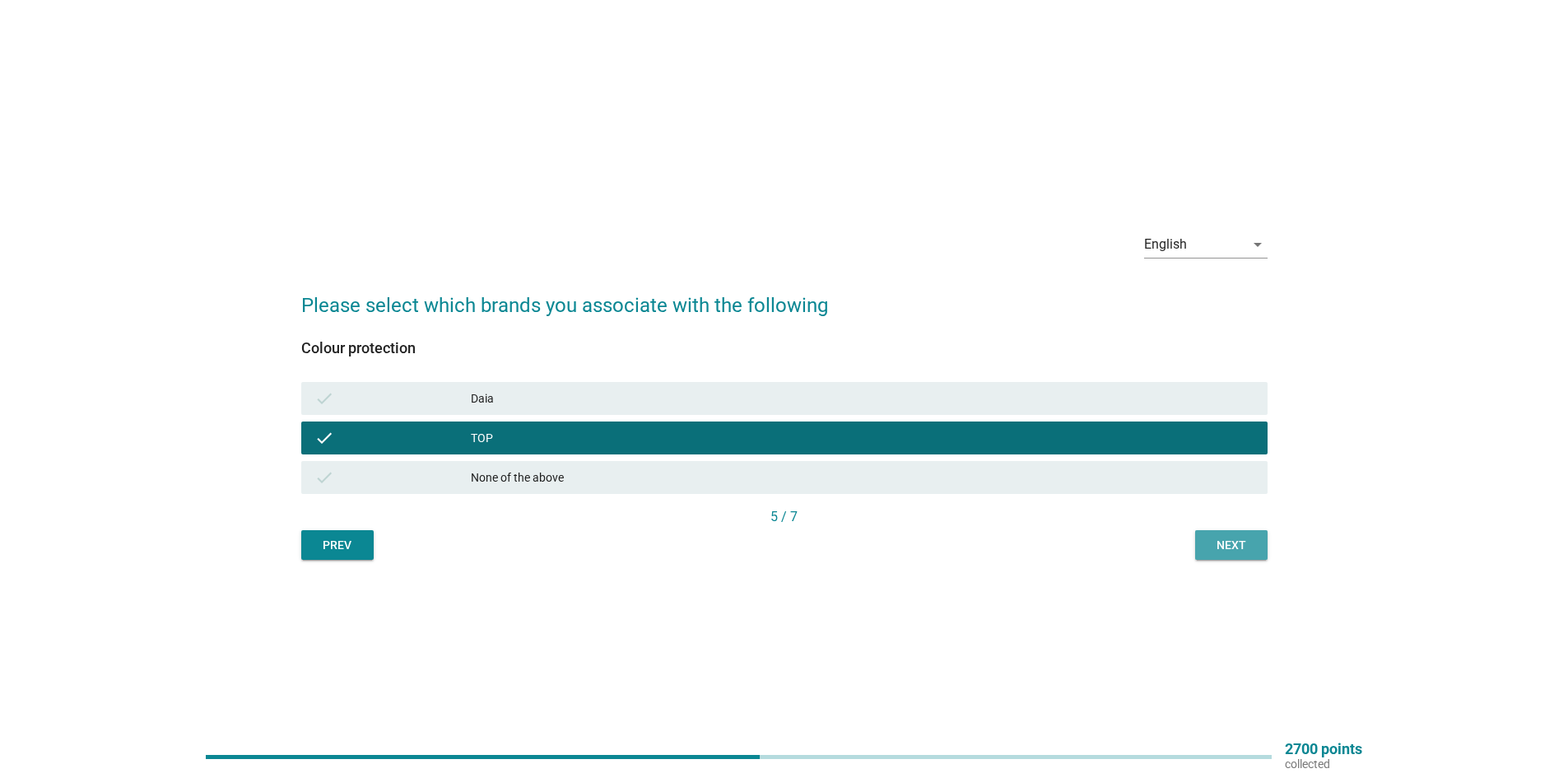 click on "Next" at bounding box center [1231, 545] 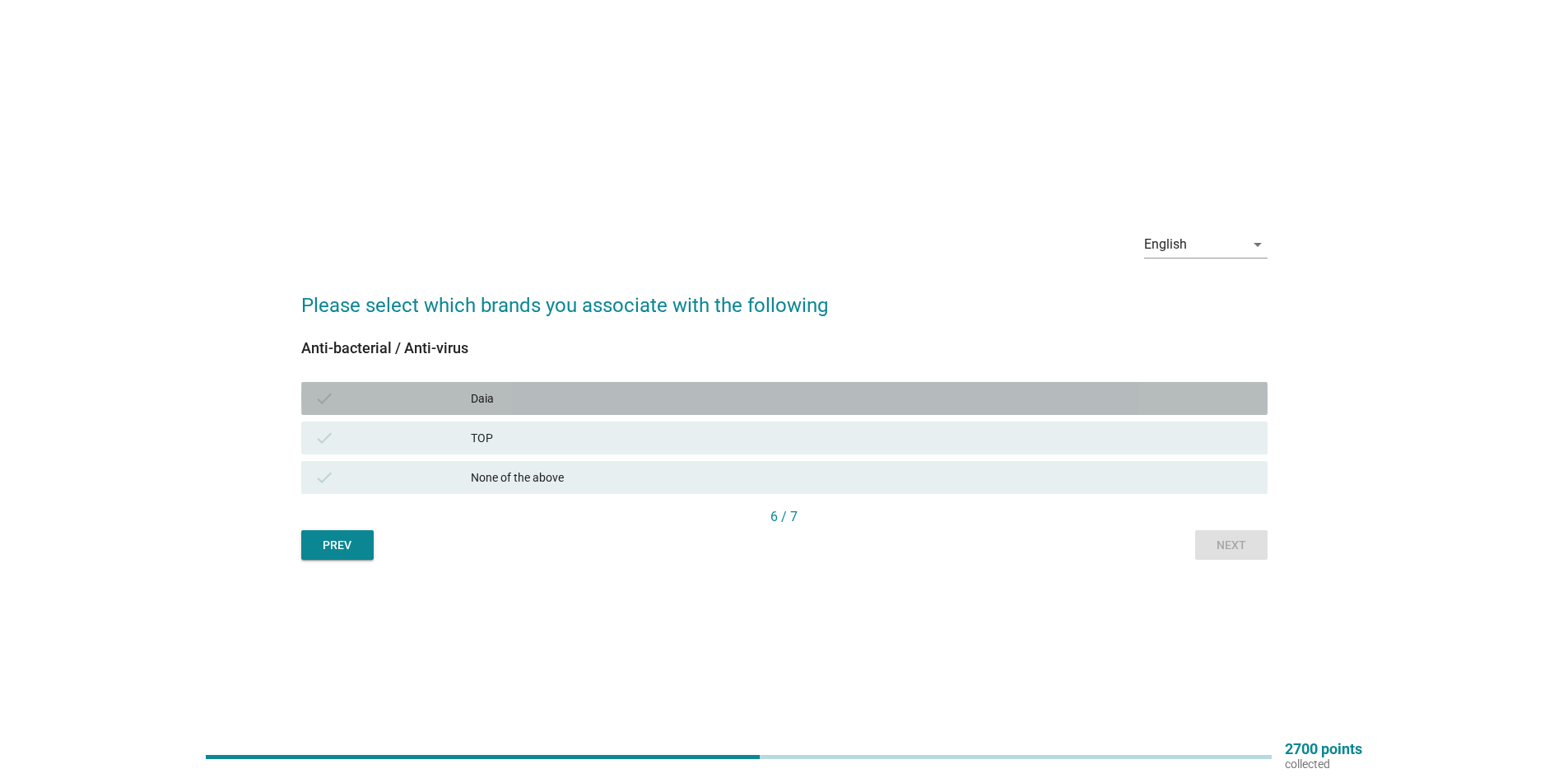 click on "check   Daia" at bounding box center (784, 398) 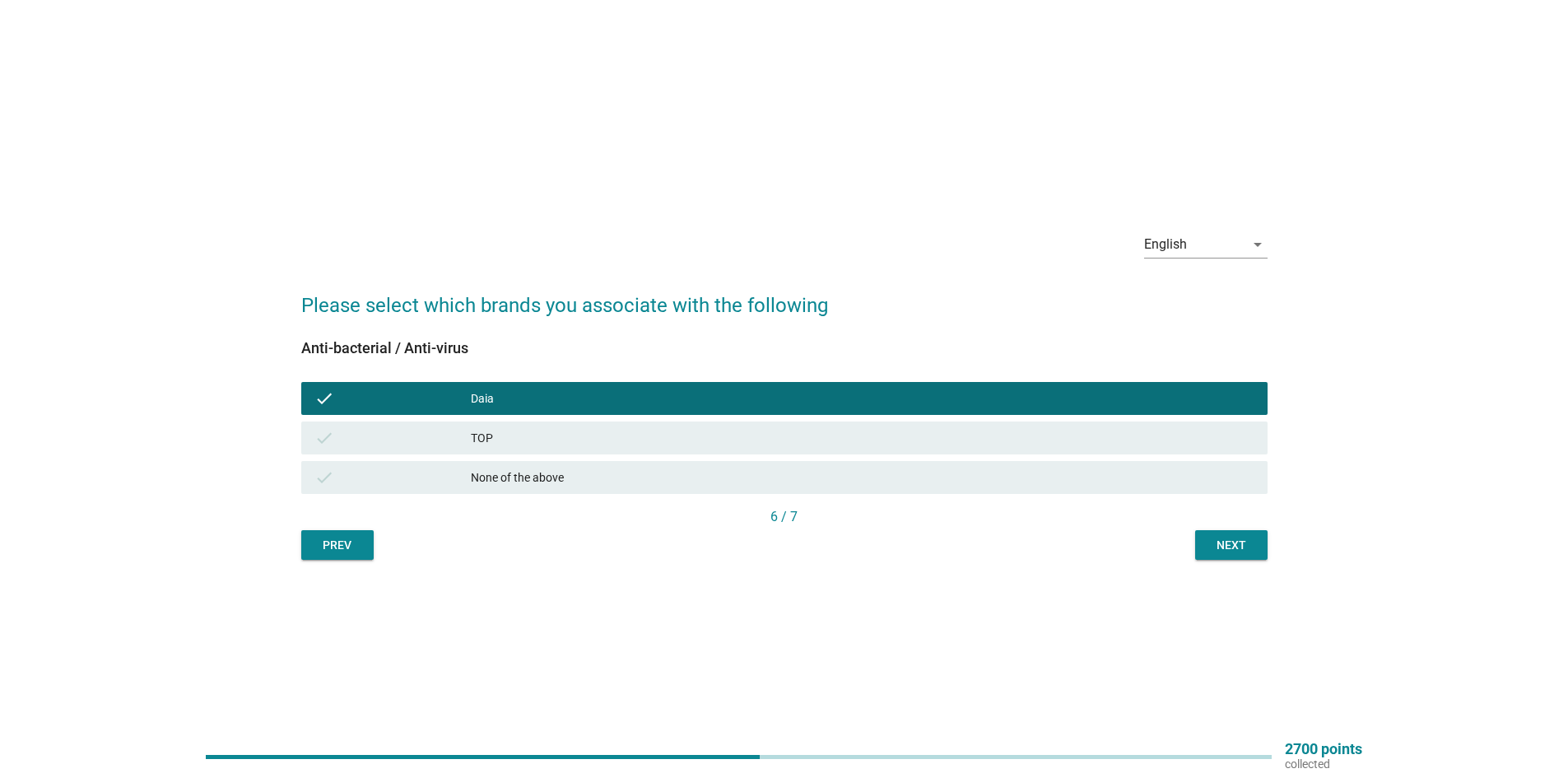 click on "TOP" at bounding box center [863, 438] 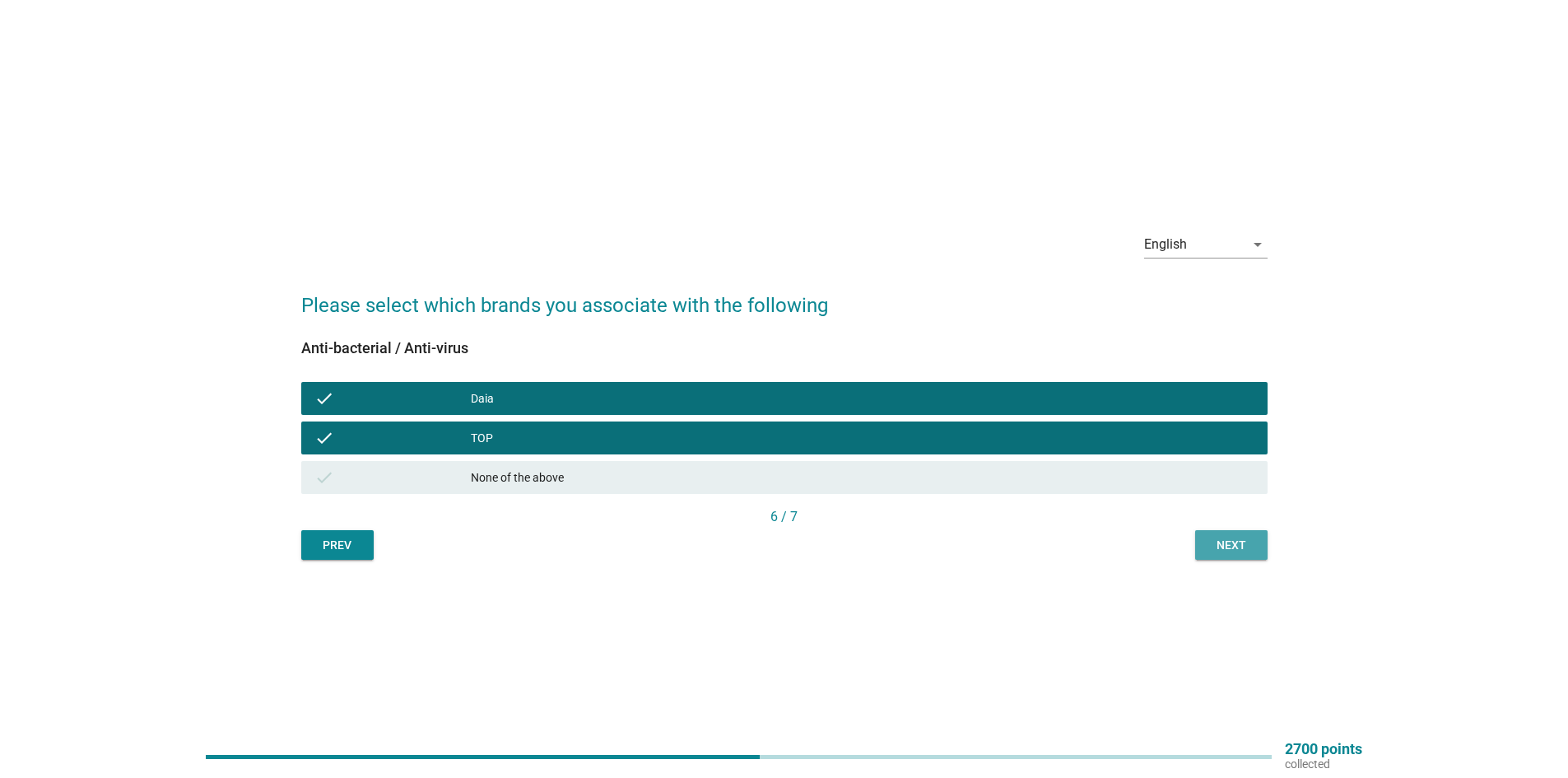 click on "Next" at bounding box center (1231, 545) 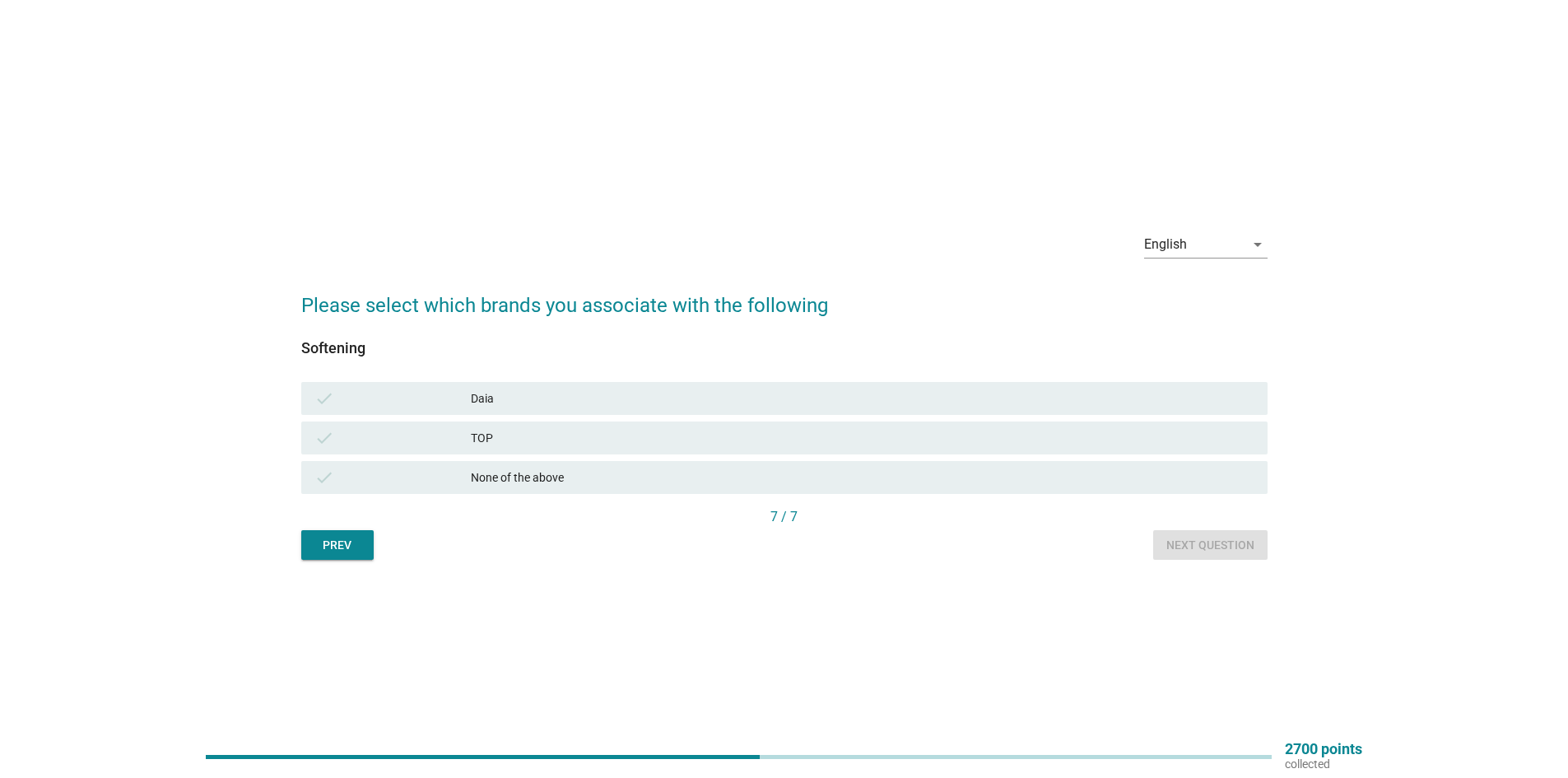 click on "Daia" at bounding box center (863, 398) 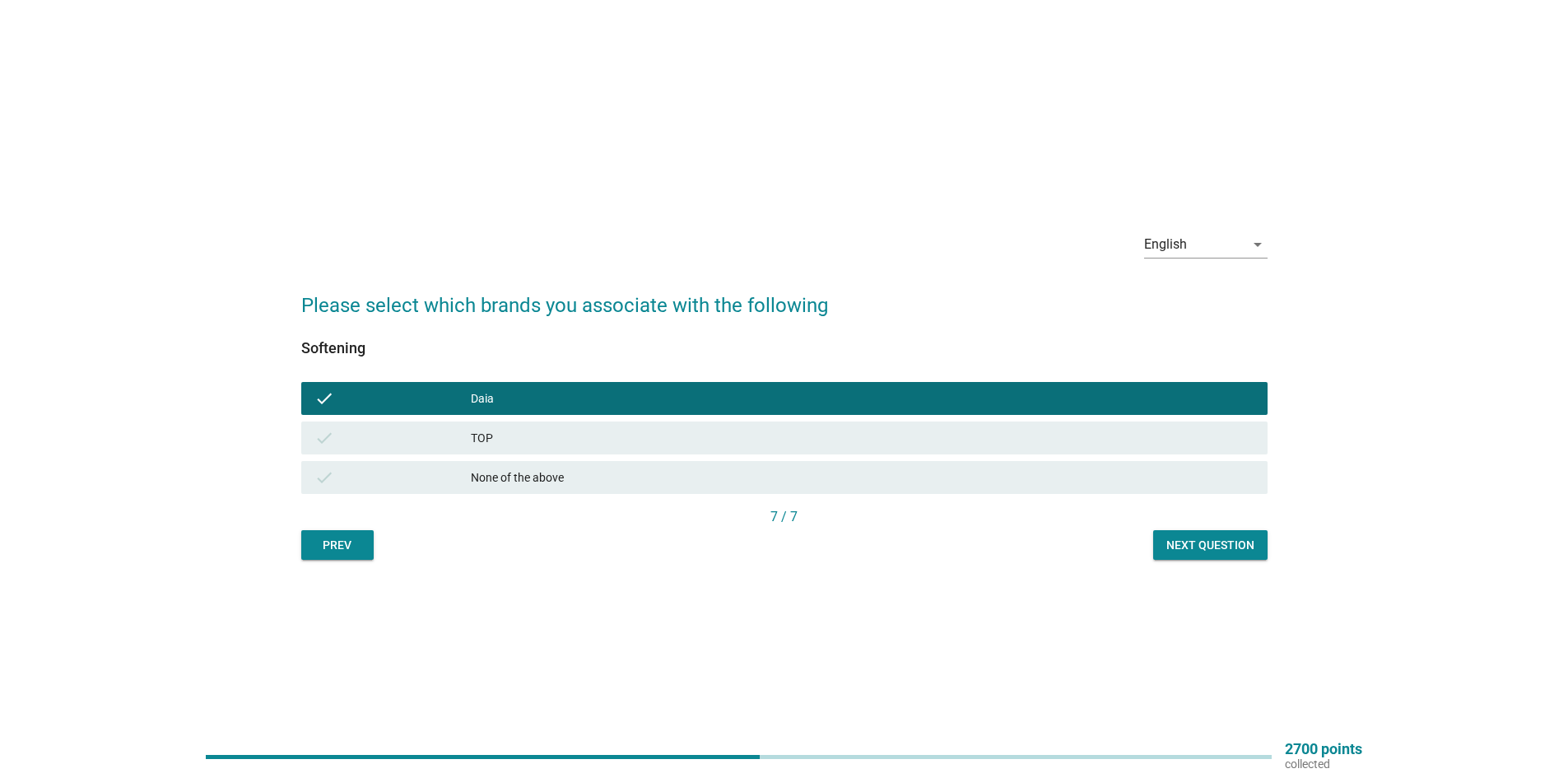 click on "Next question" at bounding box center (1210, 545) 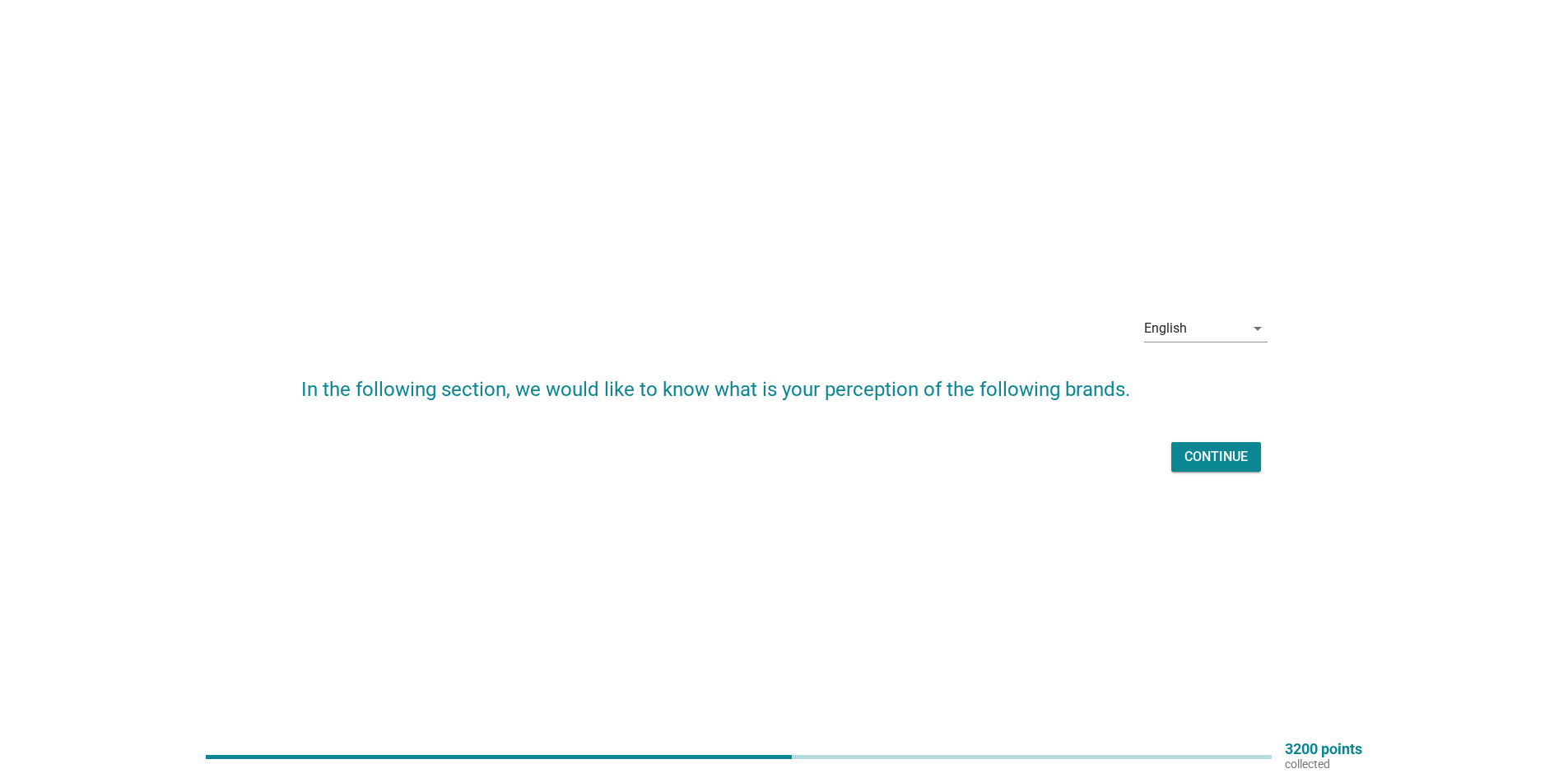 click on "Continue" at bounding box center (1216, 457) 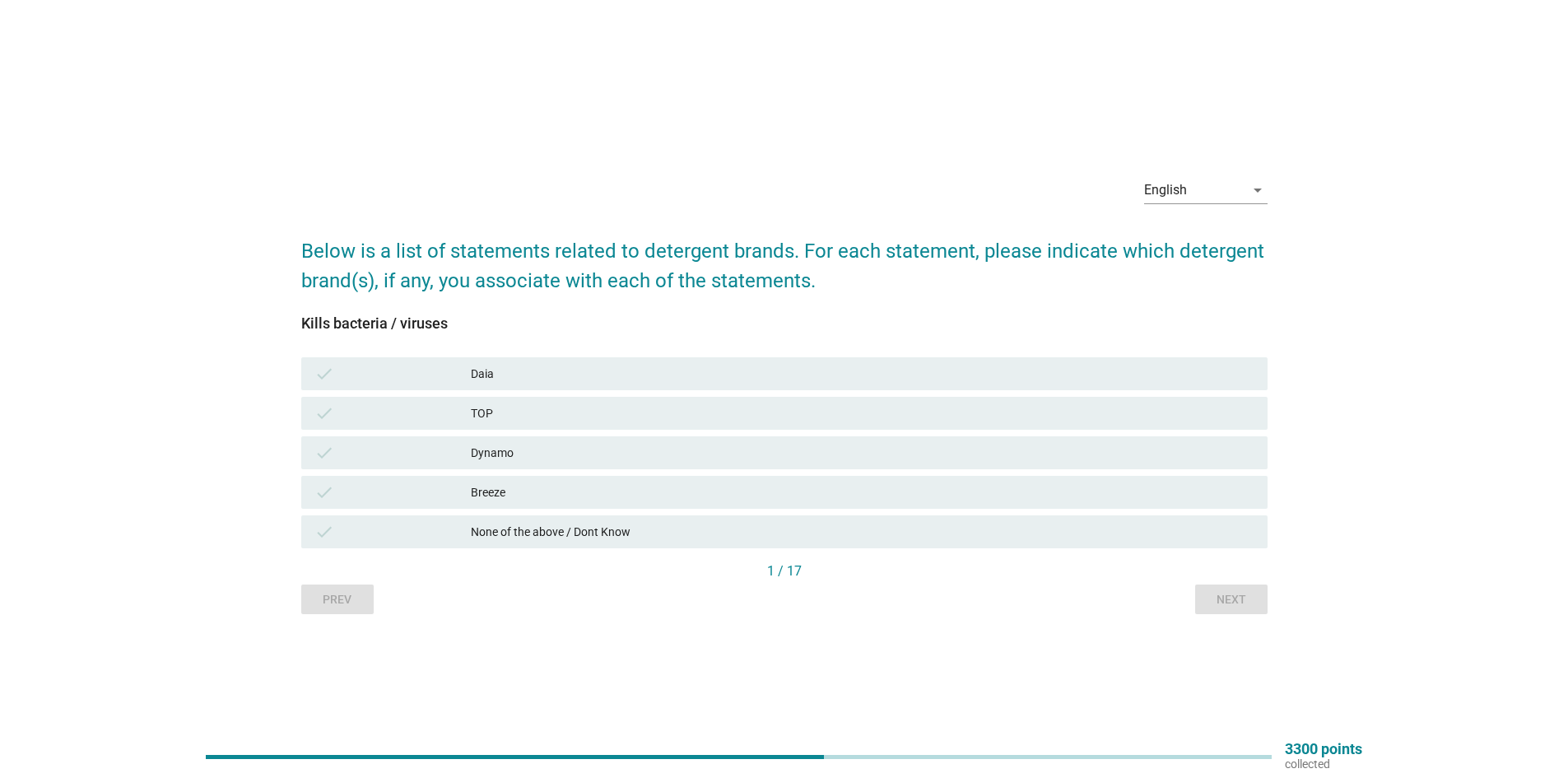 click on "TOP" at bounding box center (863, 413) 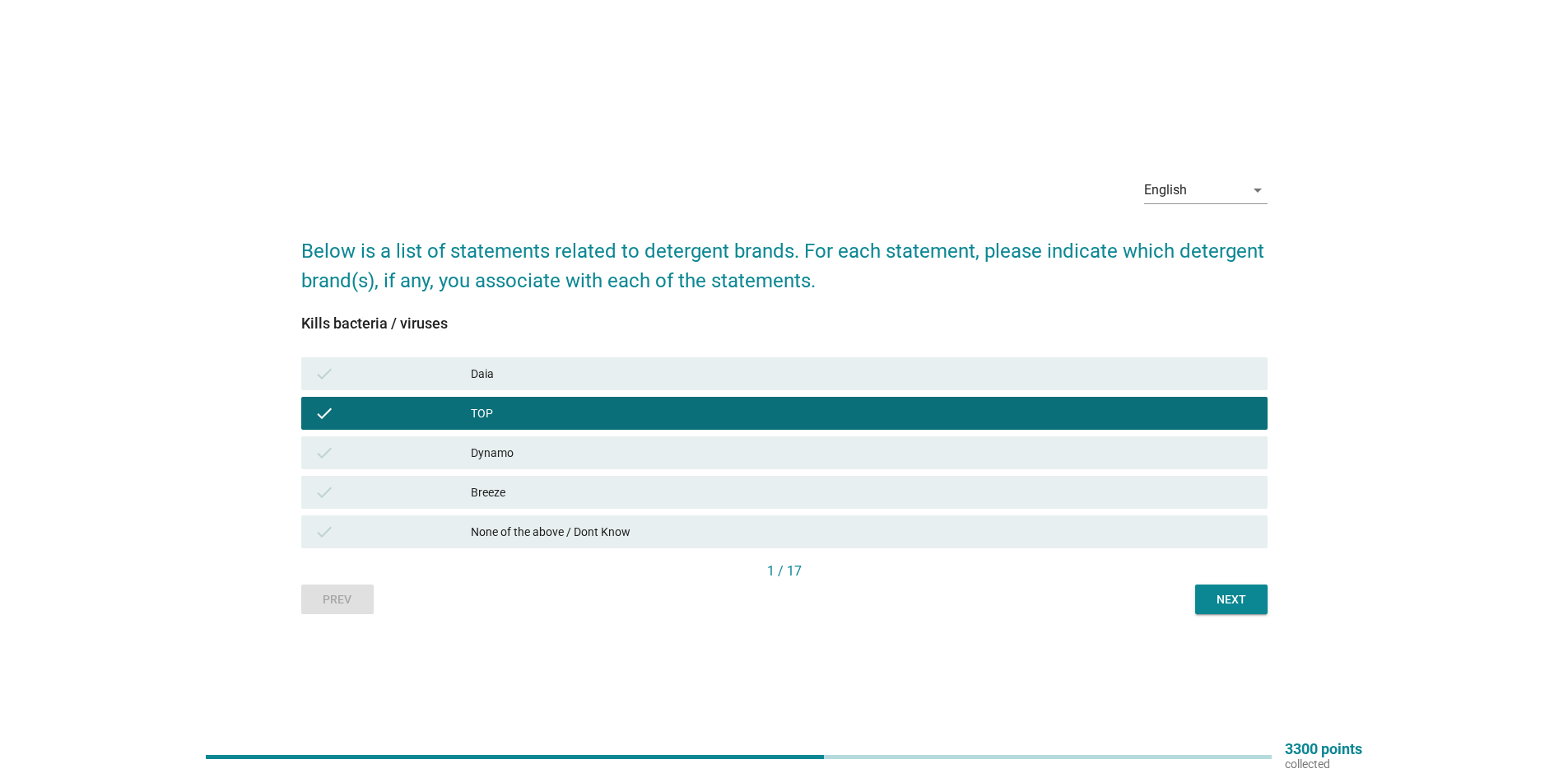 click on "Dynamo" at bounding box center [863, 453] 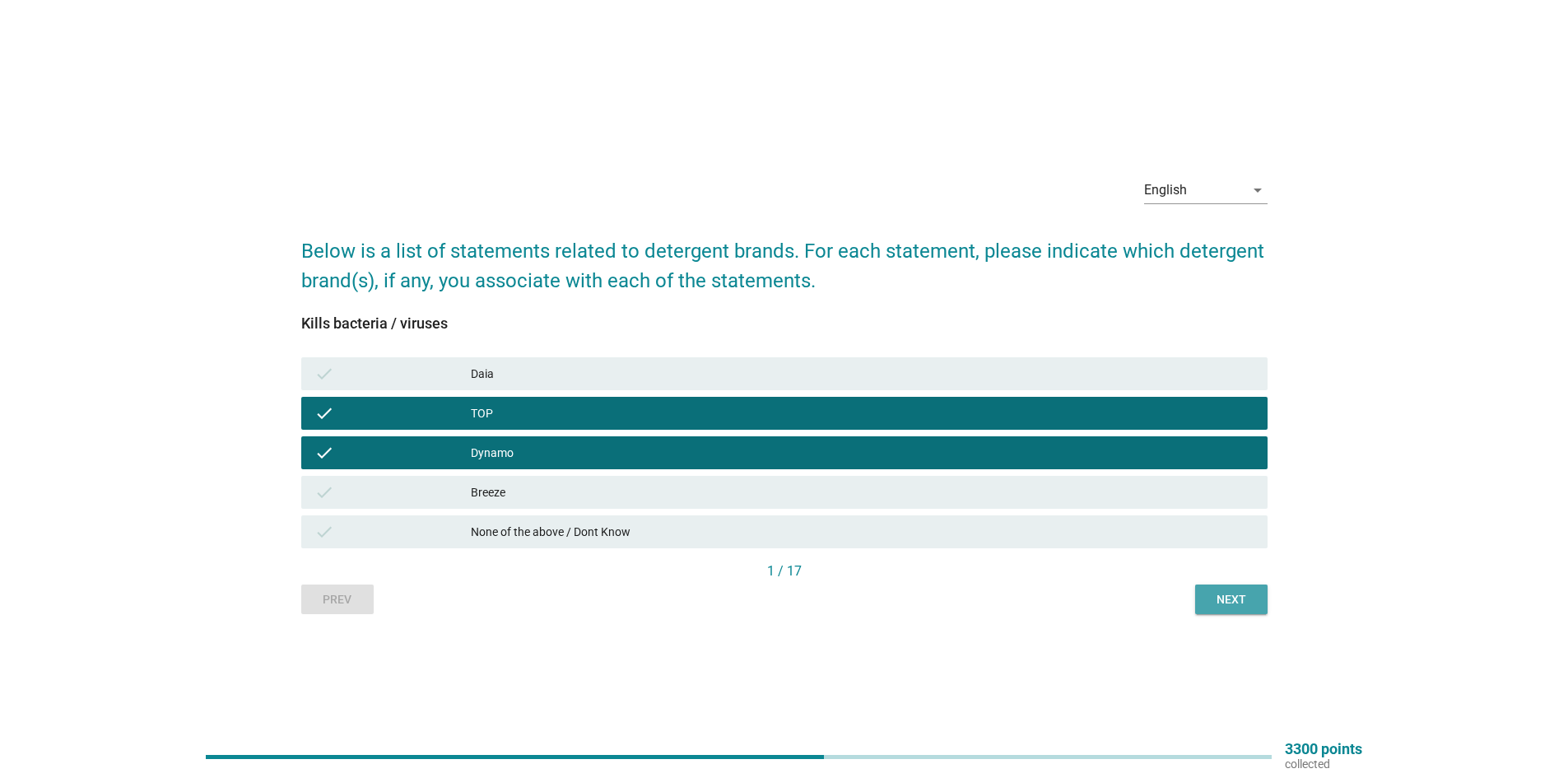 click on "Next" at bounding box center [1231, 599] 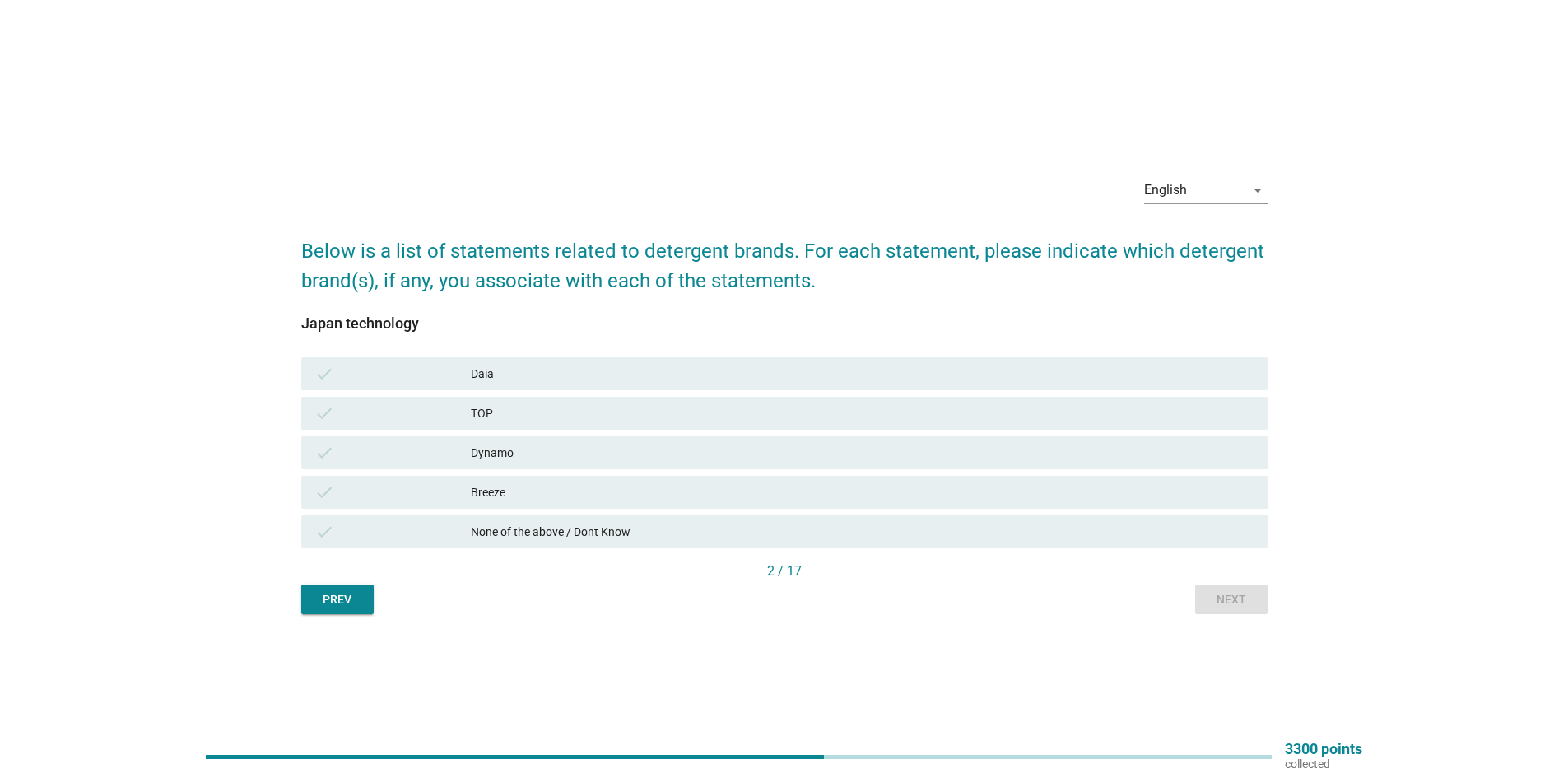 click on "Daia" at bounding box center (863, 374) 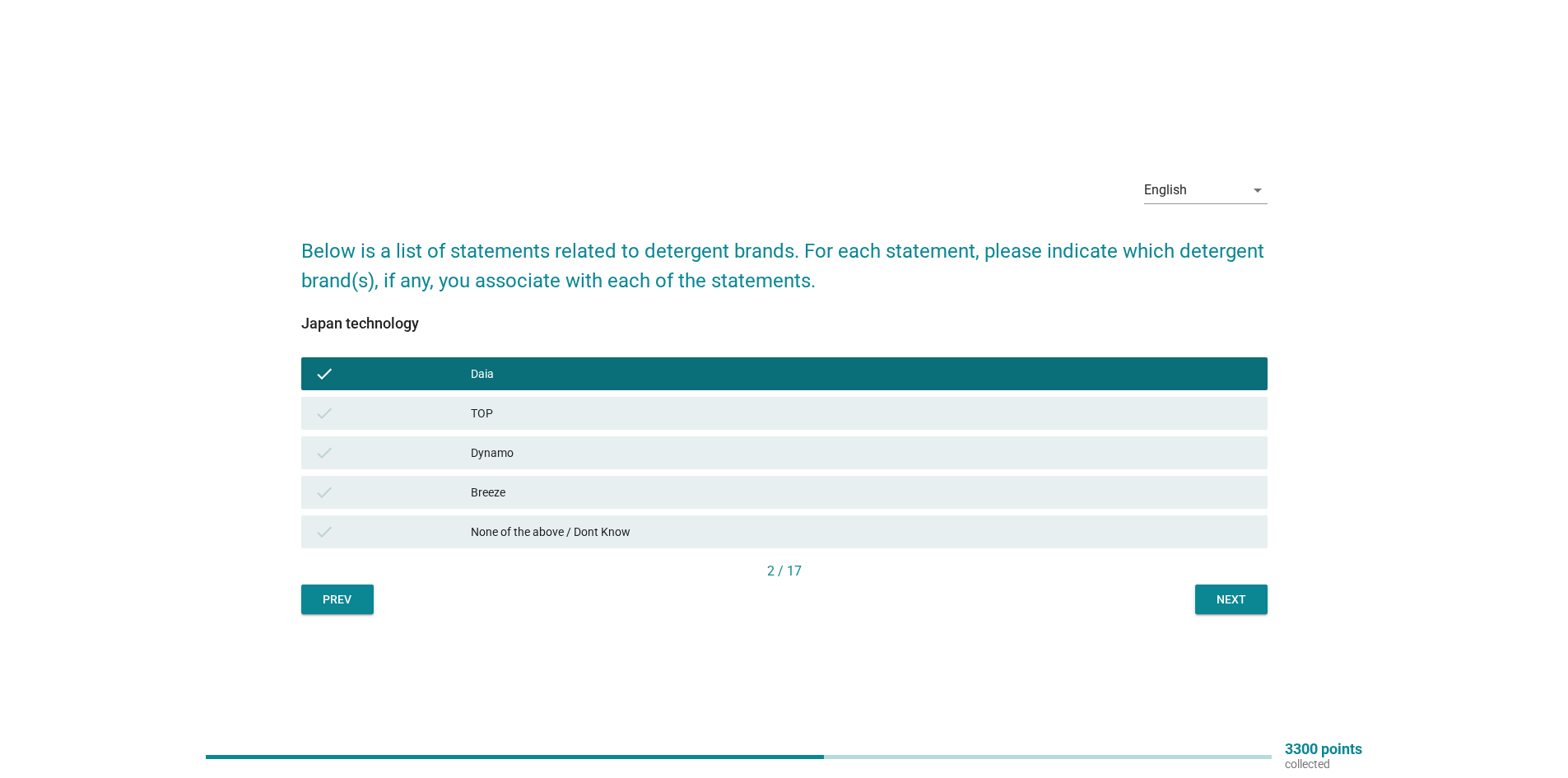 click on "Next" at bounding box center (1231, 599) 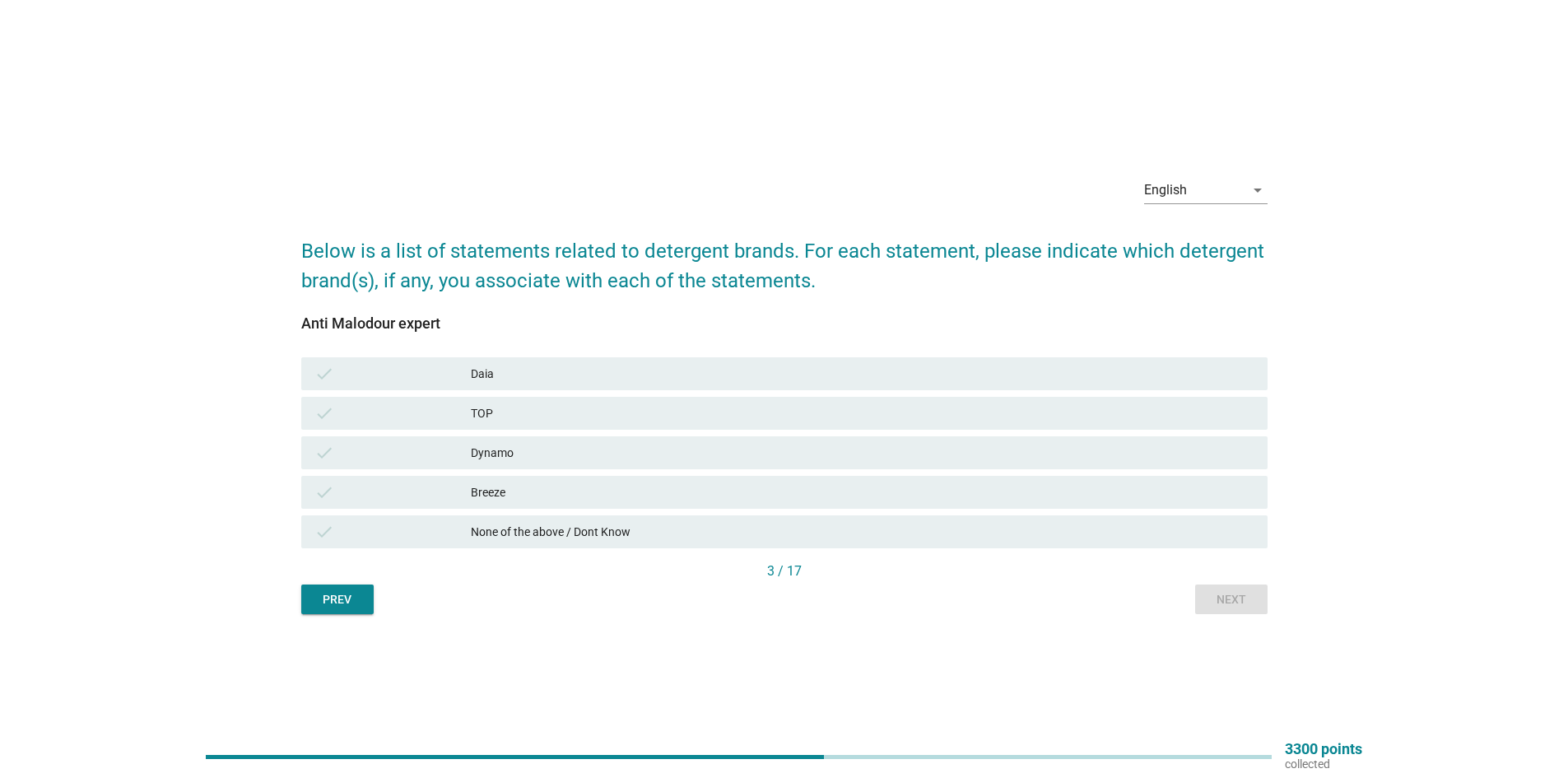 click on "check   Daia" at bounding box center [784, 374] 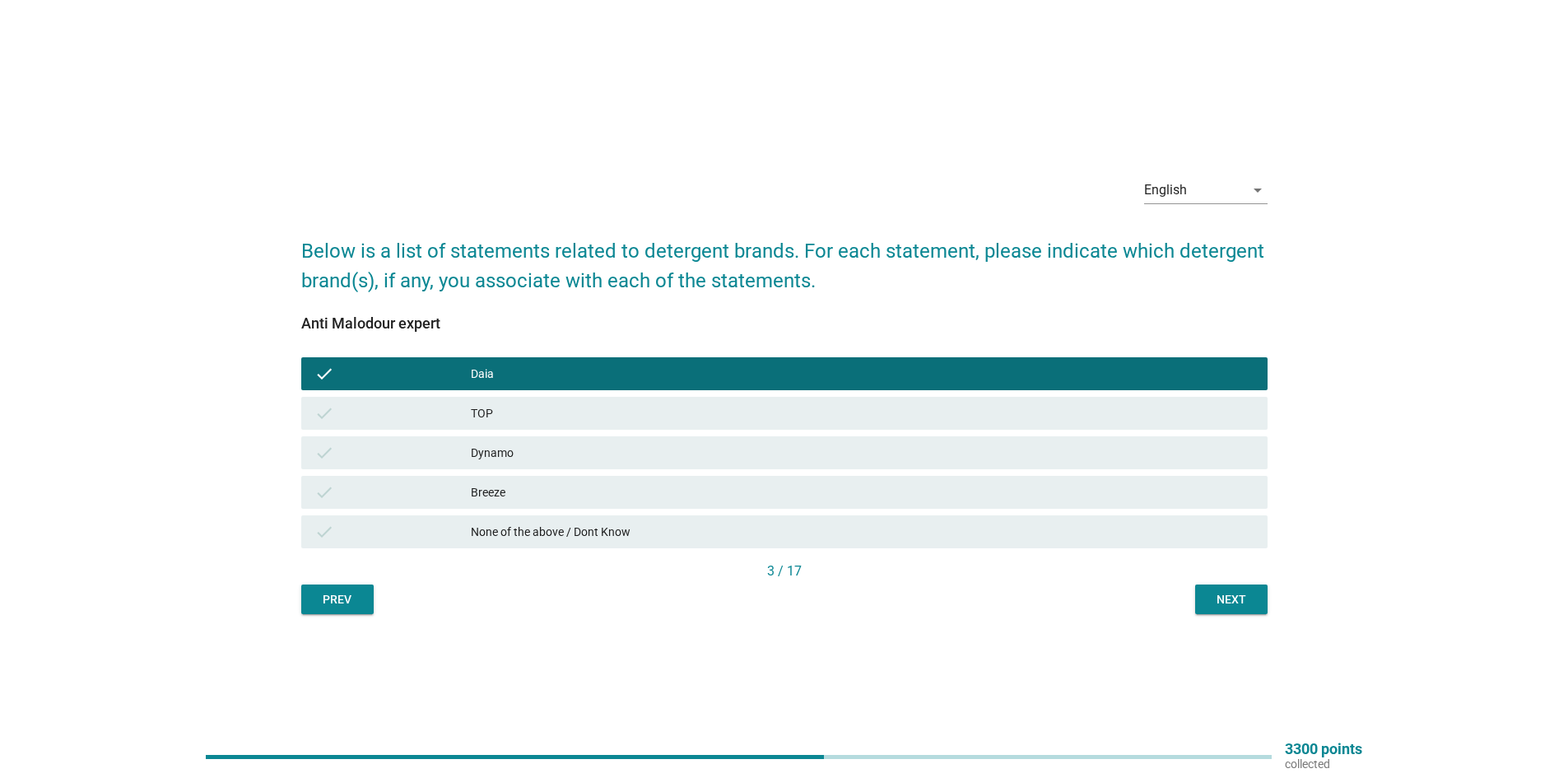 click on "TOP" at bounding box center (863, 413) 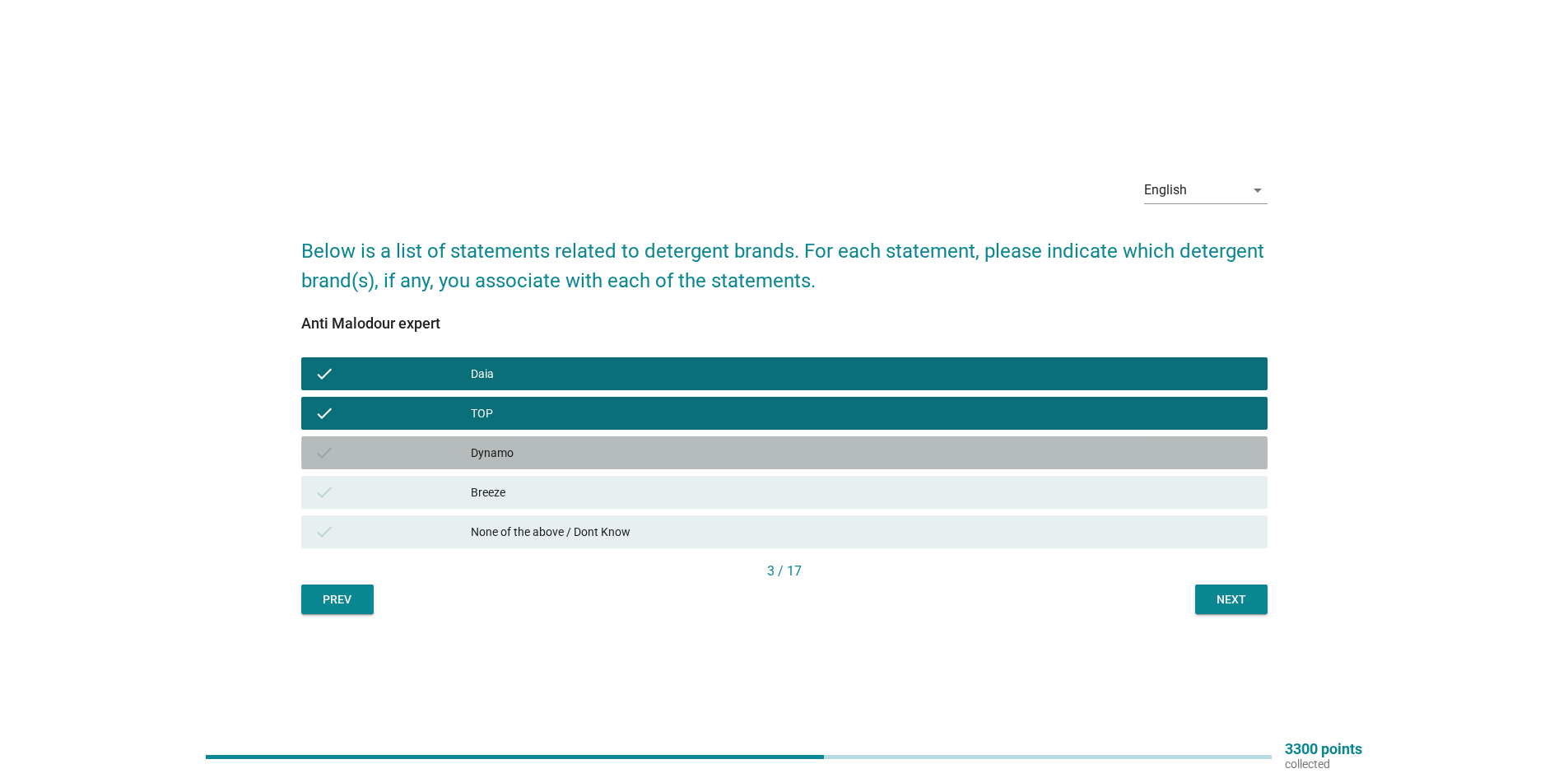 drag, startPoint x: 537, startPoint y: 439, endPoint x: 532, endPoint y: 489, distance: 50.249378 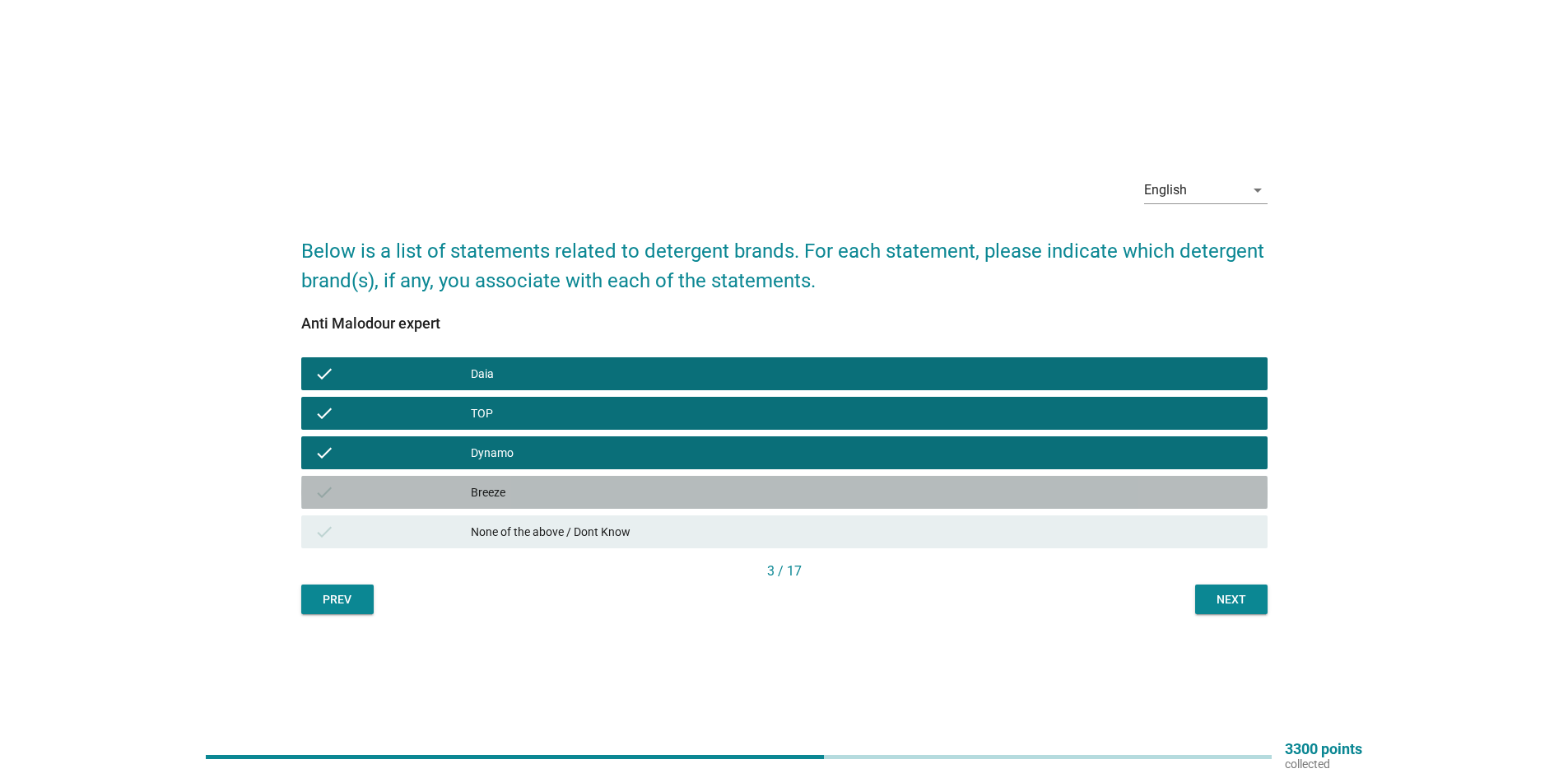 drag, startPoint x: 532, startPoint y: 489, endPoint x: 671, endPoint y: 504, distance: 139.80701 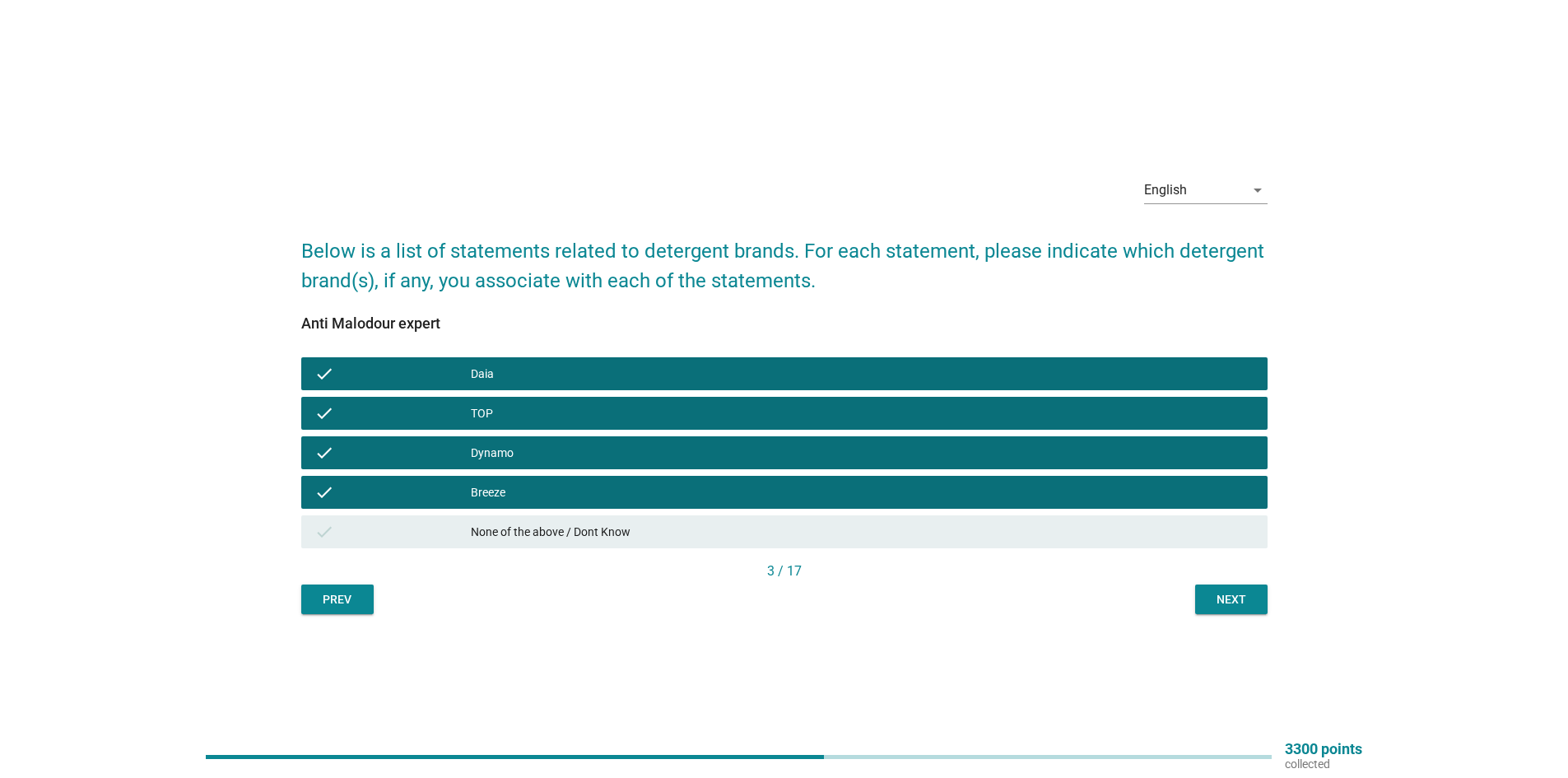 click on "Next" at bounding box center (1231, 599) 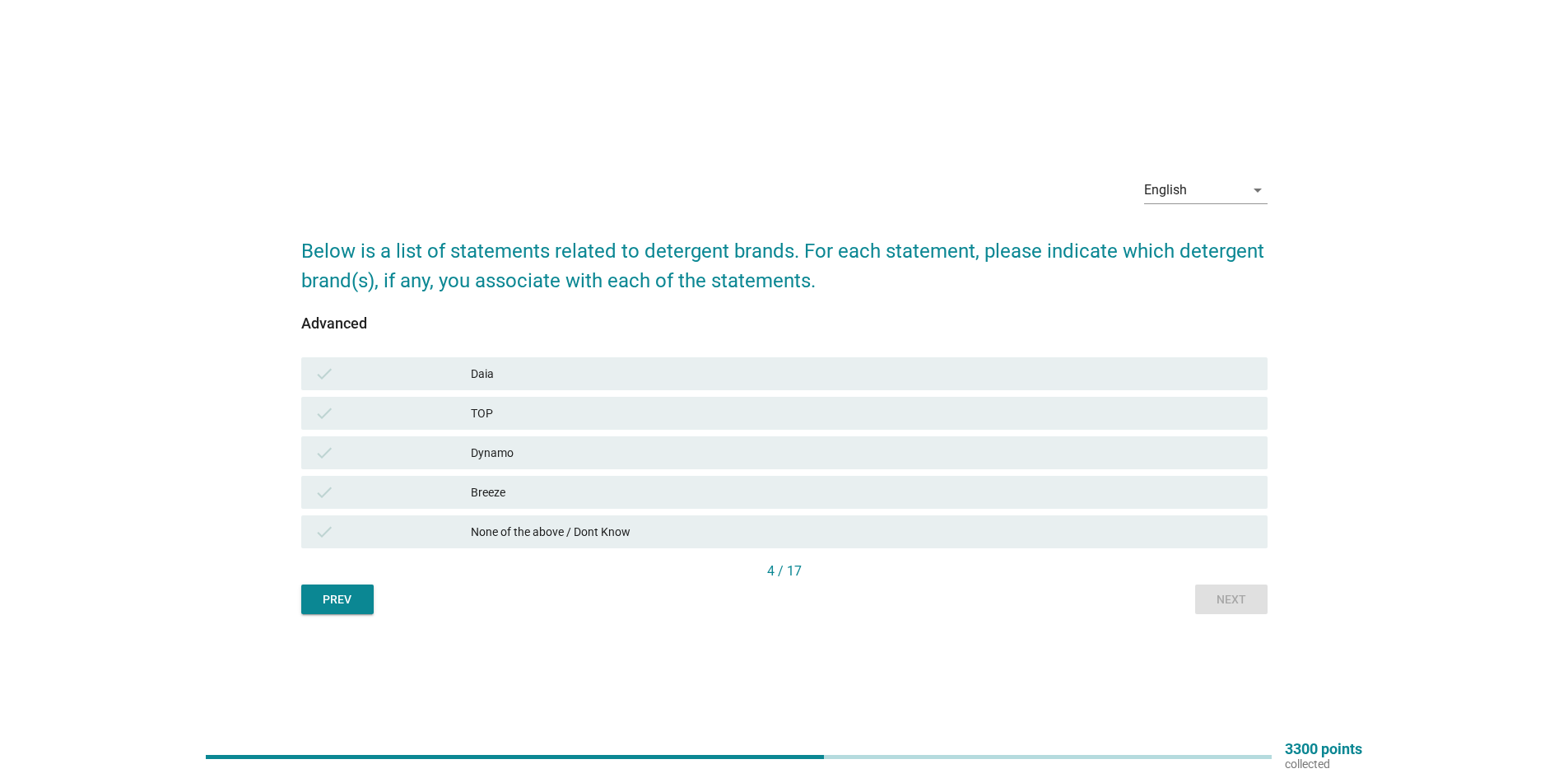 click on "check   Dynamo" at bounding box center (784, 453) 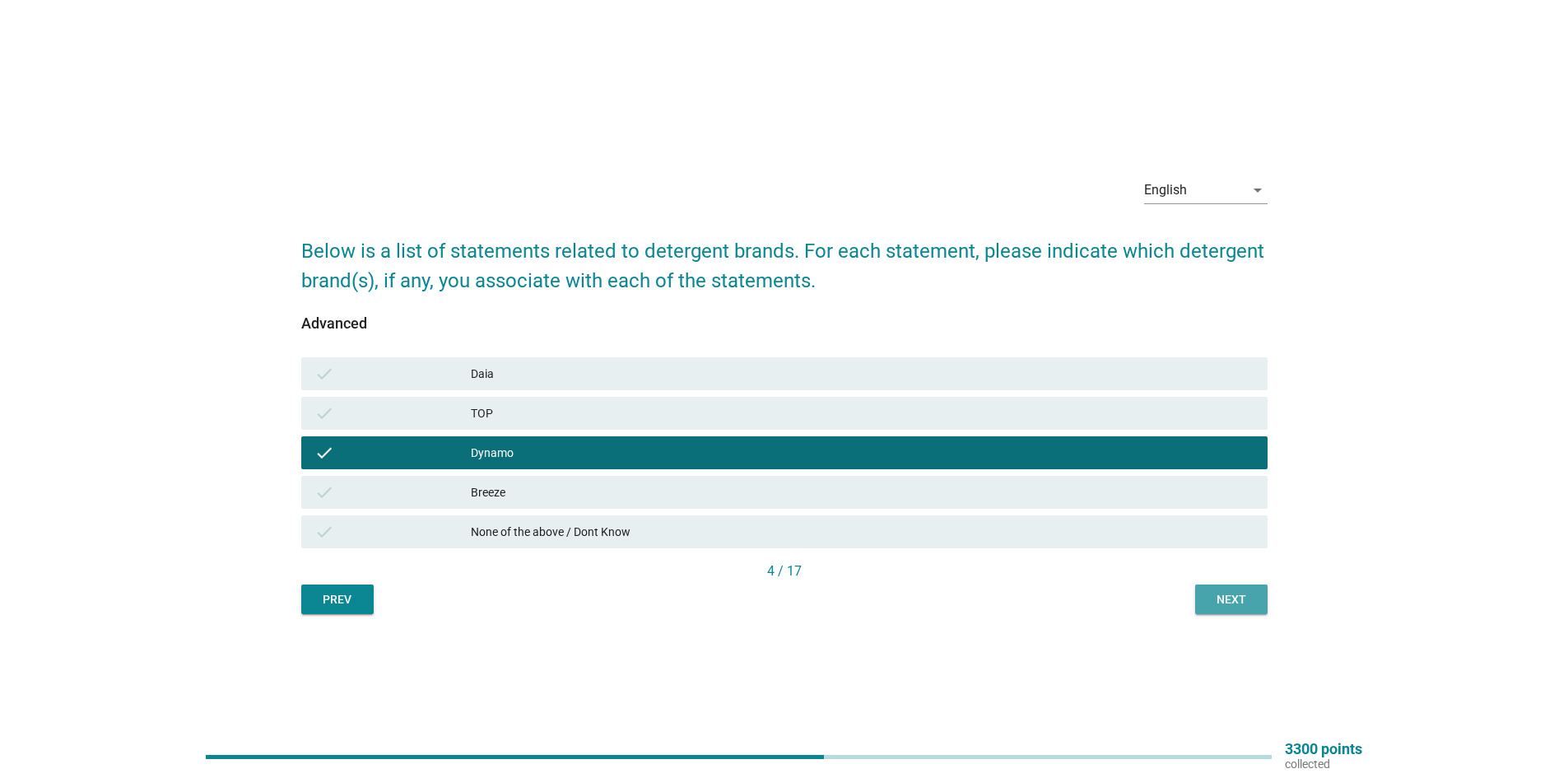 click on "Next" at bounding box center [1231, 599] 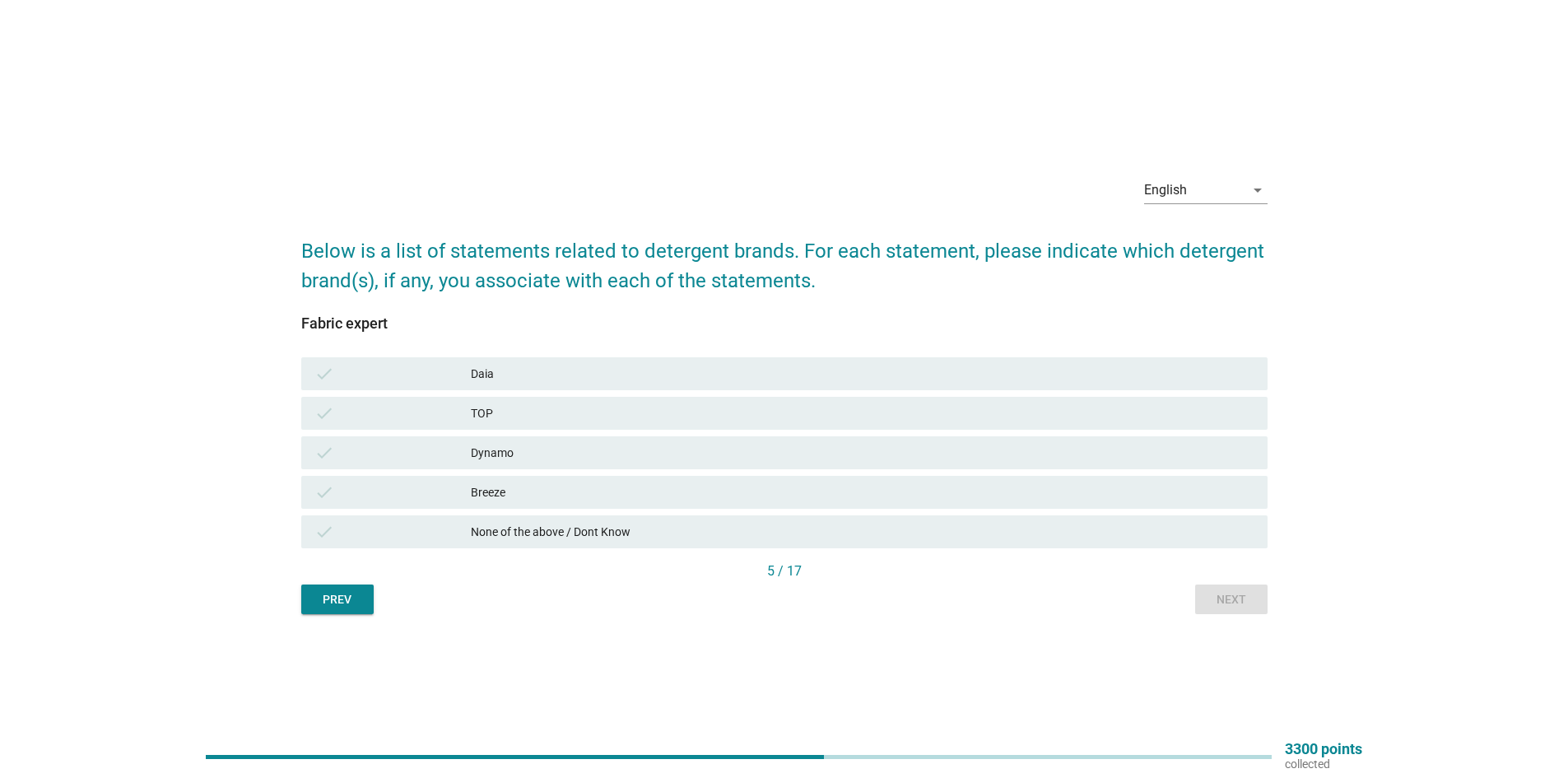 click on "Fabric expert
check   Daia check   TOP check   Dynamo check   Breeze check   None of the above / Dont Know" at bounding box center [784, 438] 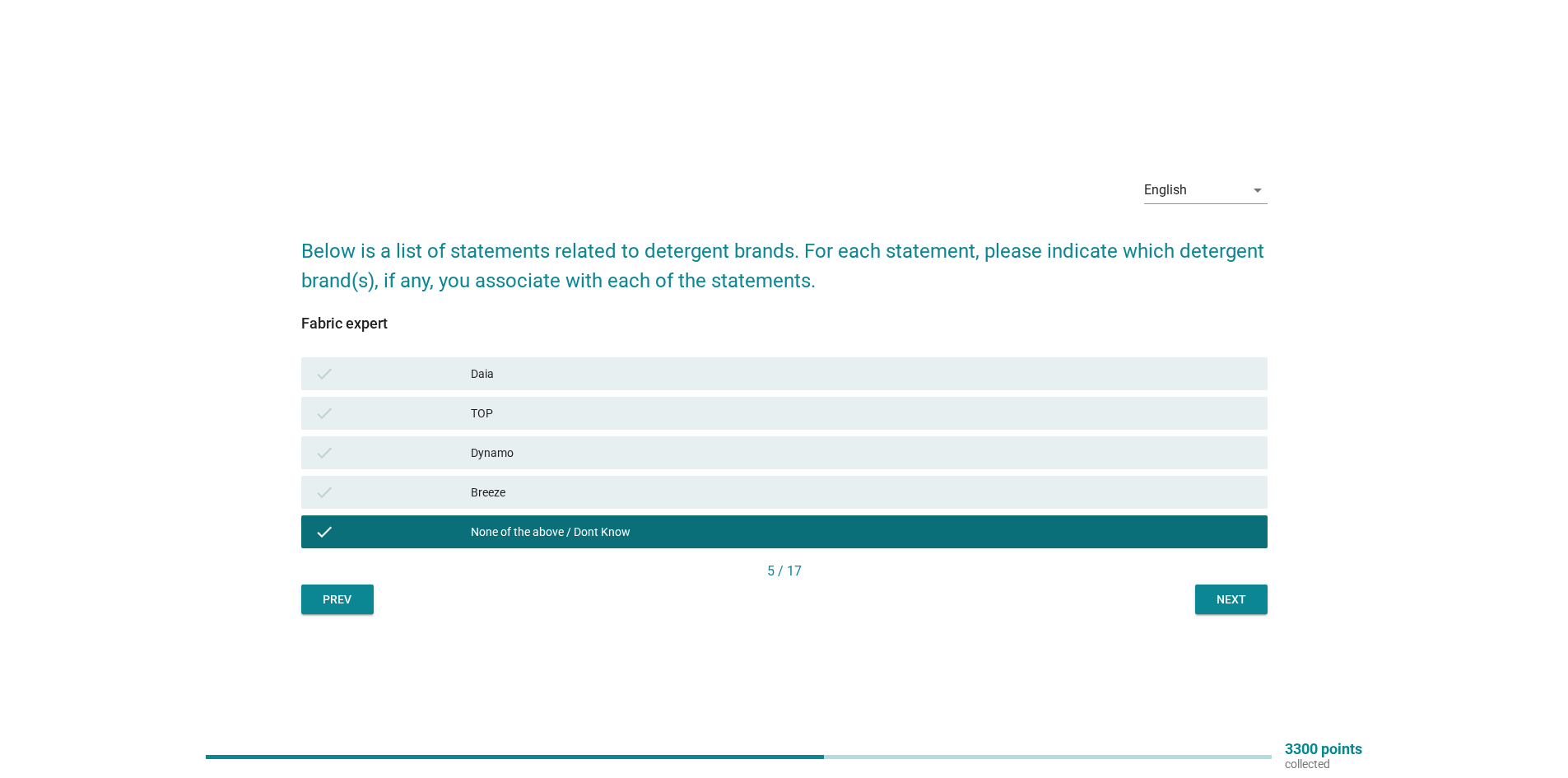 click on "Next" at bounding box center [1231, 599] 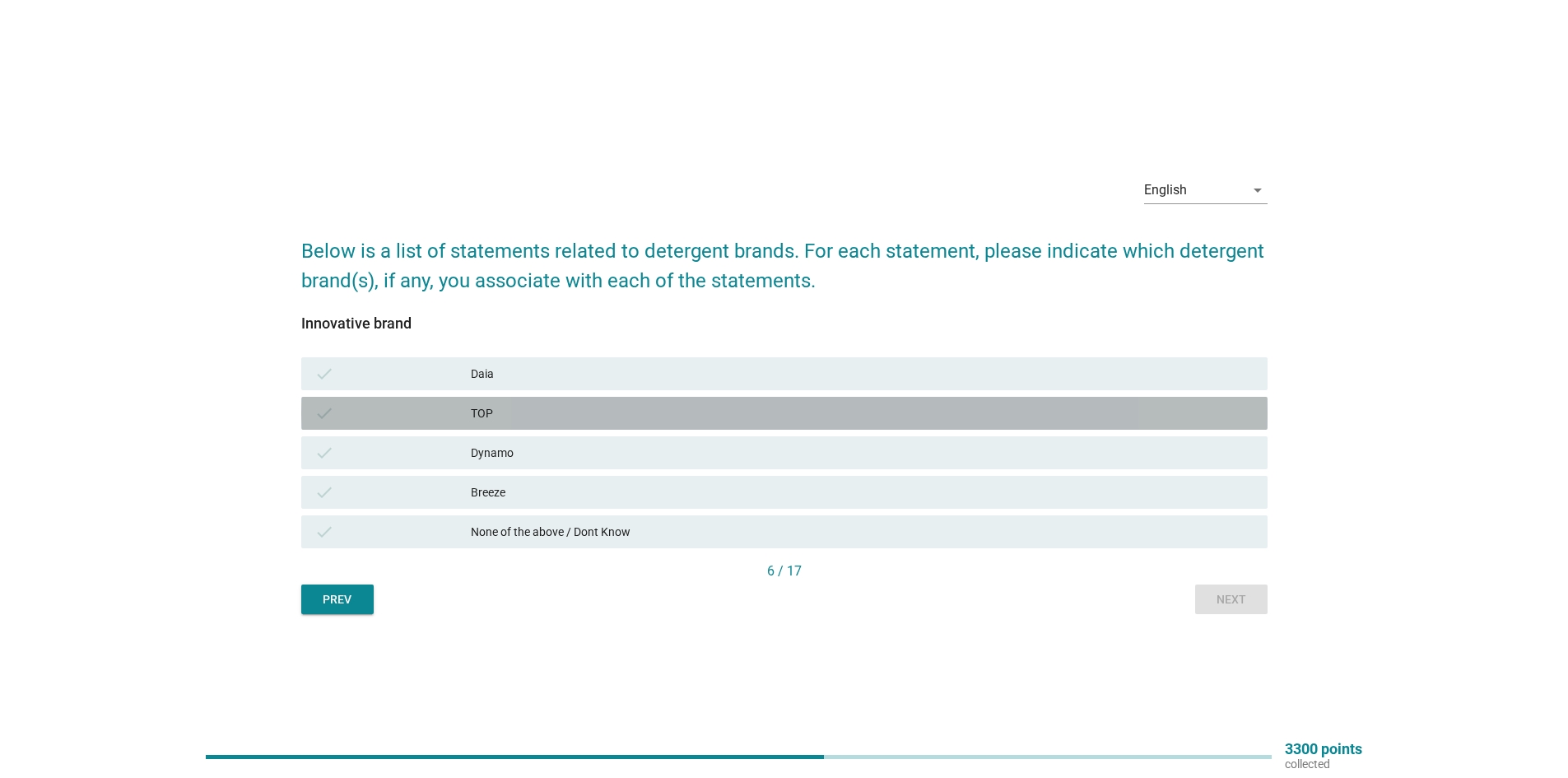 click on "check   TOP" at bounding box center (784, 413) 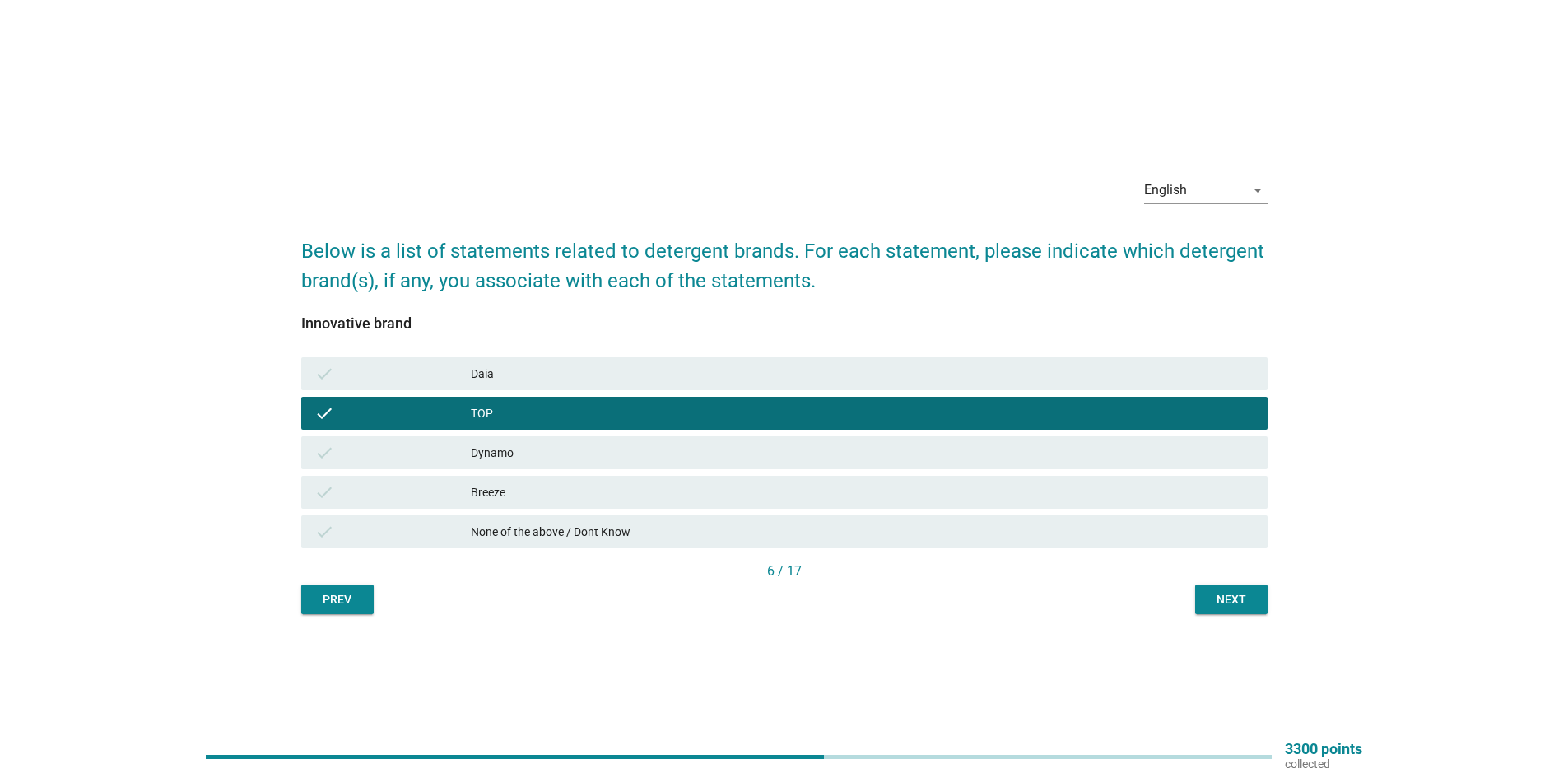 click on "check   Daia" at bounding box center [784, 374] 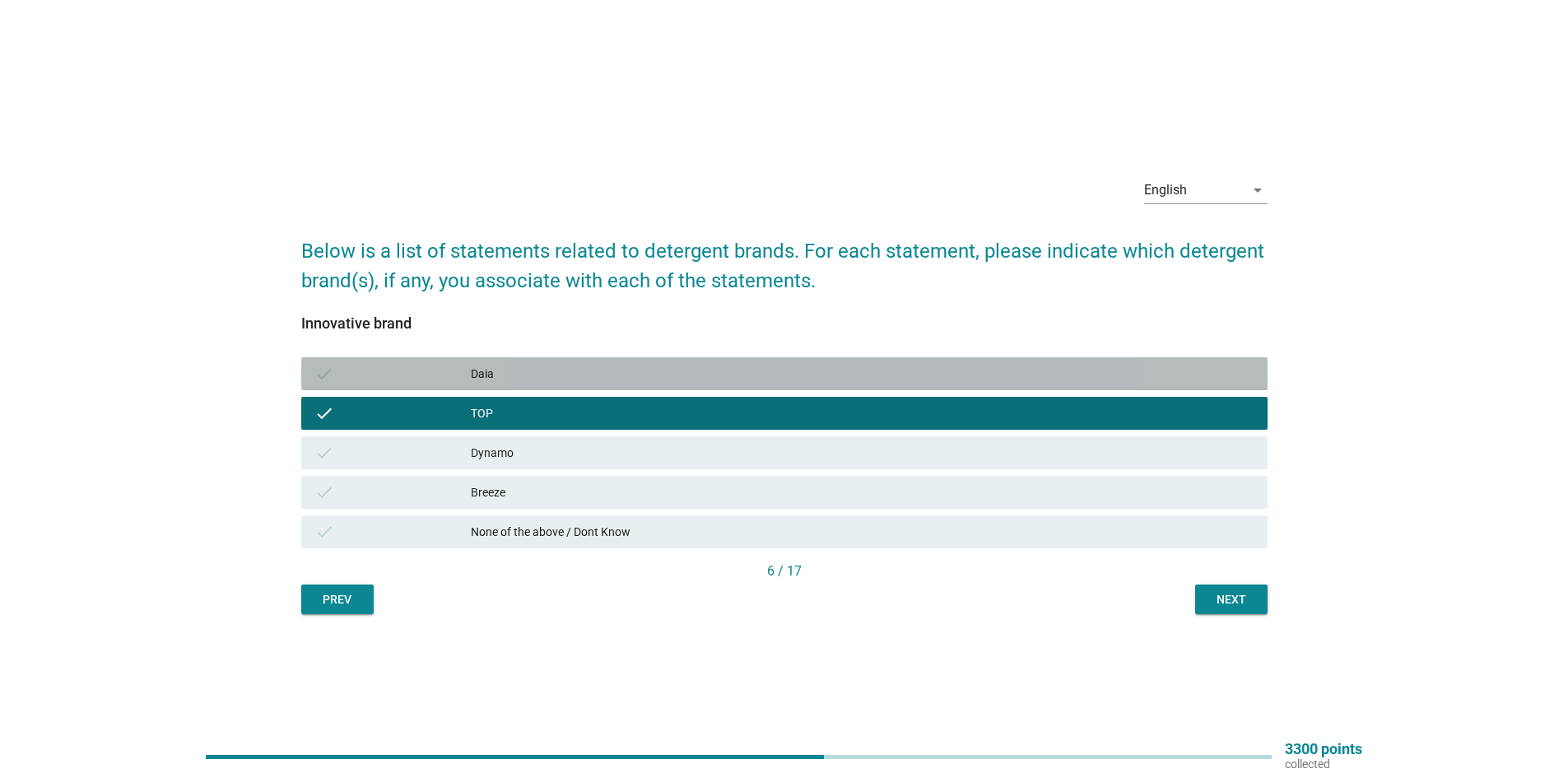 click on "Daia" at bounding box center (863, 374) 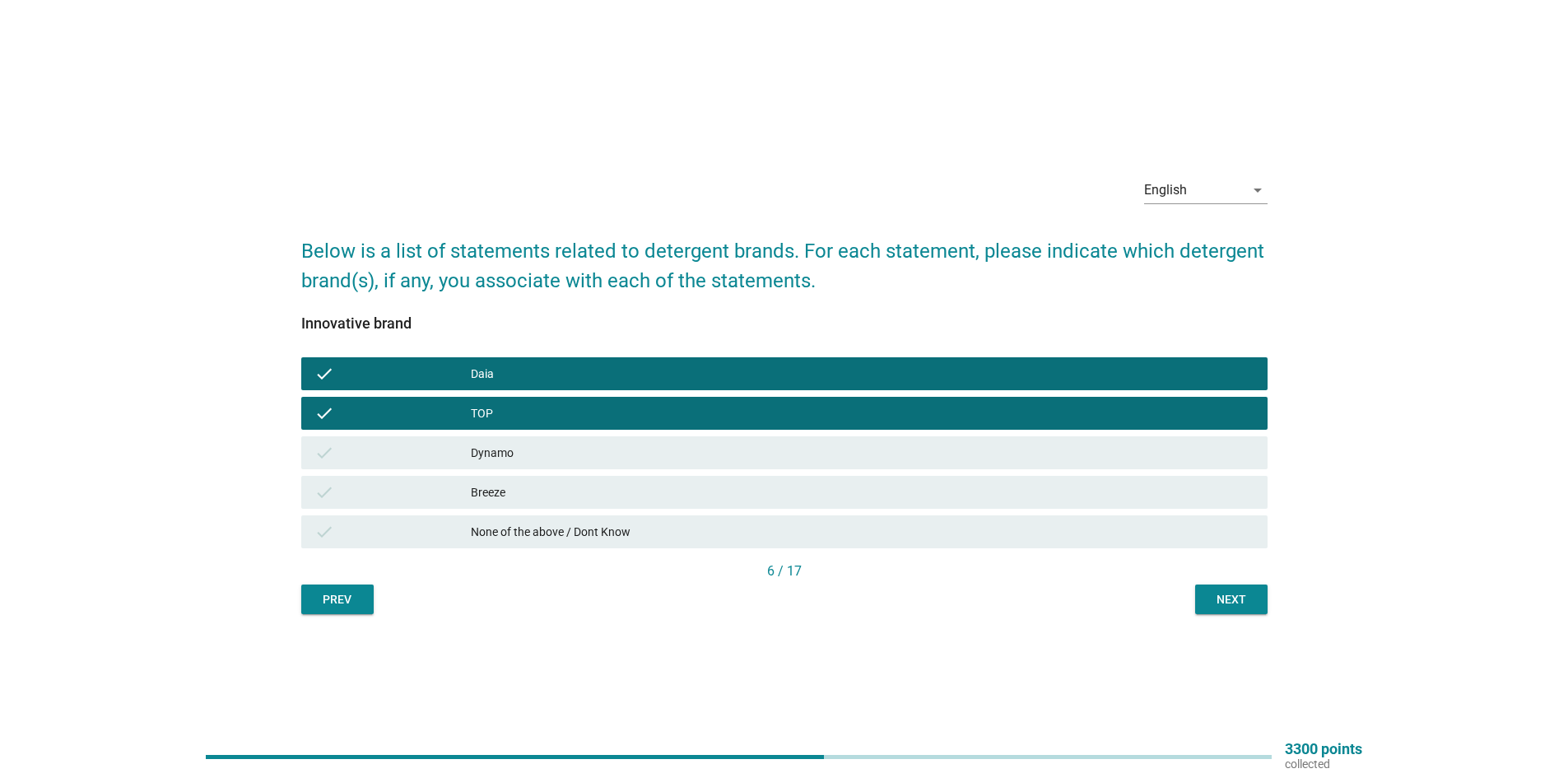 click on "TOP" at bounding box center (863, 413) 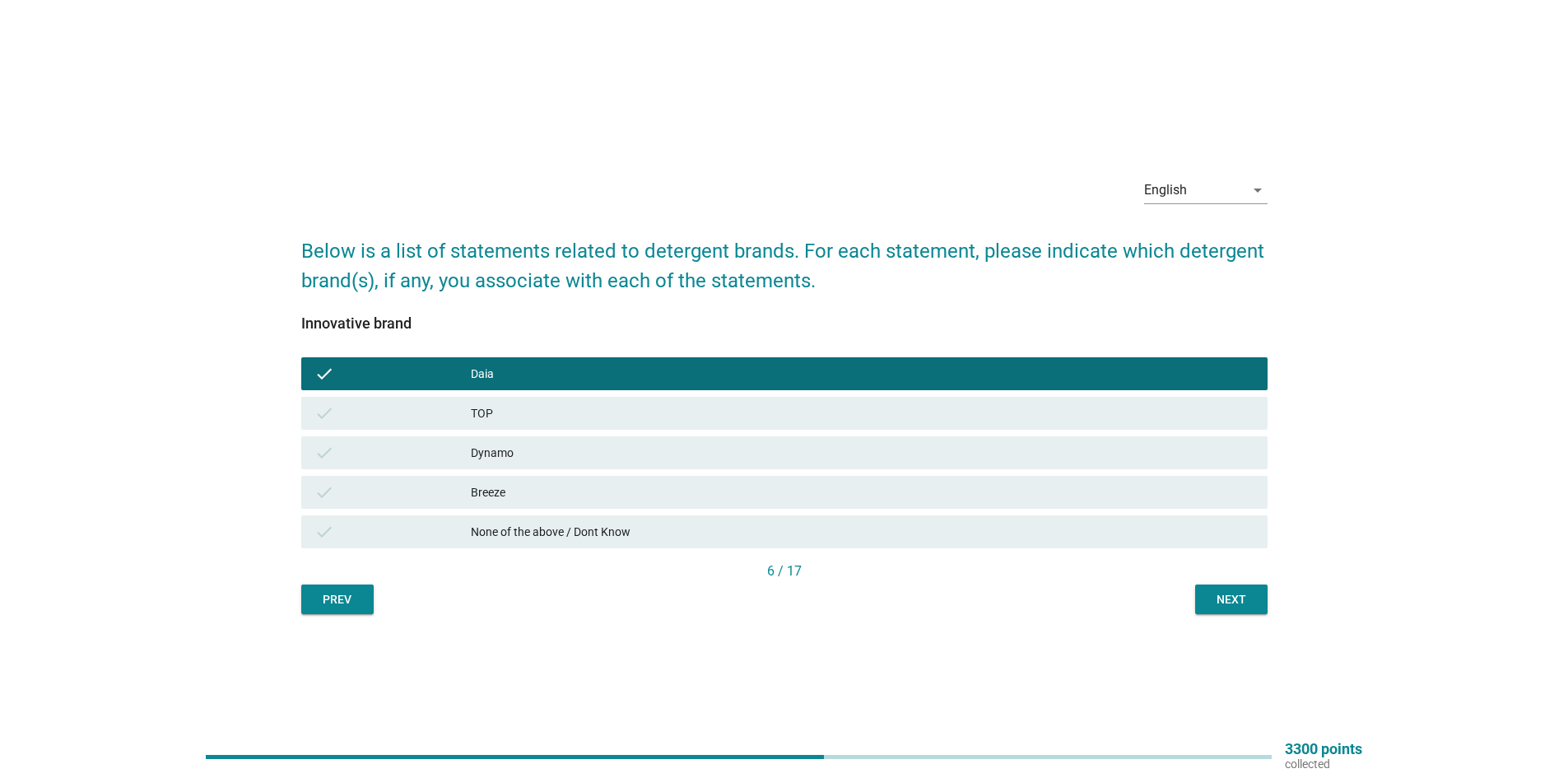 click on "Next" at bounding box center (1231, 599) 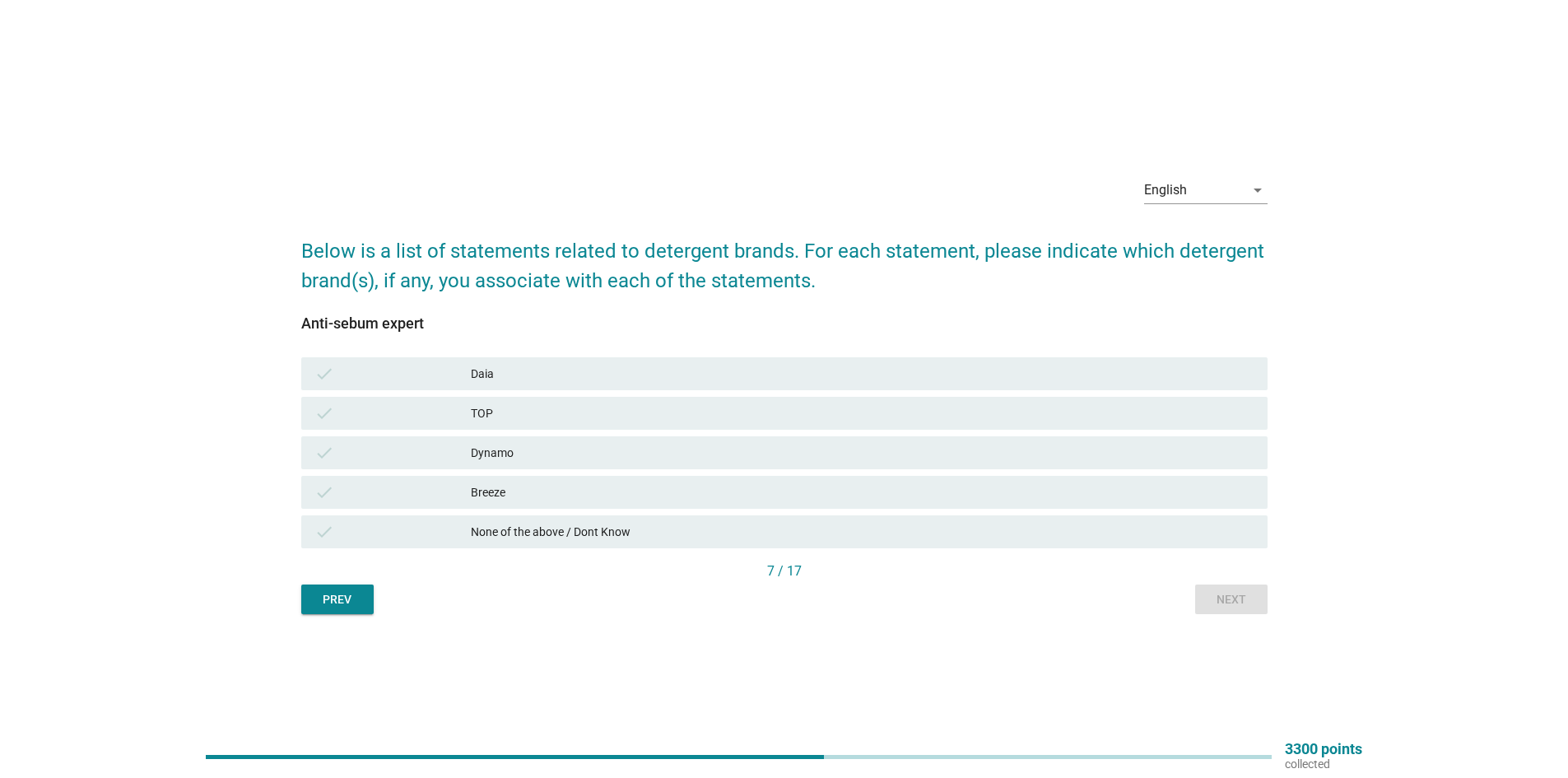 click on "check   None of the above / Dont Know" at bounding box center (784, 532) 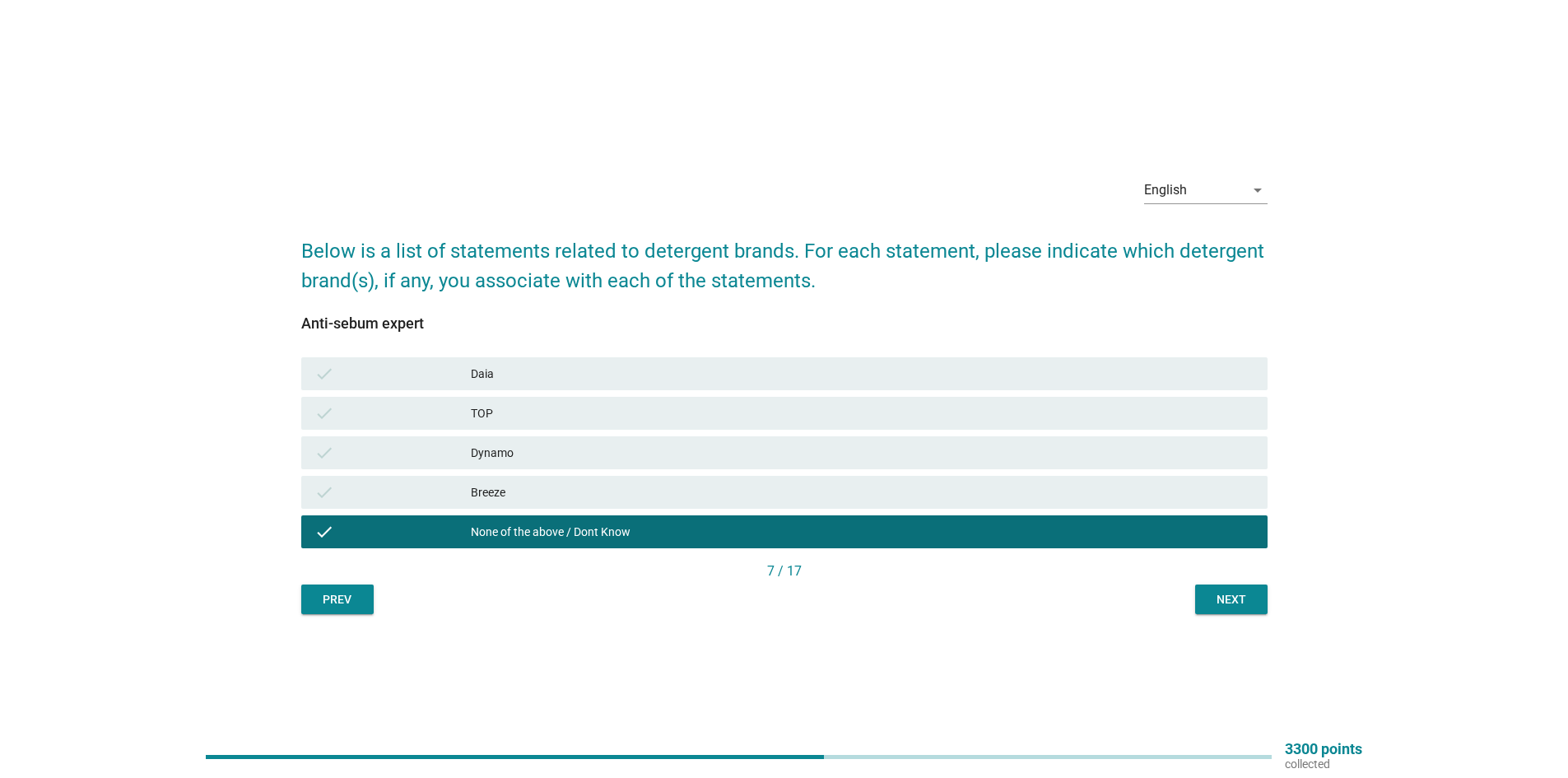 click on "Next" at bounding box center [1231, 599] 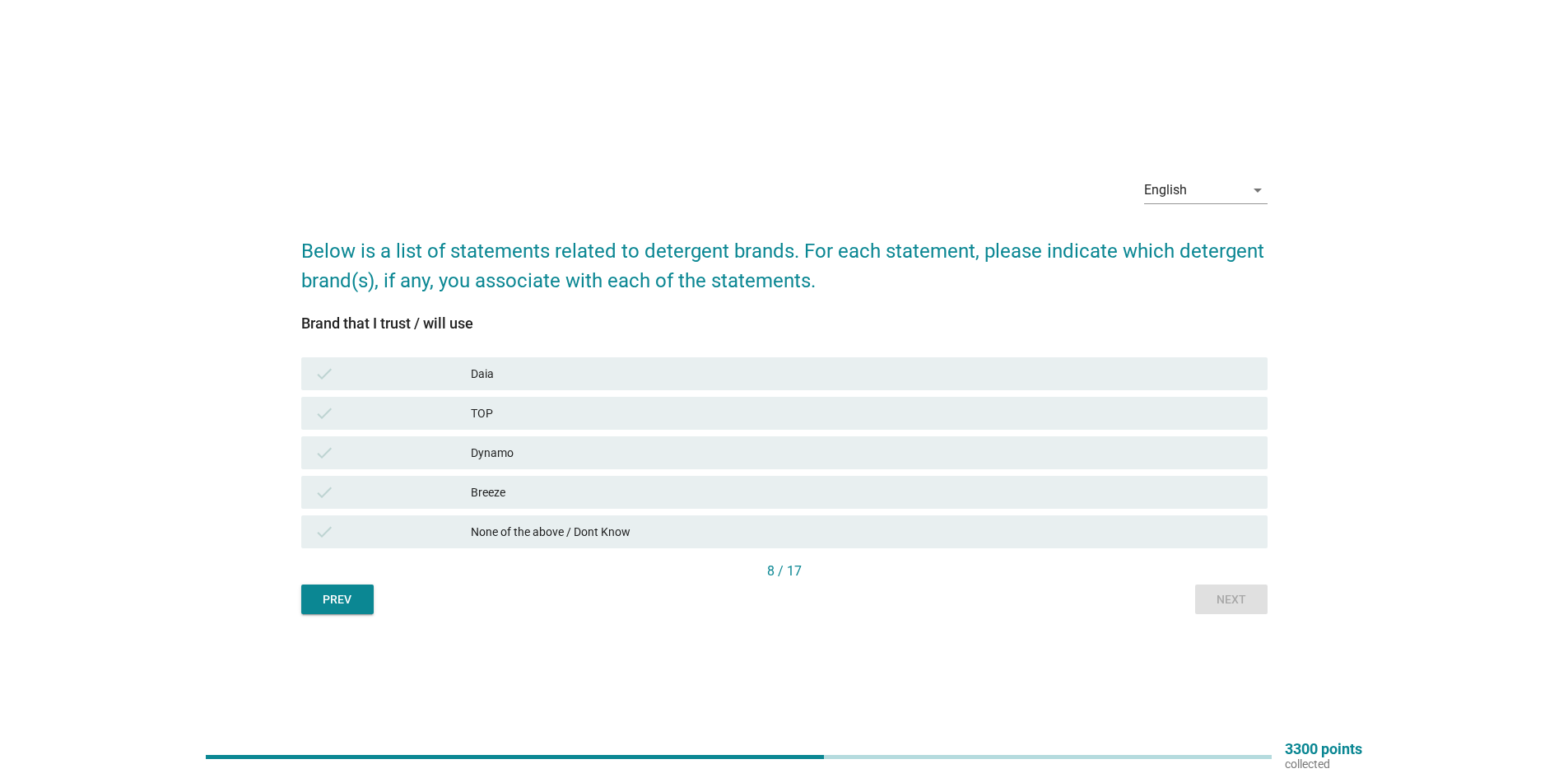 click on "Daia" at bounding box center [863, 374] 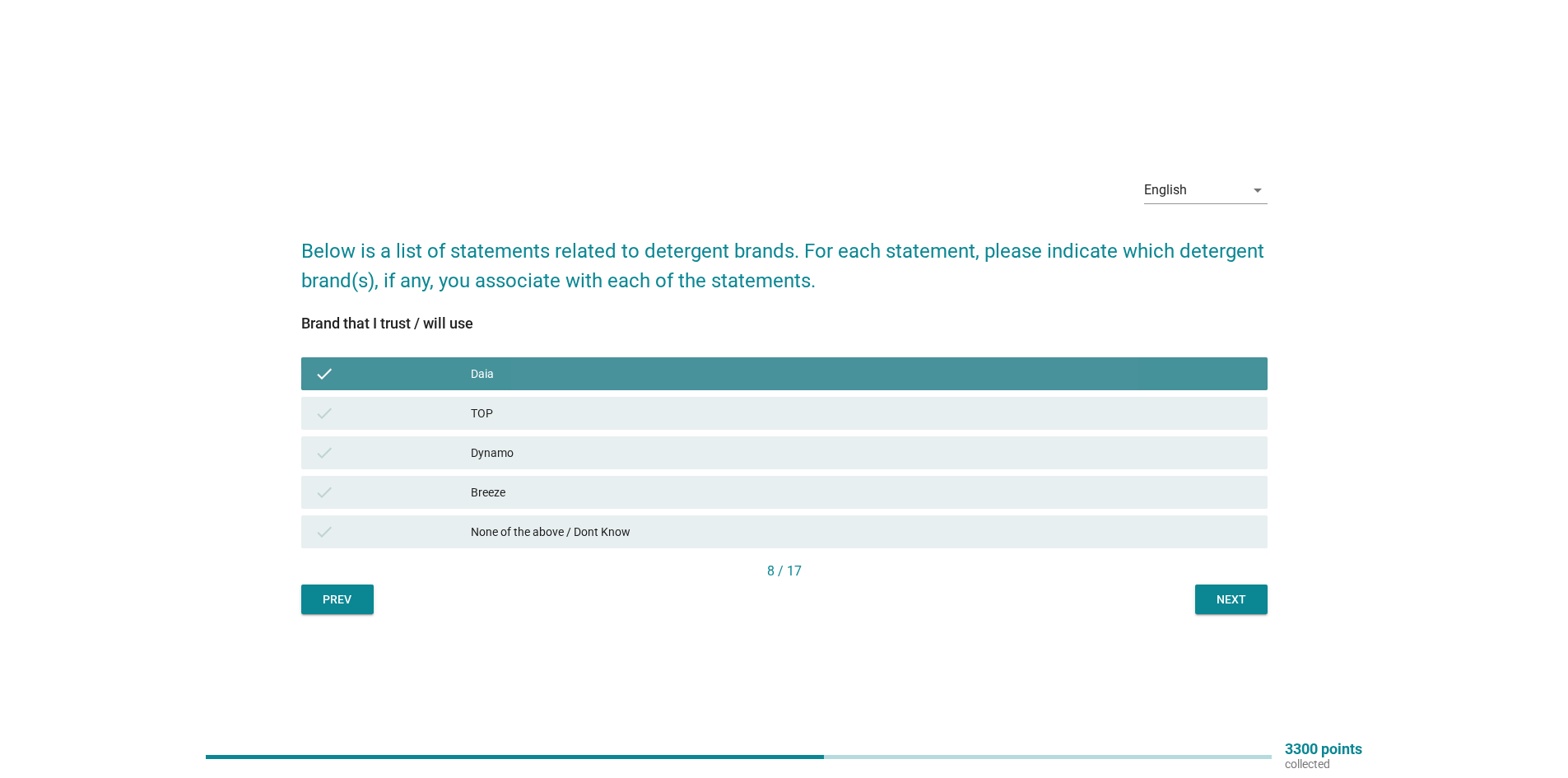 click on "TOP" at bounding box center (863, 413) 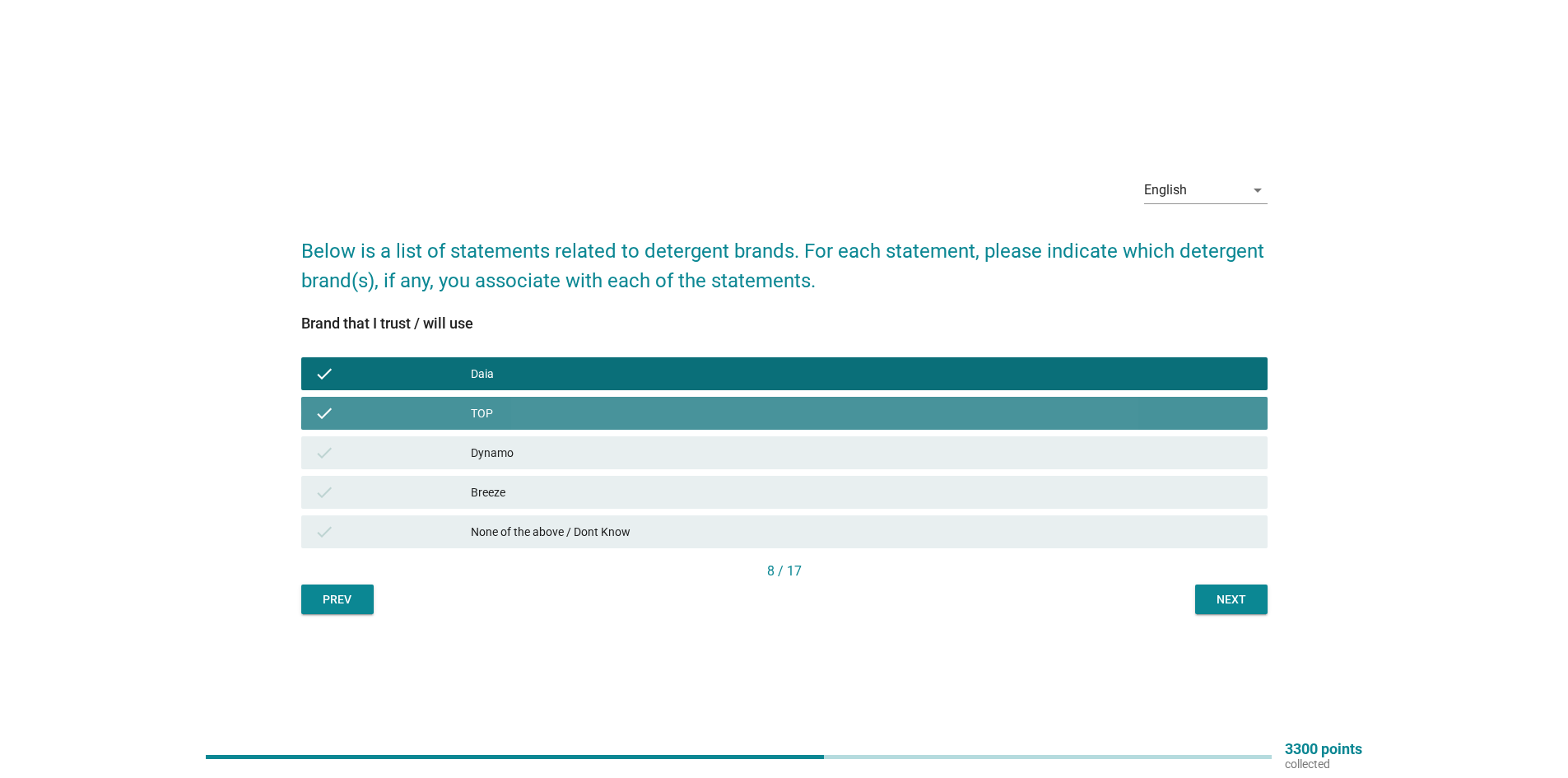 click on "check   Dynamo" at bounding box center (784, 453) 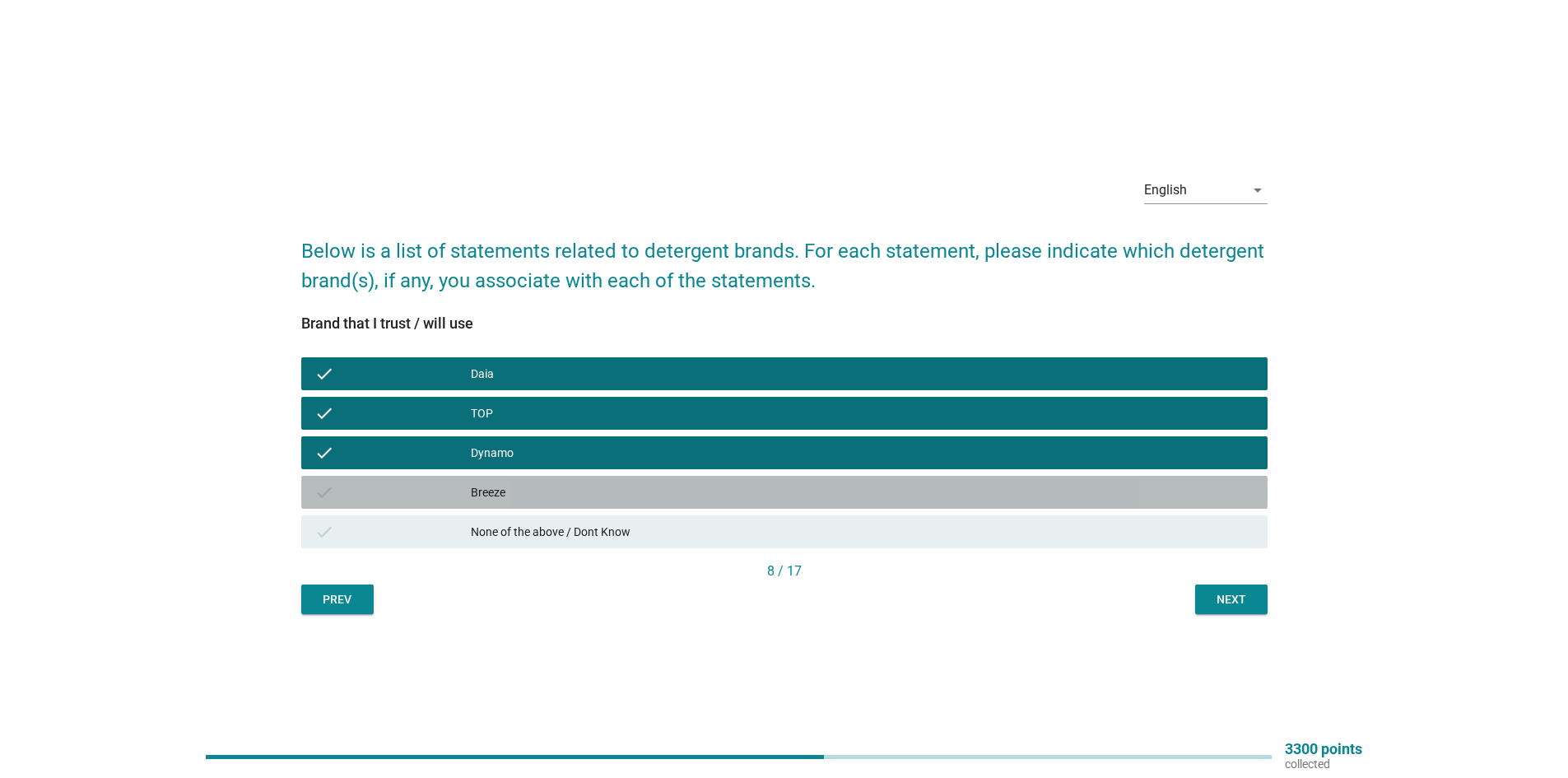 click on "Breeze" at bounding box center (863, 492) 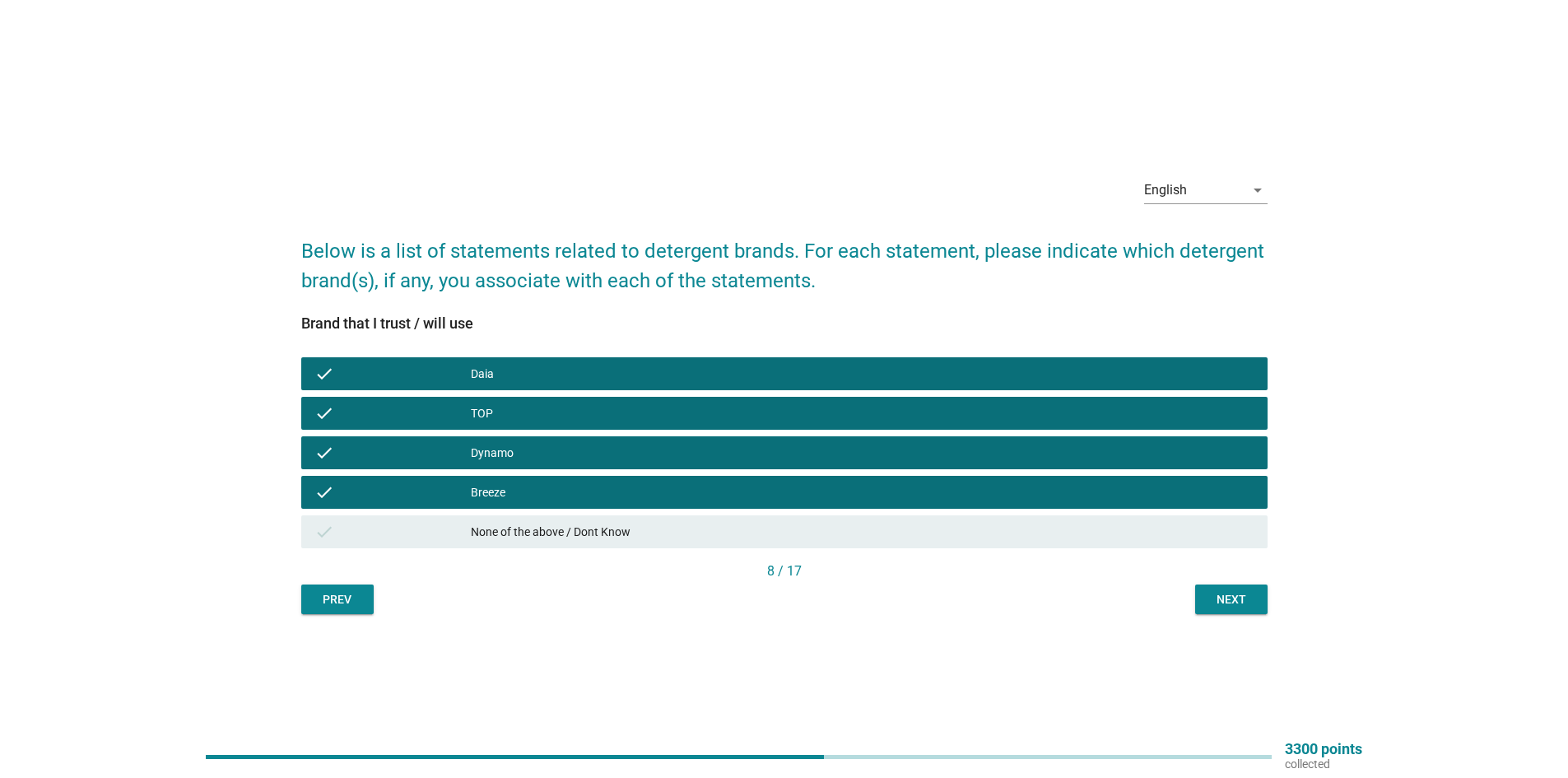 click on "Next" at bounding box center [1231, 599] 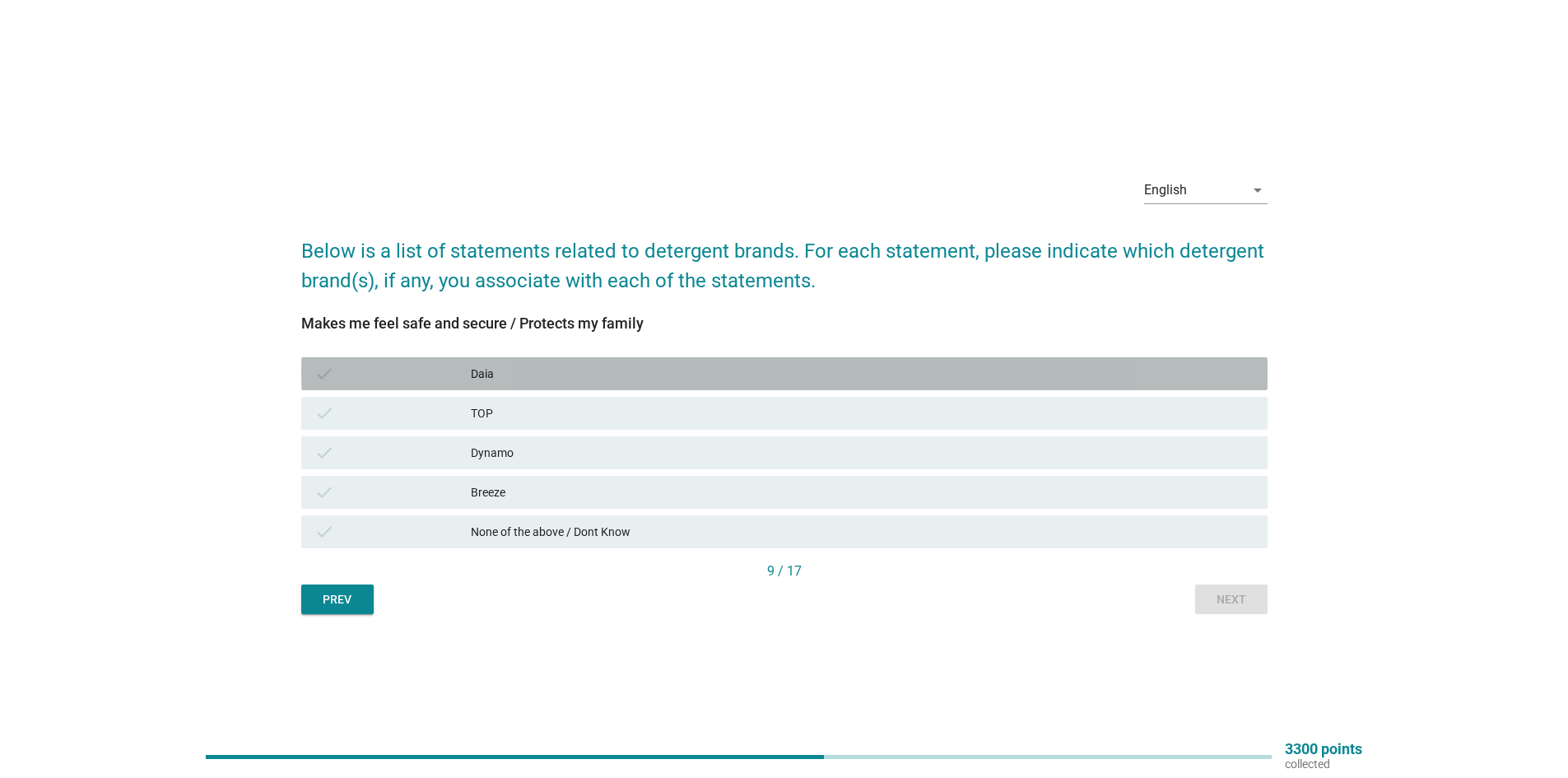 click on "Daia" at bounding box center [863, 374] 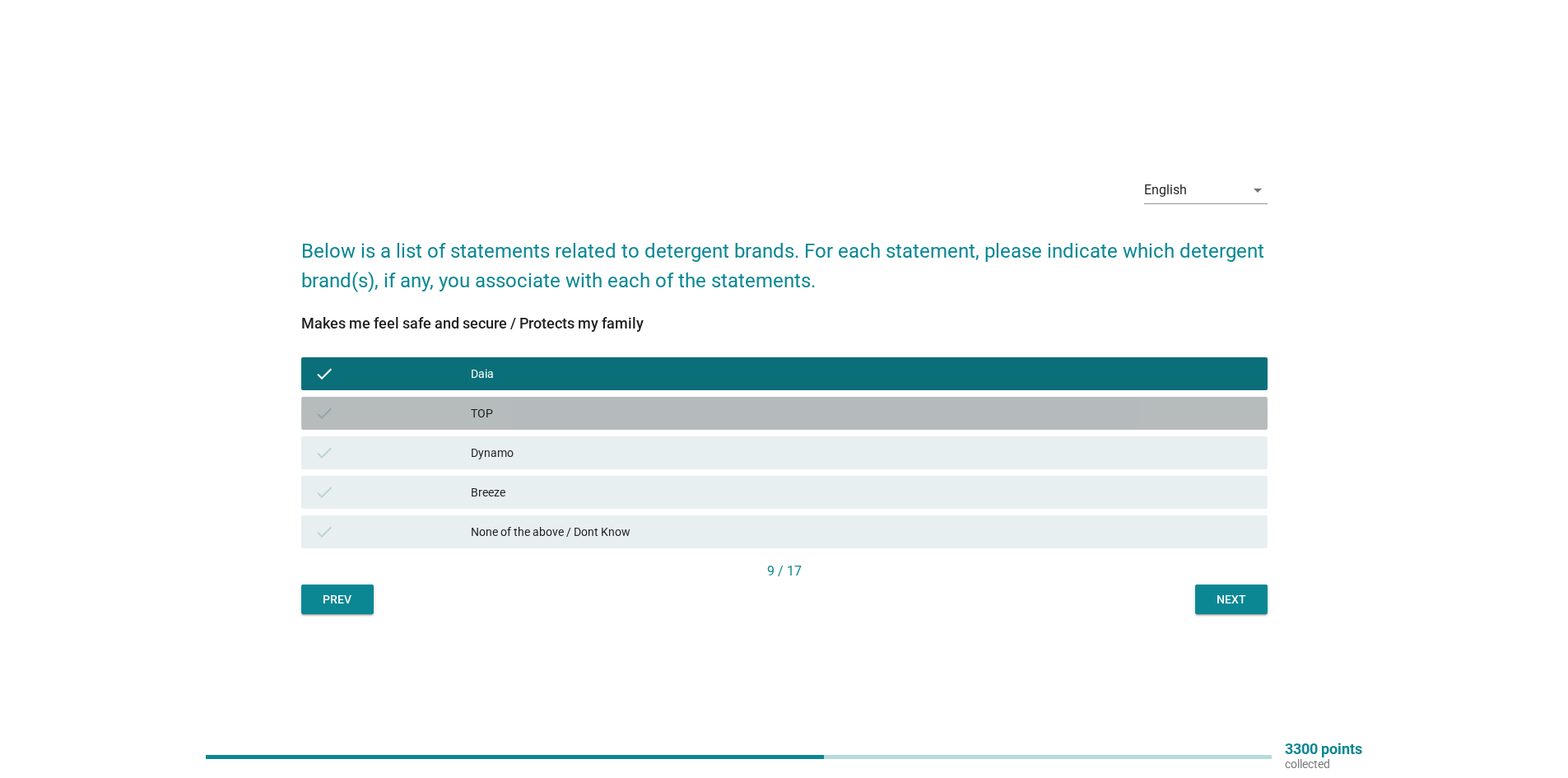 click on "TOP" at bounding box center (863, 413) 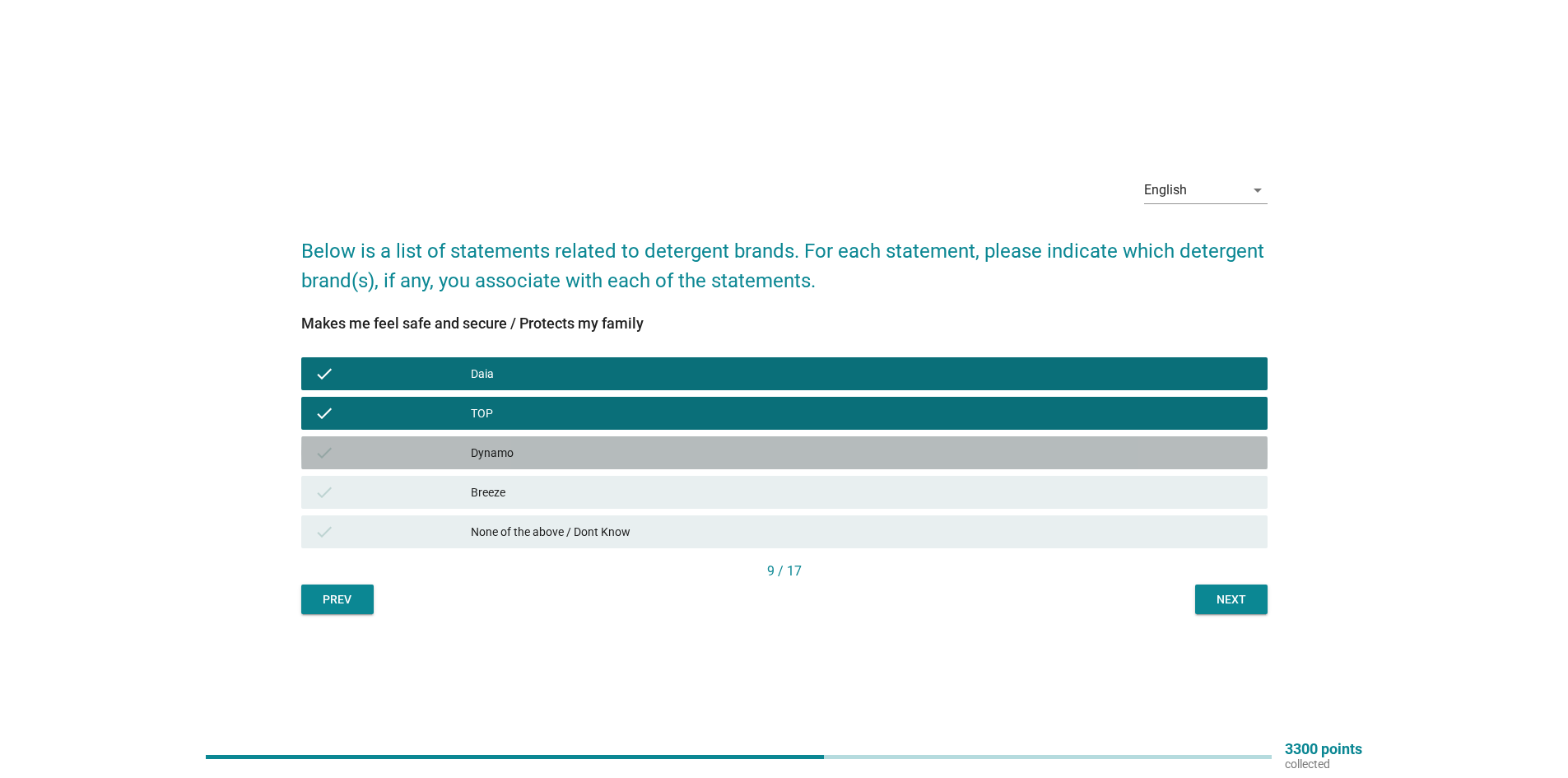 click on "Dynamo" at bounding box center [863, 453] 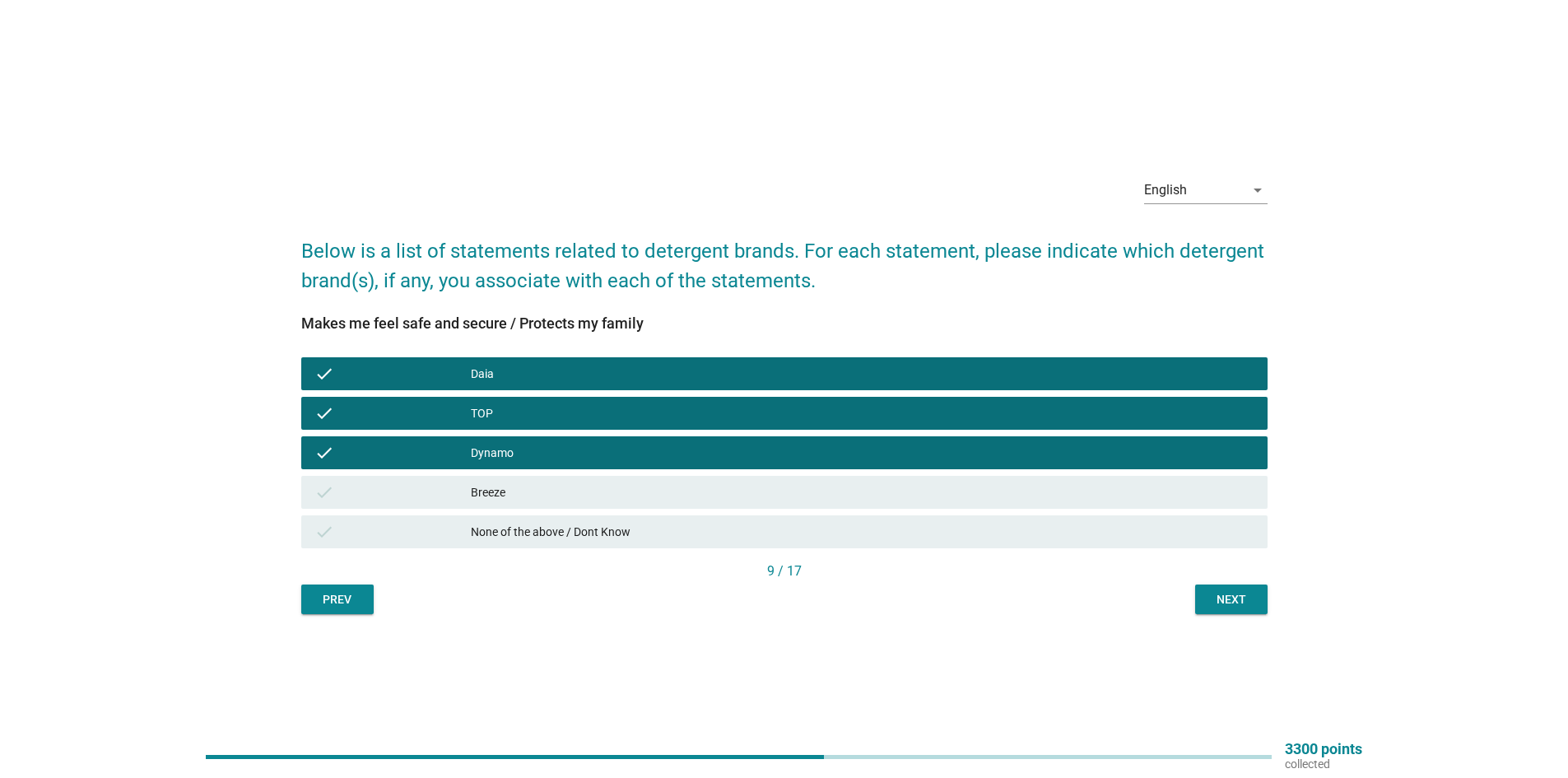click on "Next" at bounding box center [1231, 599] 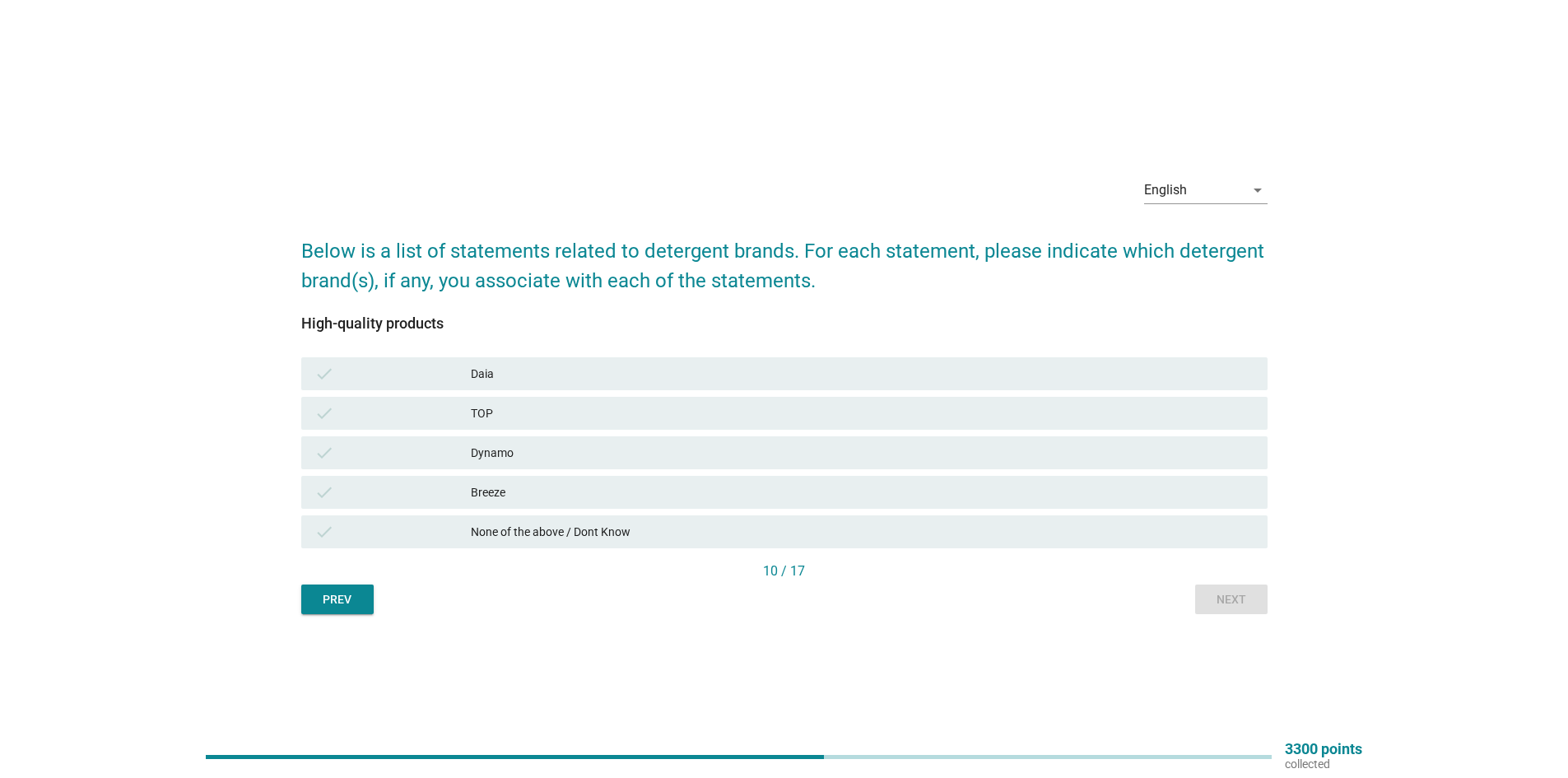 click on "Daia" at bounding box center [863, 374] 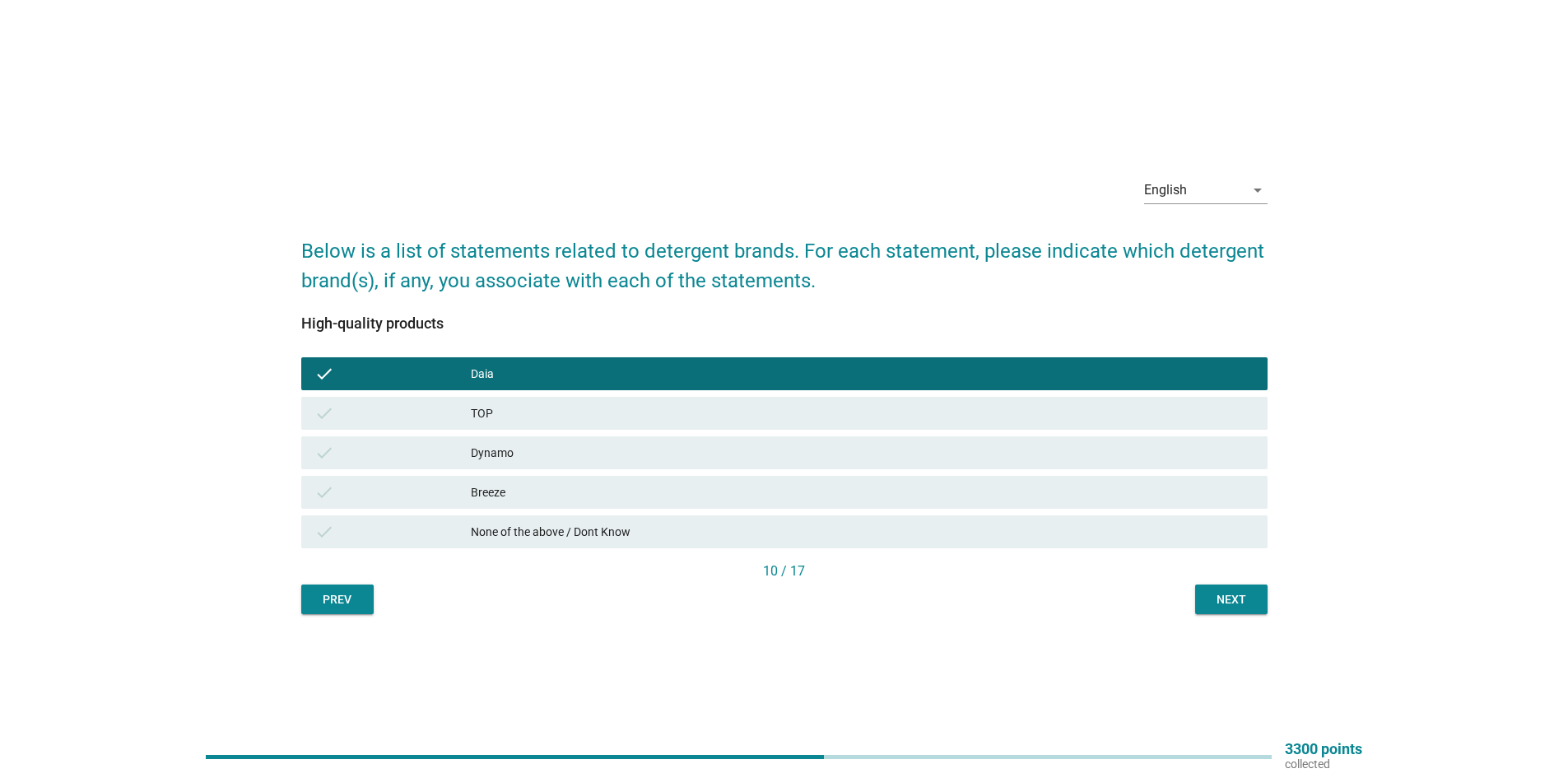 click on "check   TOP" at bounding box center (784, 413) 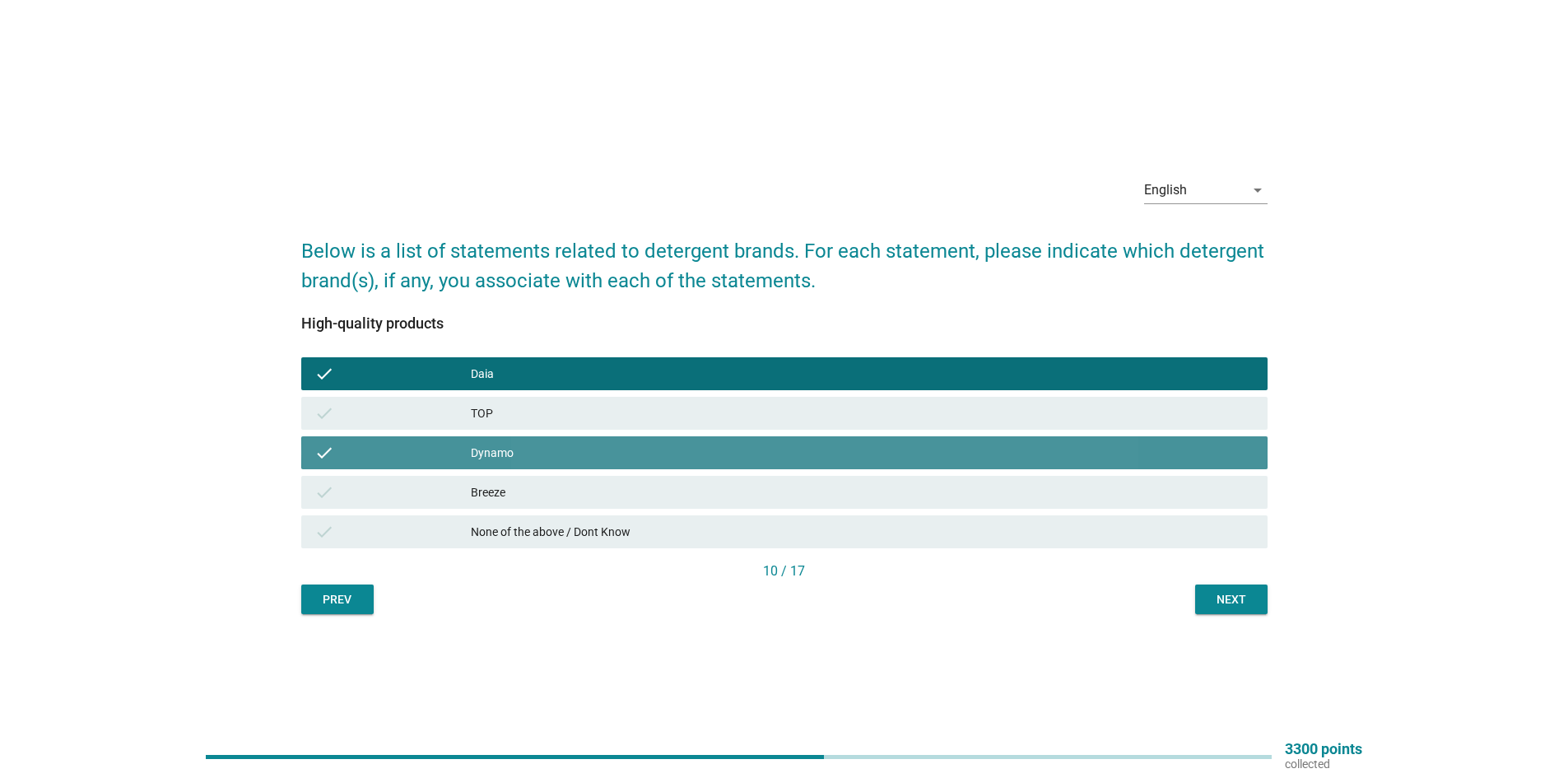 click on "TOP" at bounding box center [863, 413] 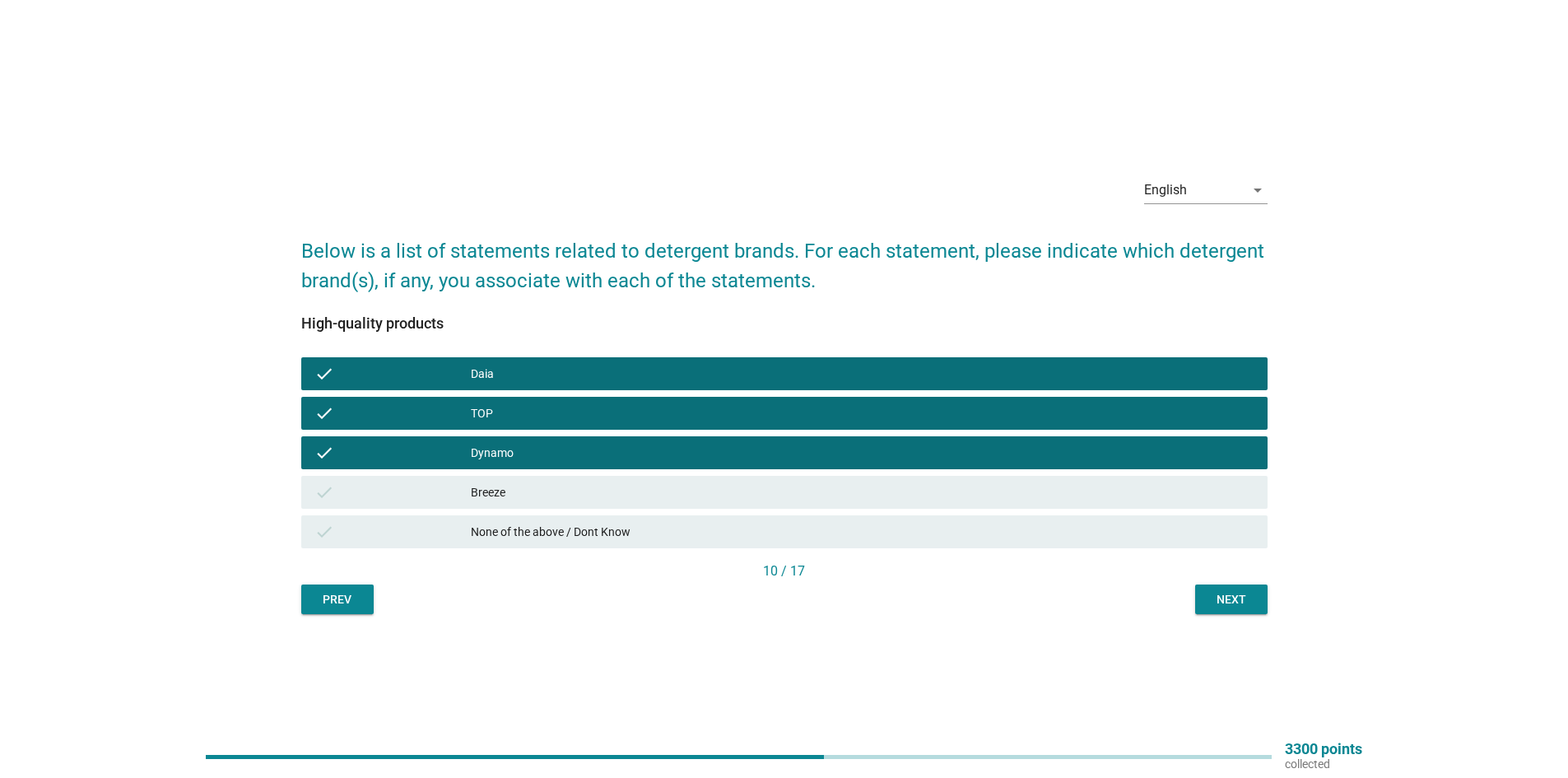 click on "Breeze" at bounding box center [863, 492] 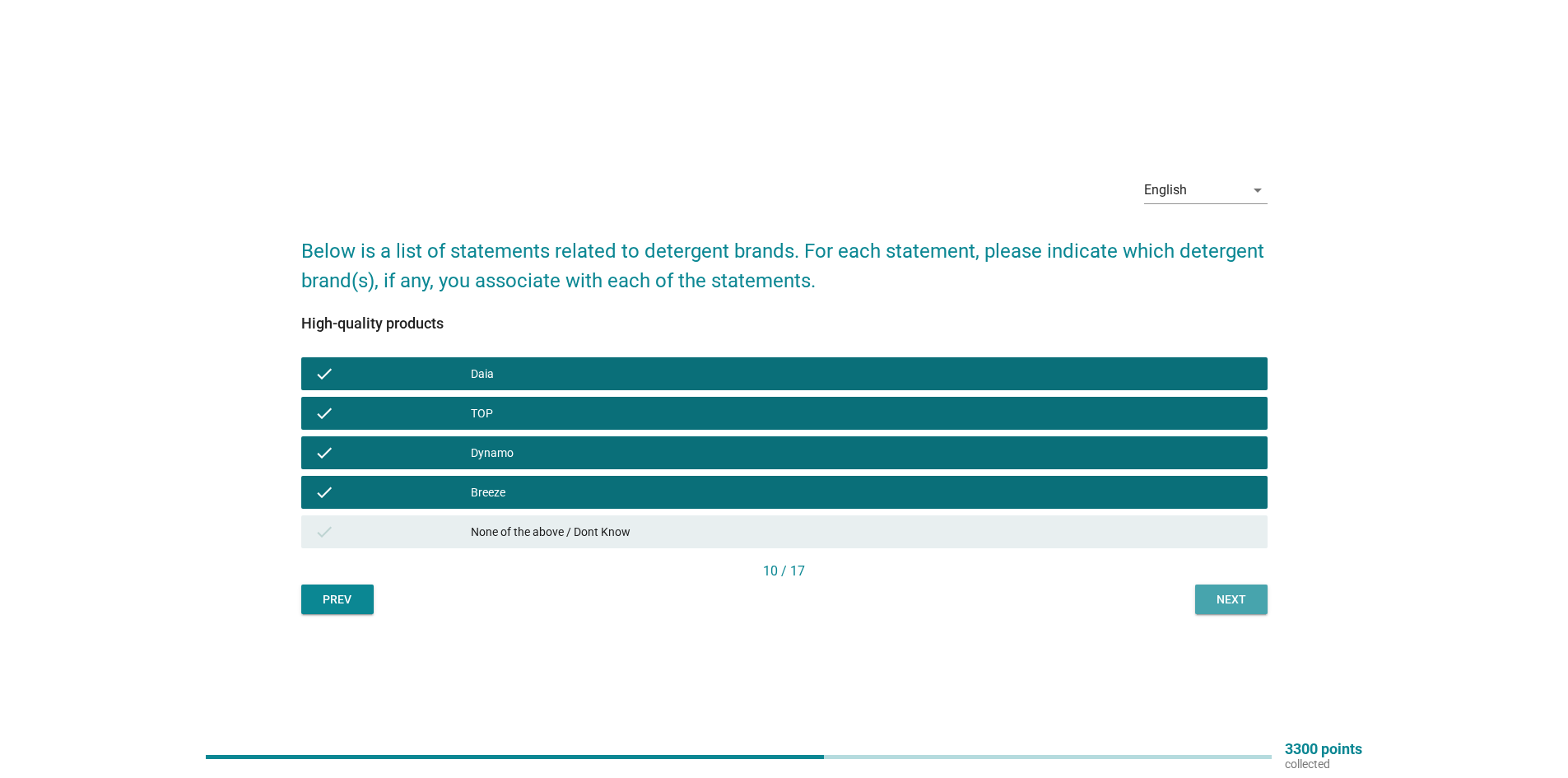 click on "Next" at bounding box center (1231, 599) 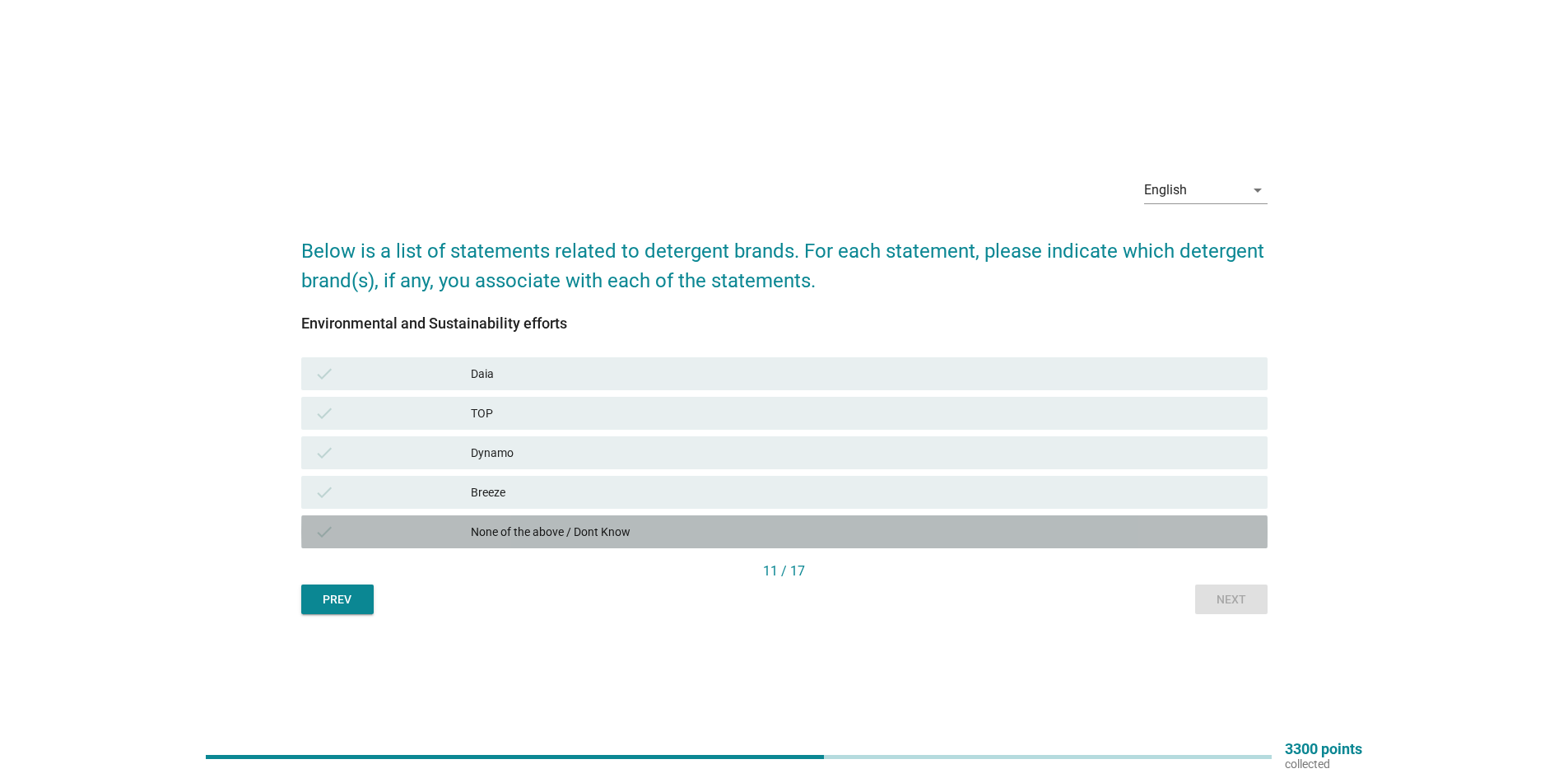 click on "None of the above / Dont Know" at bounding box center (863, 532) 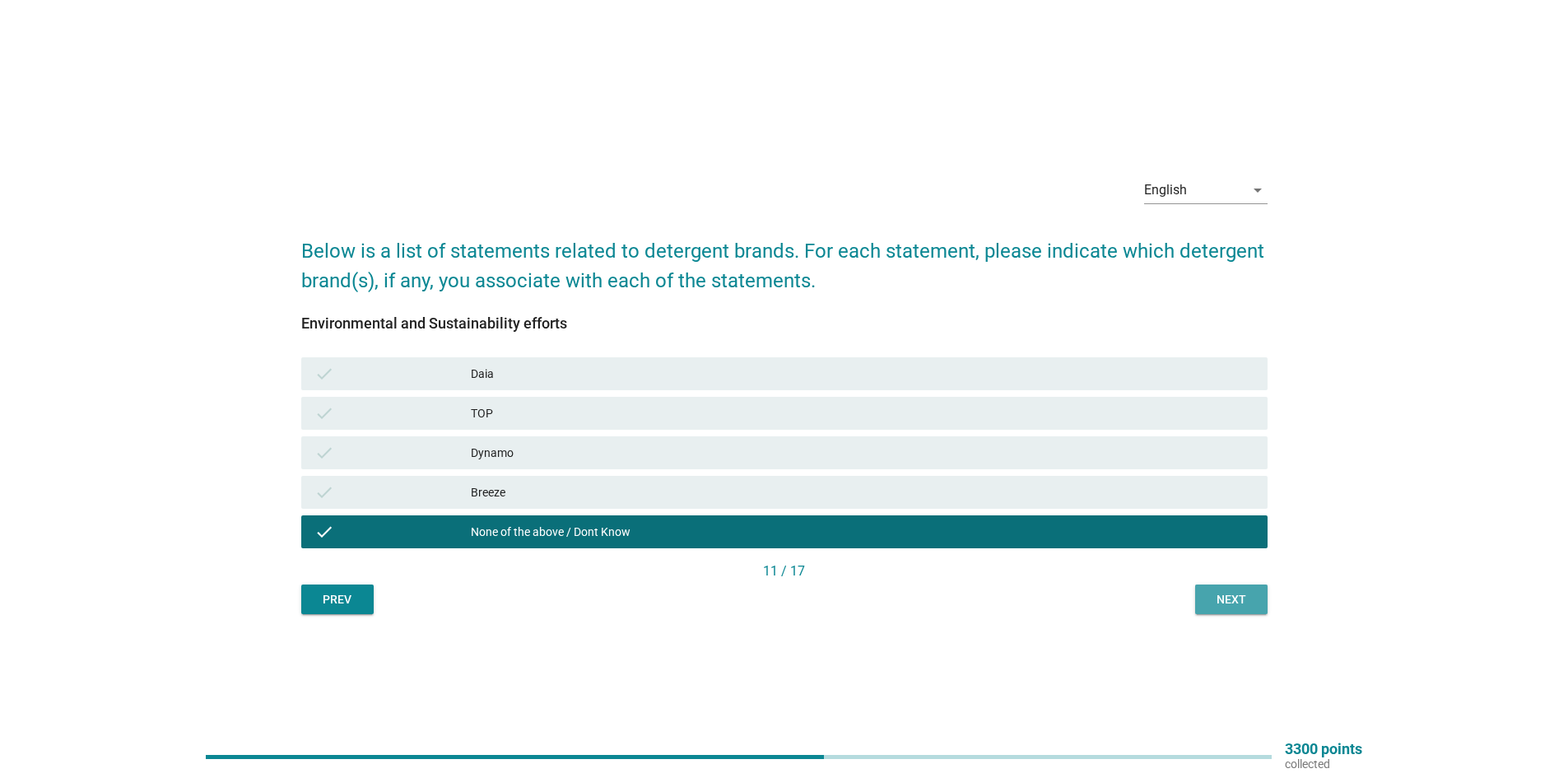 click on "Next" at bounding box center [1231, 599] 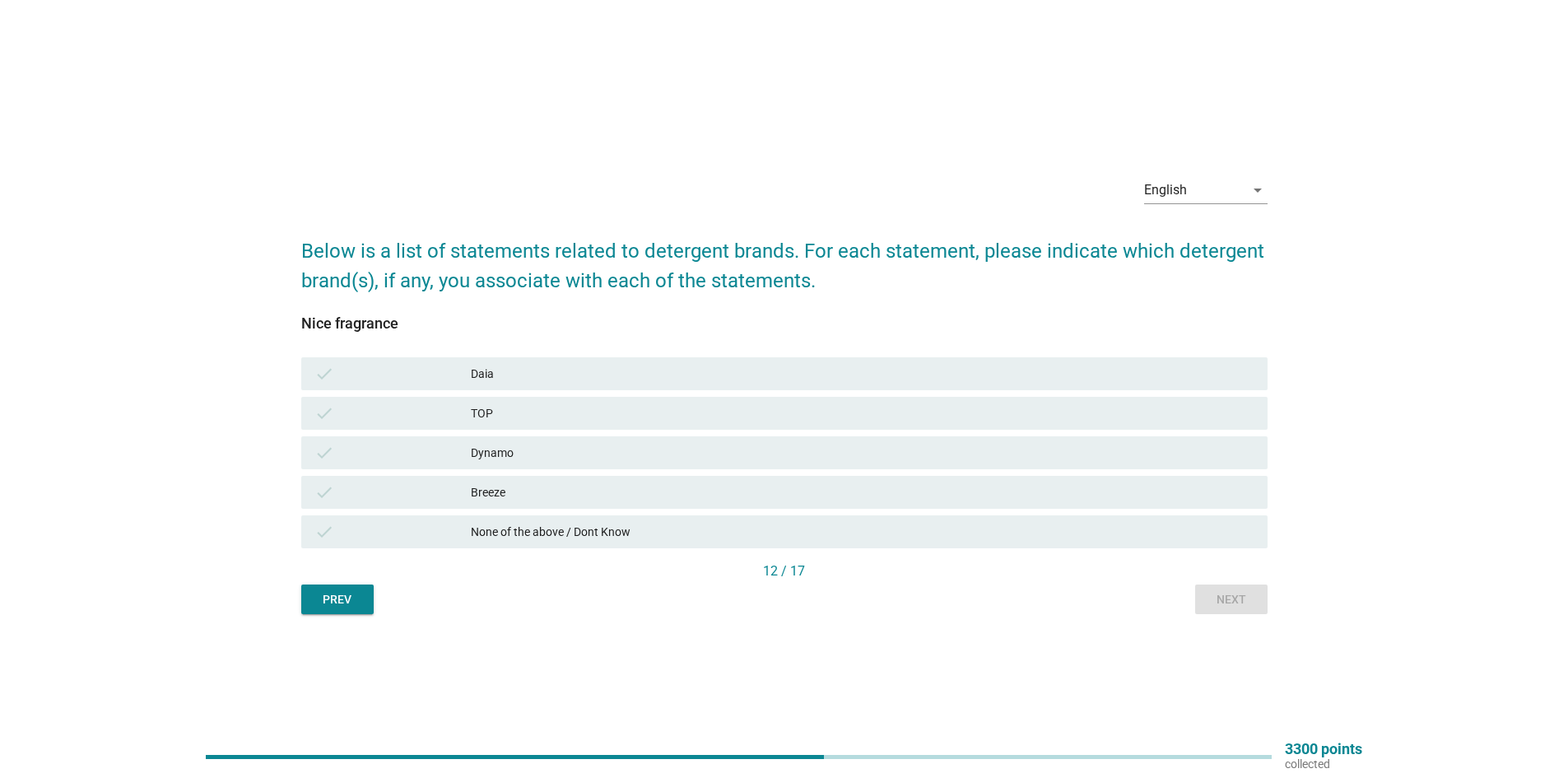 click on "Daia" at bounding box center [863, 374] 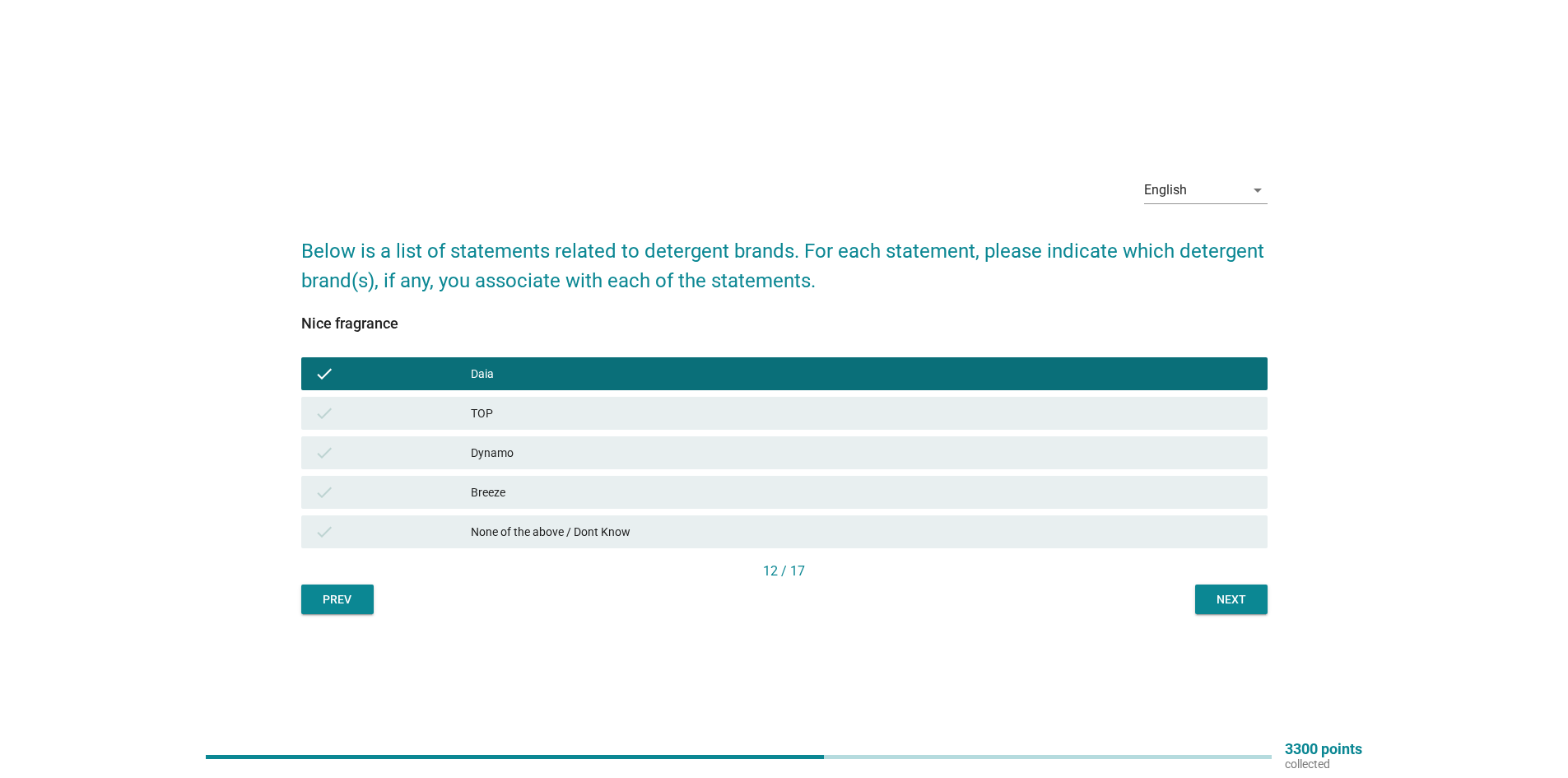 click on "Next" at bounding box center (1231, 599) 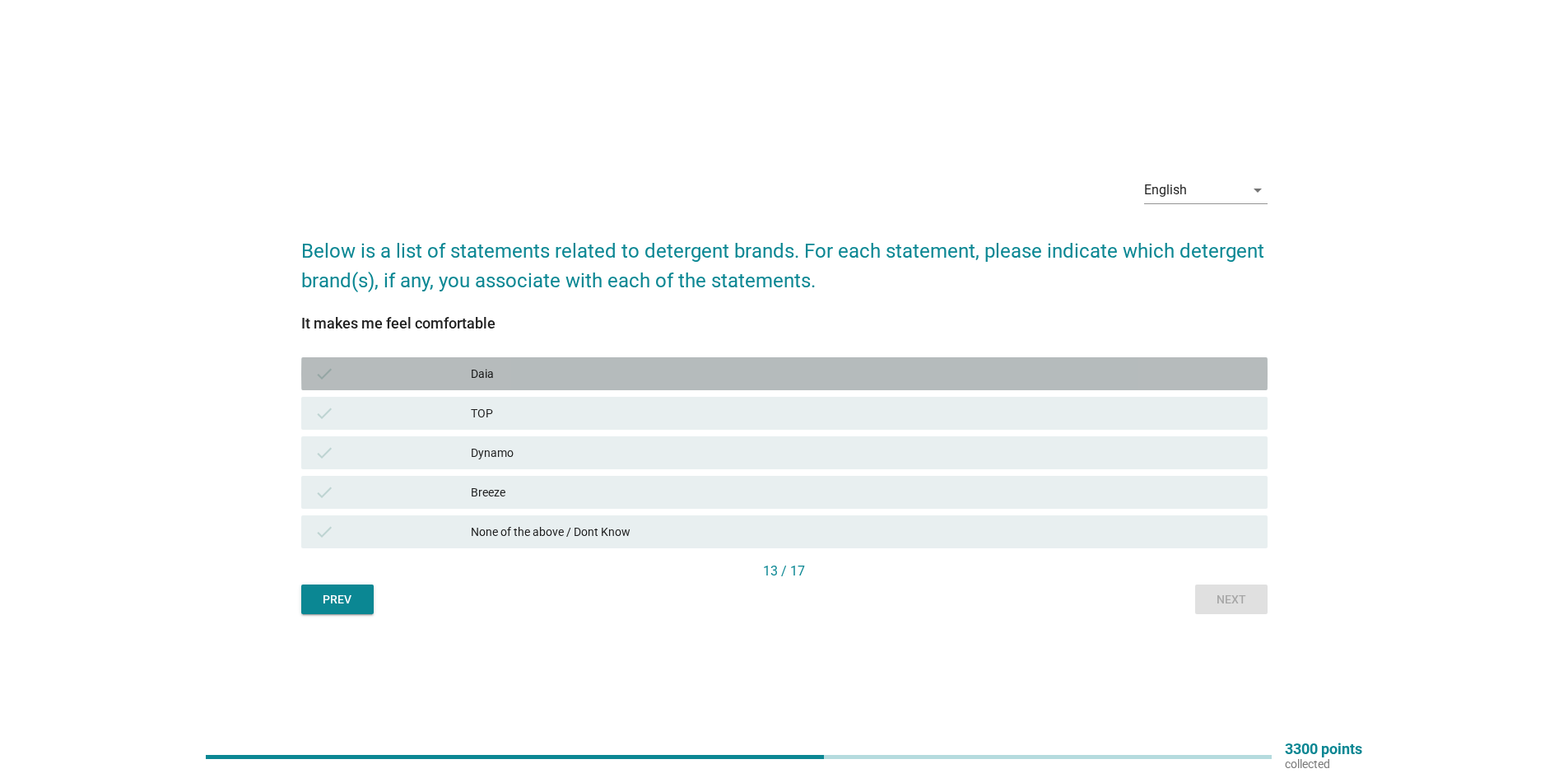 click on "check   Daia" at bounding box center [784, 374] 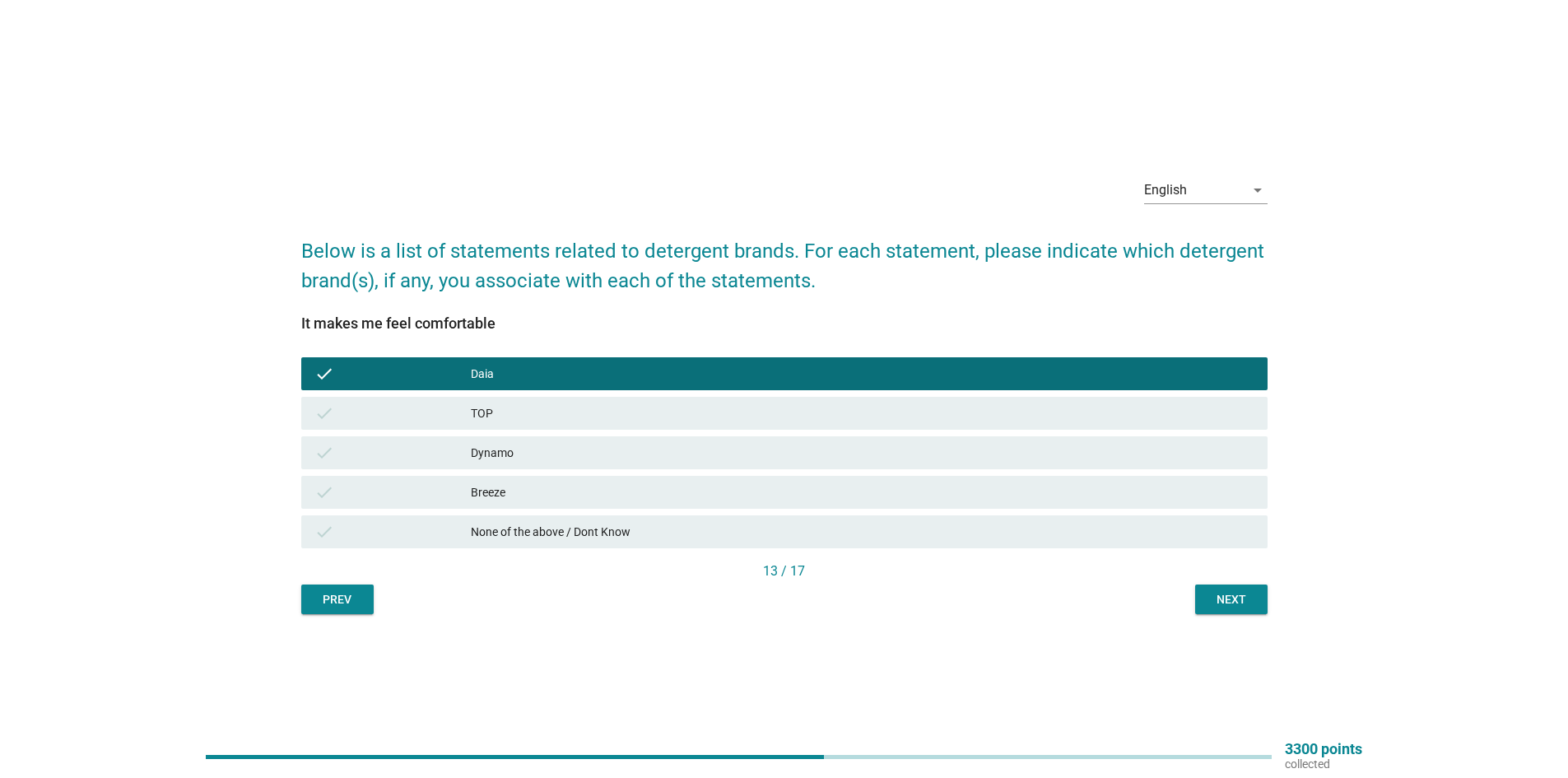 click on "TOP" at bounding box center (863, 413) 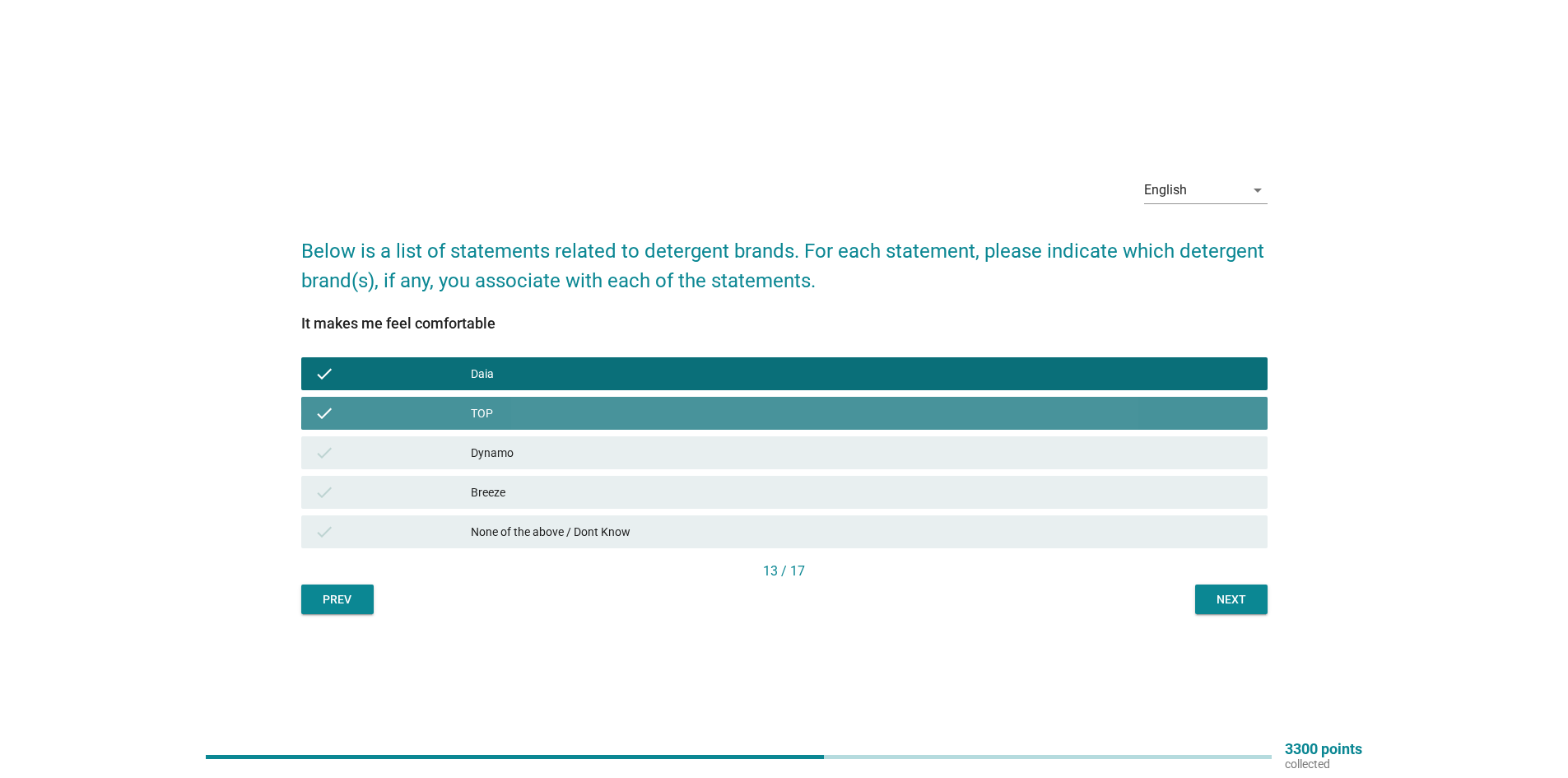click on "Dynamo" at bounding box center [863, 453] 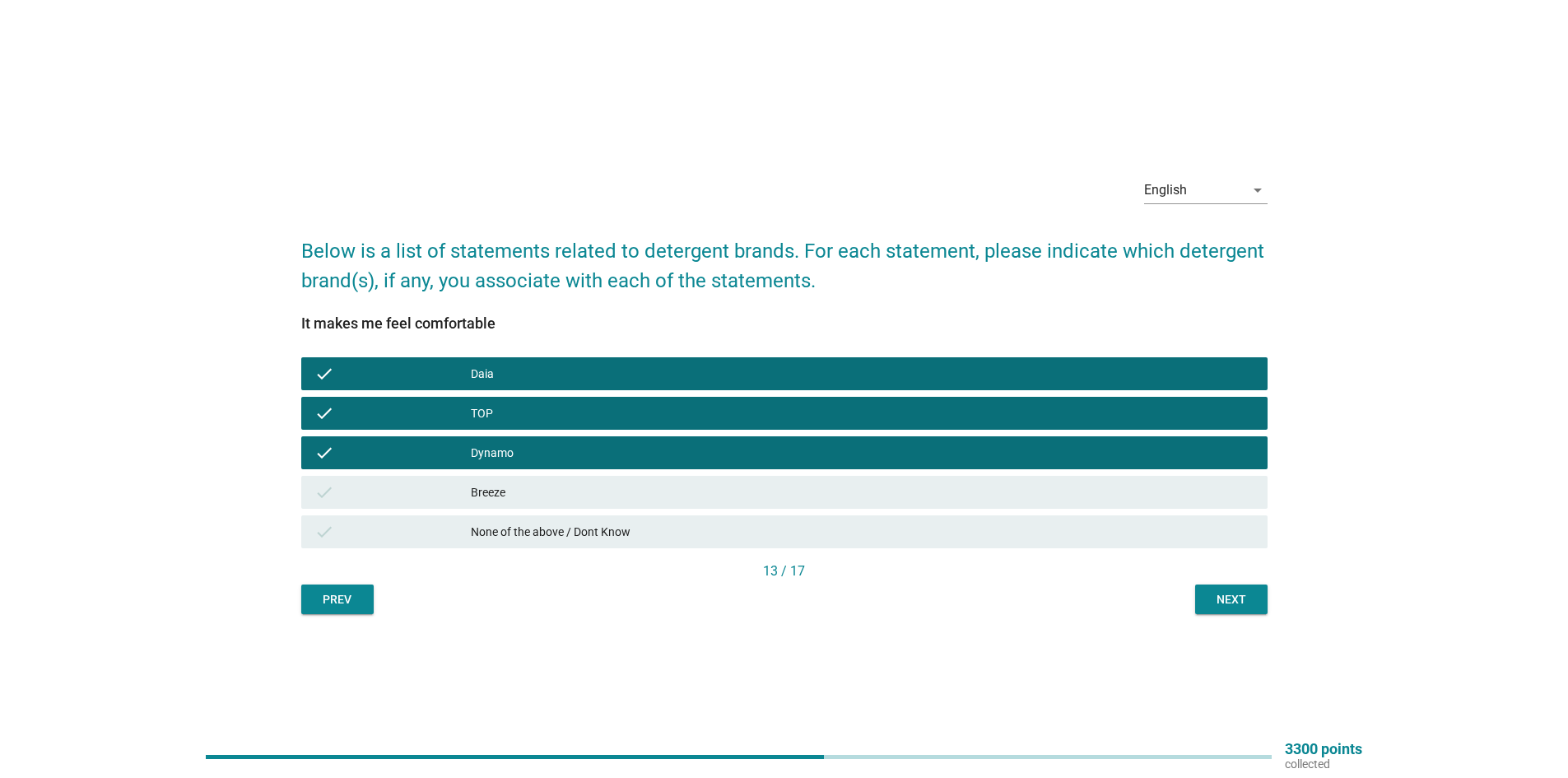 click on "check   None of the above / Dont Know" at bounding box center [784, 532] 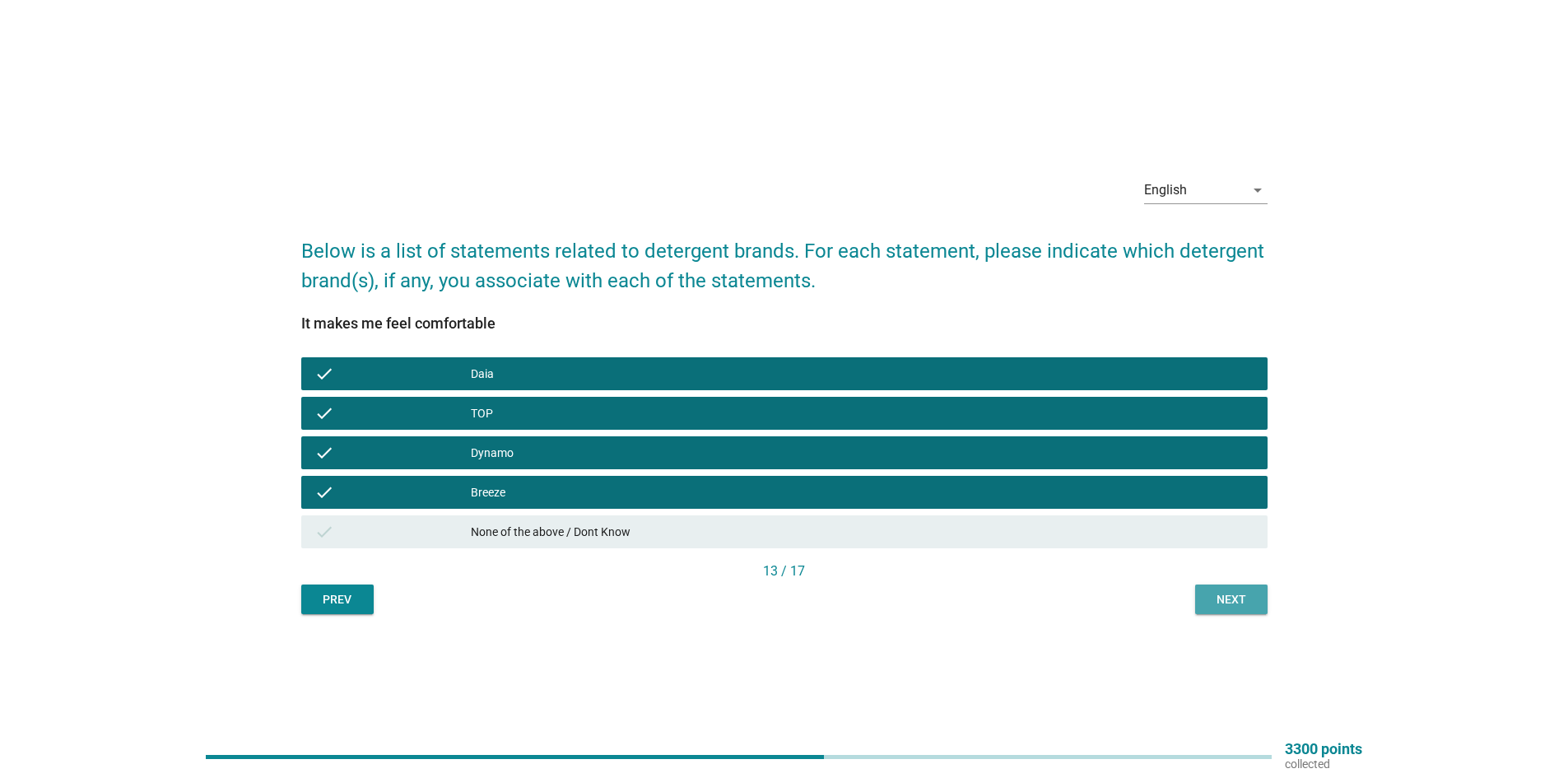 click on "Next" at bounding box center (1231, 599) 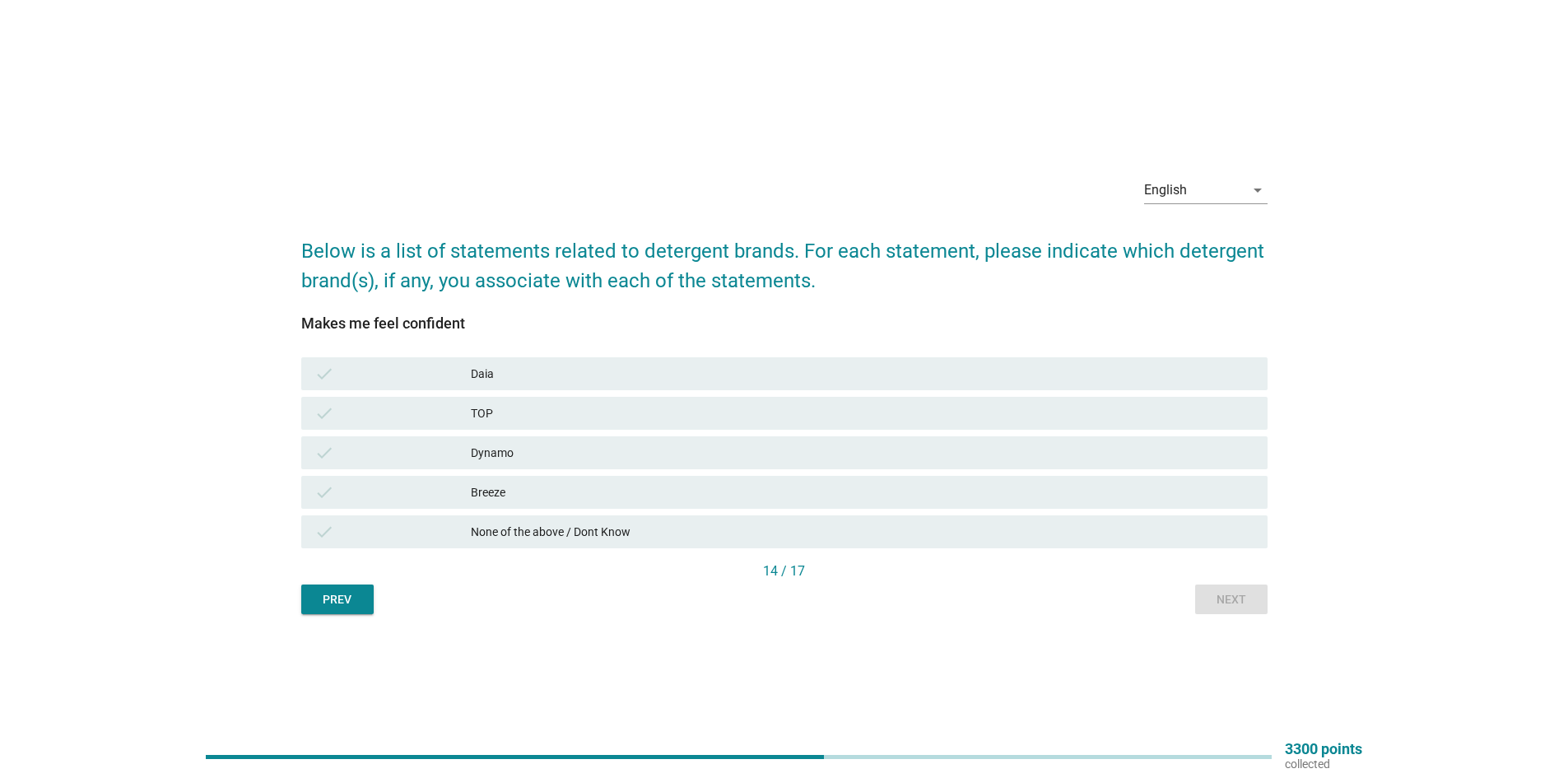 click on "Daia" at bounding box center [863, 374] 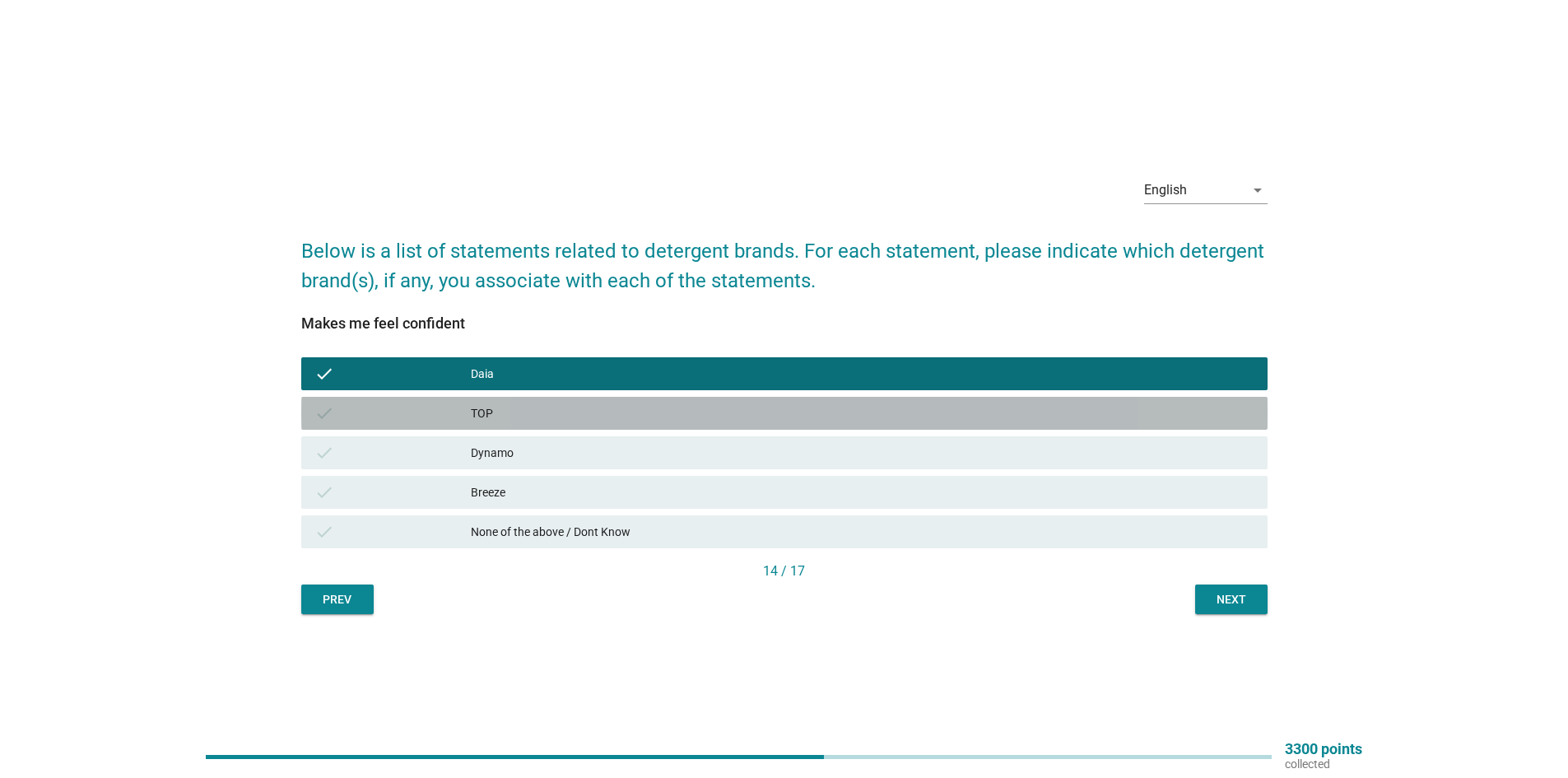 click on "TOP" at bounding box center [863, 413] 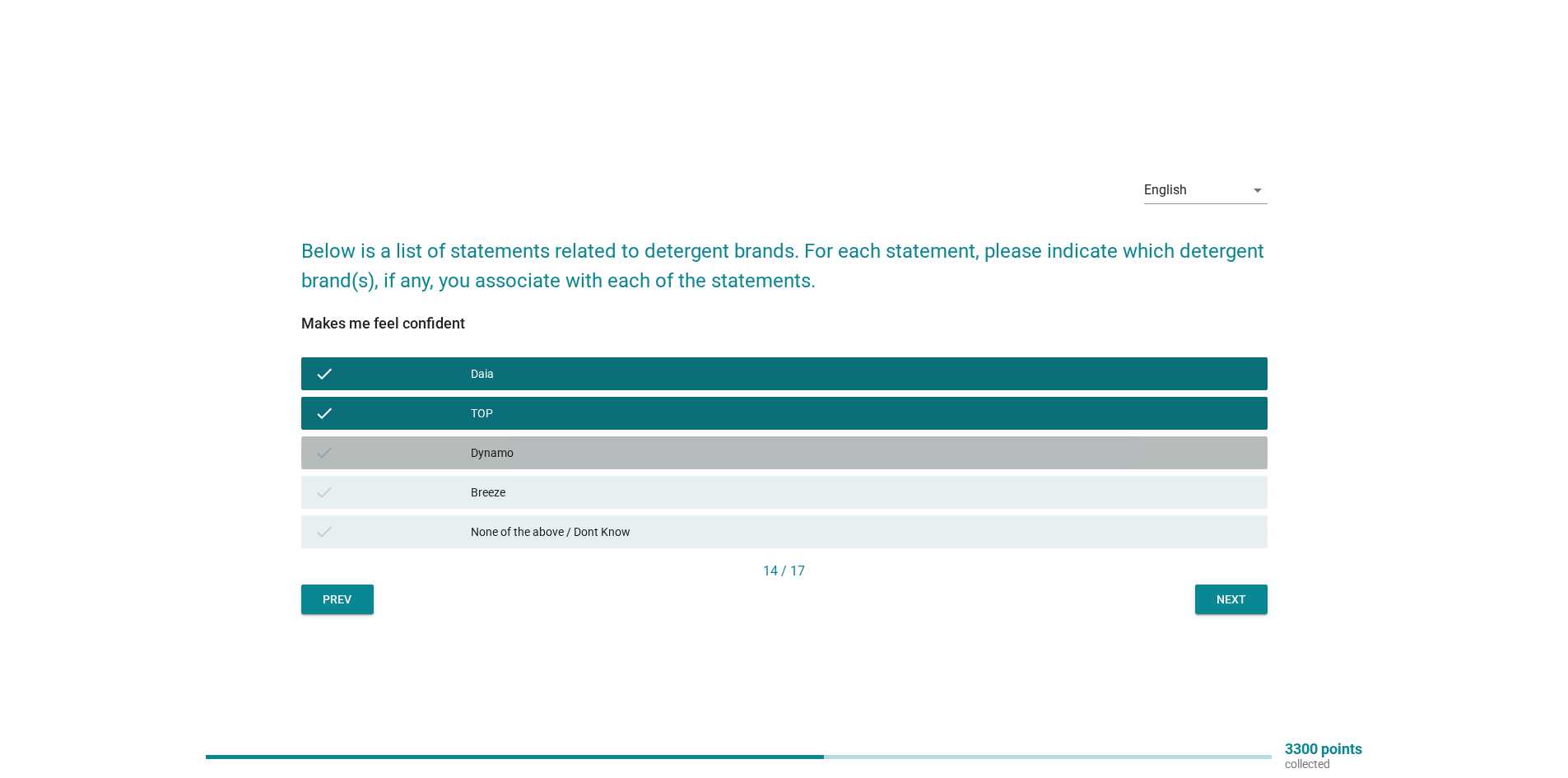 click on "check   Dynamo" at bounding box center (784, 453) 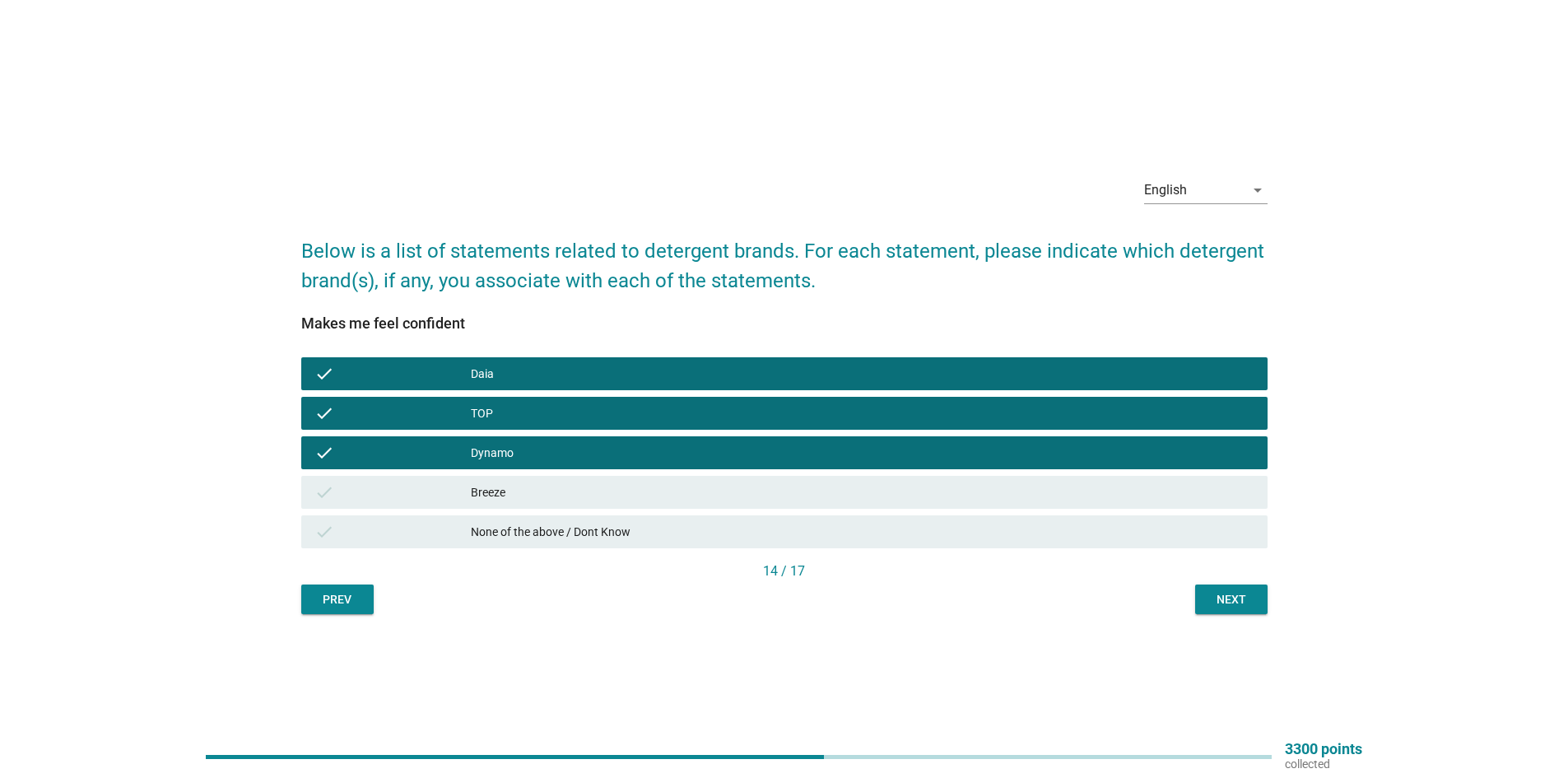 click on "Breeze" at bounding box center [863, 492] 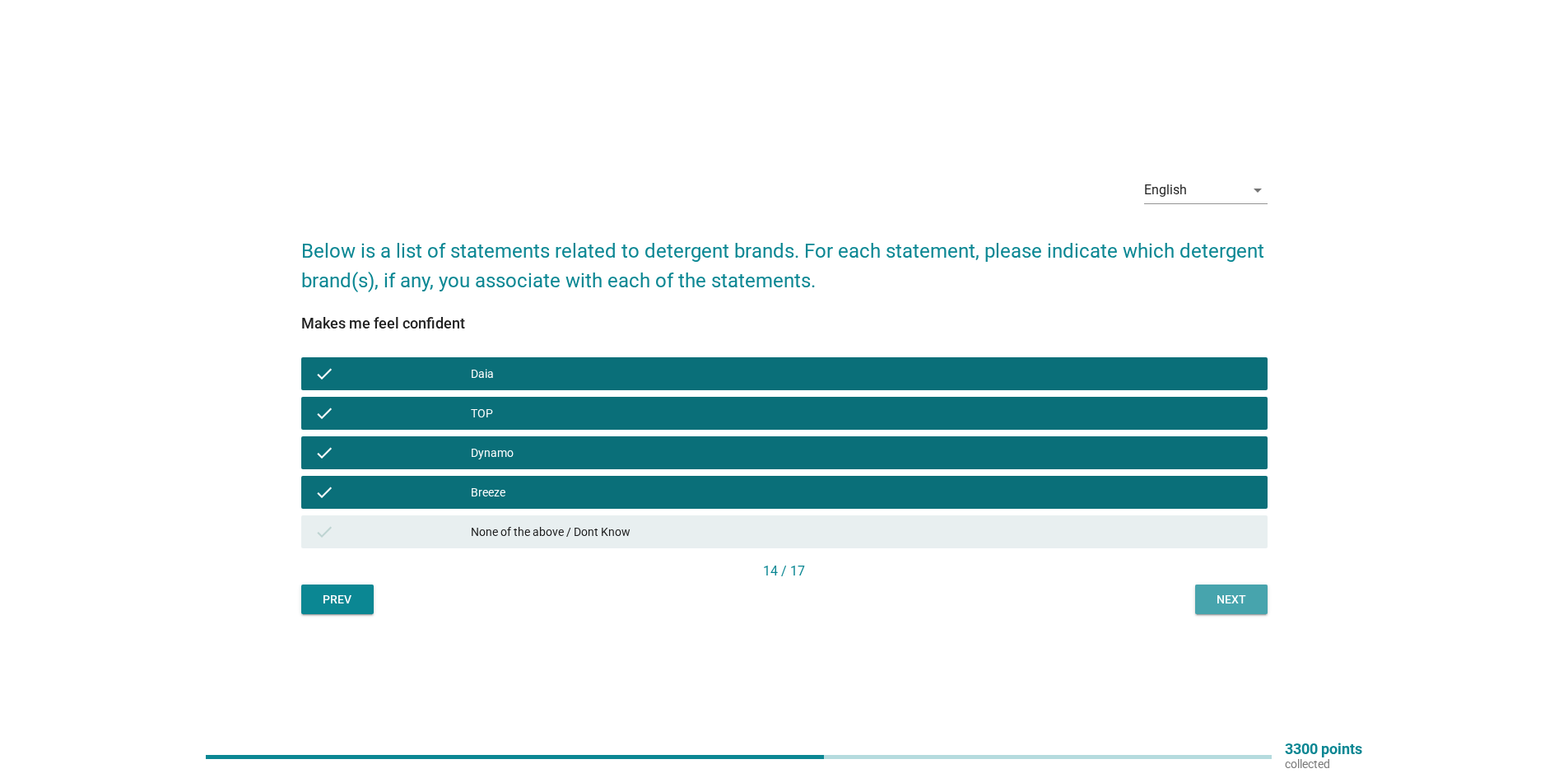 click on "Next" at bounding box center [1231, 599] 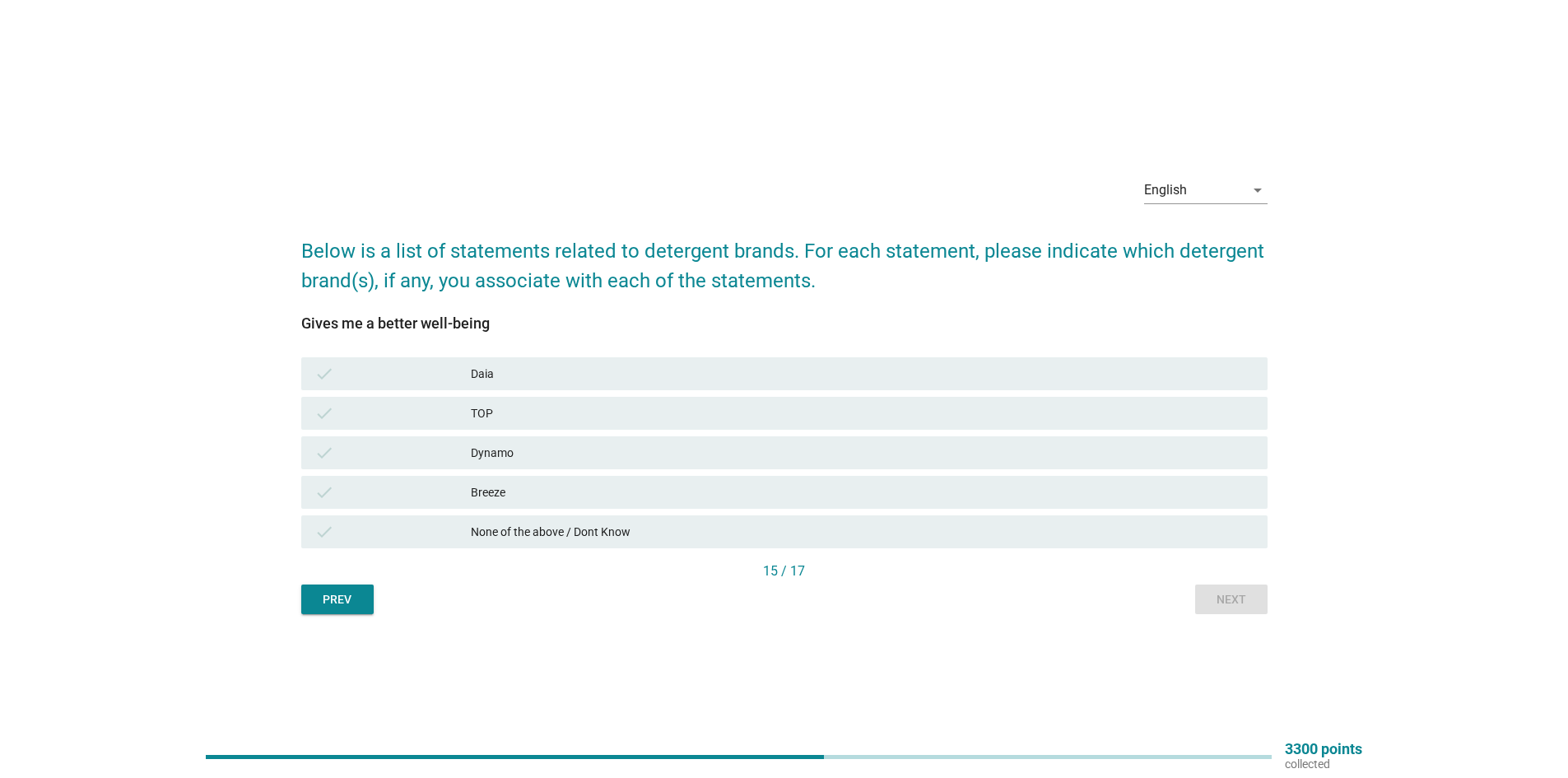 click on "Daia" at bounding box center [863, 374] 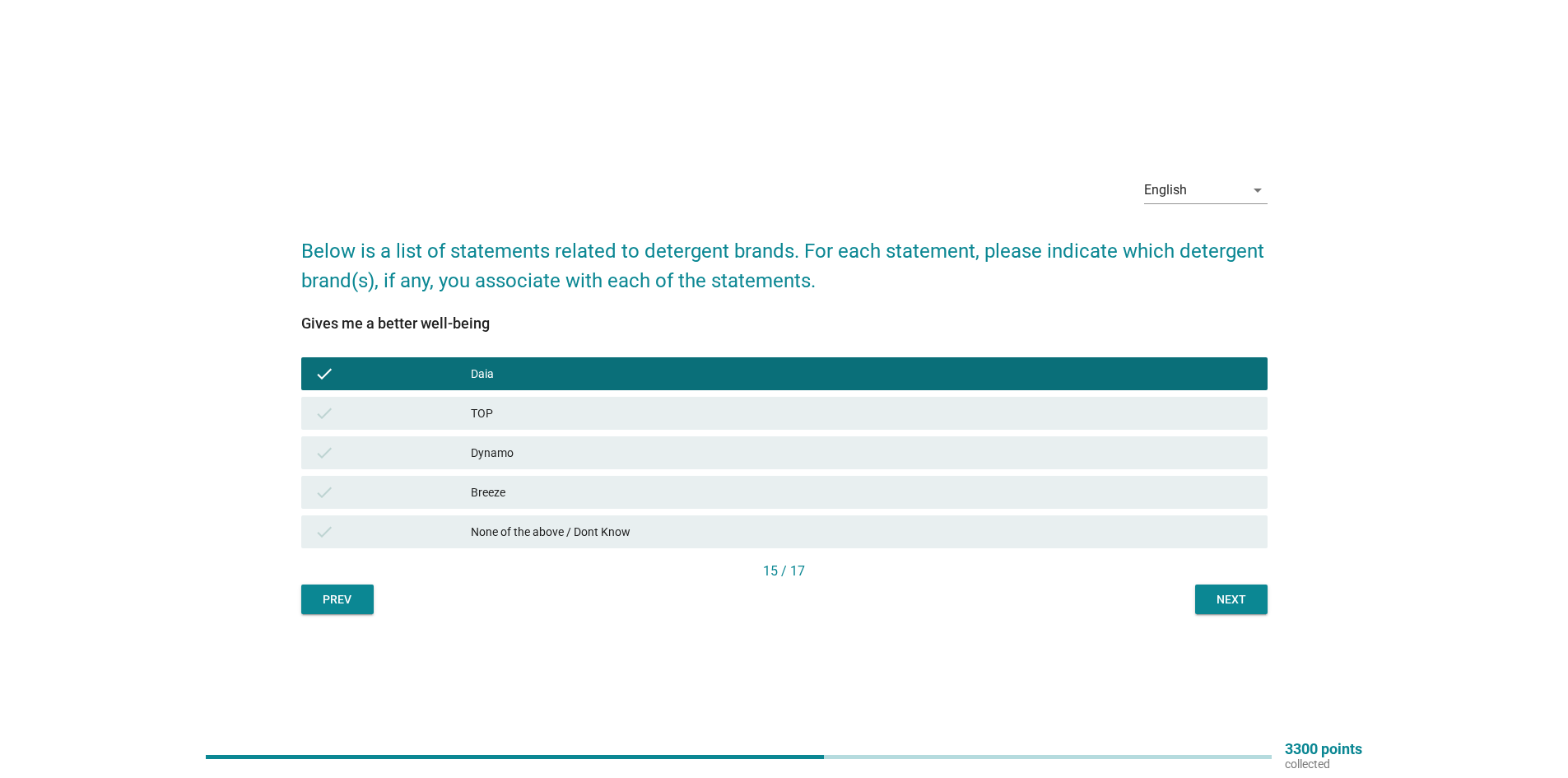 click on "TOP" at bounding box center (863, 413) 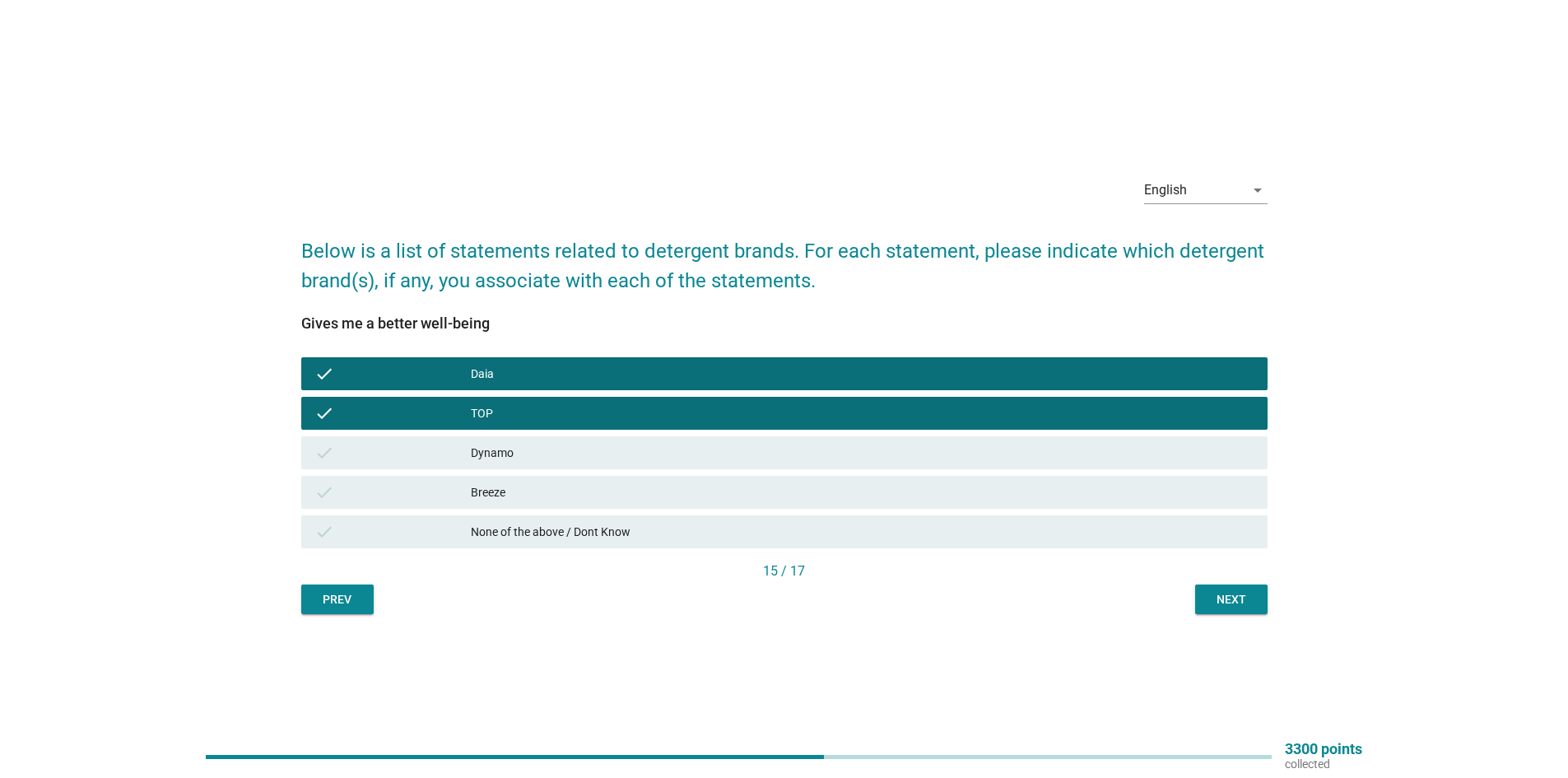 click on "Next" at bounding box center (1231, 599) 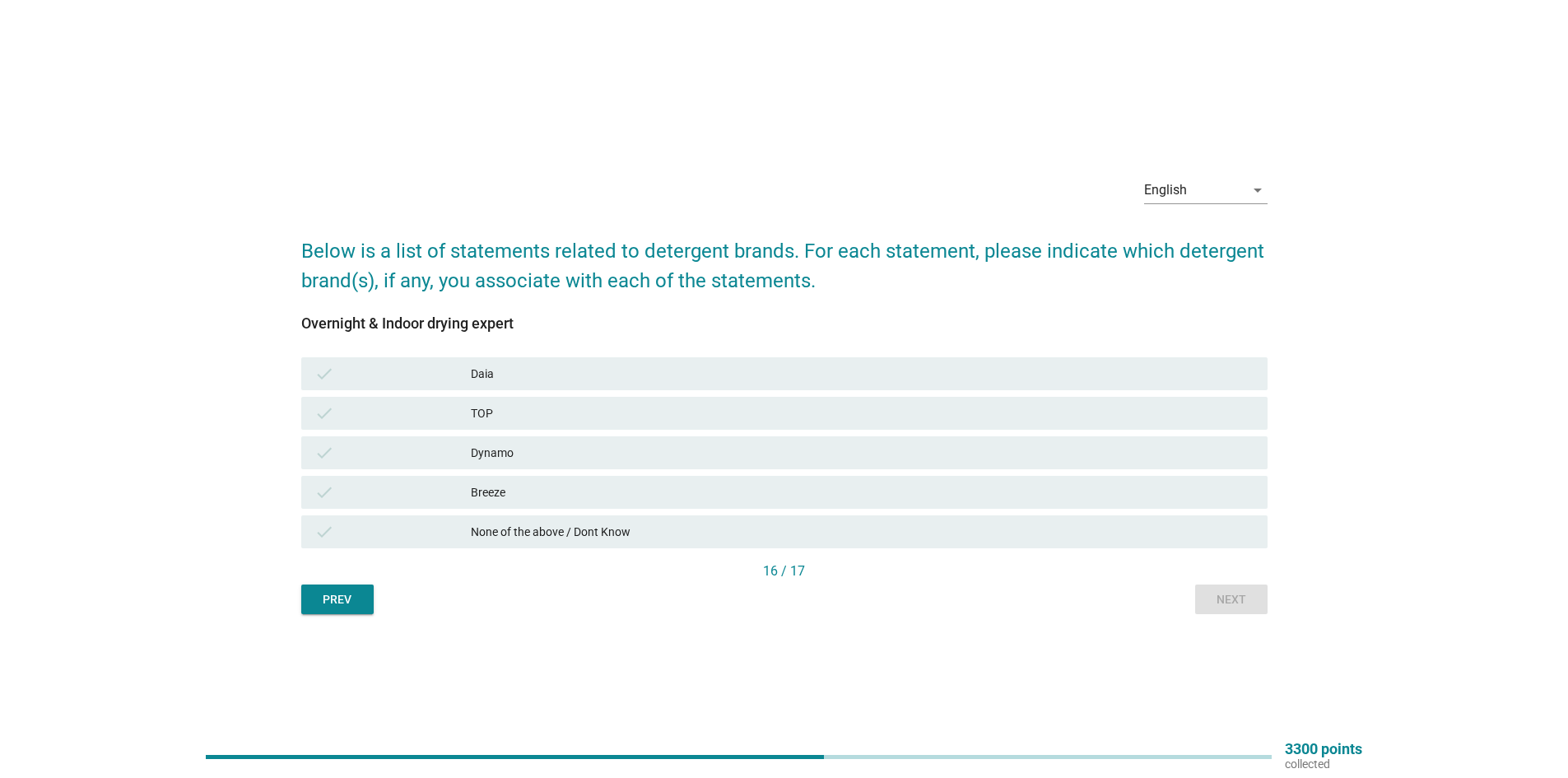 click on "TOP" at bounding box center (863, 413) 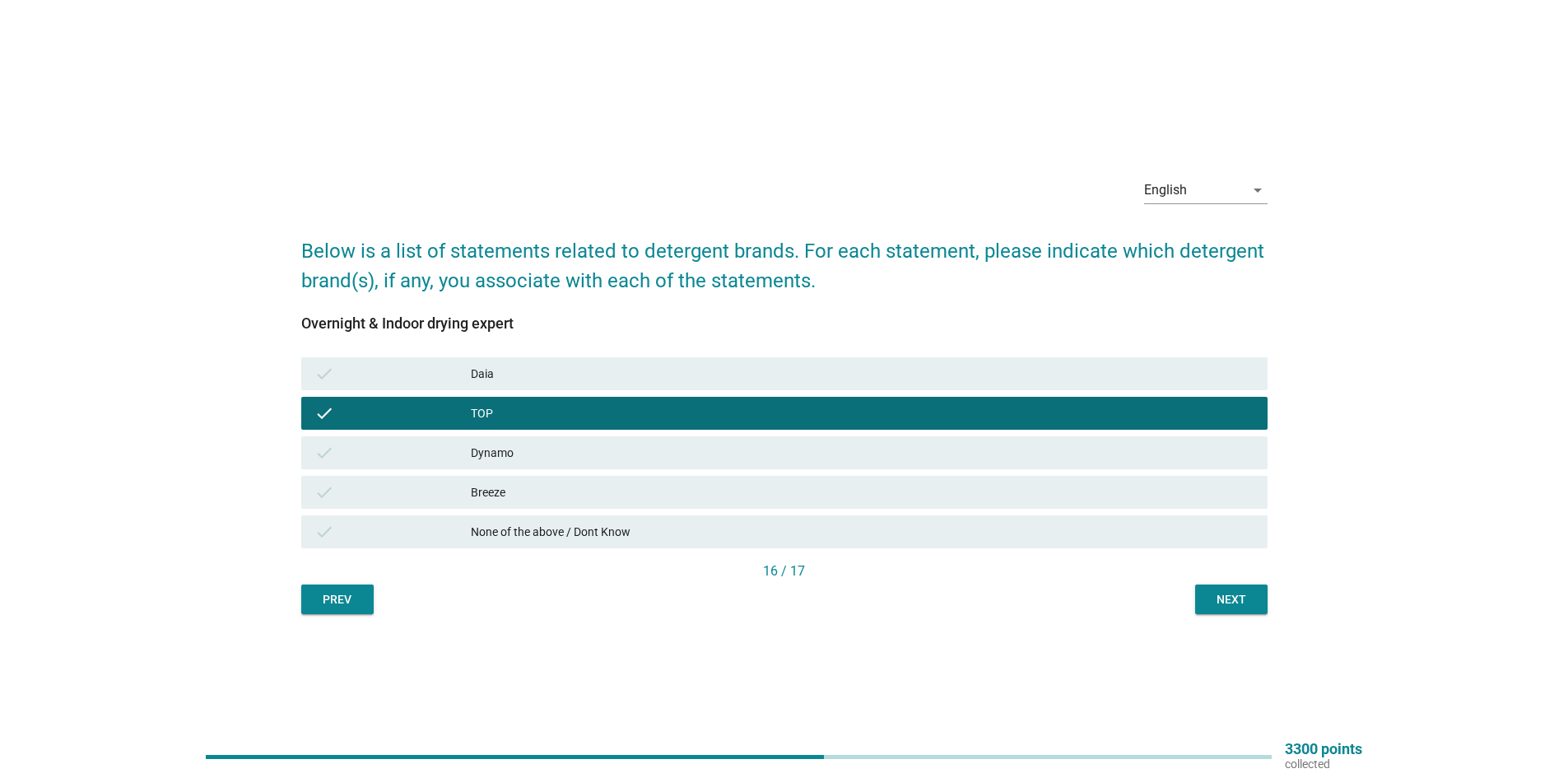 click on "Next" at bounding box center (1231, 599) 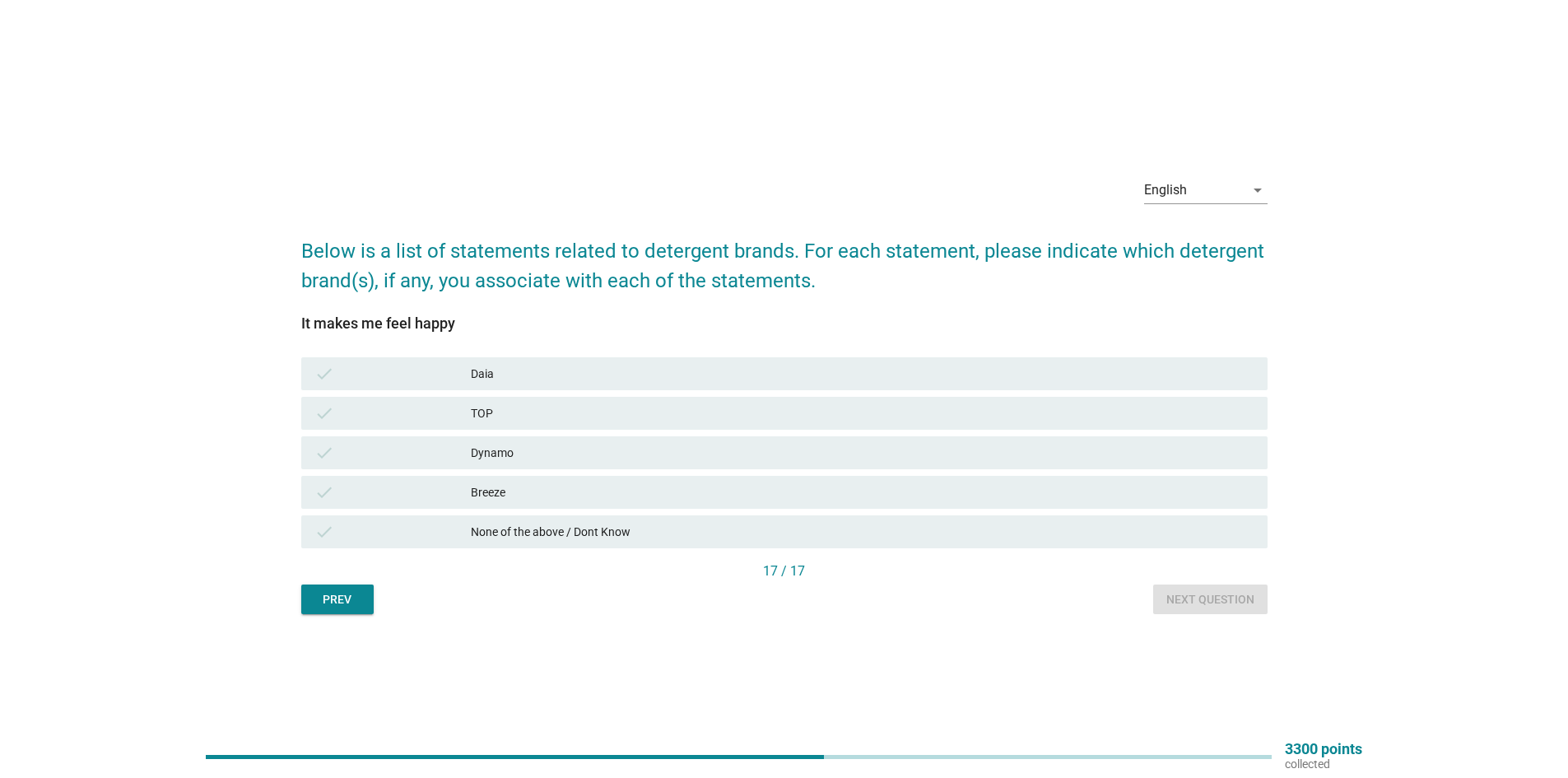 click on "Daia" at bounding box center [863, 374] 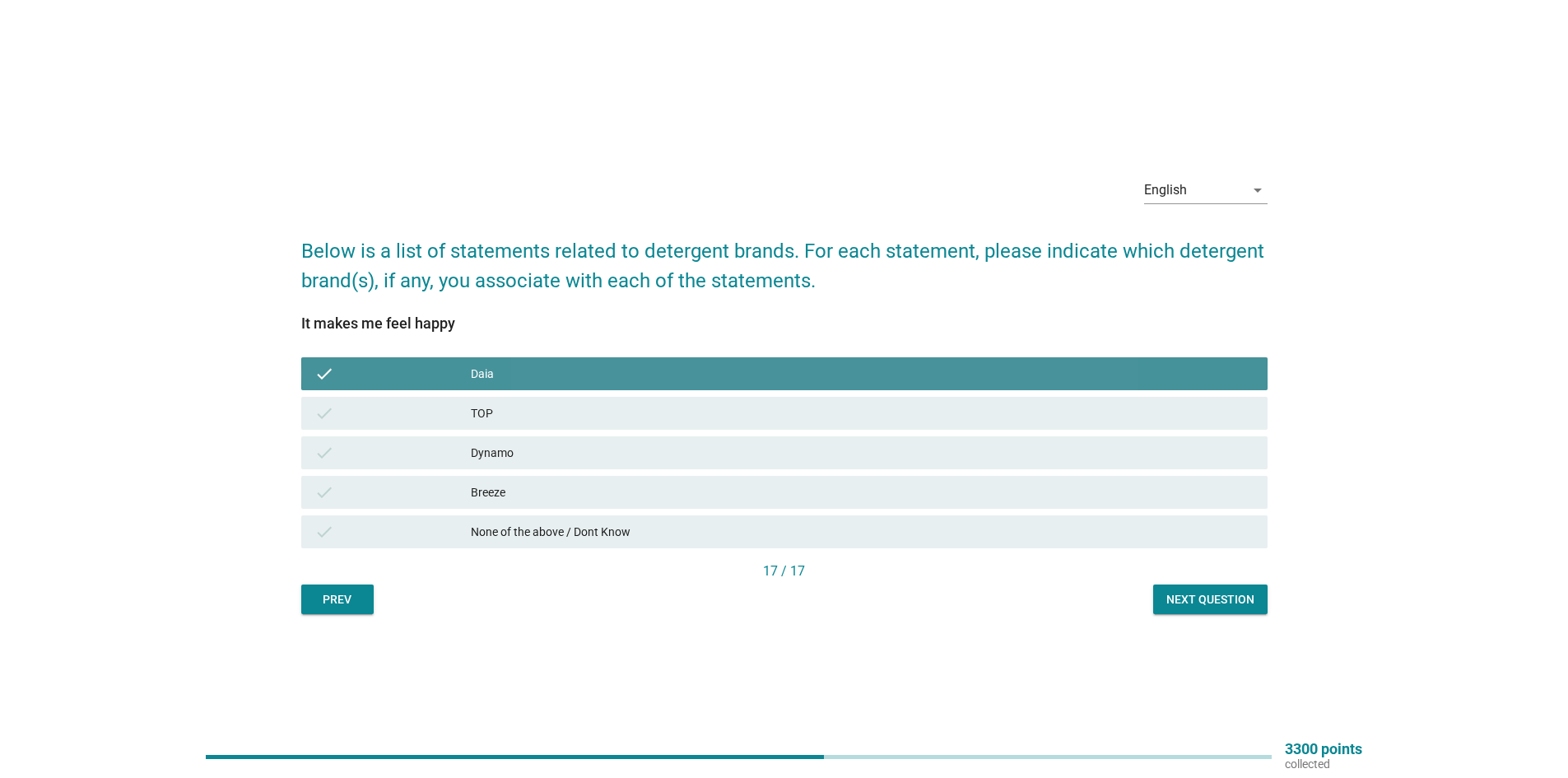 click on "TOP" at bounding box center [863, 413] 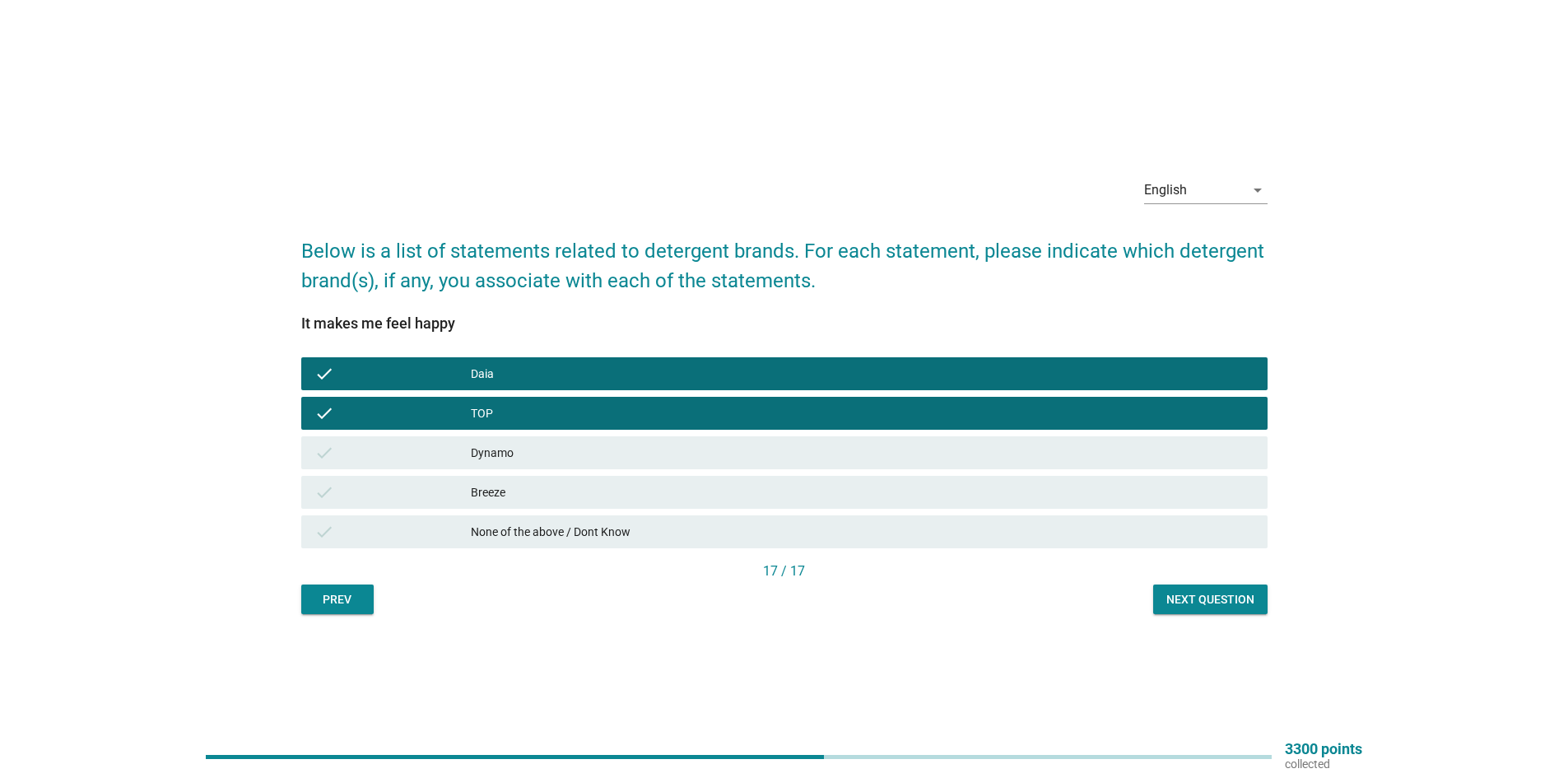 click on "check   Dynamo" at bounding box center (784, 453) 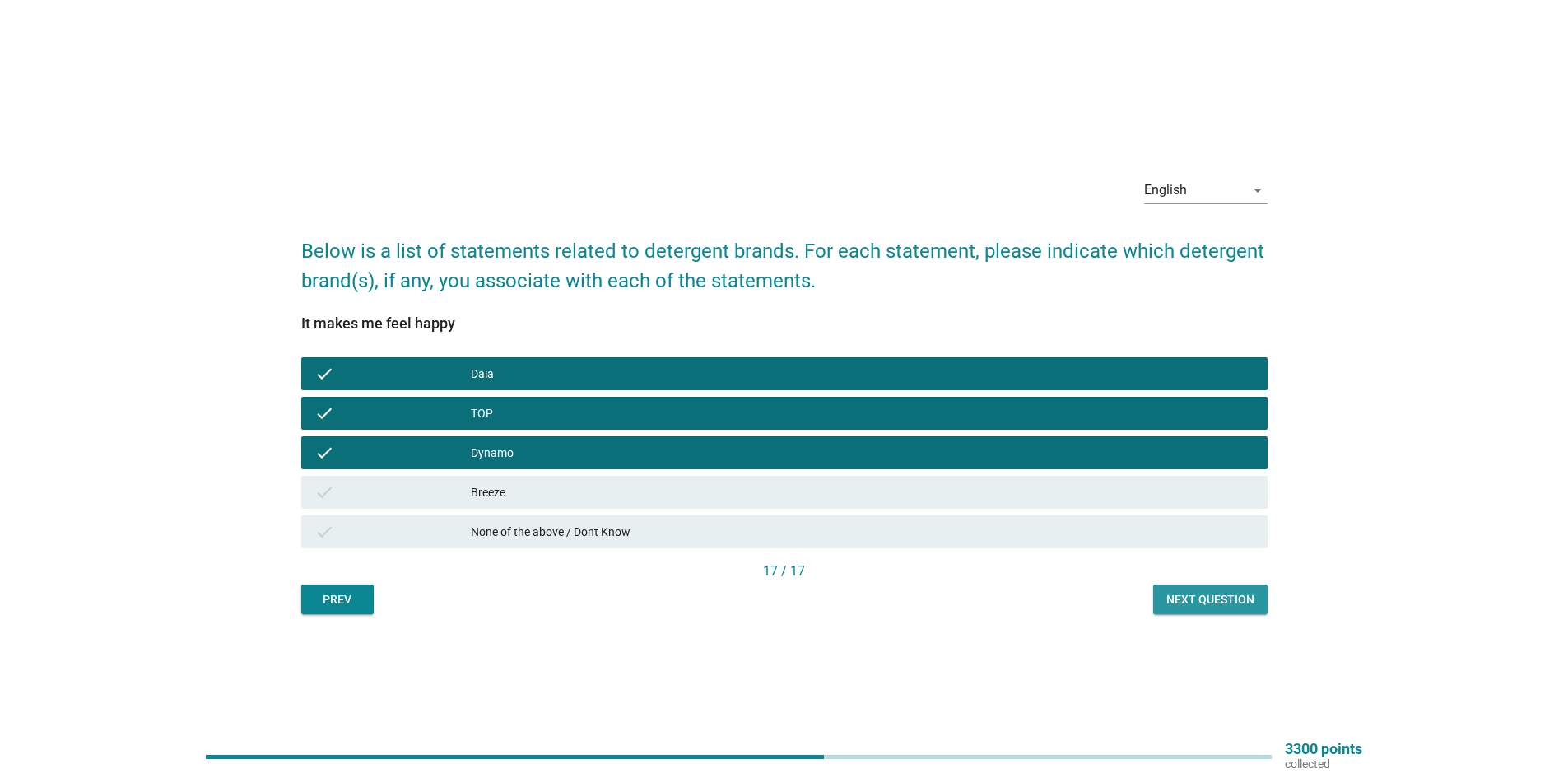 click on "Next question" at bounding box center [1210, 599] 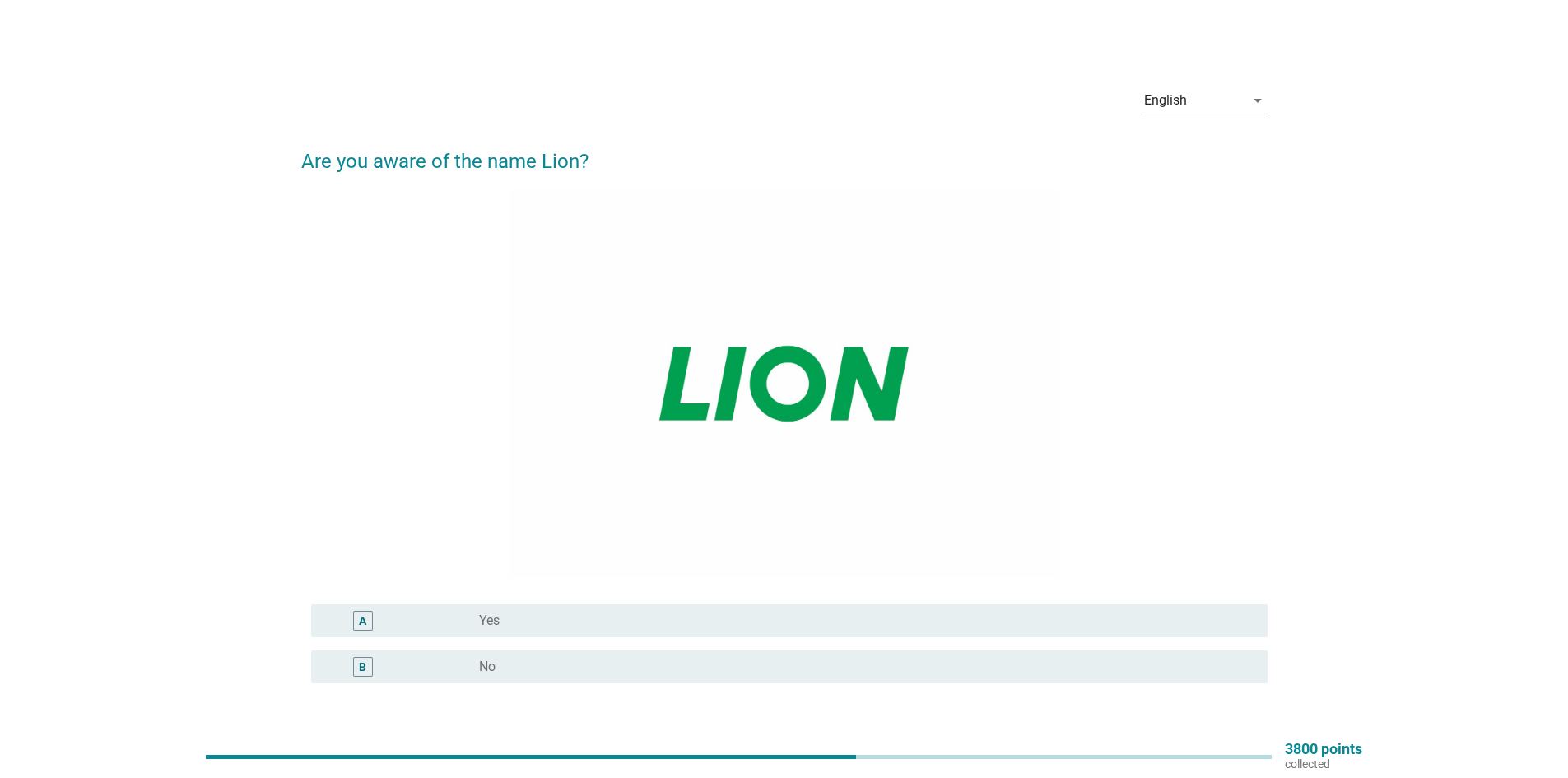 click on "radio_button_unchecked Yes" at bounding box center (867, 621) 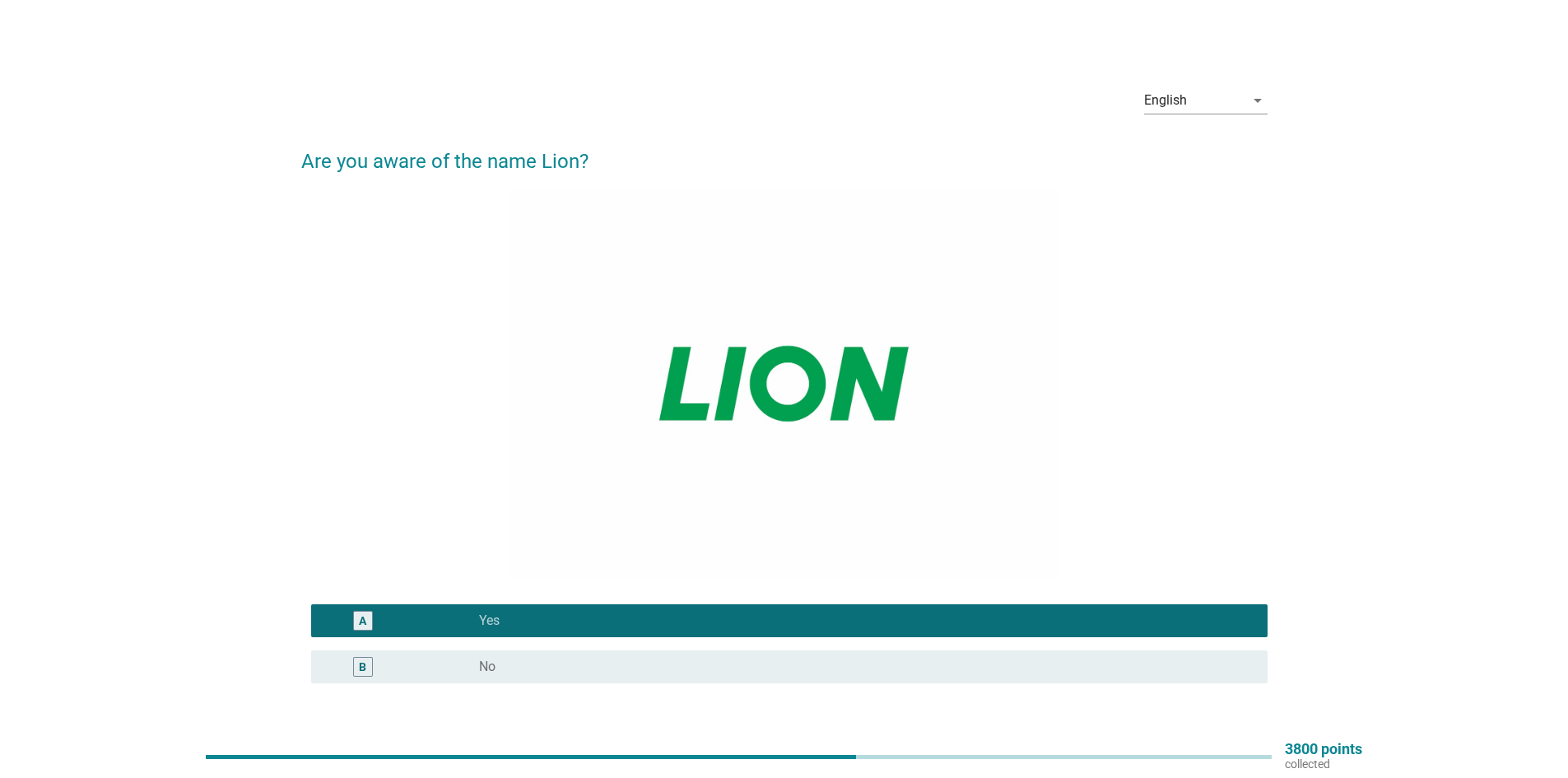click on "Next" at bounding box center [1225, 762] 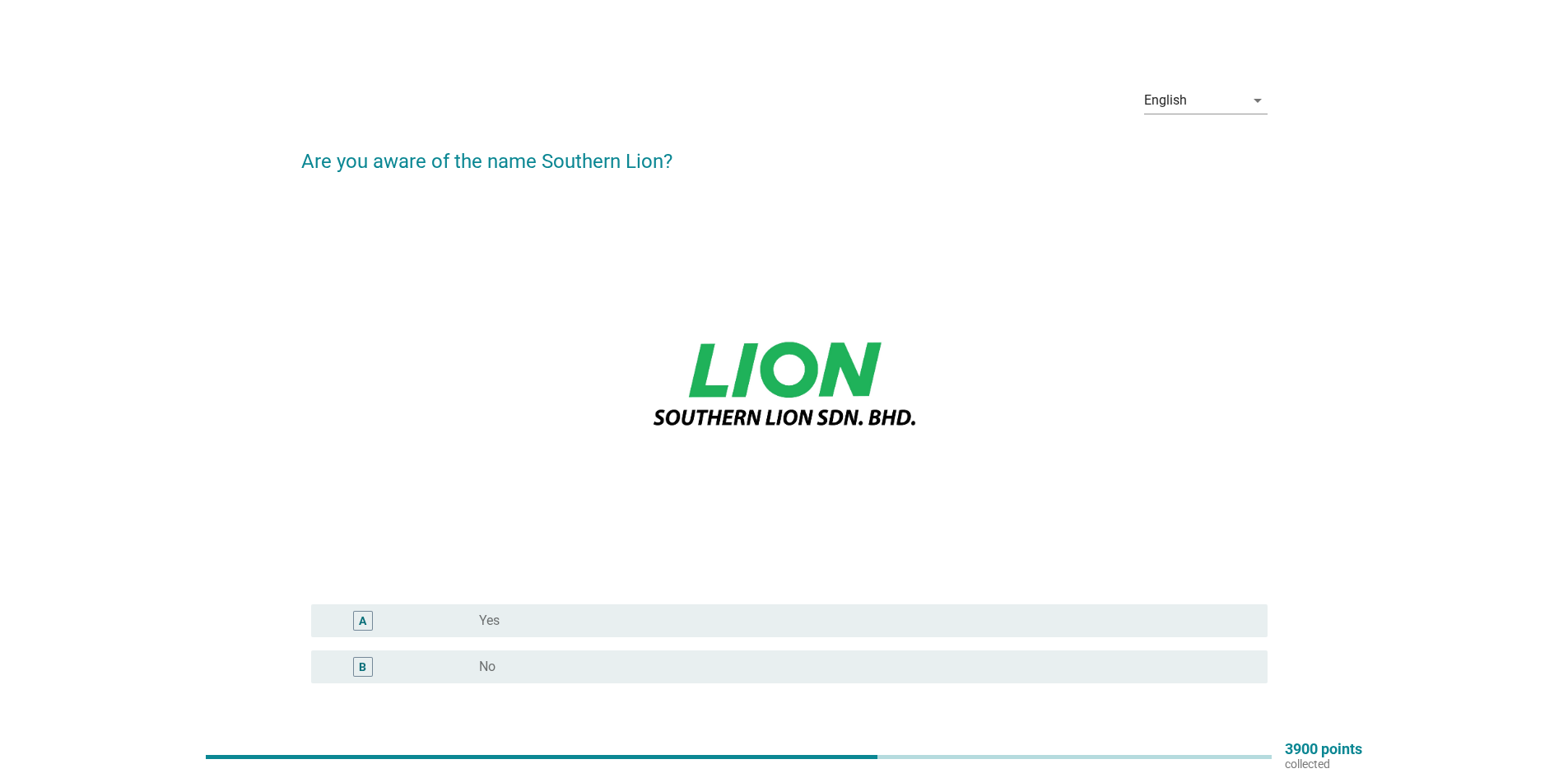 click on "A     radio_button_unchecked Yes" at bounding box center (789, 621) 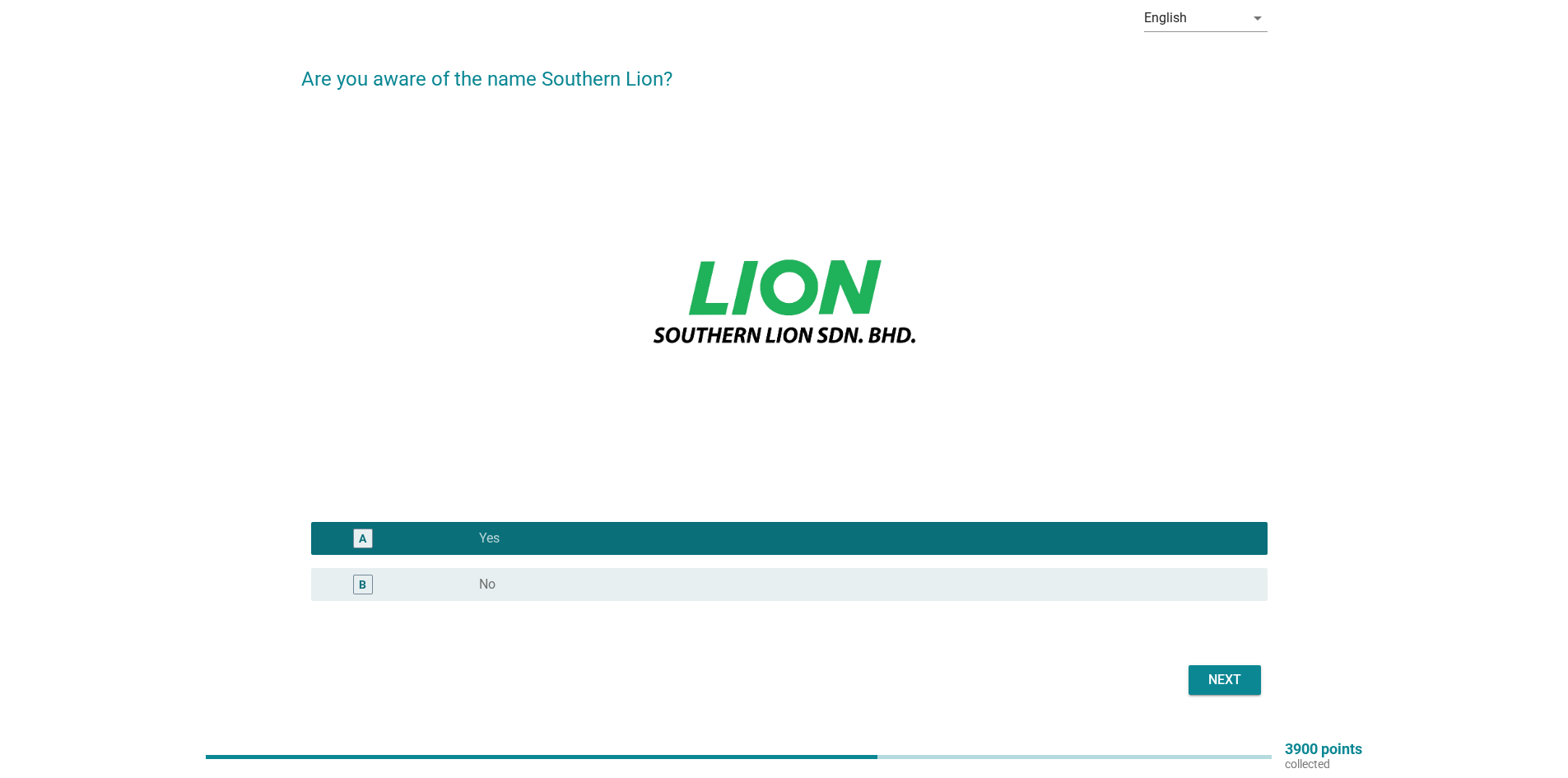 scroll, scrollTop: 121, scrollLeft: 0, axis: vertical 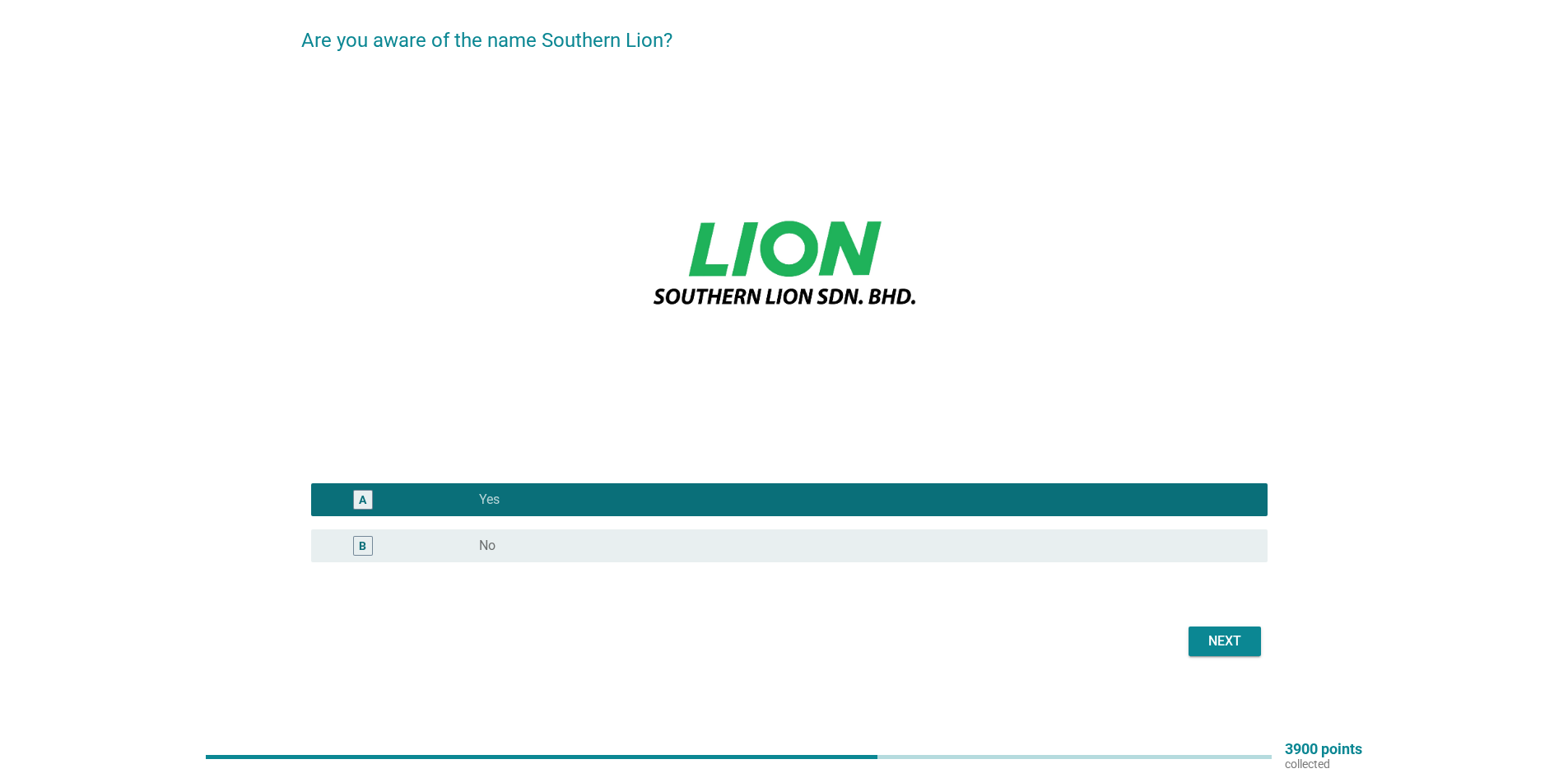 click on "Next" at bounding box center (1225, 641) 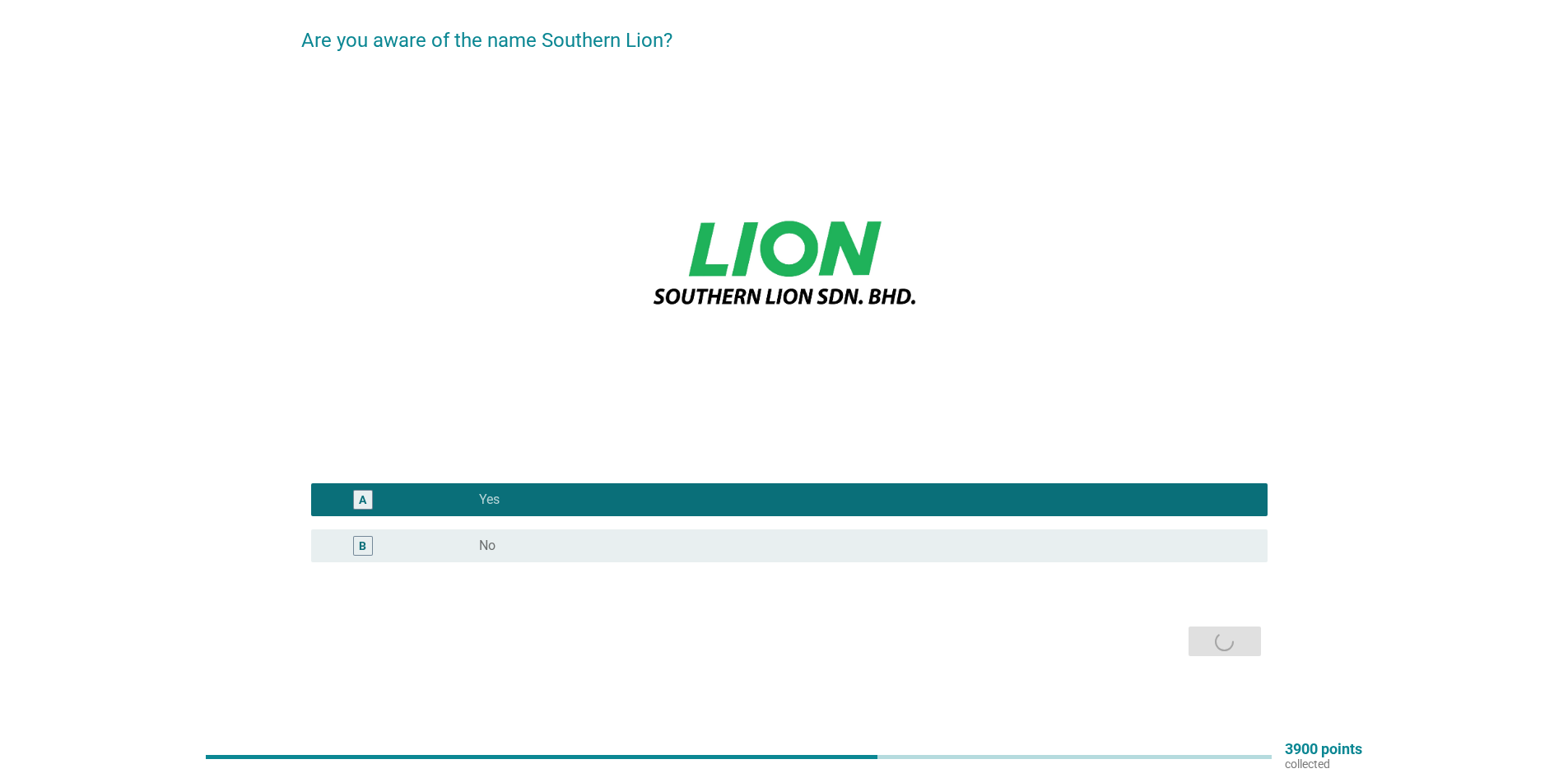 scroll, scrollTop: 0, scrollLeft: 0, axis: both 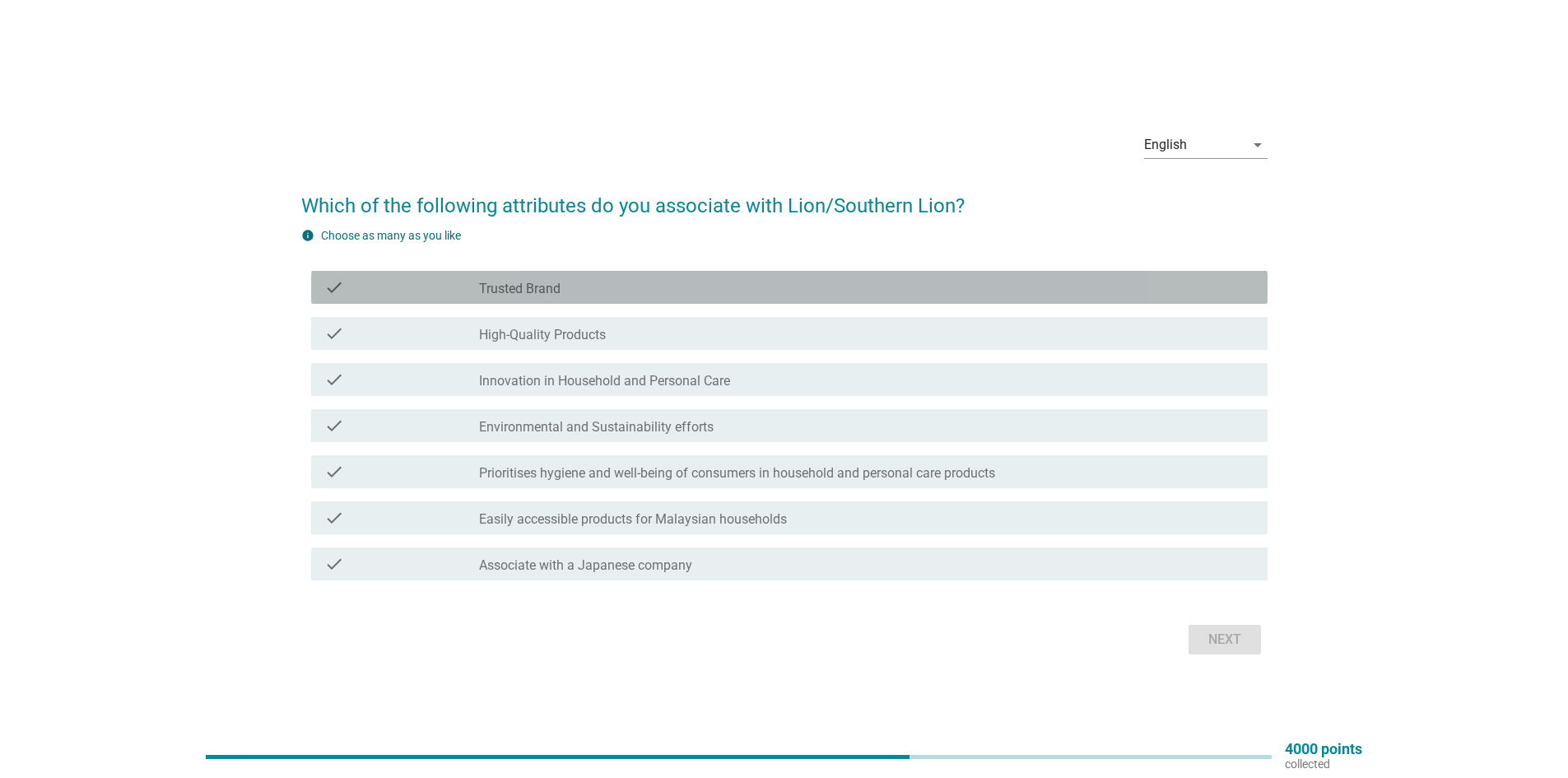 click on "check_box_outline_blank Trusted Brand" at bounding box center (867, 287) 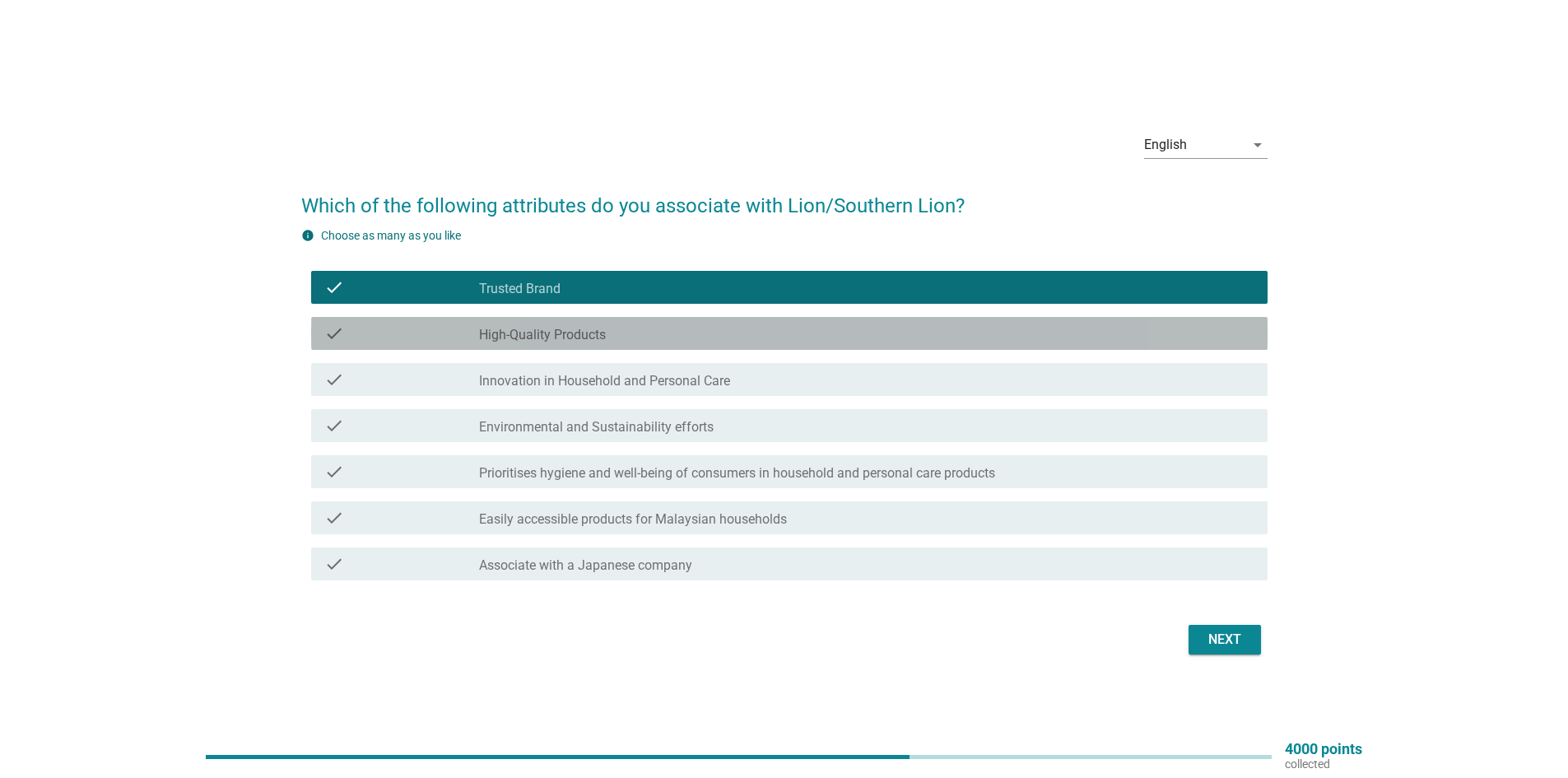 click on "check_box_outline_blank High-Quality Products" at bounding box center [867, 333] 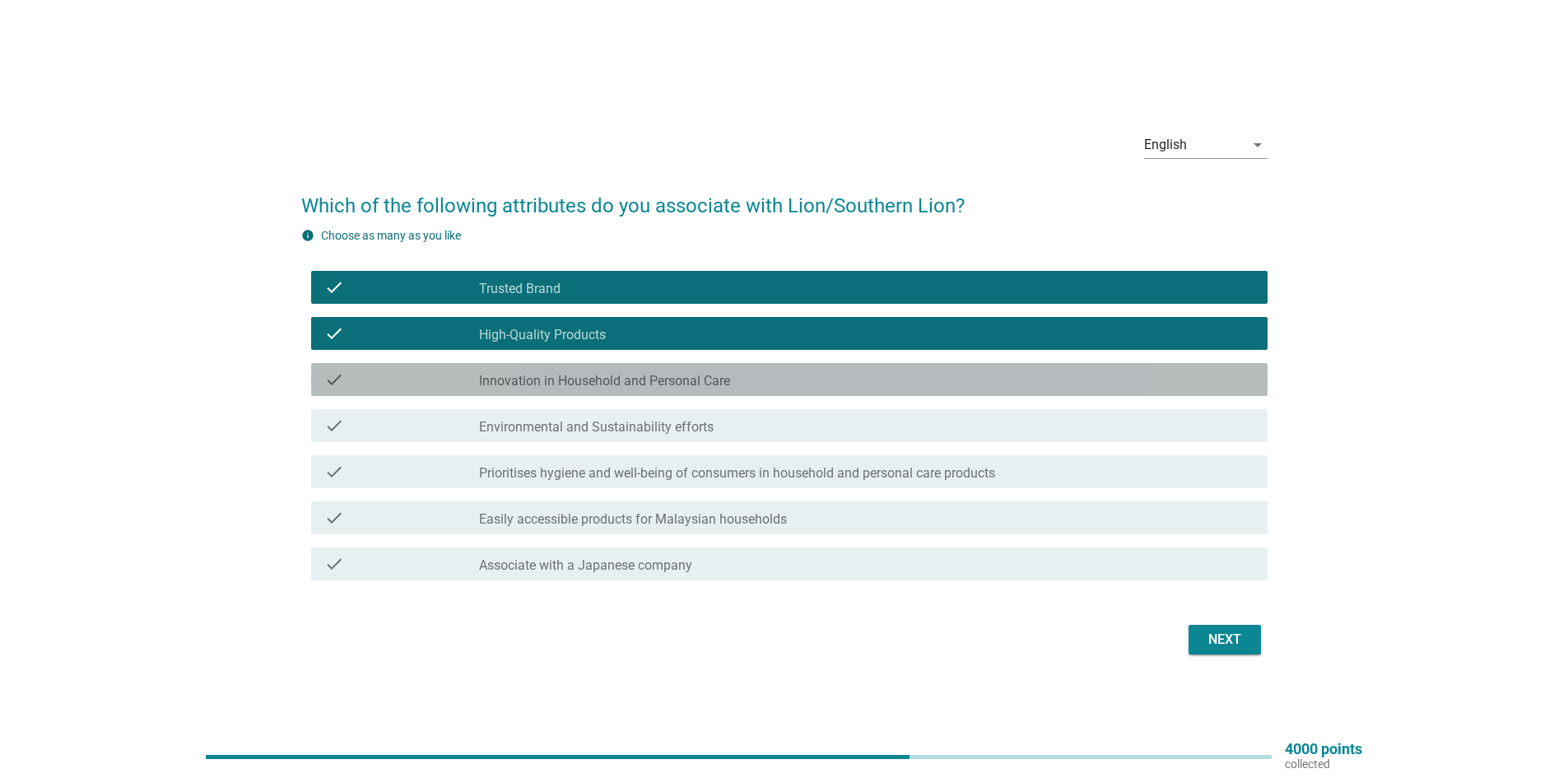 click on "check_box_outline_blank Innovation in Household and Personal Care" at bounding box center (867, 380) 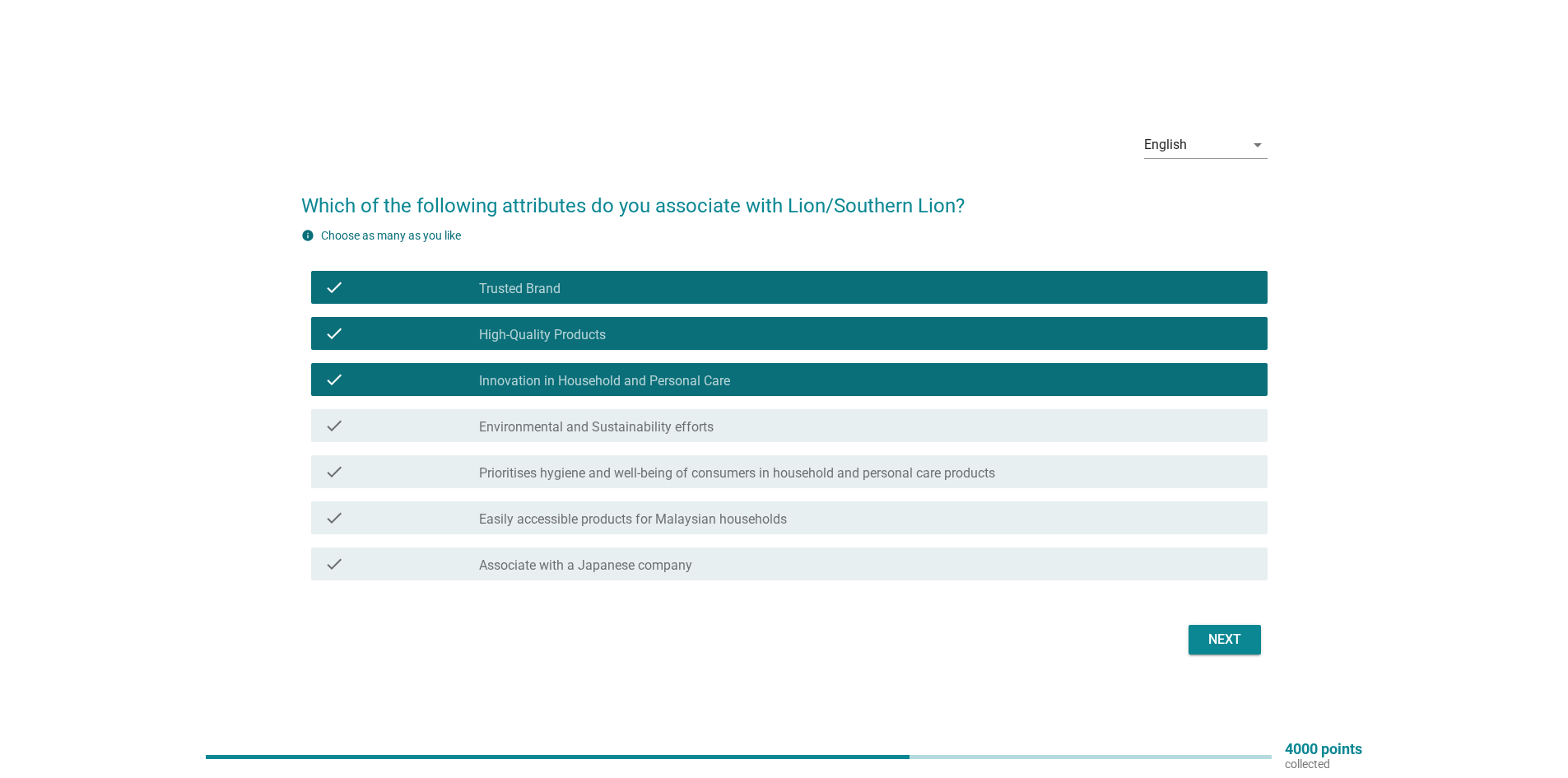 click on "Prioritises hygiene and well-being of consumers in household and personal care products" at bounding box center [737, 473] 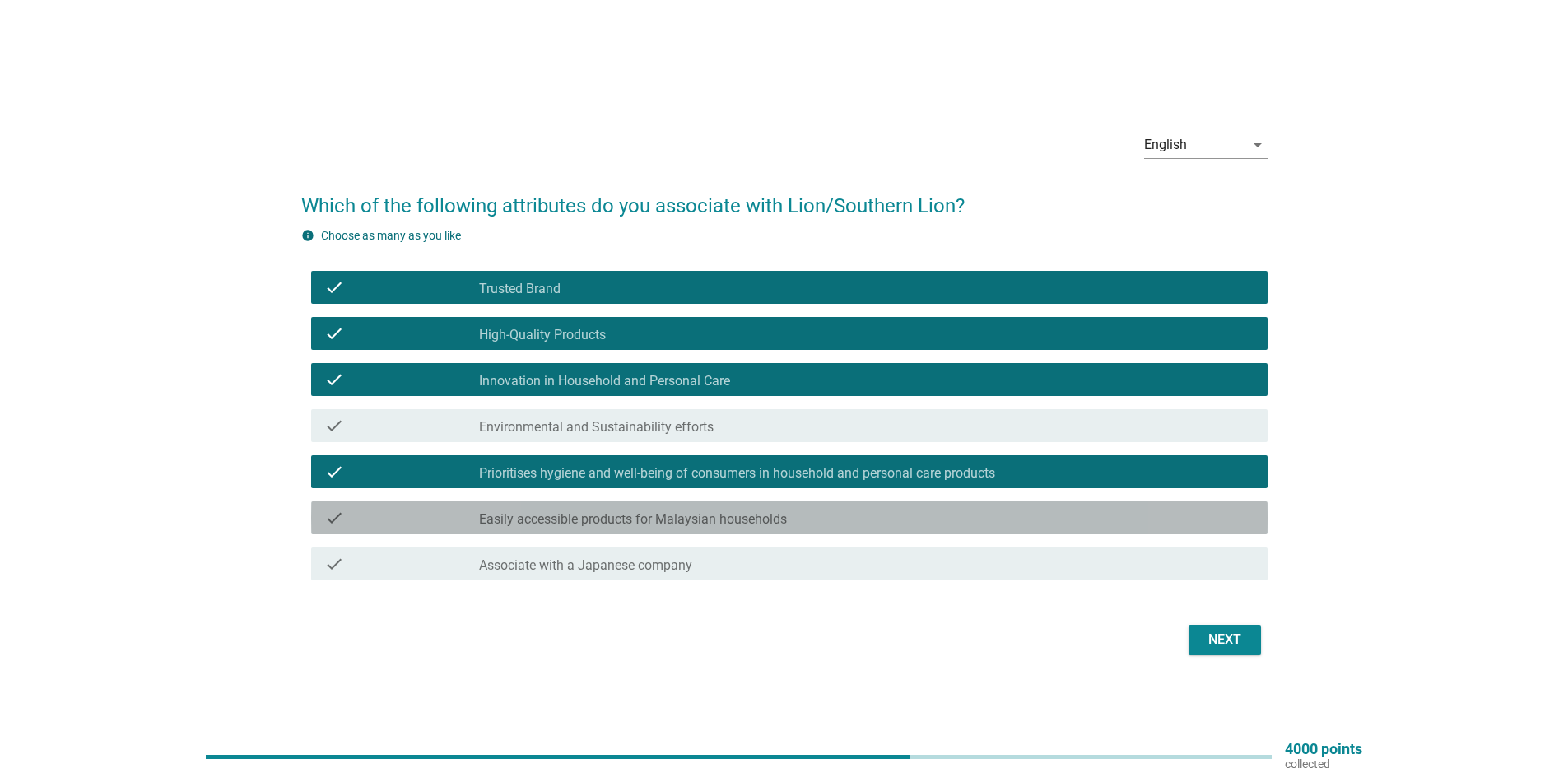 click on "check_box_outline_blank Easily accessible products for Malaysian households" at bounding box center (867, 518) 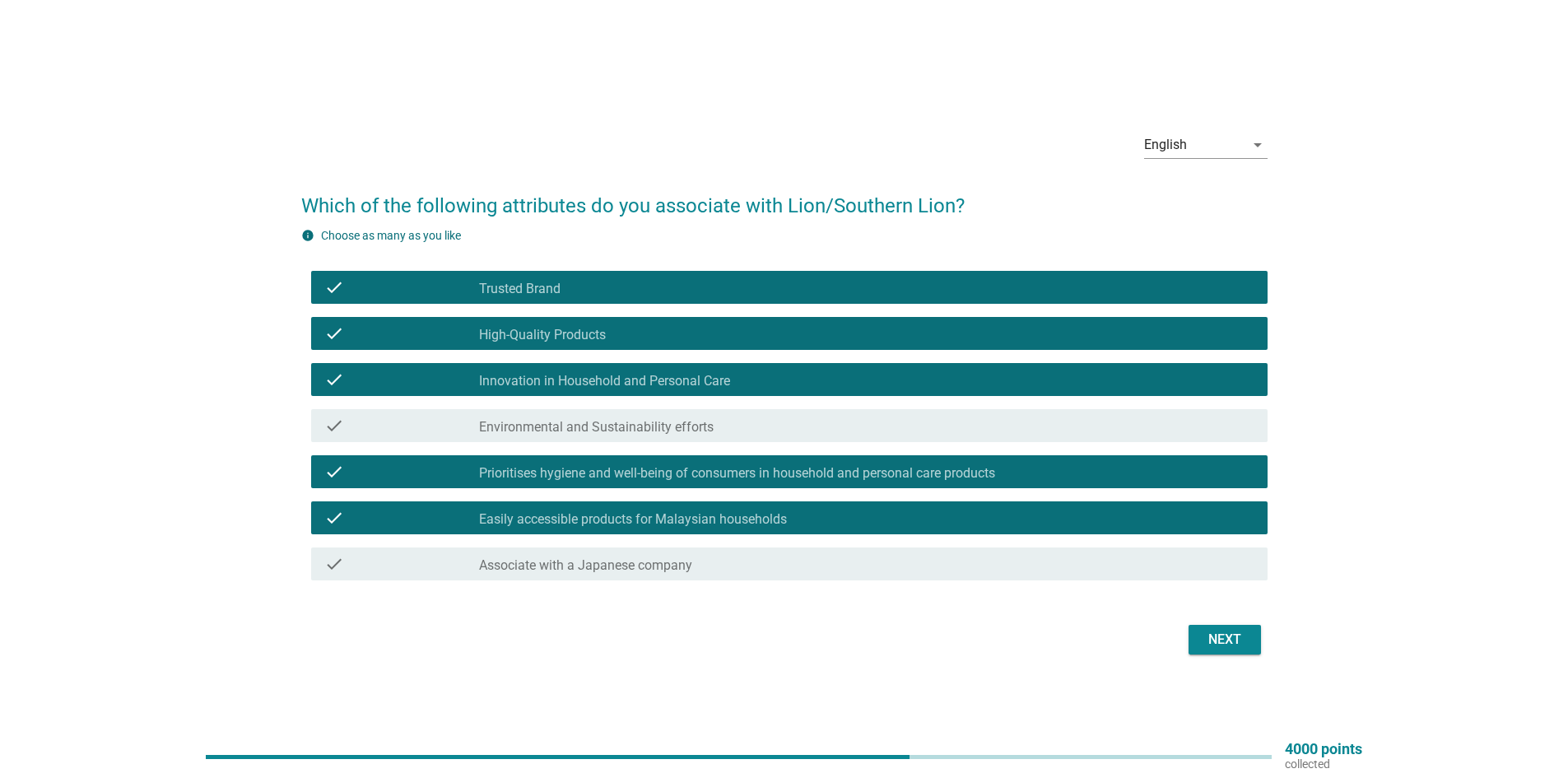 click on "check_box_outline_blank Associate with a Japanese company" at bounding box center [867, 564] 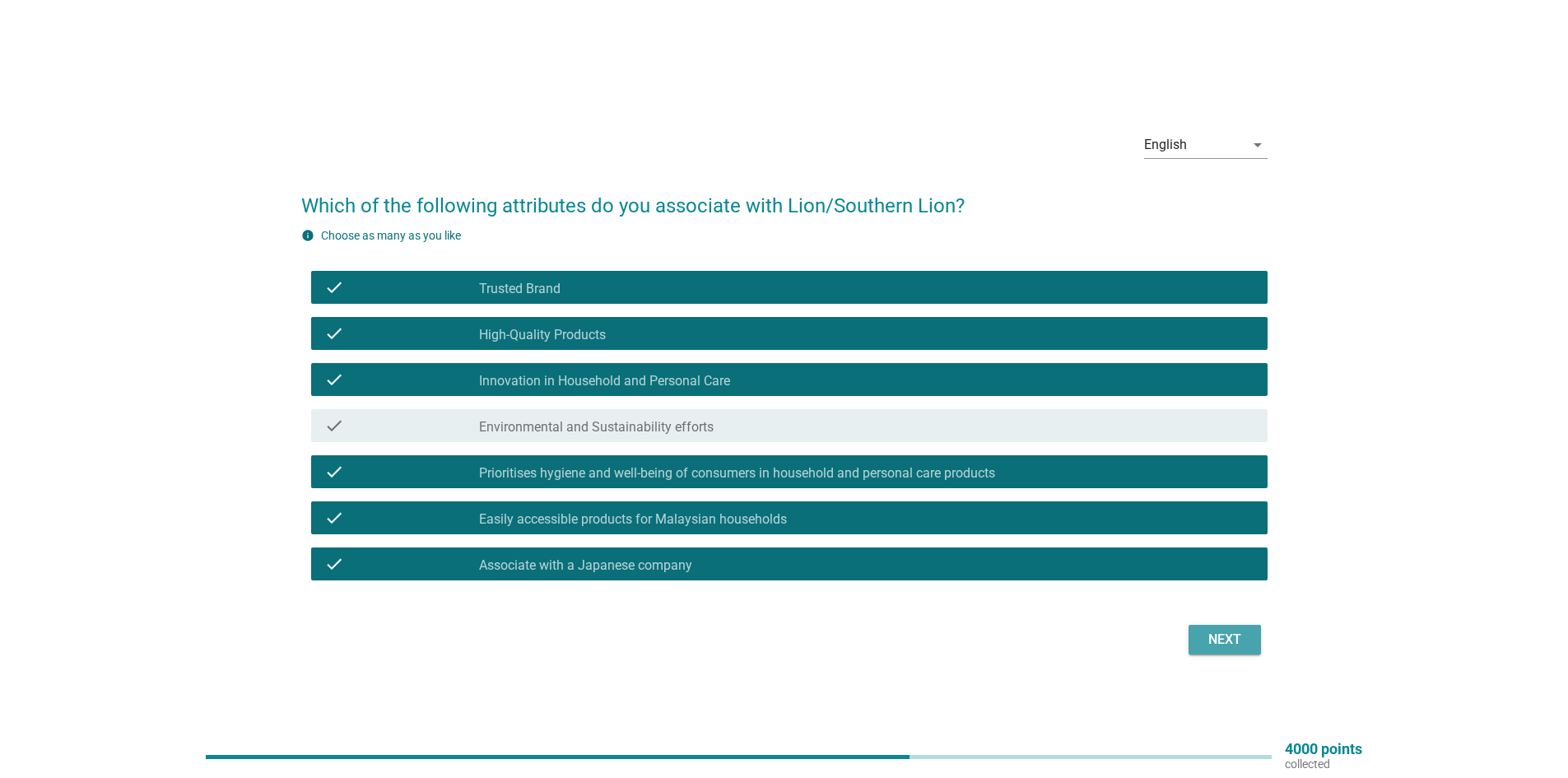 click on "Next" at bounding box center [1225, 640] 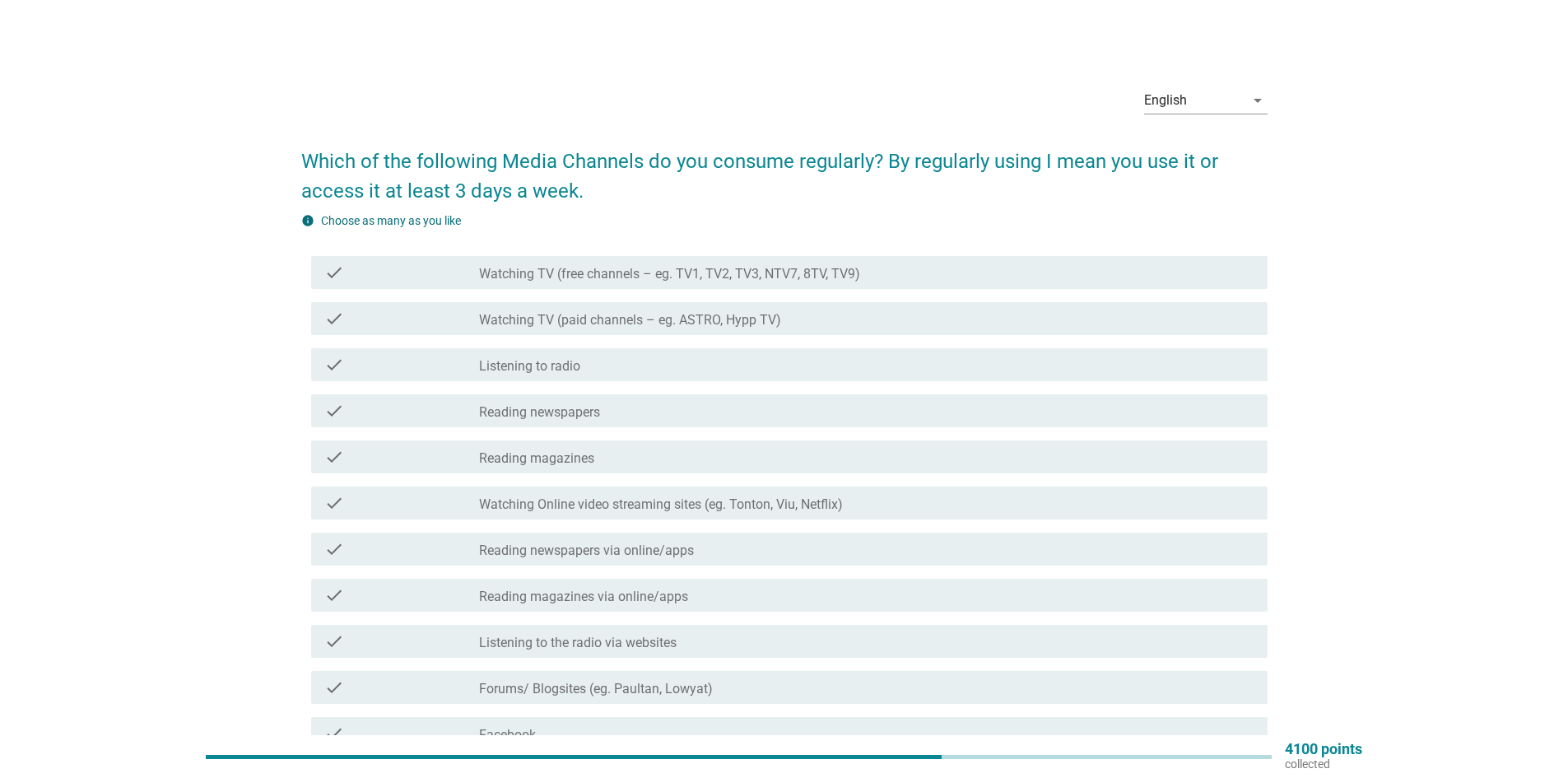 click on "Watching TV (paid channels – eg. ASTRO, Hypp TV)" at bounding box center [630, 320] 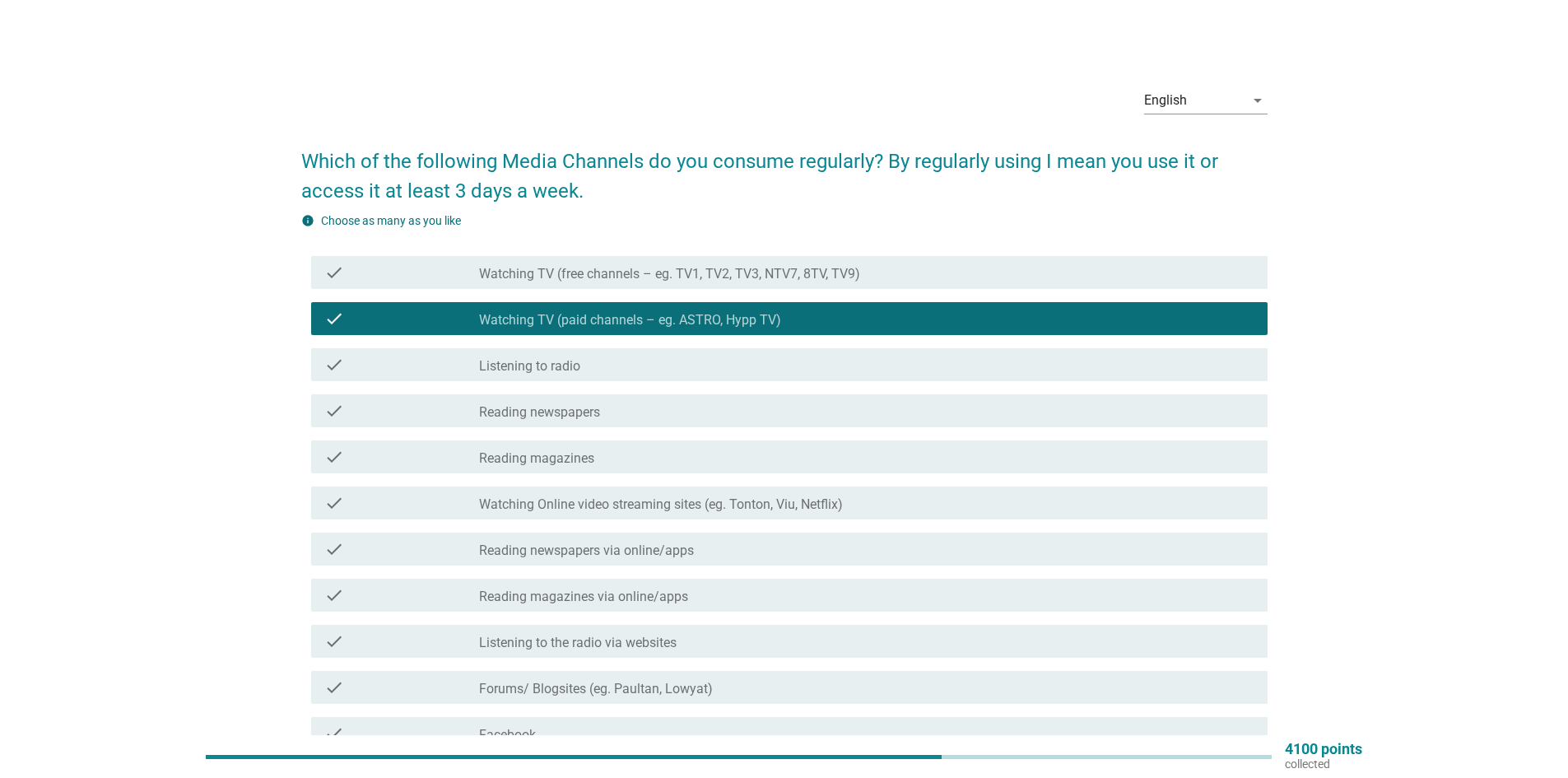 click on "check_box_outline_blank Listening to radio" at bounding box center [867, 365] 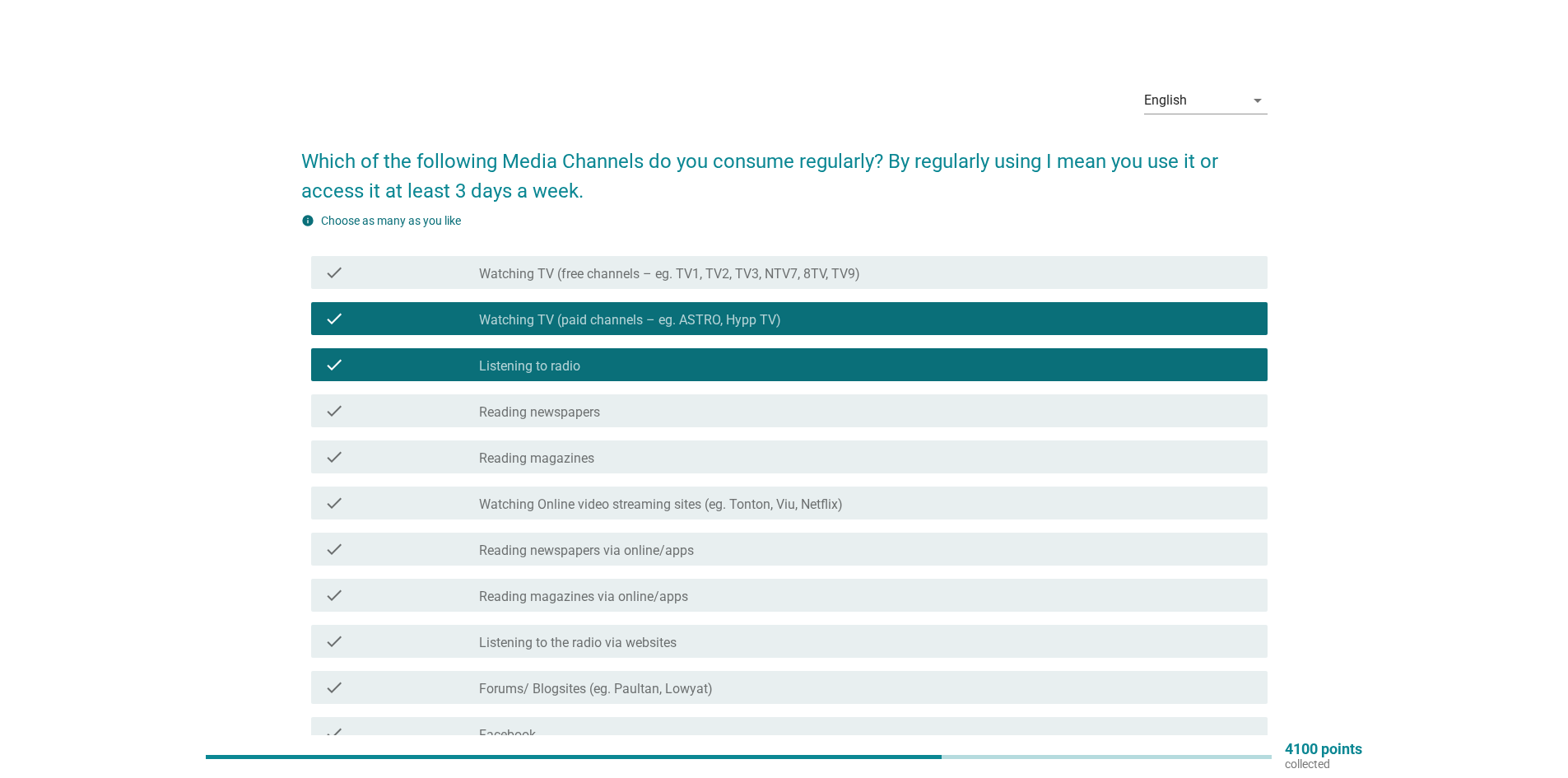 click on "Reading newspapers" at bounding box center [539, 412] 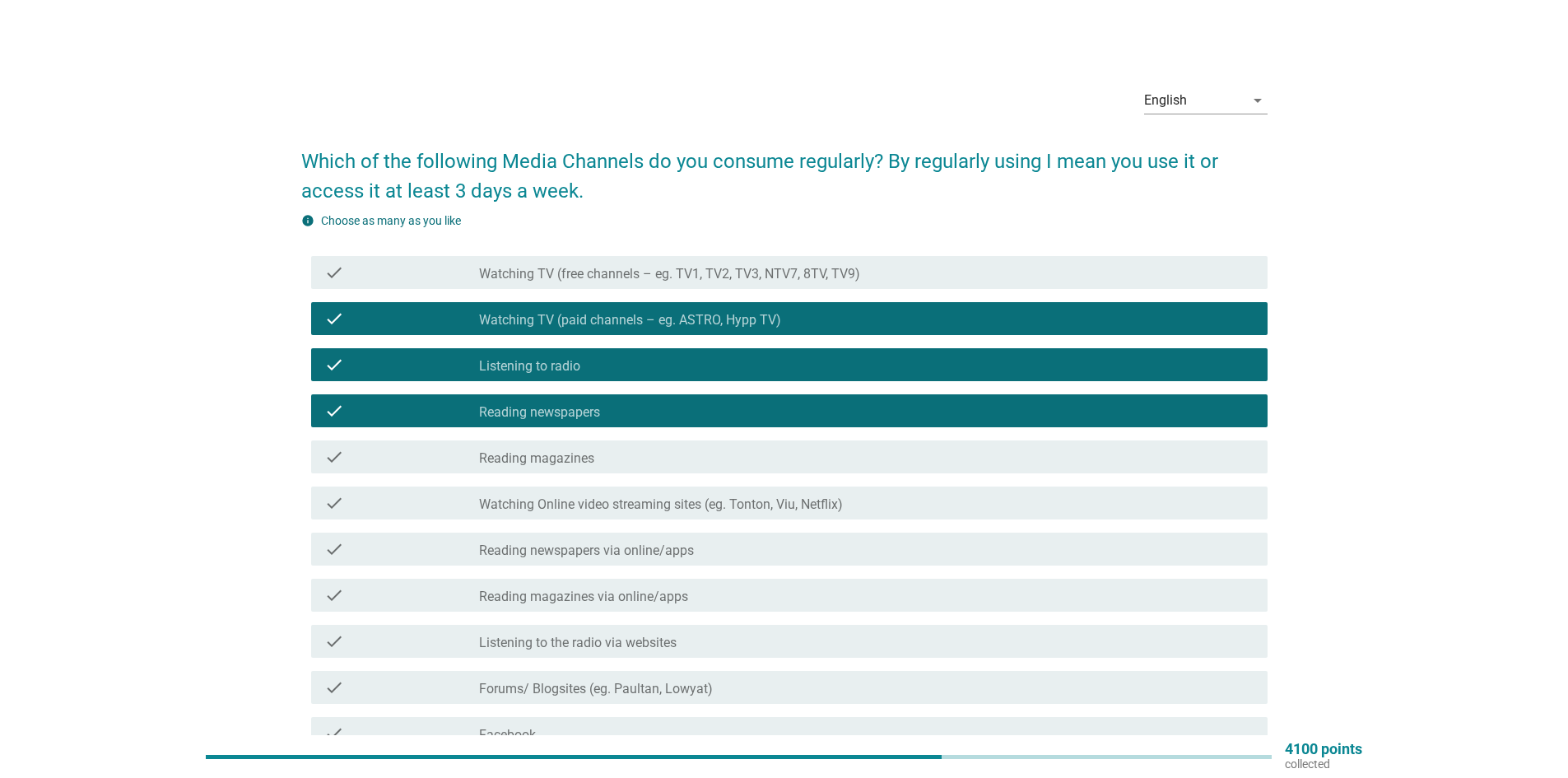 scroll, scrollTop: 82, scrollLeft: 0, axis: vertical 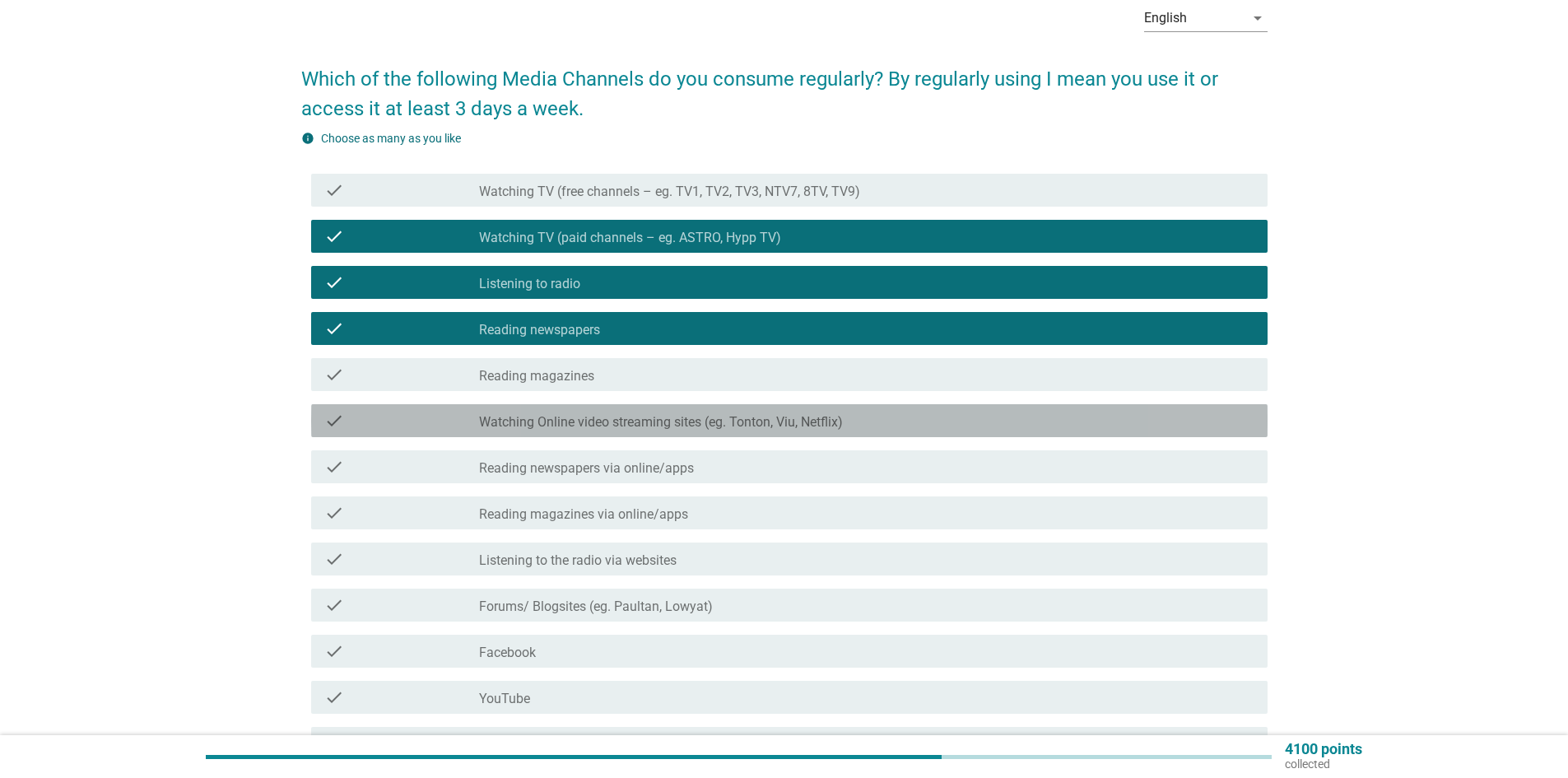 click on "Watching Online video streaming sites (eg. Tonton, Viu, Netflix)" at bounding box center (661, 422) 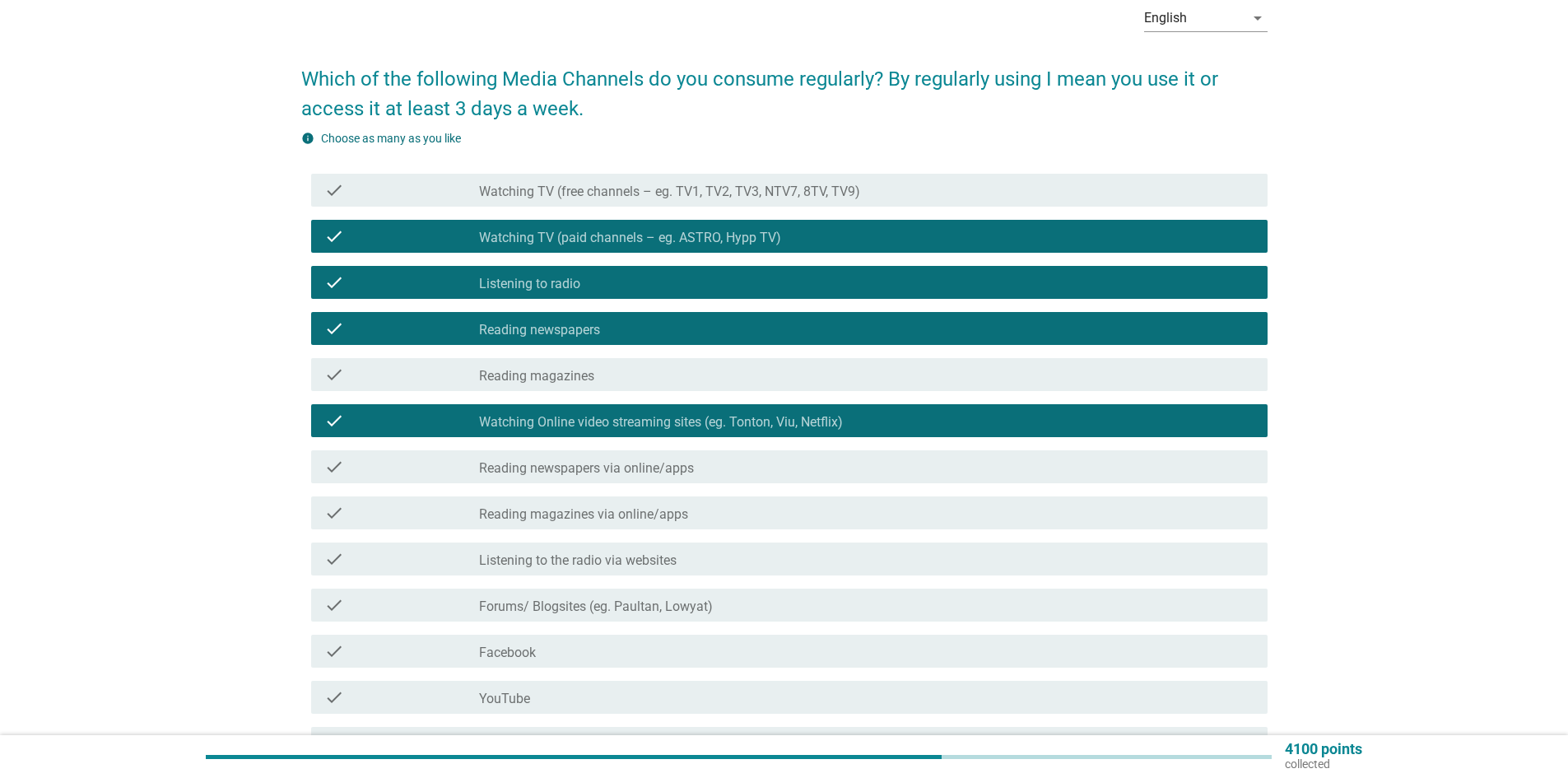 click on "Reading newspapers via online/apps" at bounding box center [586, 468] 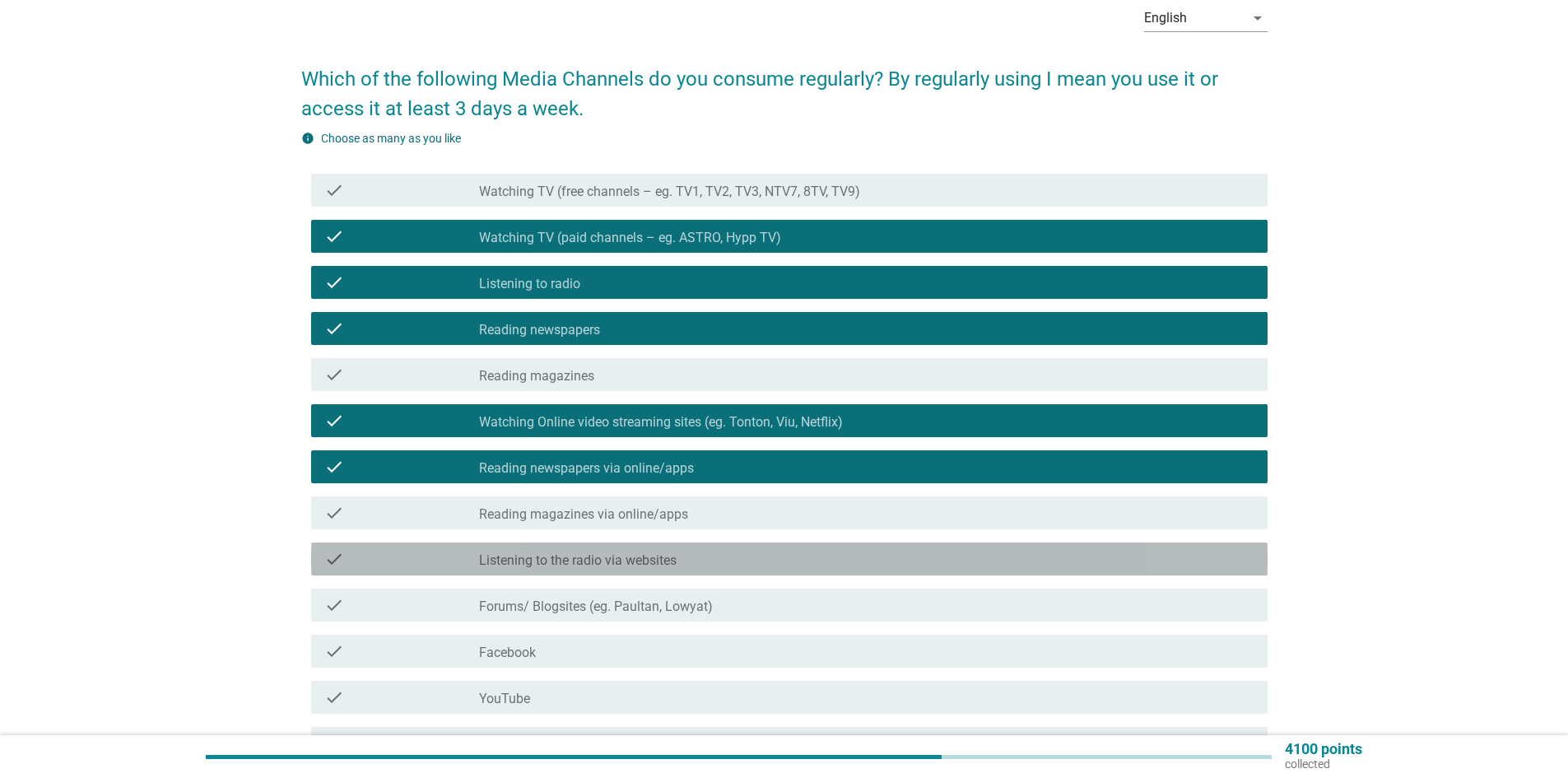 click on "Listening to the radio via websites" at bounding box center (578, 561) 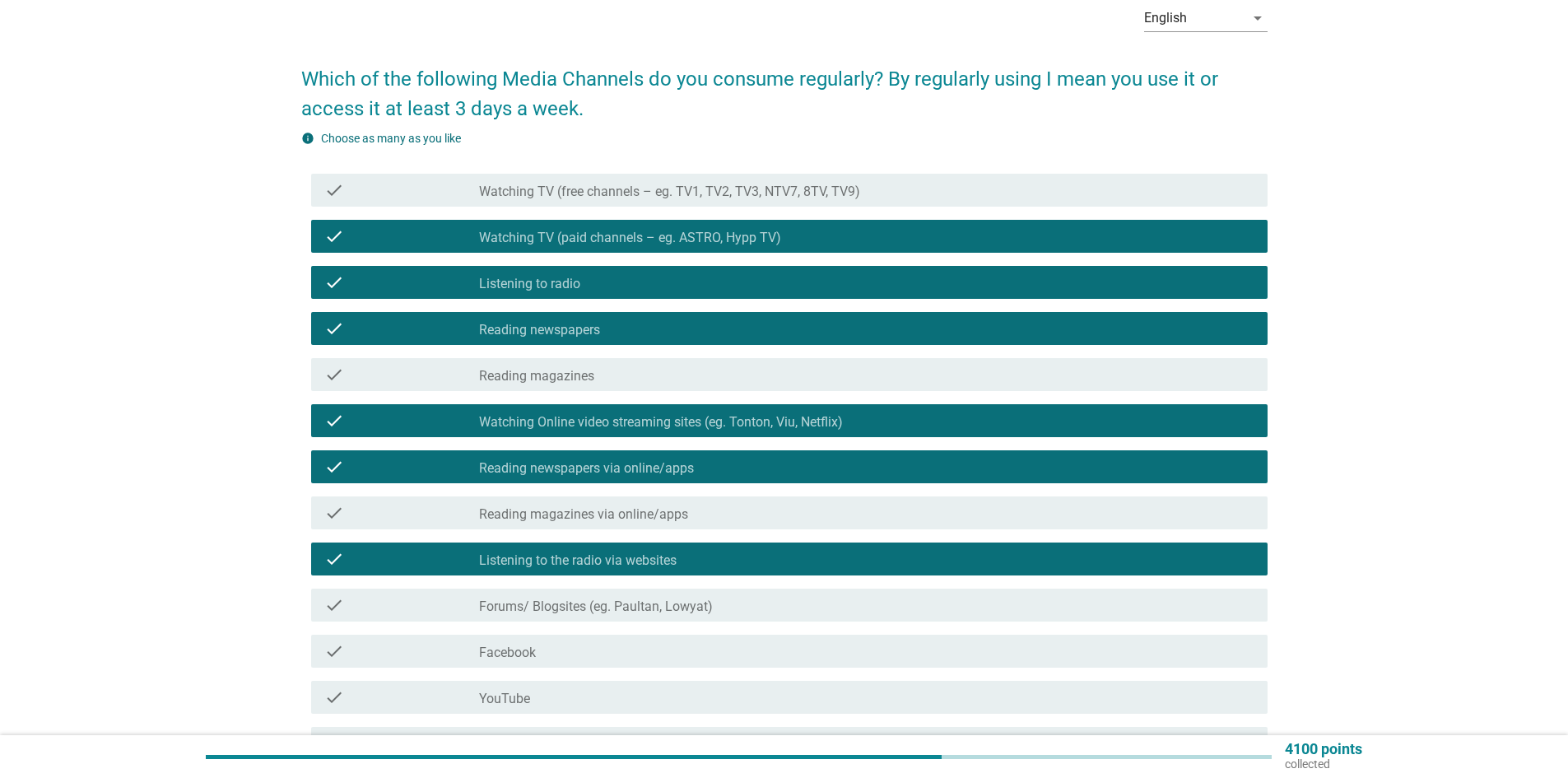 scroll, scrollTop: 247, scrollLeft: 0, axis: vertical 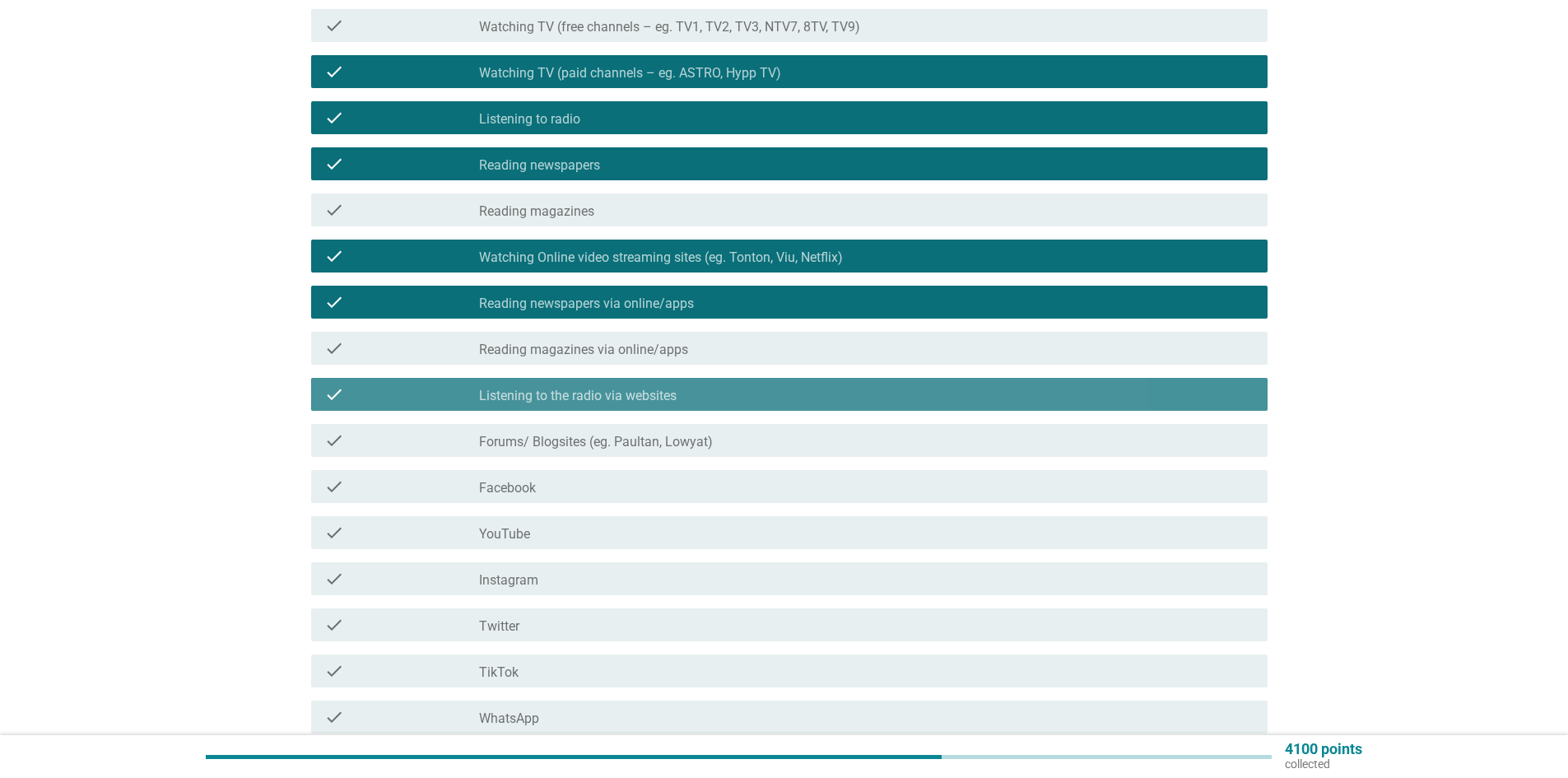 click on "check_box Listening to the radio via websites" at bounding box center (867, 394) 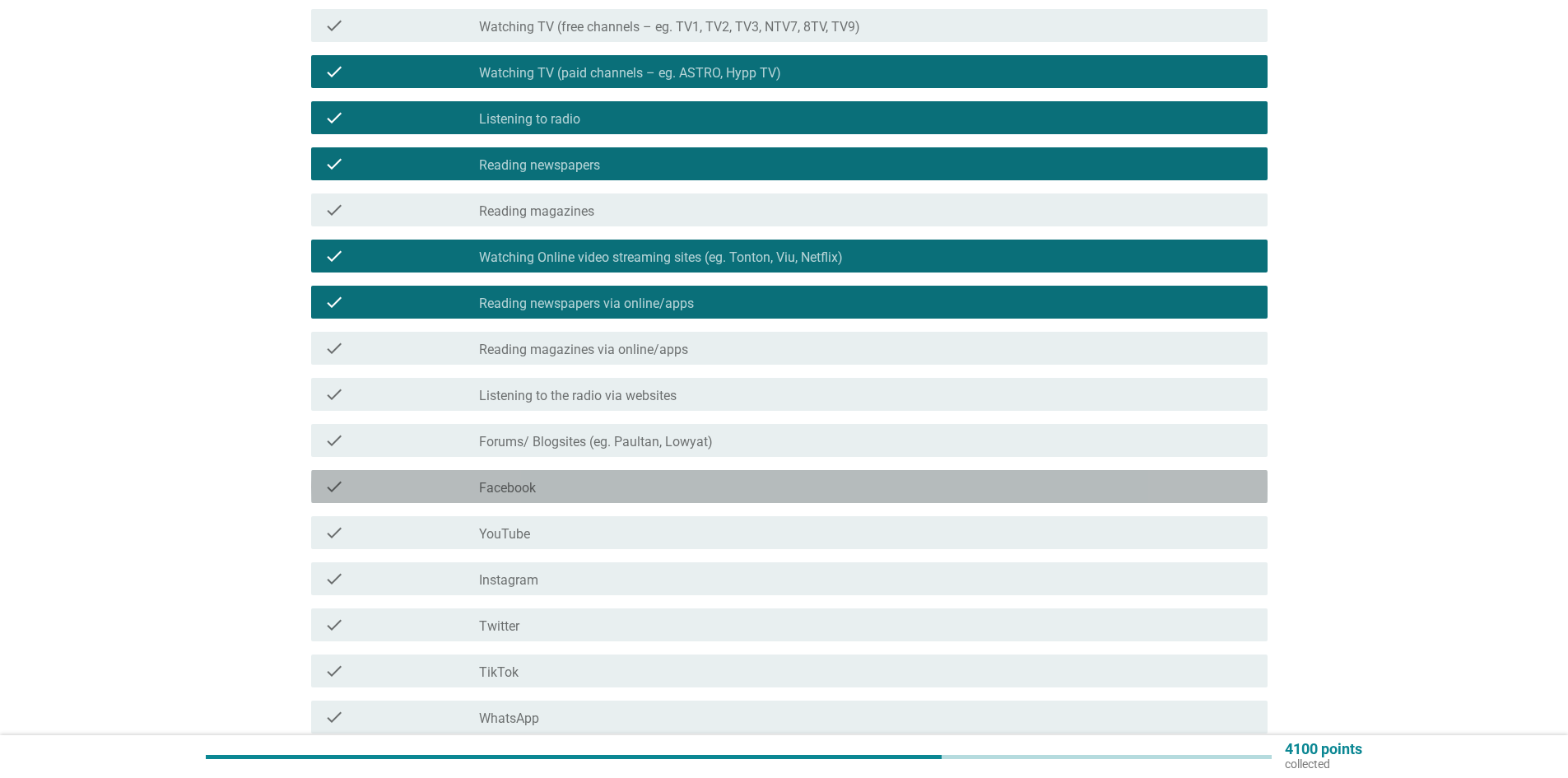 click on "check_box_outline_blank Facebook" at bounding box center [867, 487] 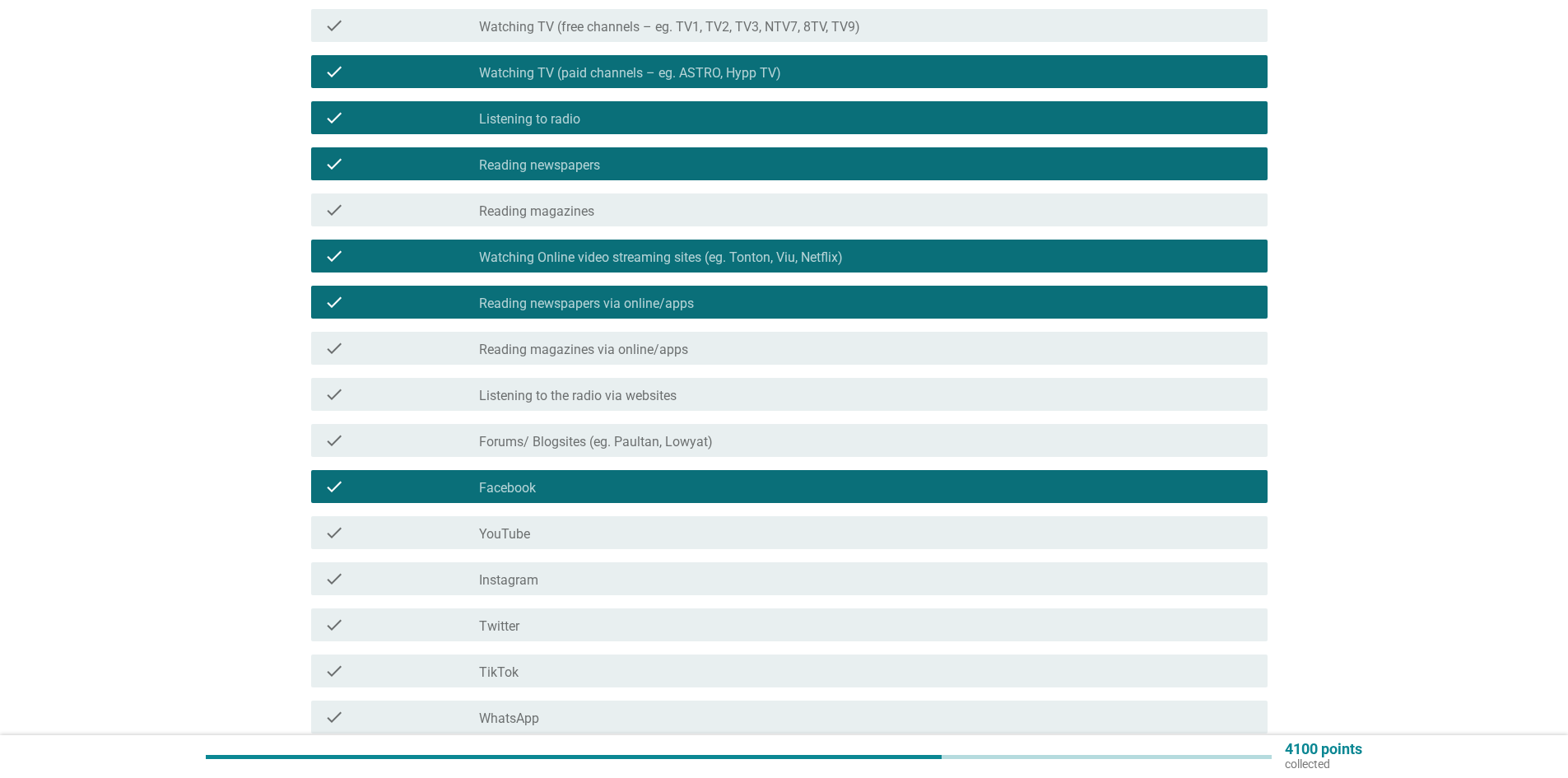 click on "check_box_outline_blank YouTube" at bounding box center [867, 533] 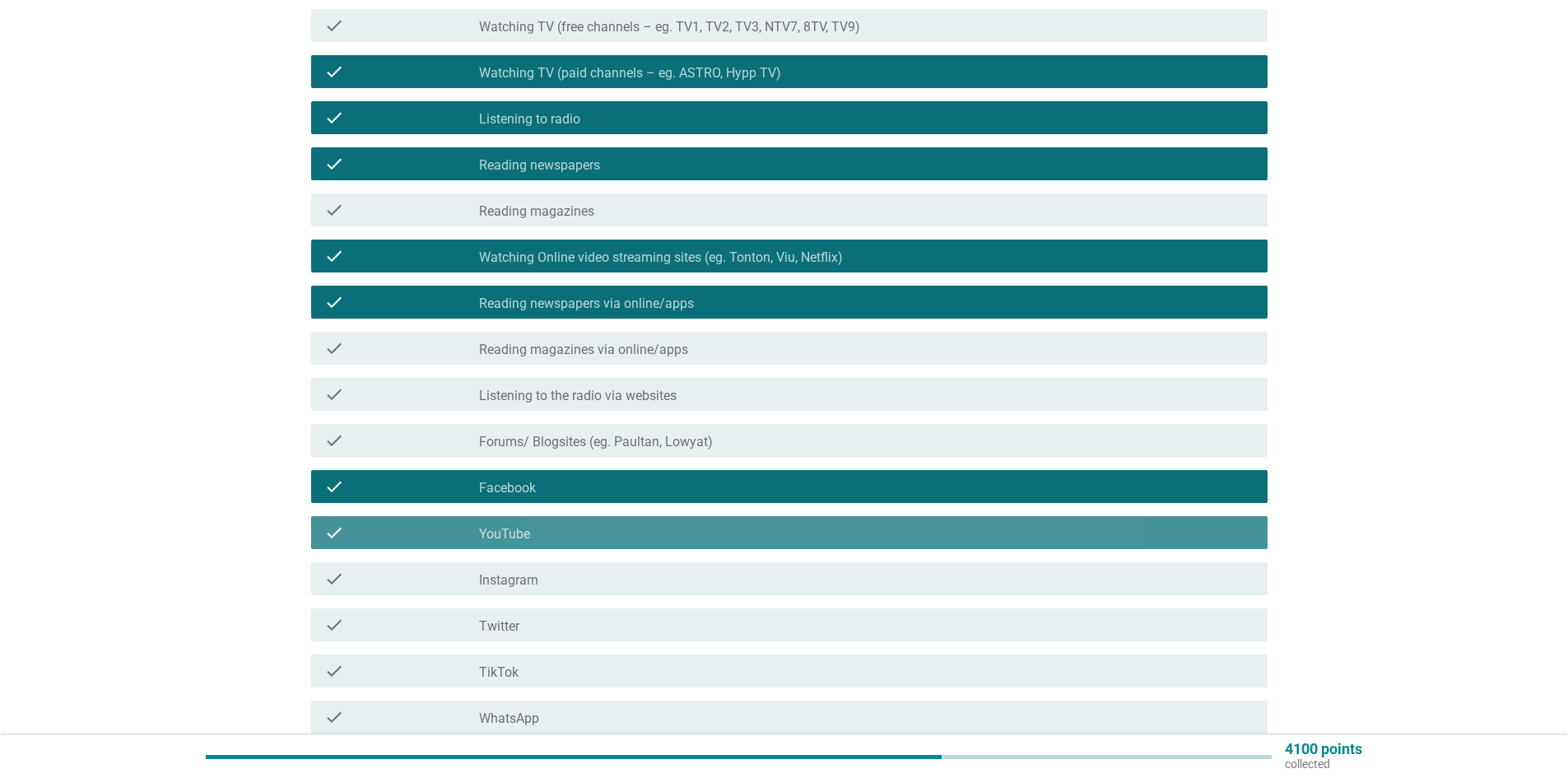 click on "check_box_outline_blank Instagram" at bounding box center (867, 579) 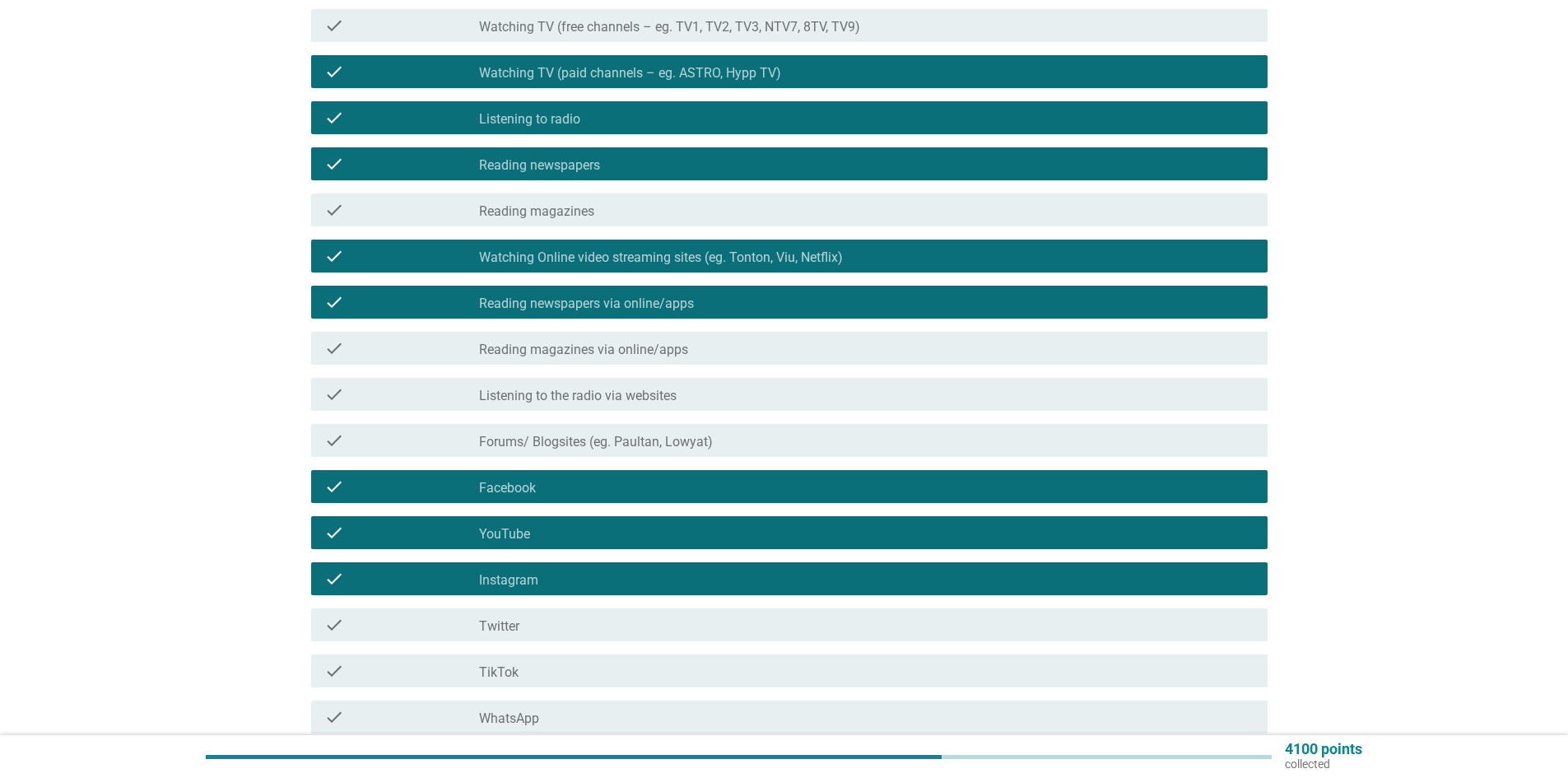 click on "check_box_outline_blank Twitter" at bounding box center (867, 625) 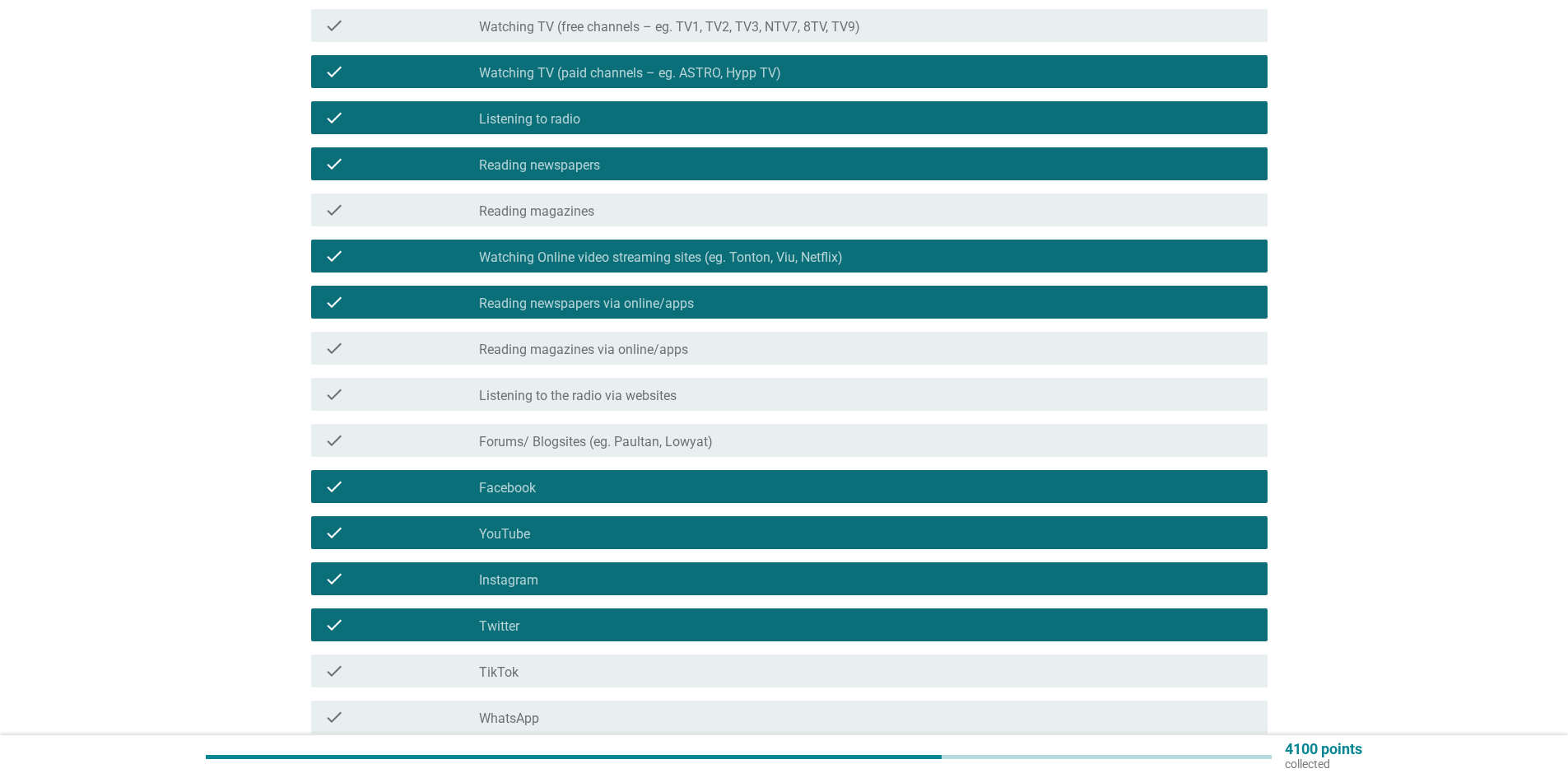 scroll, scrollTop: 445, scrollLeft: 0, axis: vertical 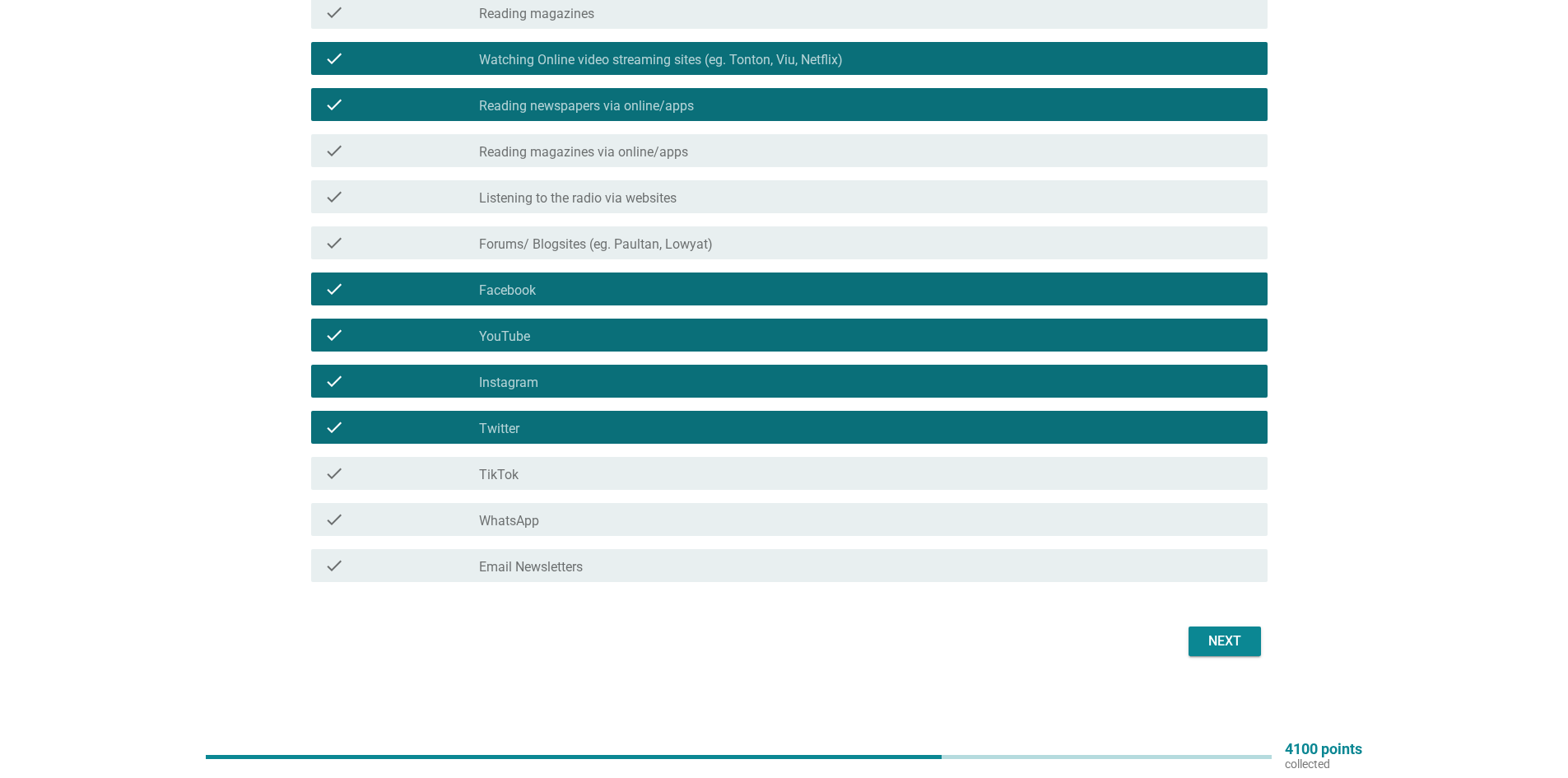 click on "check_box_outline_blank TikTok" at bounding box center [867, 473] 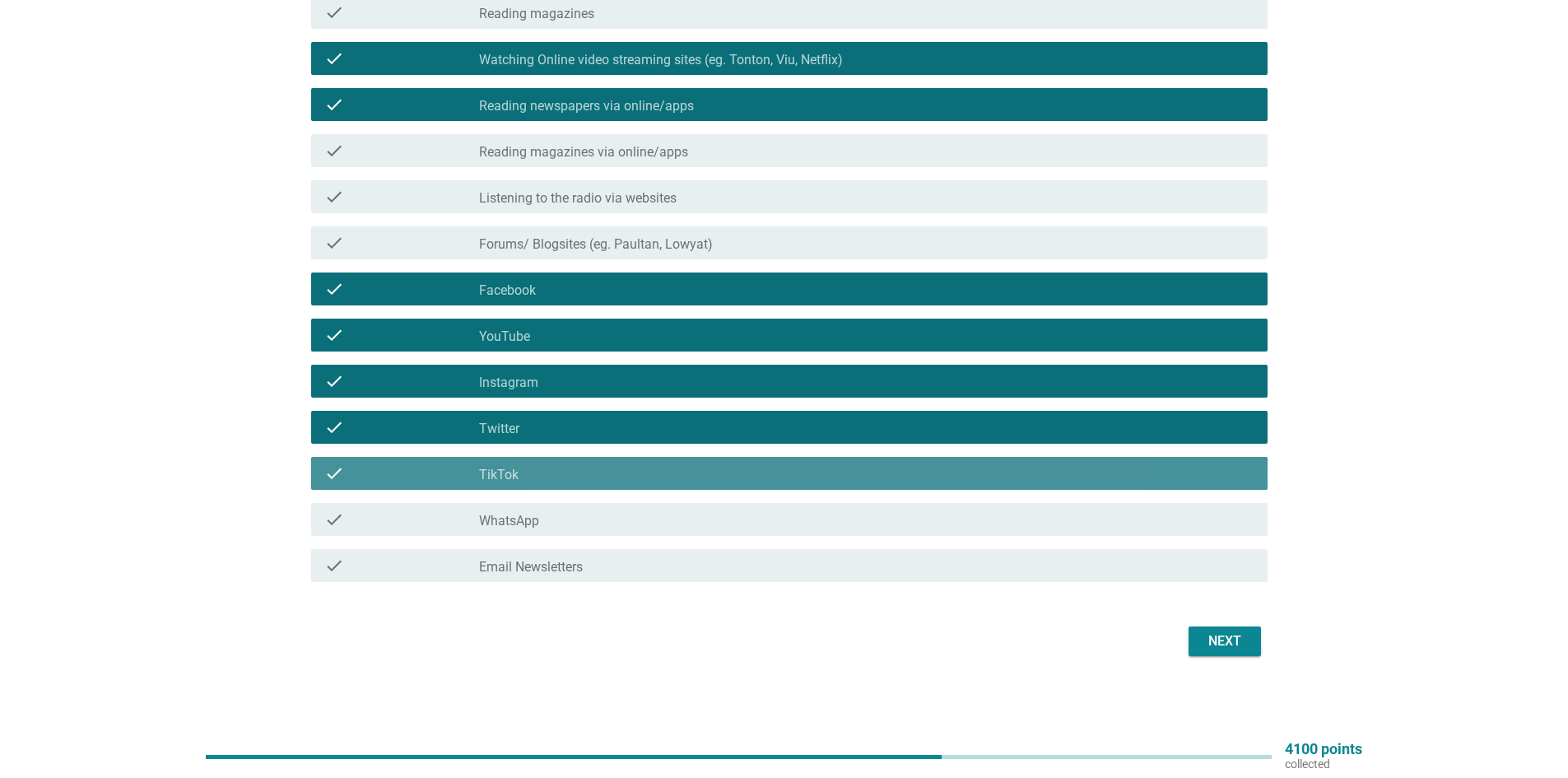 click on "check_box_outline_blank WhatsApp" at bounding box center [867, 519] 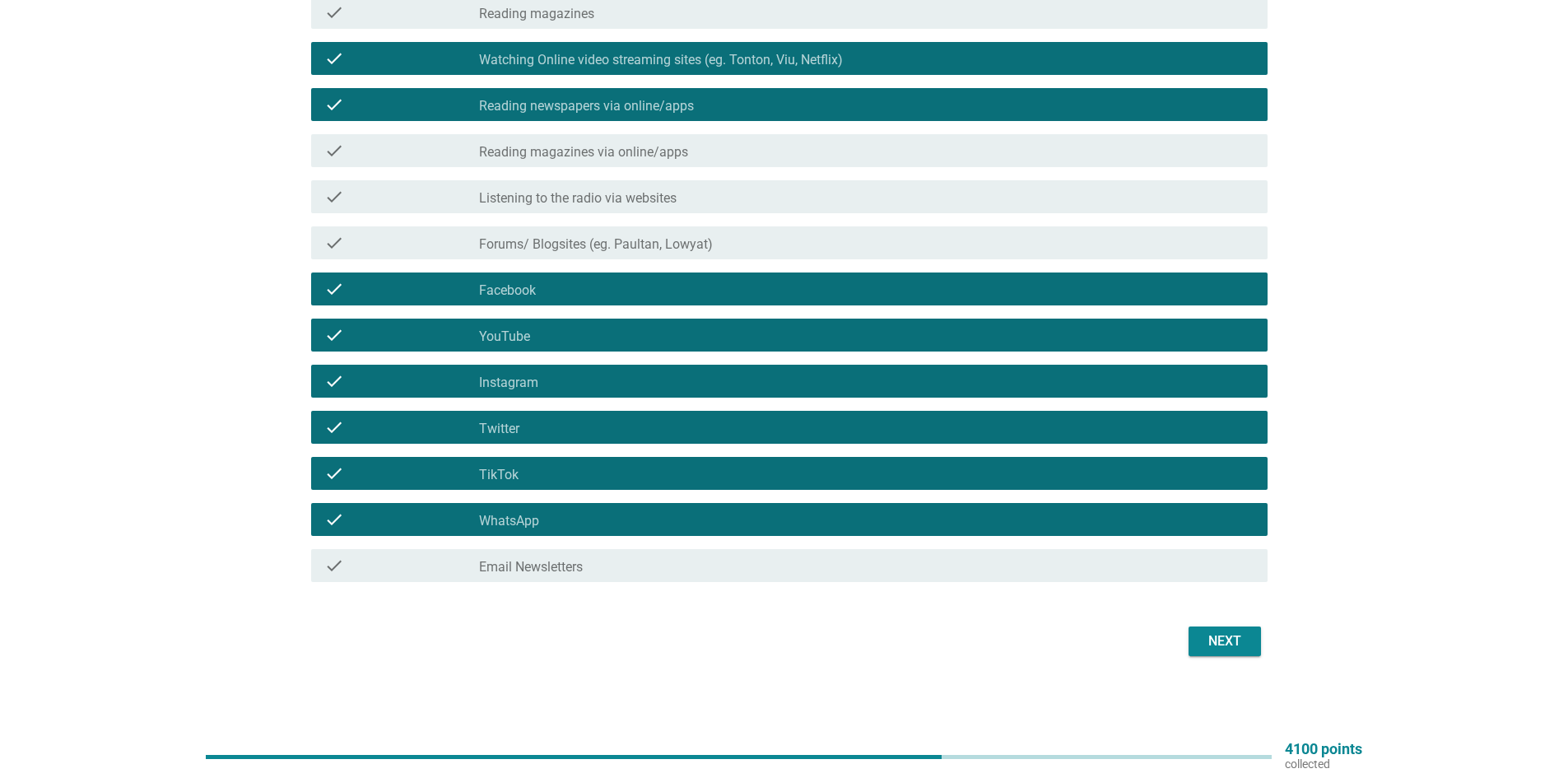 click on "check     check_box_outline_blank Email Newsletters" at bounding box center [789, 566] 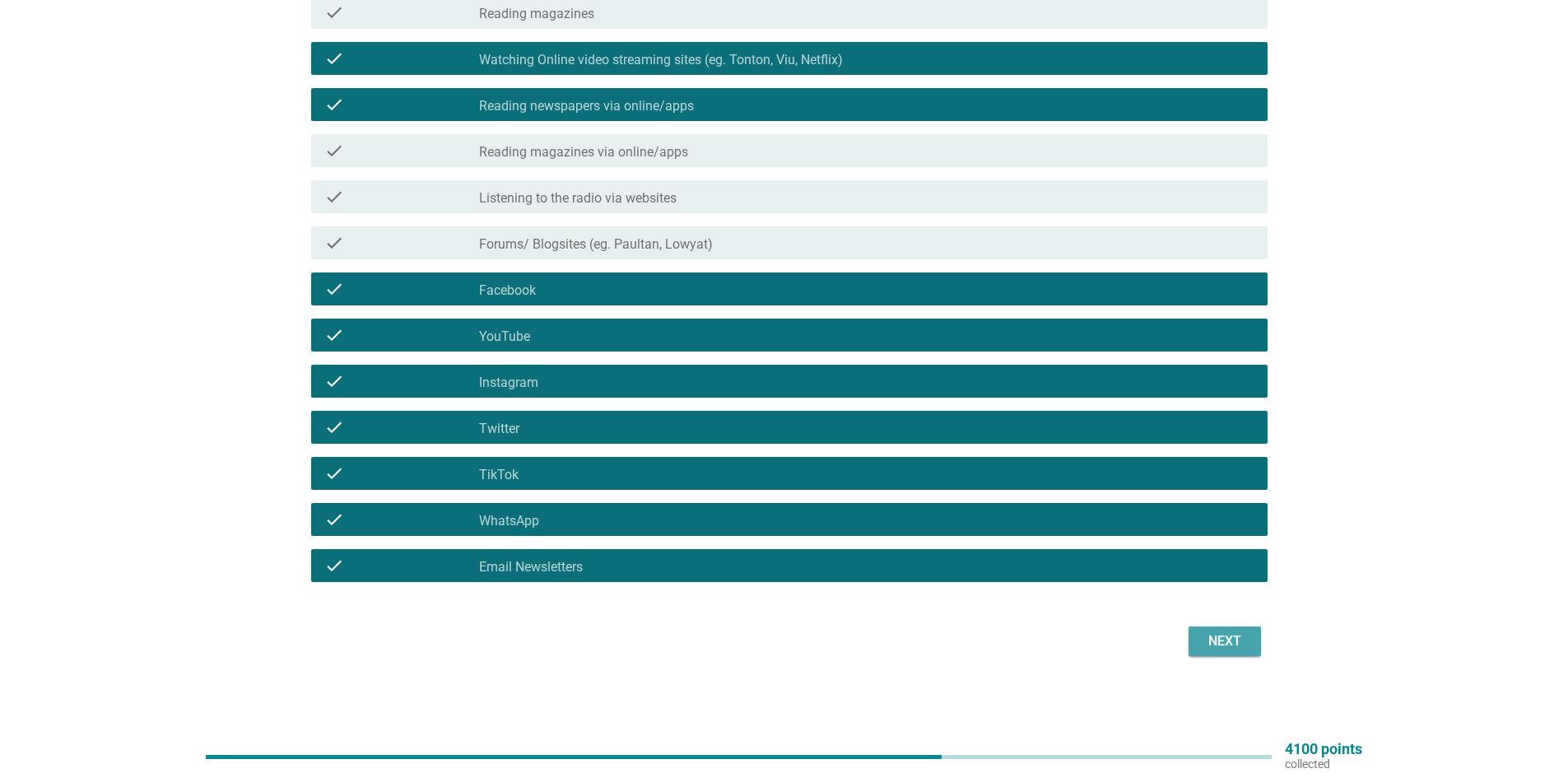 click on "Next" at bounding box center [1225, 641] 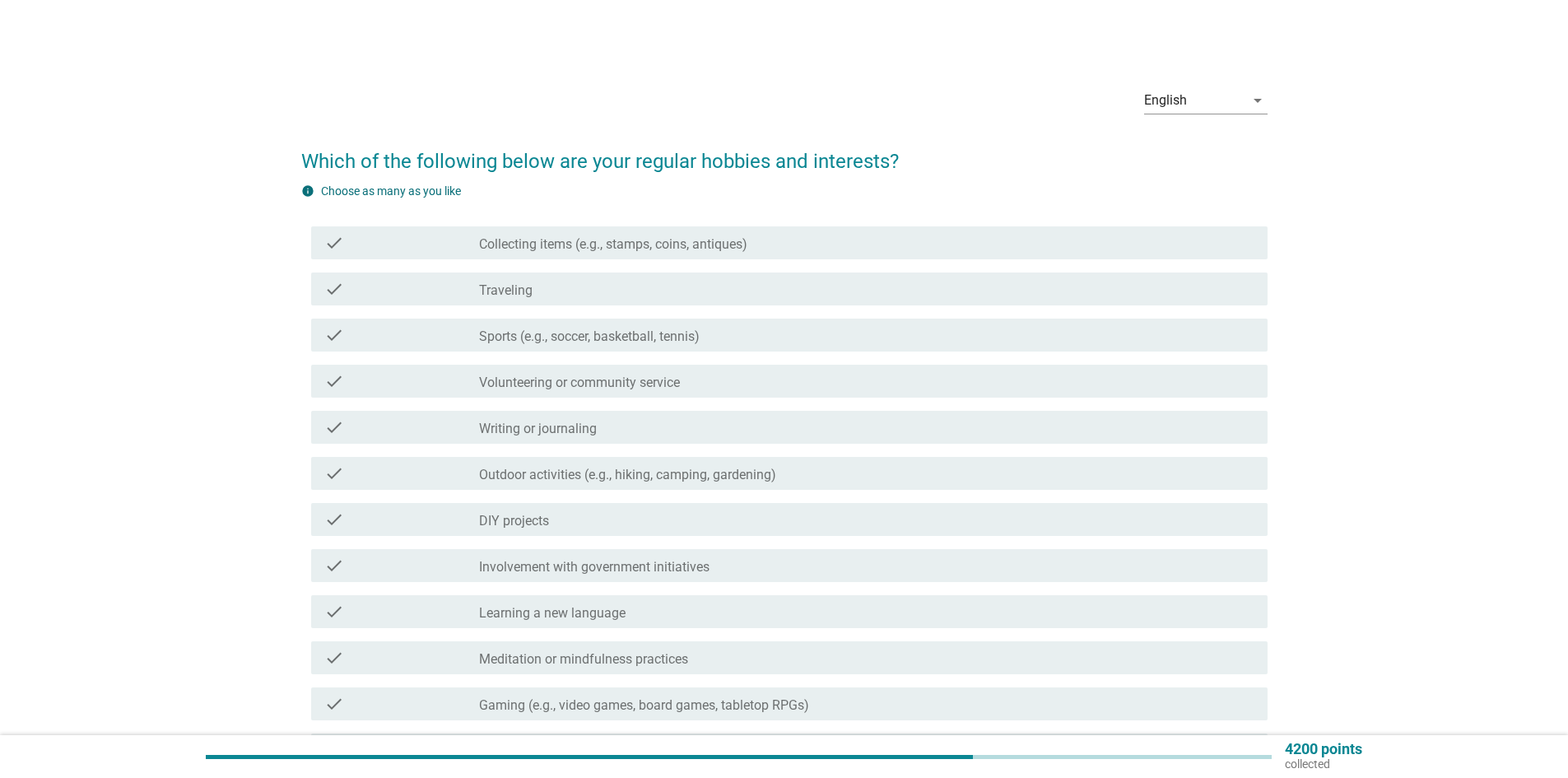 scroll, scrollTop: 82, scrollLeft: 0, axis: vertical 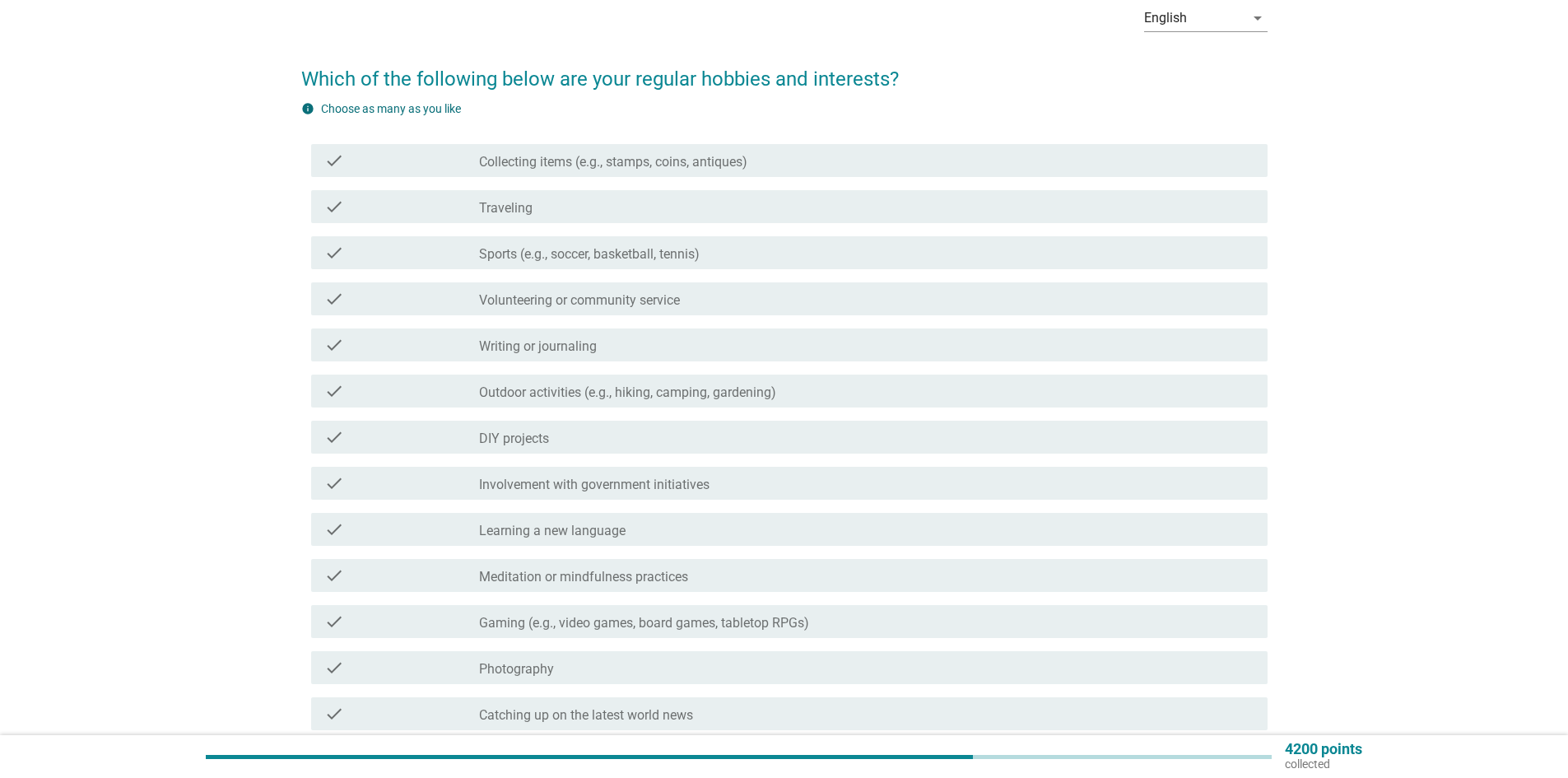 click on "check_box_outline_blank Traveling" at bounding box center (867, 207) 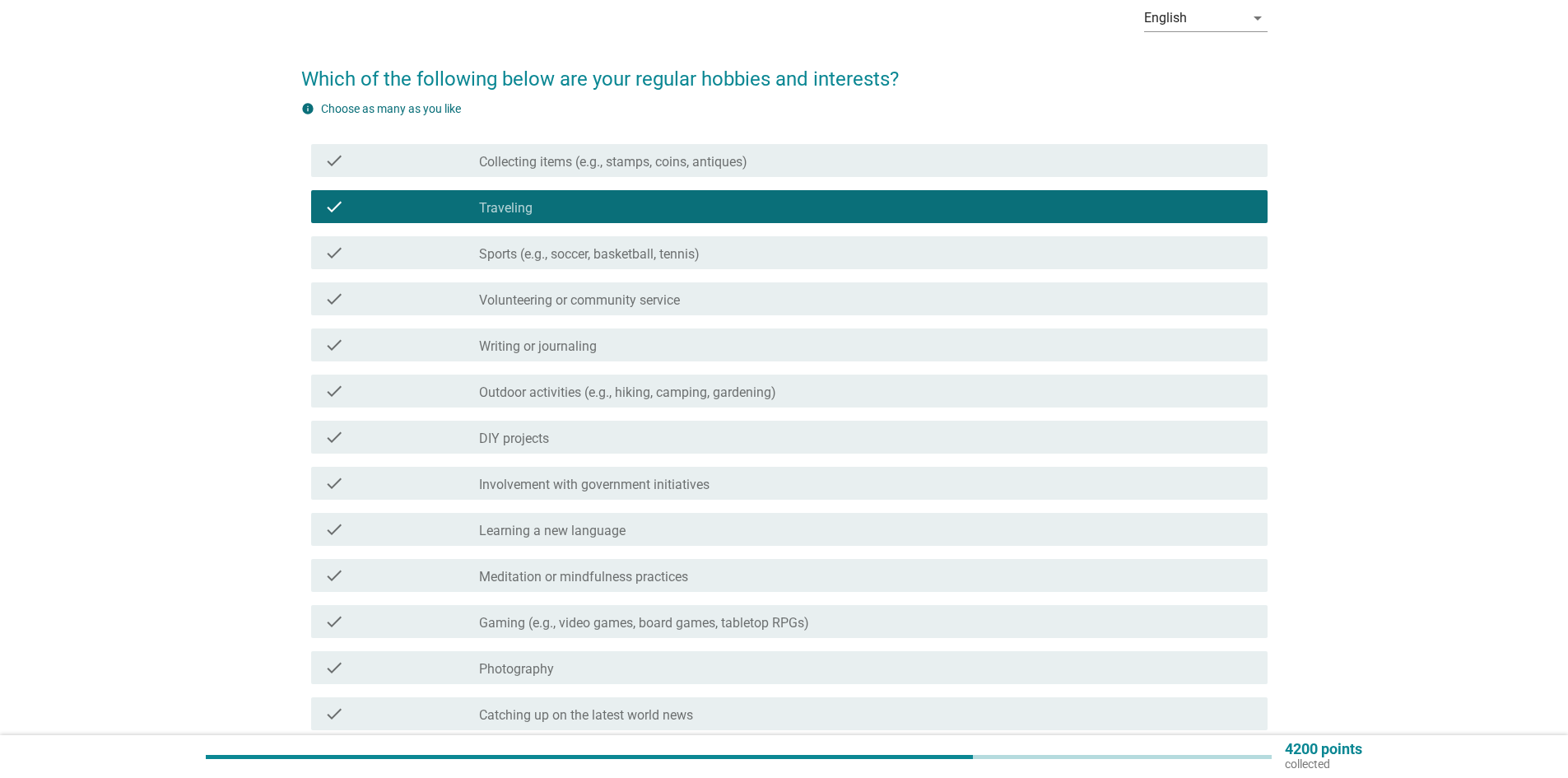 click on "check_box_outline_blank Sports (e.g., soccer, basketball, tennis)" at bounding box center (867, 253) 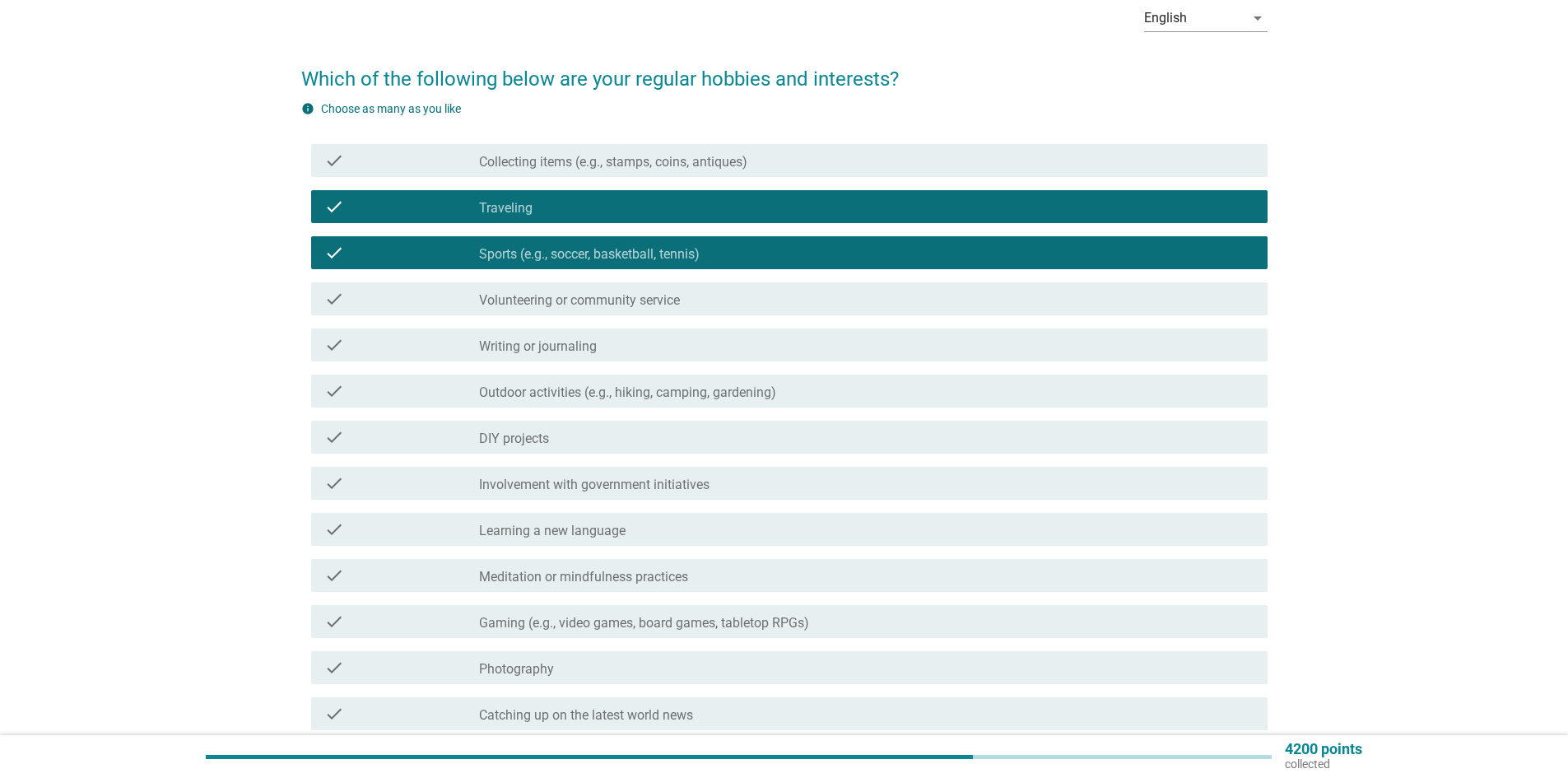 click on "check_box_outline_blank Writing or journaling" at bounding box center (867, 345) 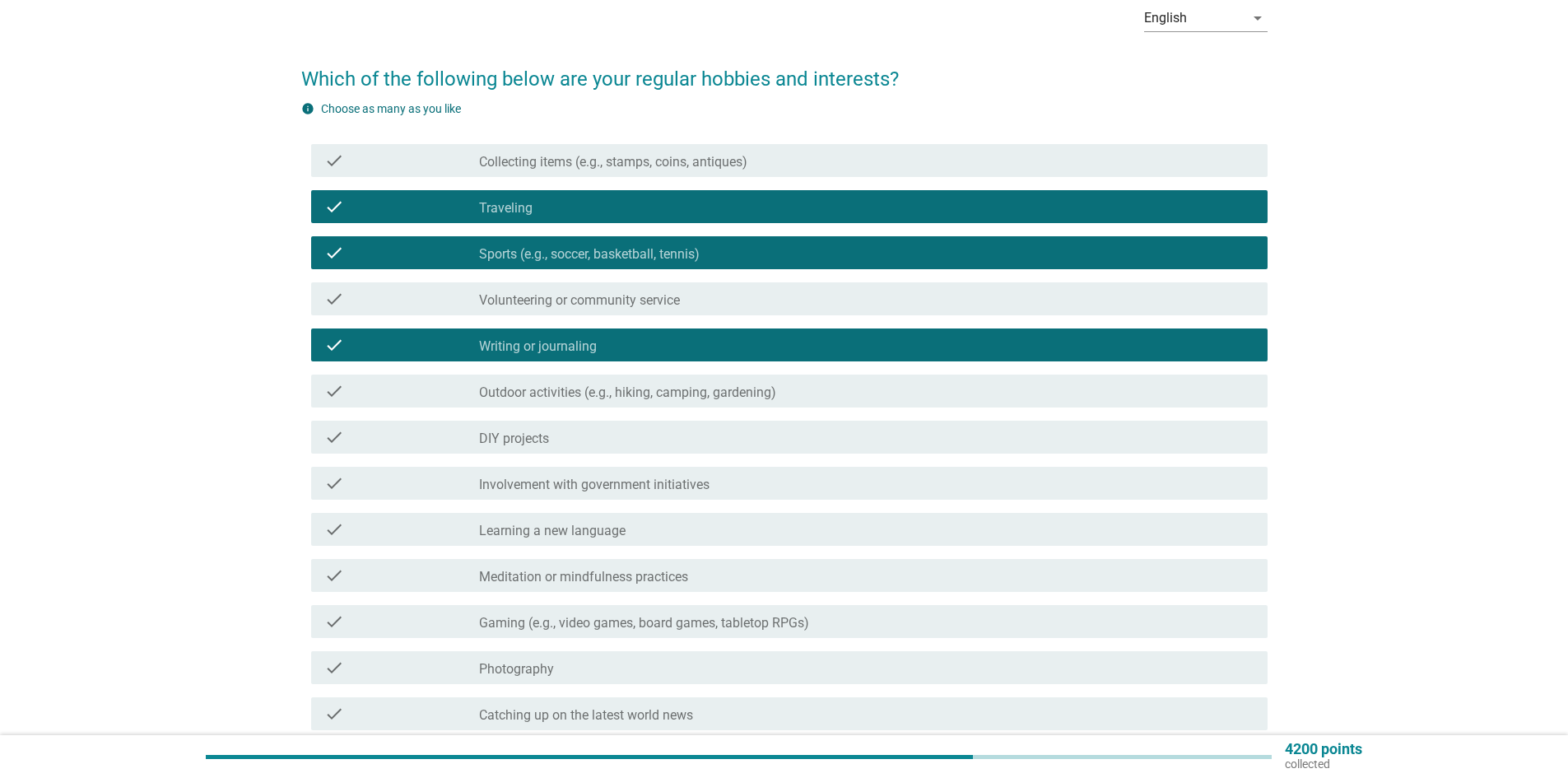 click on "Outdoor activities (e.g., hiking, camping, gardening)" at bounding box center [627, 393] 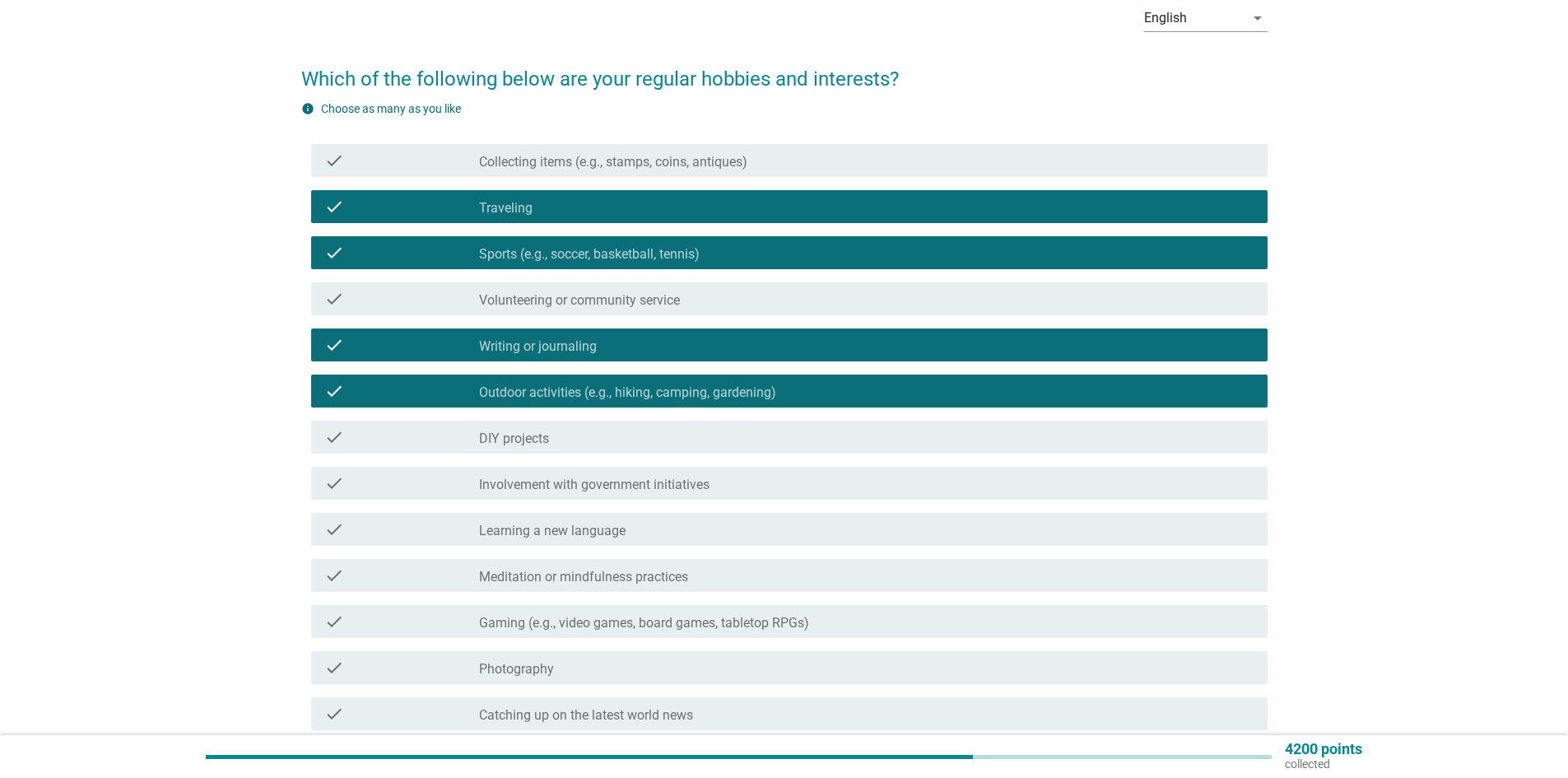 scroll, scrollTop: 165, scrollLeft: 0, axis: vertical 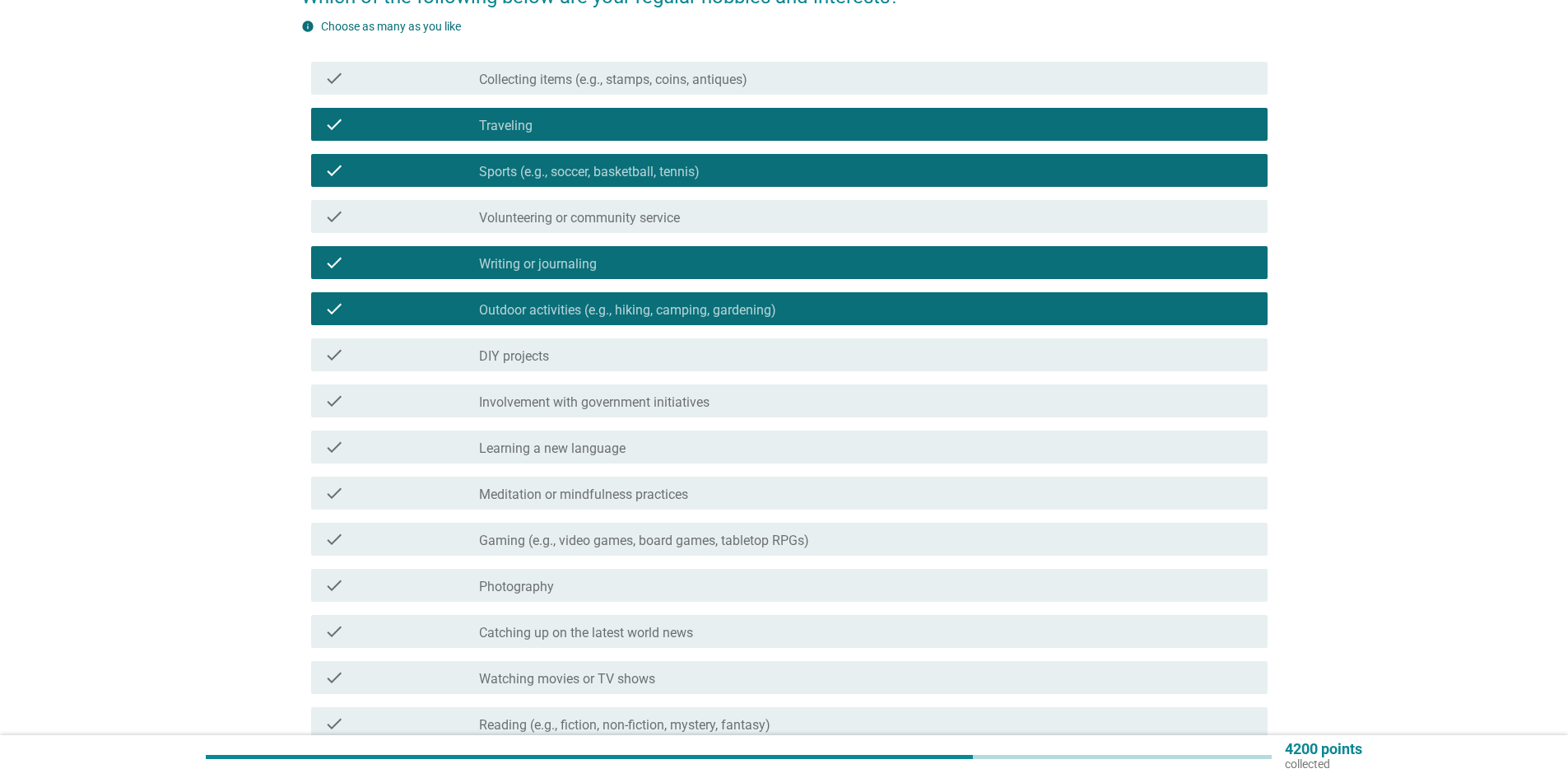 click on "check_box_outline_blank Learning a new language" at bounding box center (867, 447) 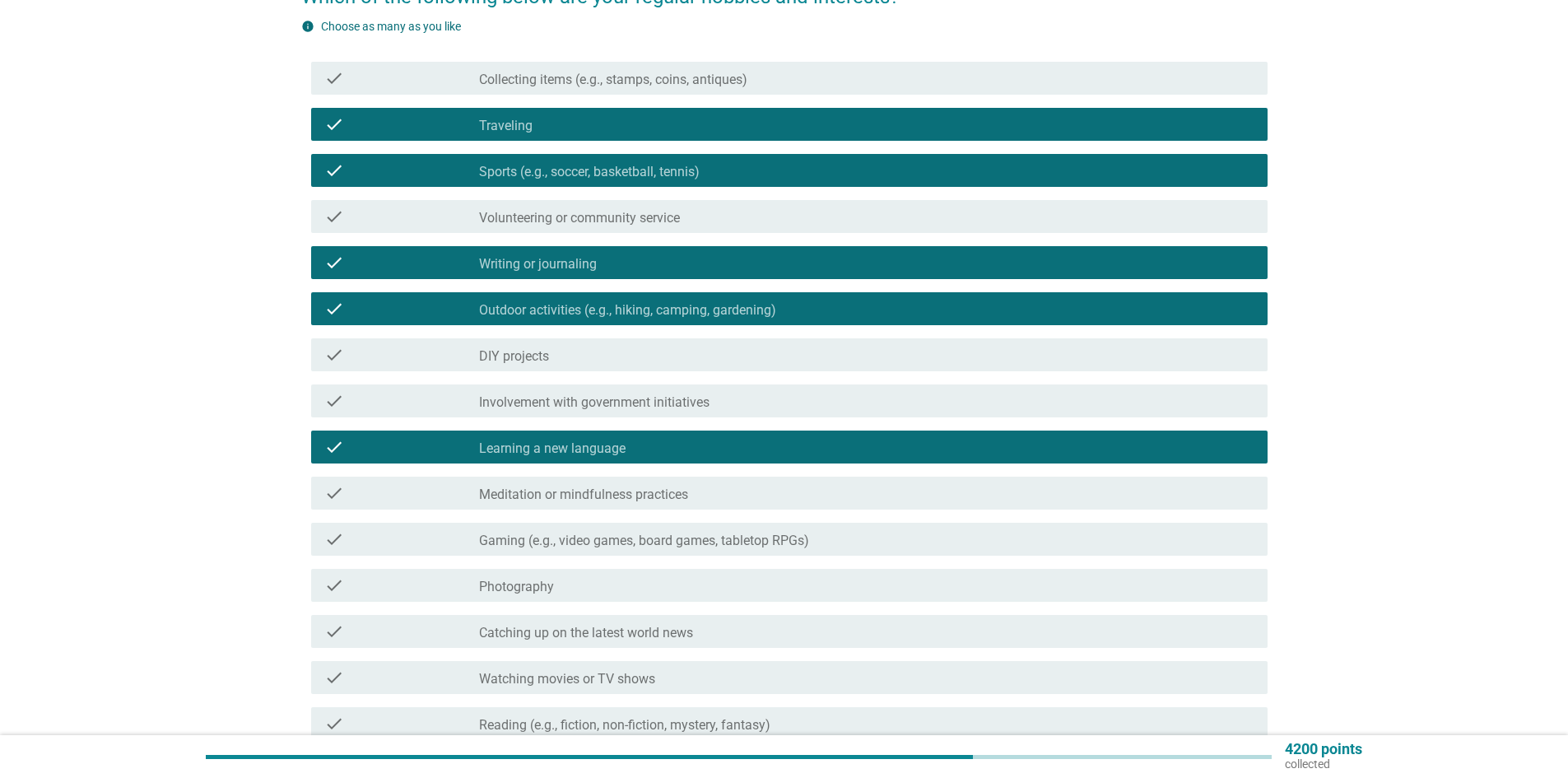 scroll, scrollTop: 329, scrollLeft: 0, axis: vertical 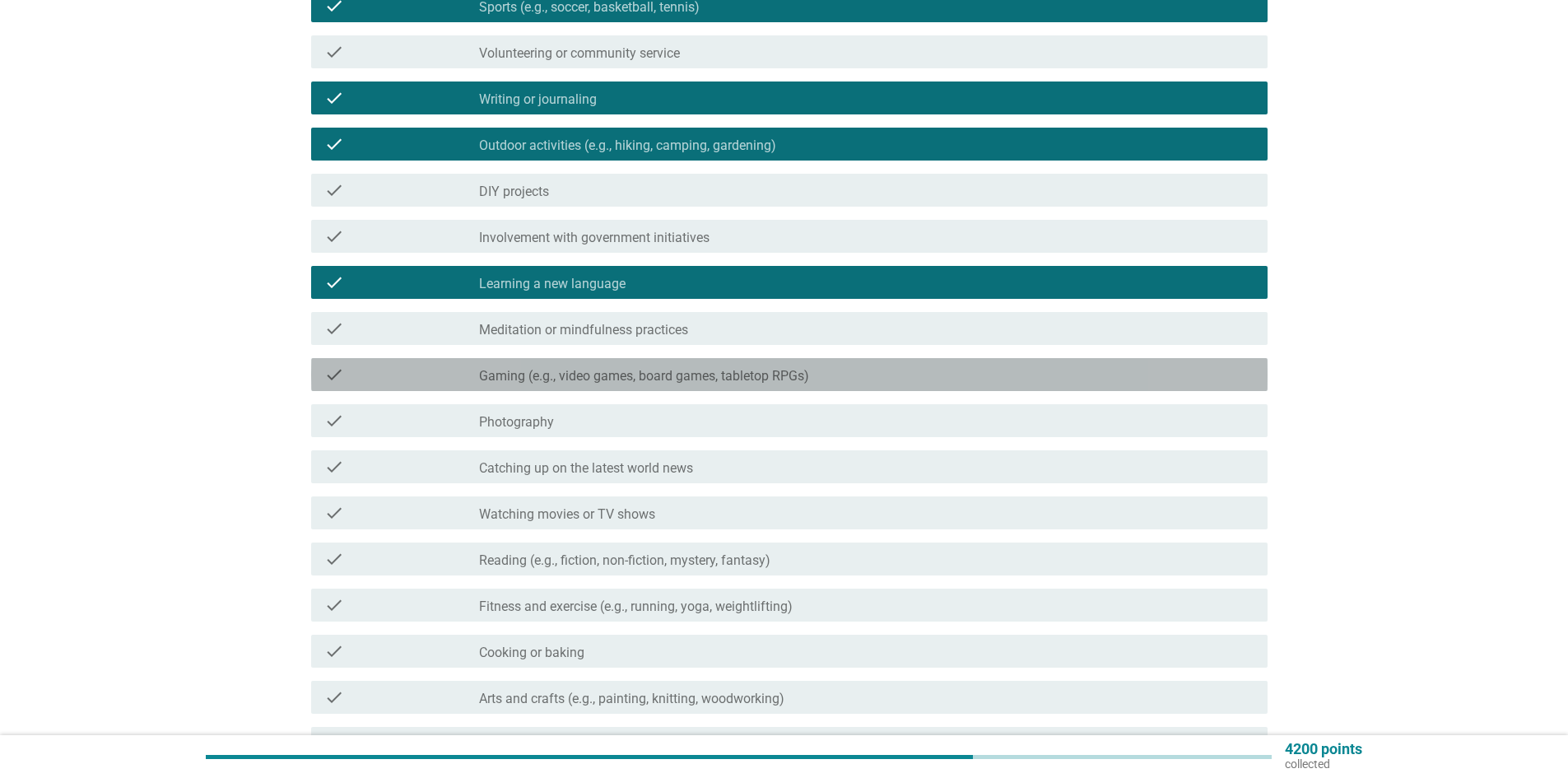click on "check_box_outline_blank Gaming (e.g., video games, board games, tabletop RPGs)" at bounding box center (867, 375) 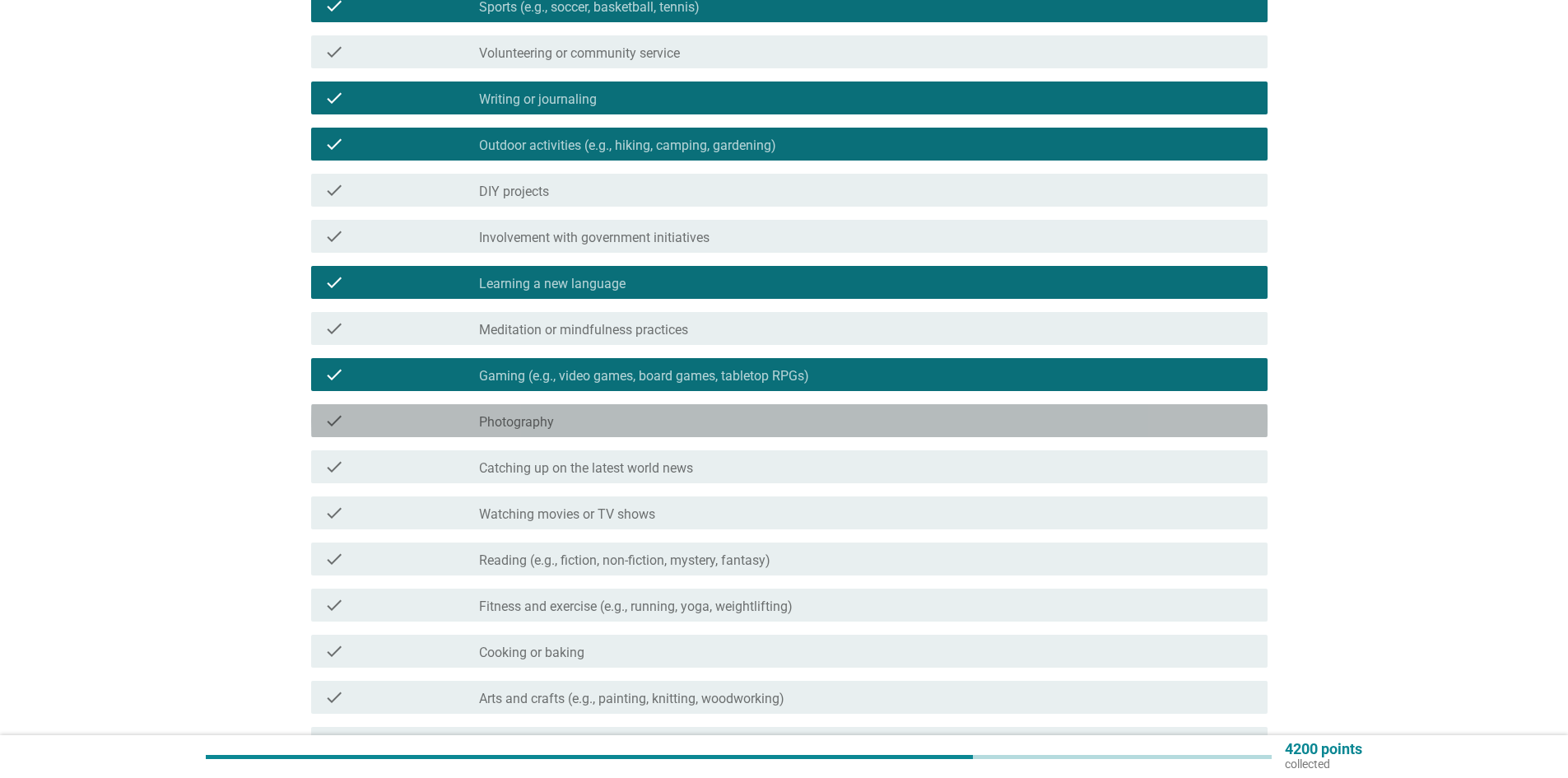 click on "check_box_outline_blank Photography" at bounding box center (867, 421) 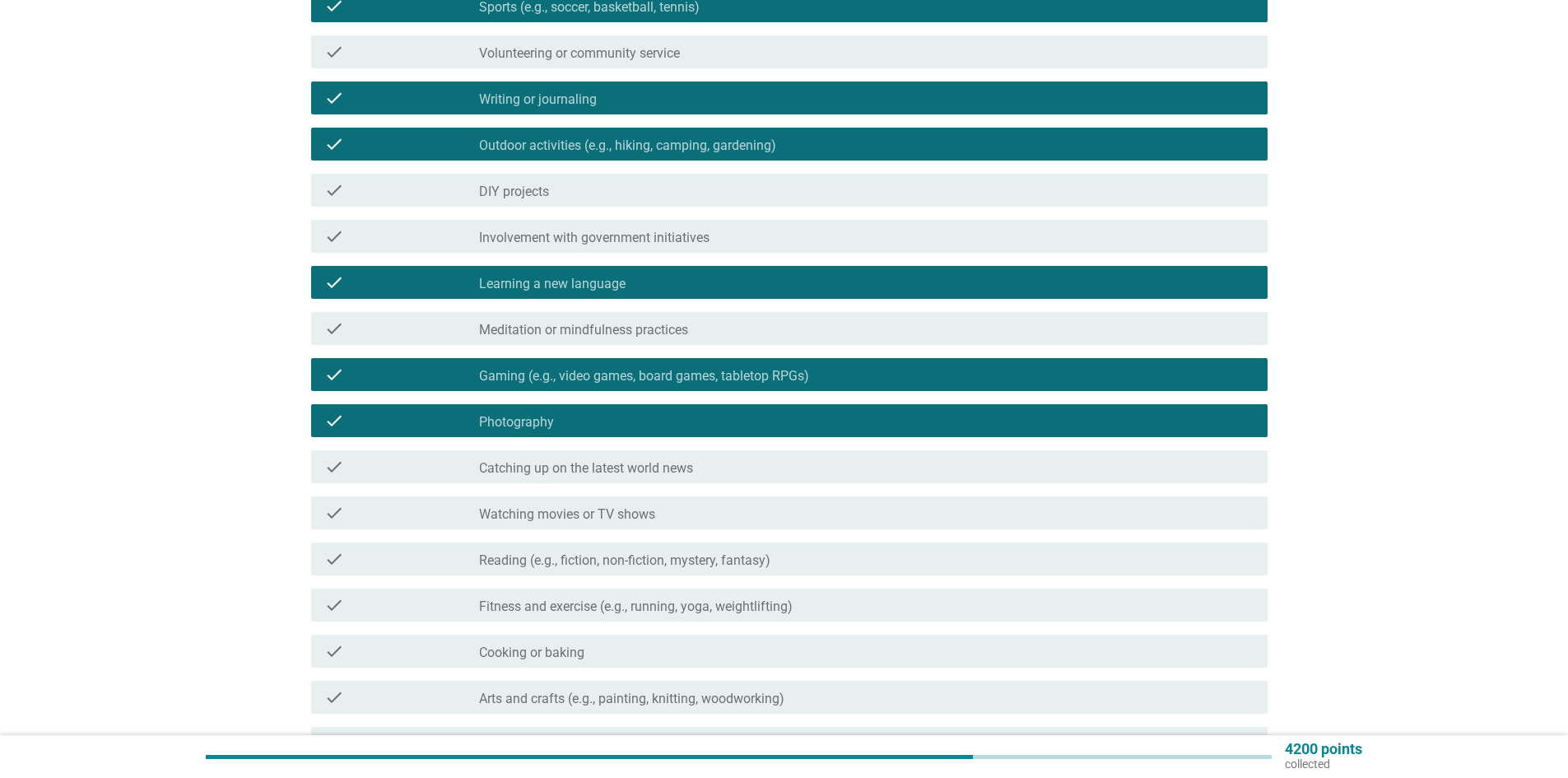 click on "check_box_outline_blank Catching up on the latest world news" at bounding box center [867, 467] 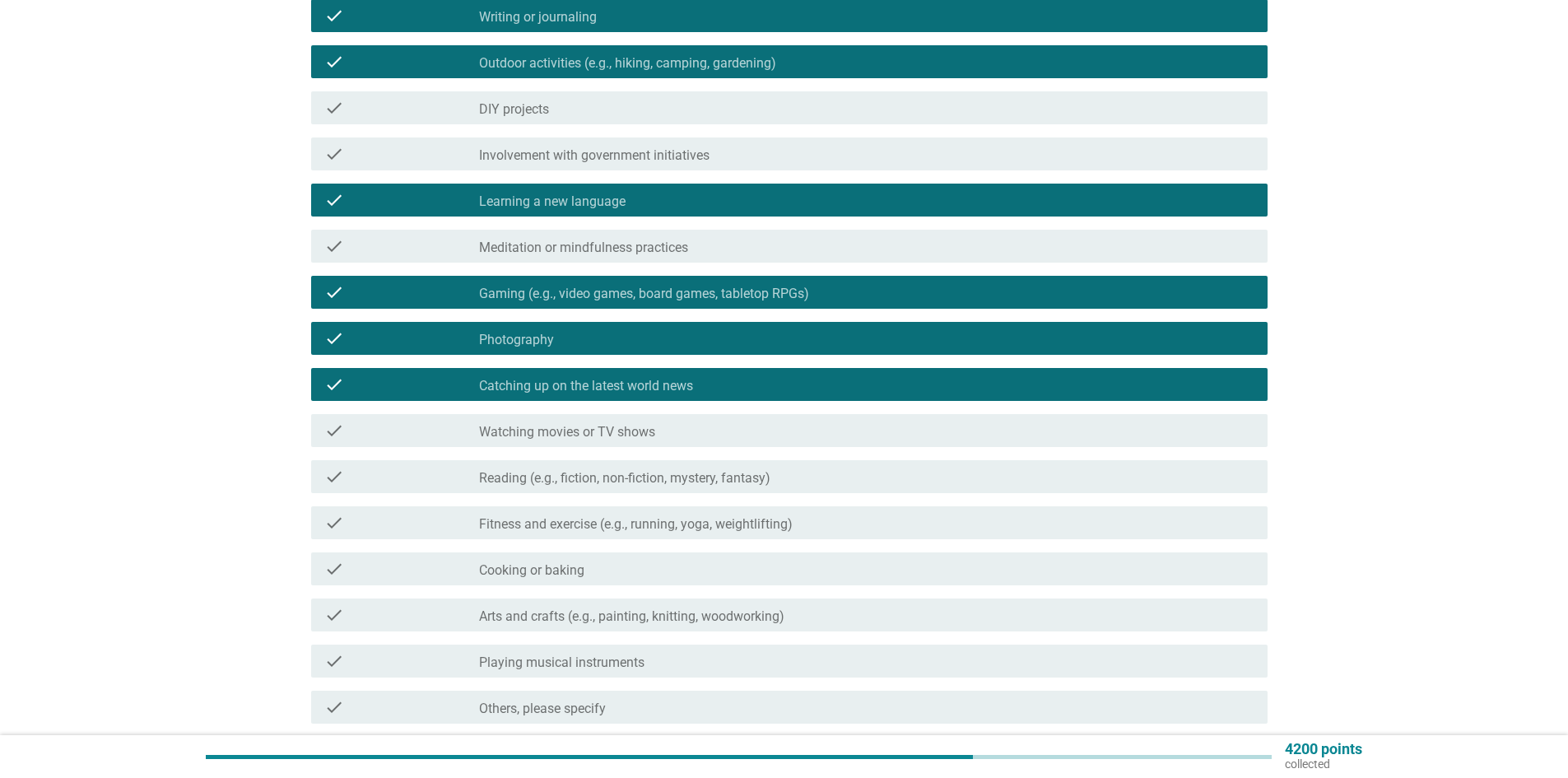 scroll, scrollTop: 494, scrollLeft: 0, axis: vertical 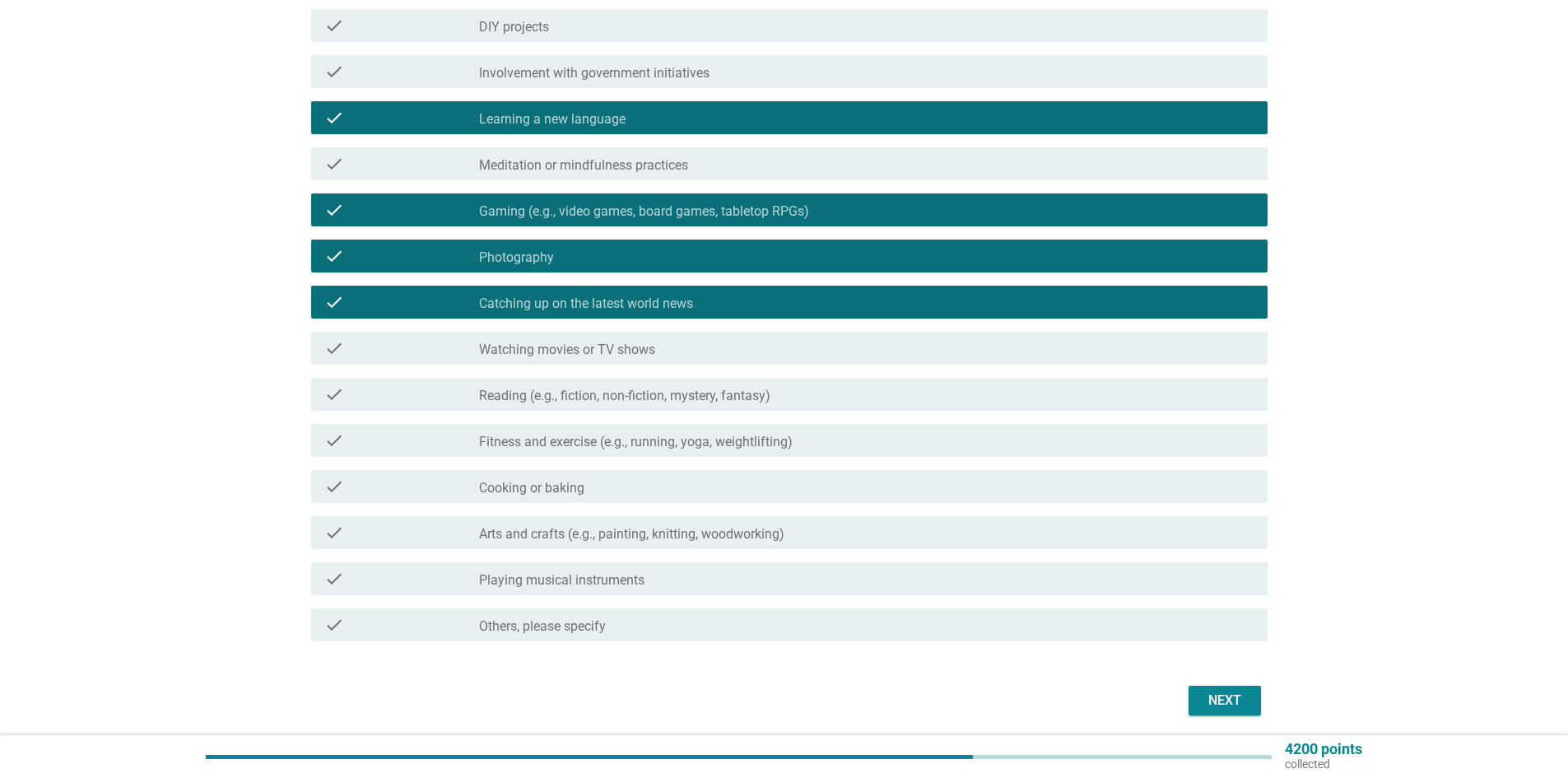 click on "check_box_outline_blank Watching movies or TV shows" at bounding box center (867, 348) 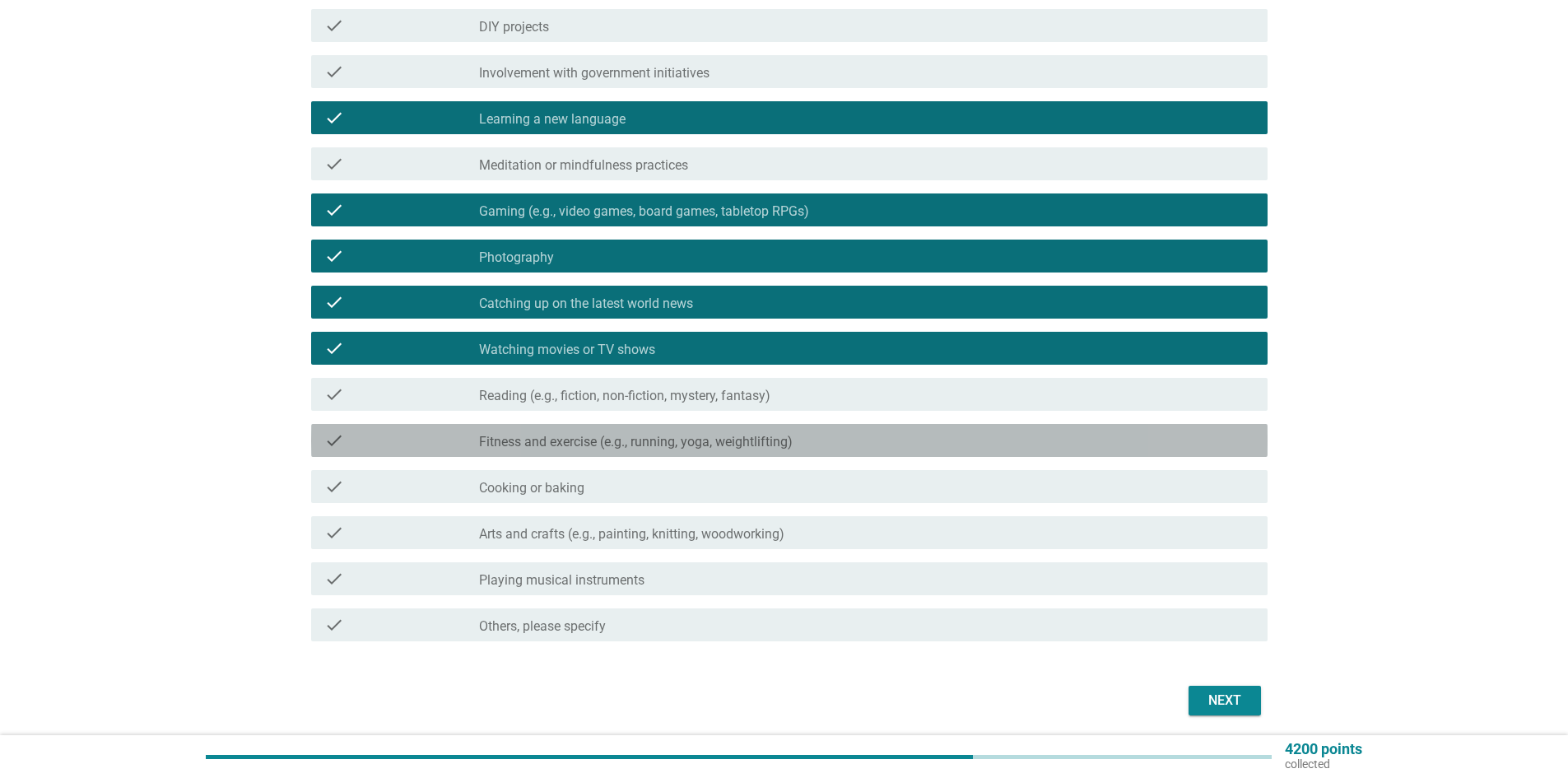click on "Fitness and exercise (e.g., running, yoga, weightlifting)" at bounding box center [635, 442] 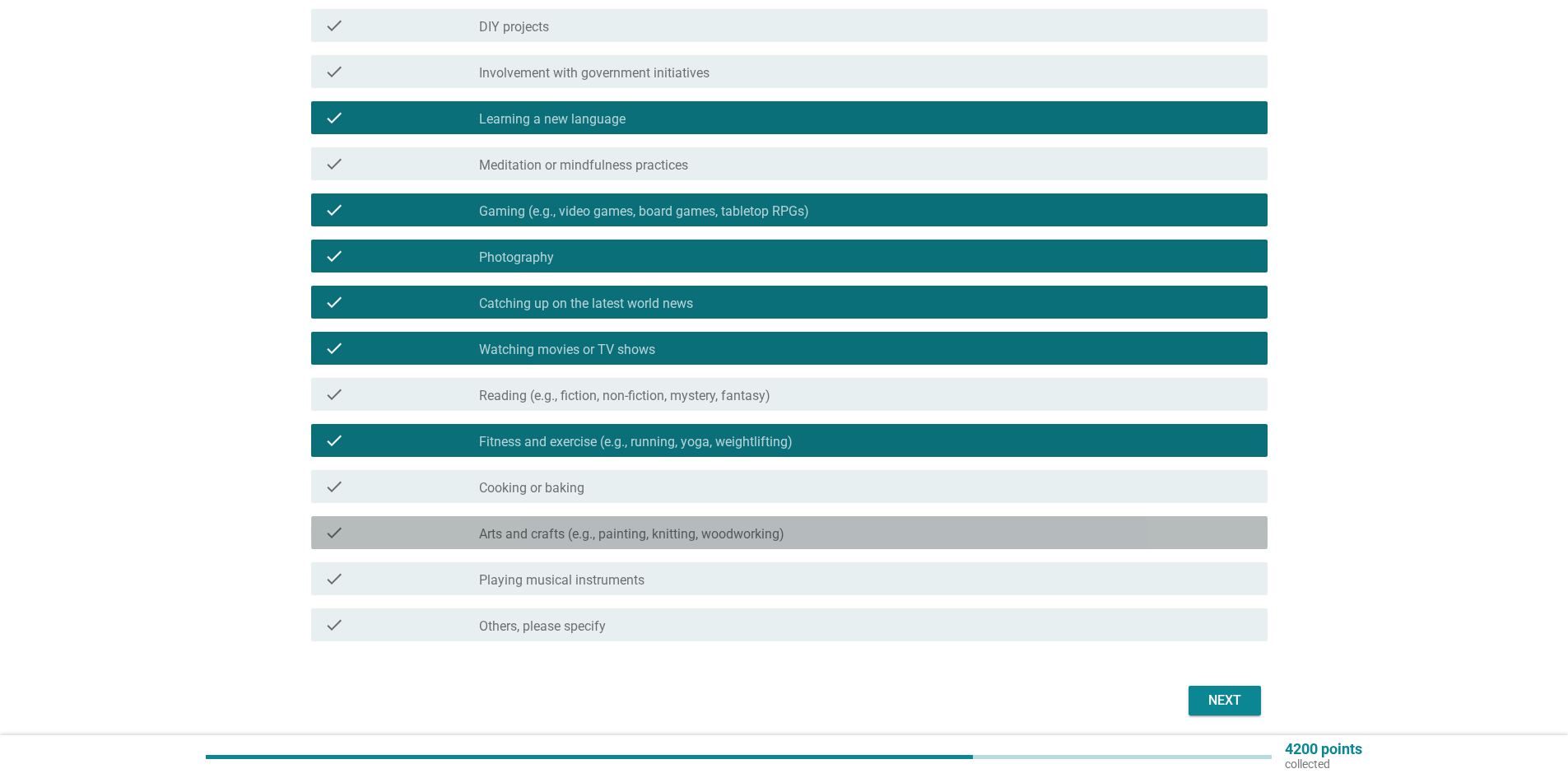 click on "Arts and crafts (e.g., painting, knitting, woodworking)" at bounding box center (631, 534) 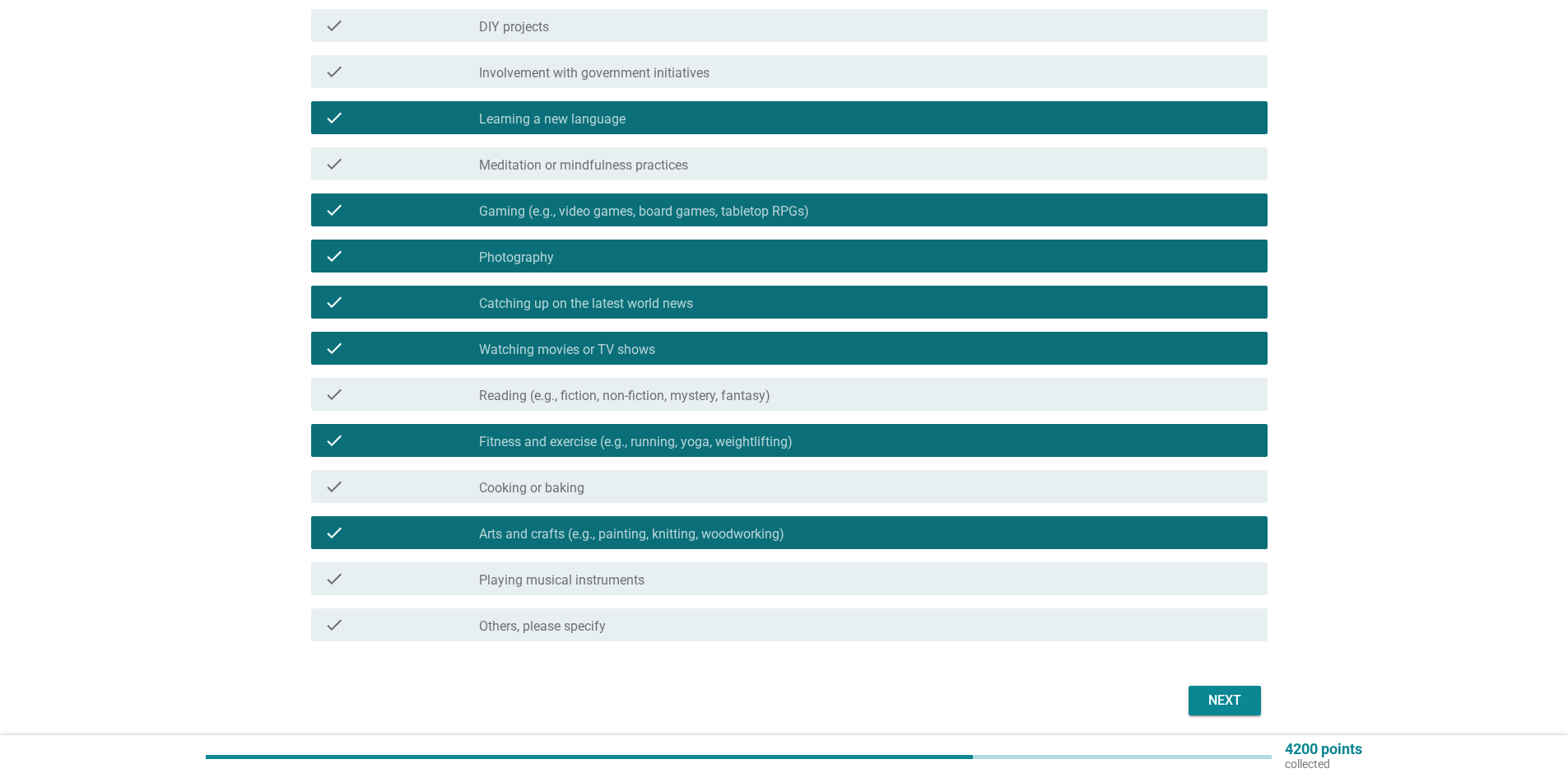 click on "check_box_outline_blank Playing musical instruments" at bounding box center (867, 579) 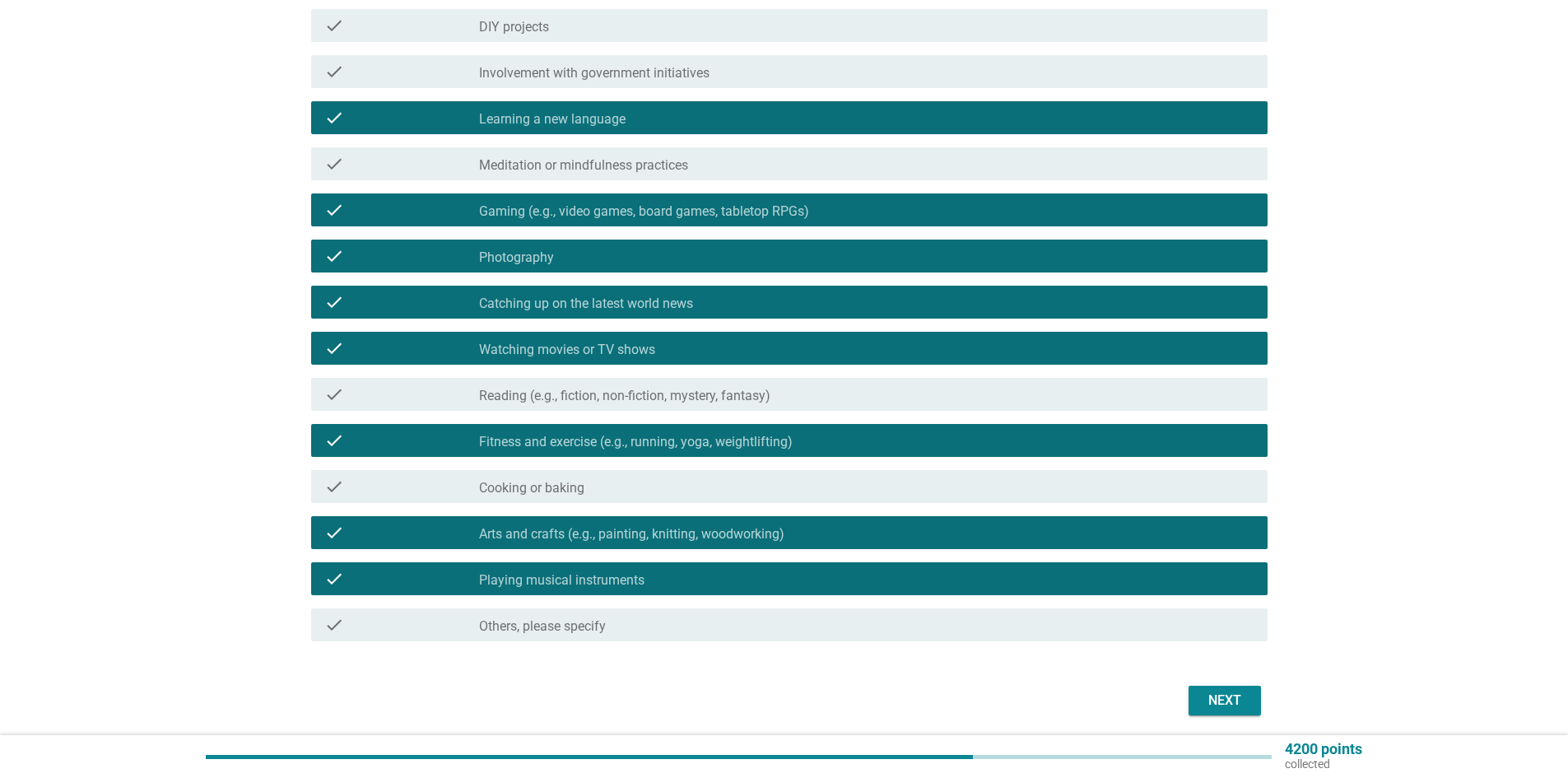 click on "Next" at bounding box center (1225, 701) 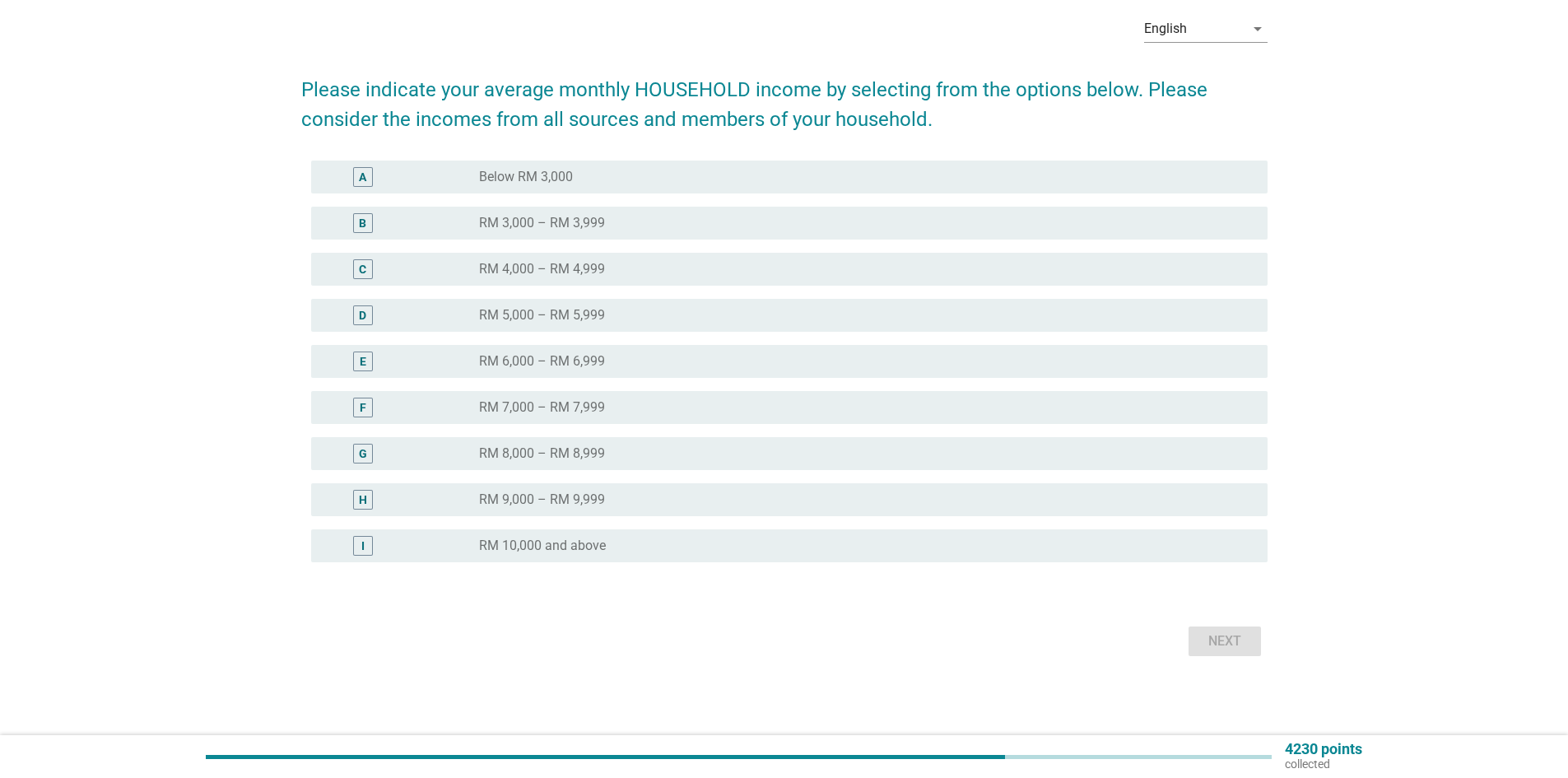 scroll, scrollTop: 0, scrollLeft: 0, axis: both 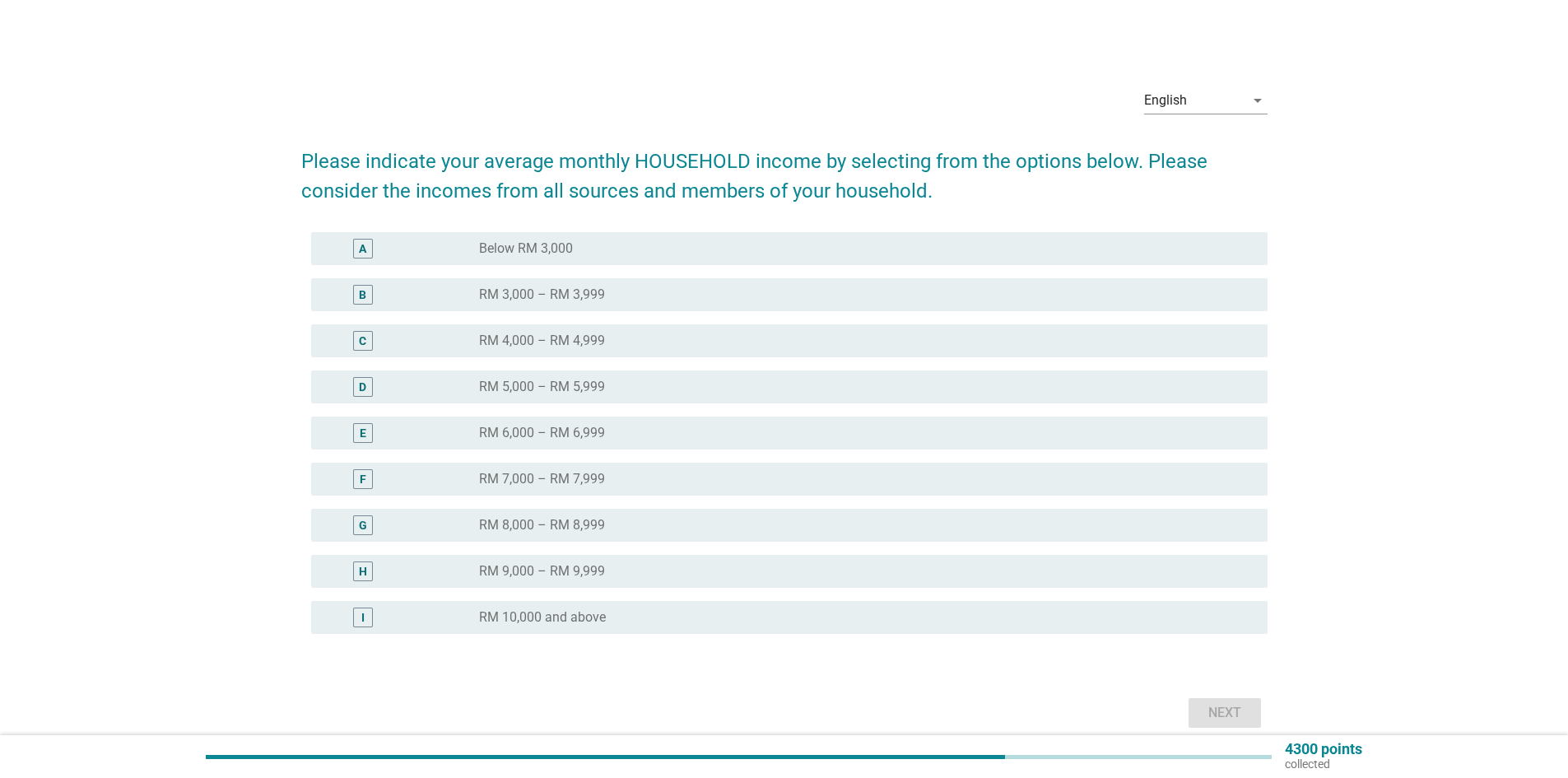 click on "radio_button_unchecked RM 10,000 and above" at bounding box center (860, 617) 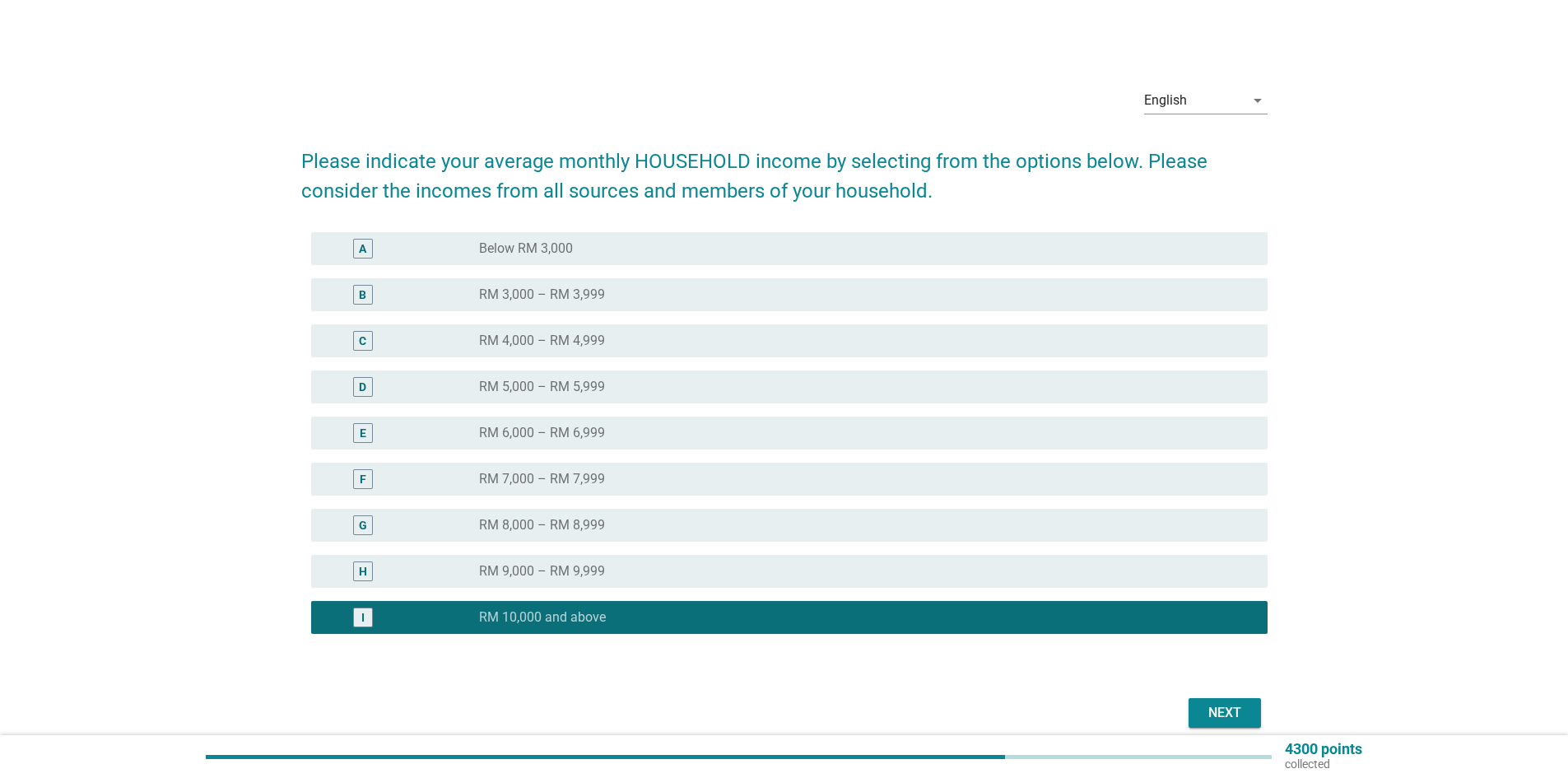 click on "Next" at bounding box center (1225, 713) 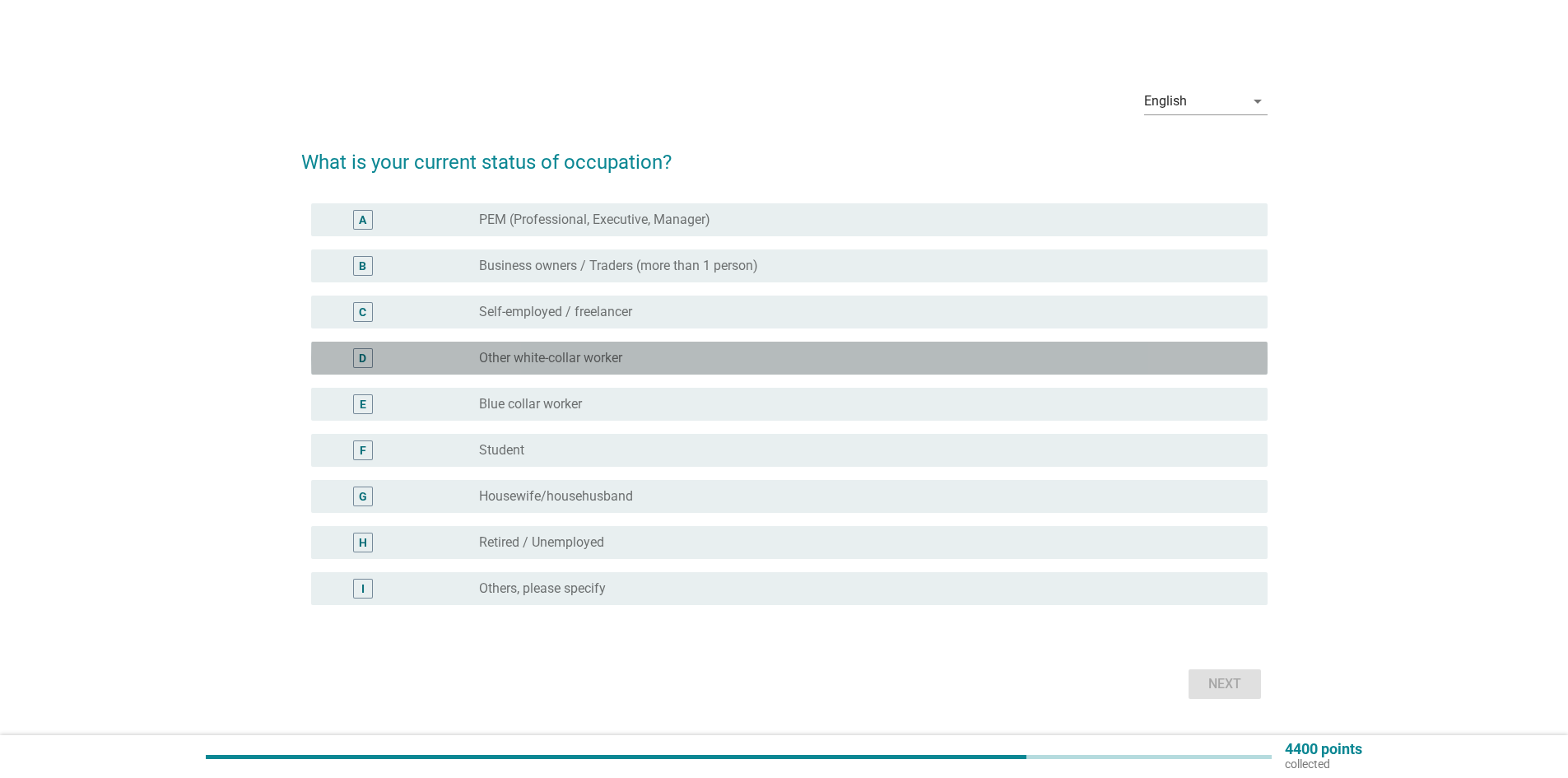 click on "radio_button_unchecked Other white-collar worker" at bounding box center (867, 358) 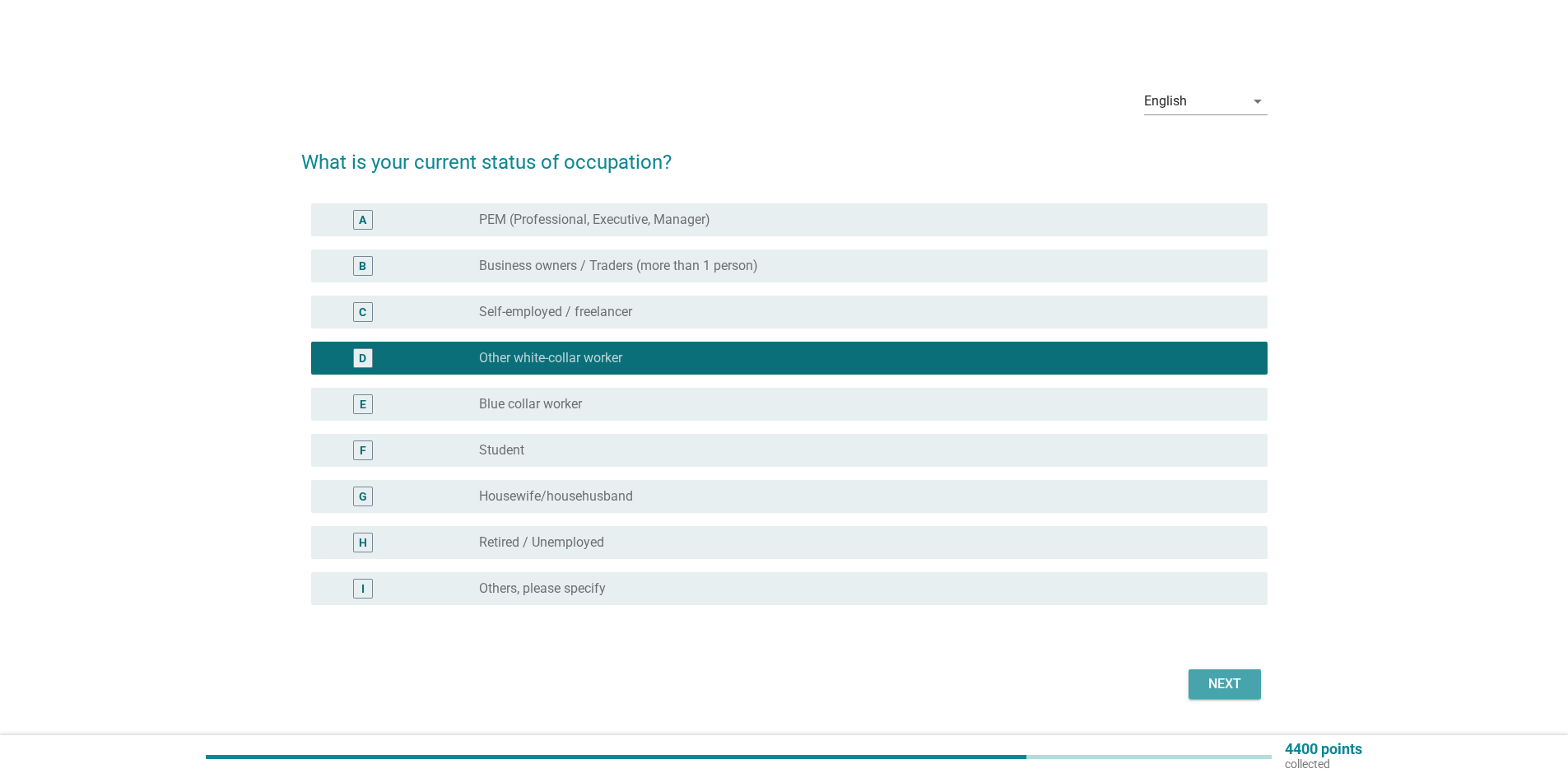 click on "Next" at bounding box center (1225, 684) 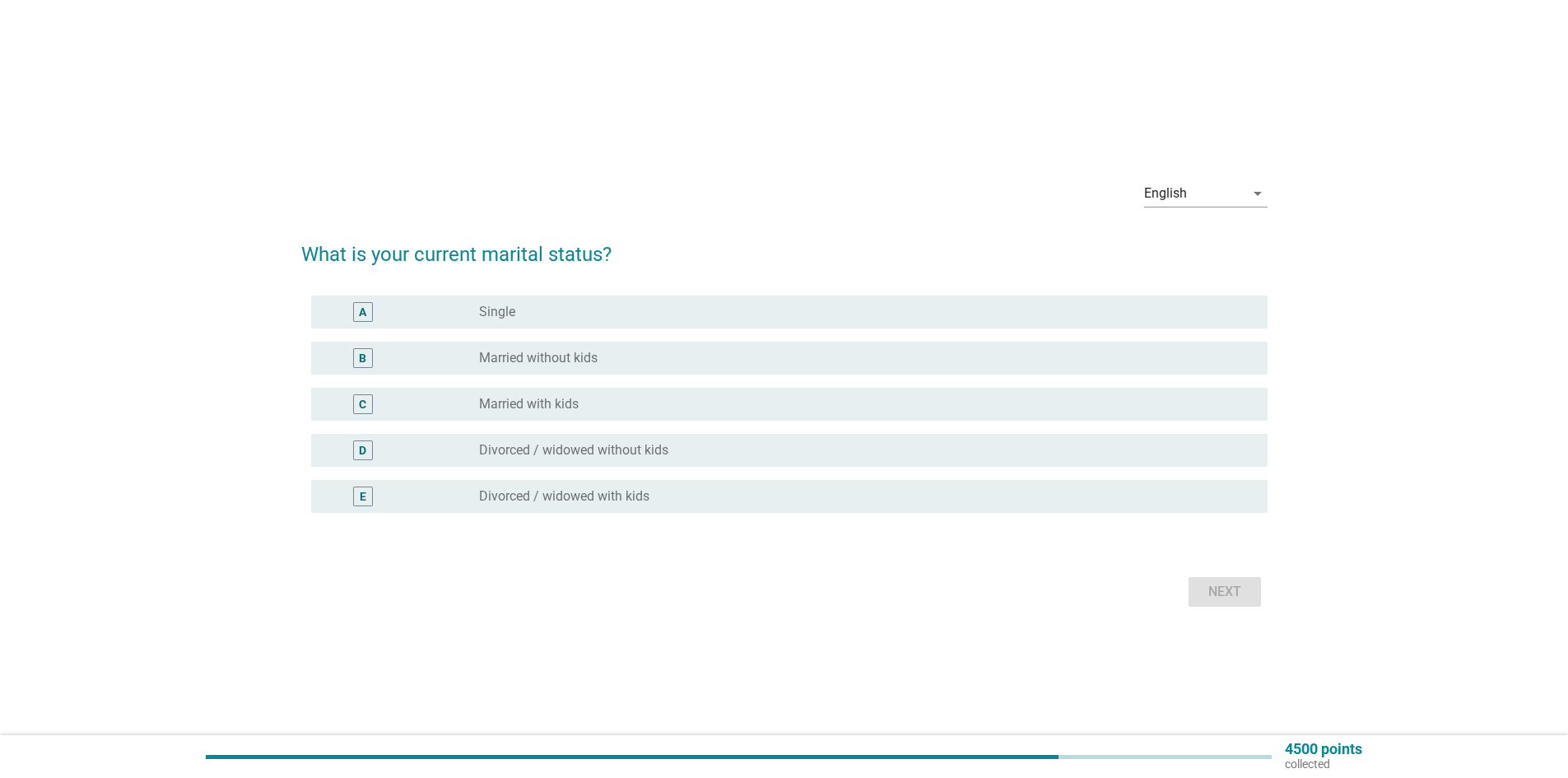 click on "radio_button_unchecked Single" at bounding box center (860, 312) 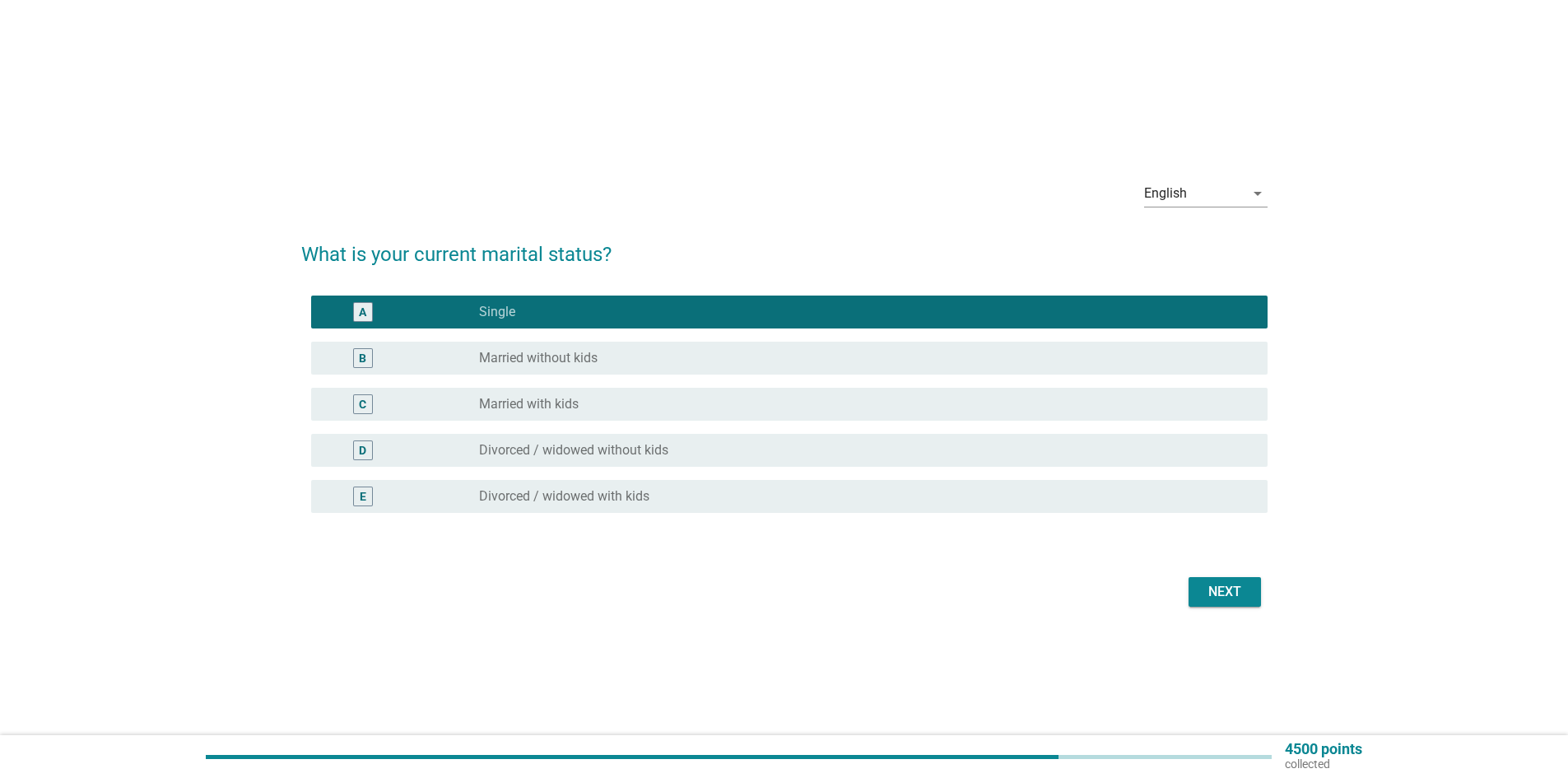 click on "Next" at bounding box center [1225, 592] 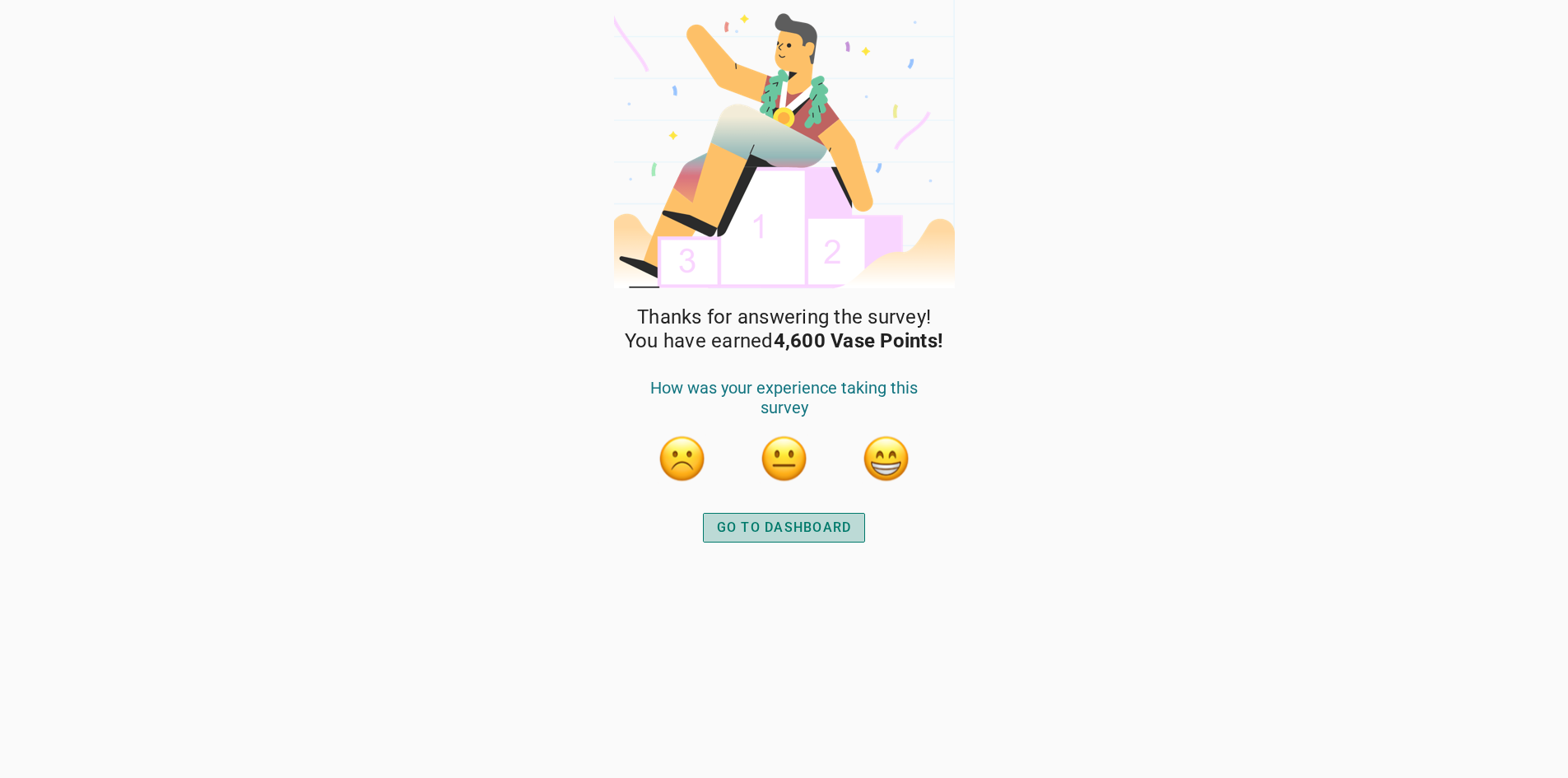 click on "GO TO DASHBOARD" at bounding box center (784, 528) 